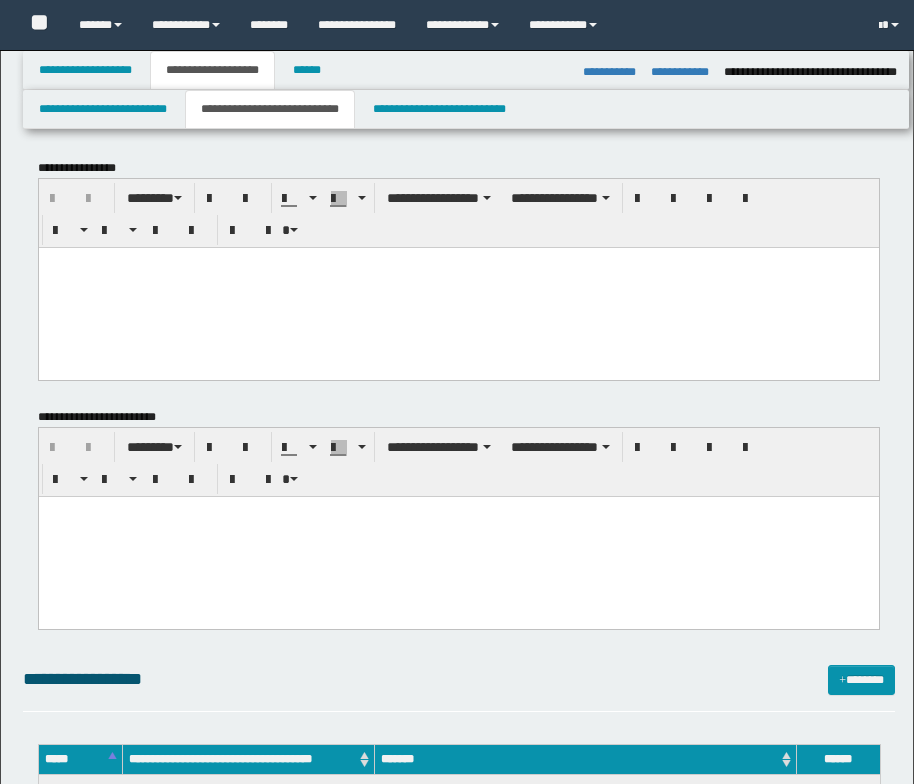 select on "*" 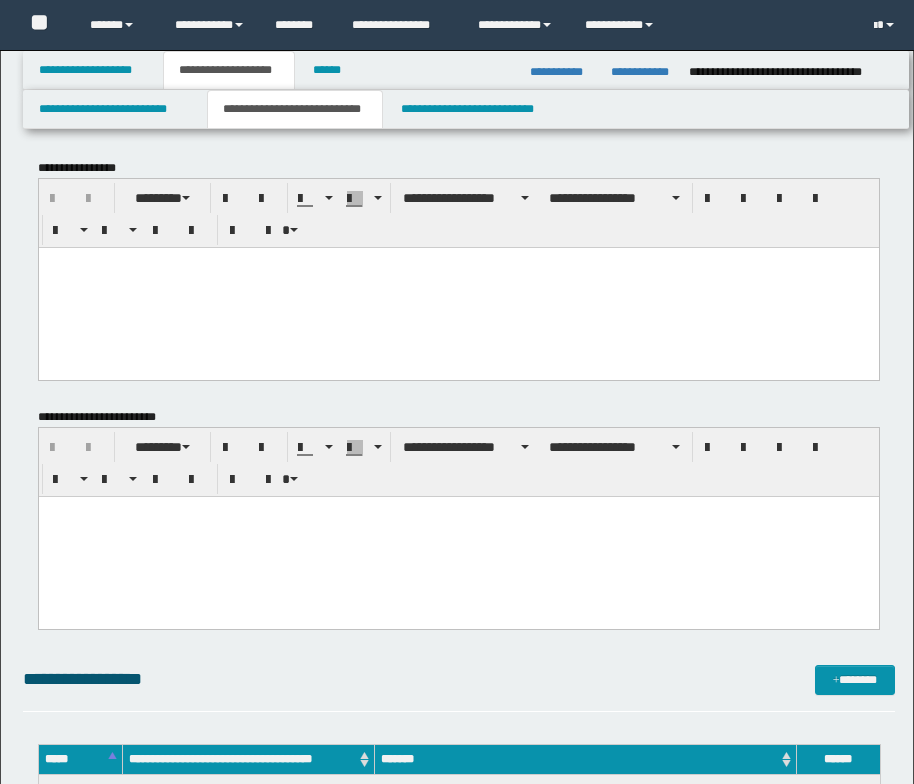 scroll, scrollTop: 0, scrollLeft: 0, axis: both 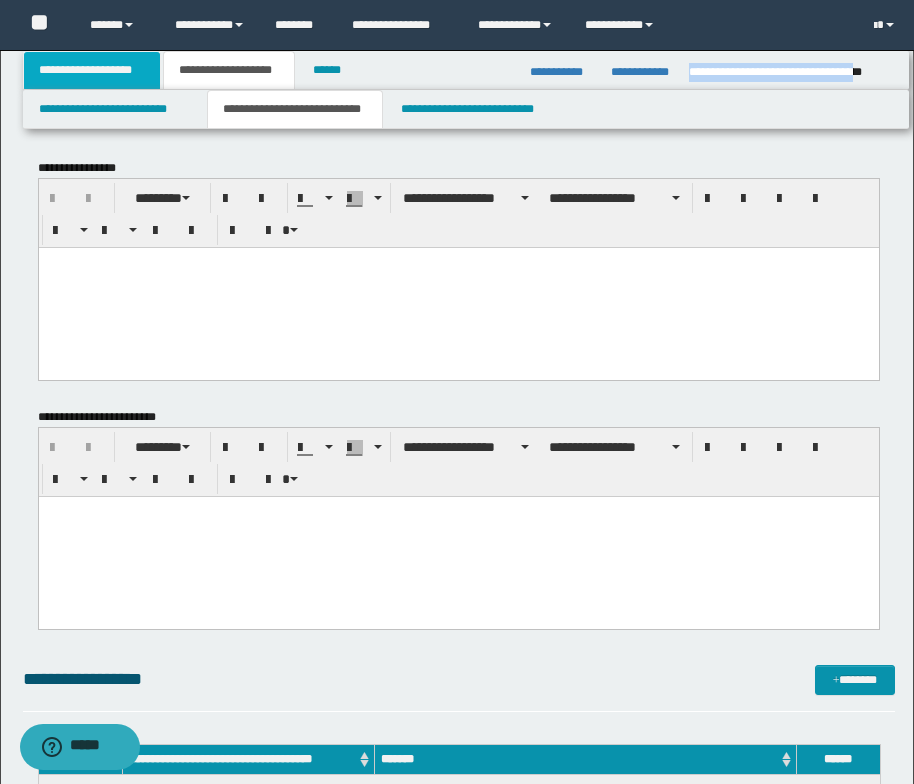 click on "**********" at bounding box center (92, 70) 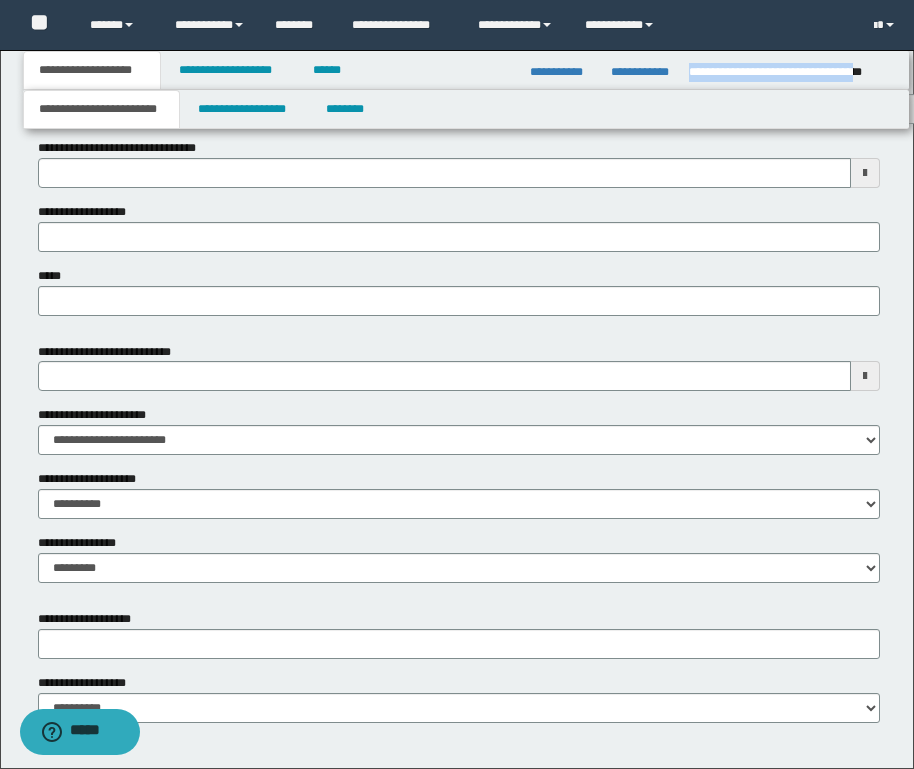scroll, scrollTop: 800, scrollLeft: 0, axis: vertical 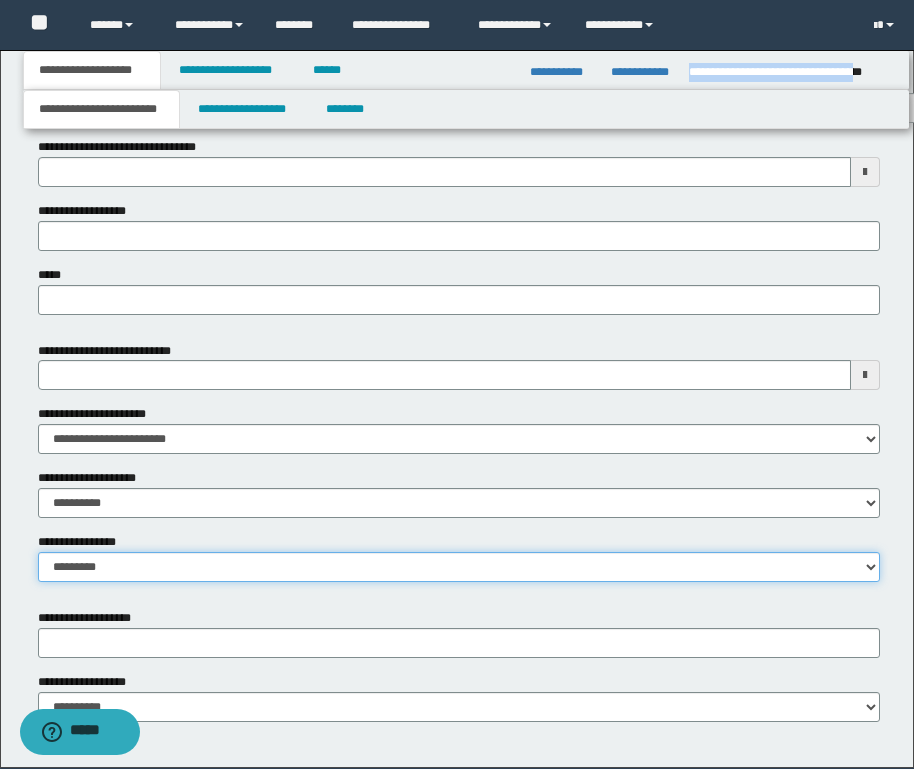 click on "**********" at bounding box center (459, 567) 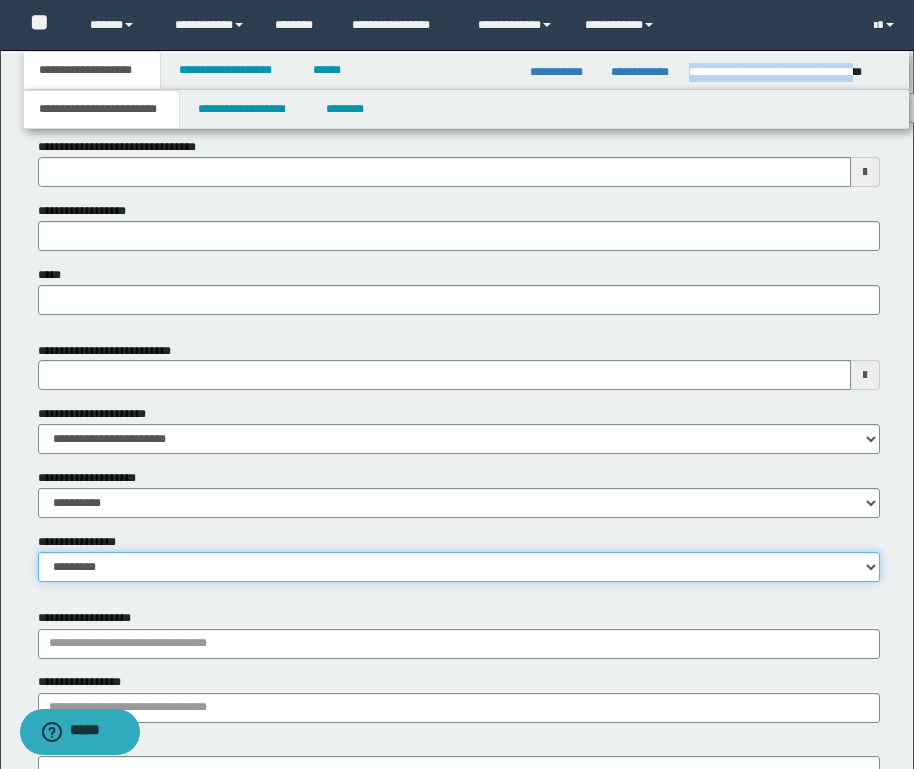 scroll, scrollTop: 1004, scrollLeft: 0, axis: vertical 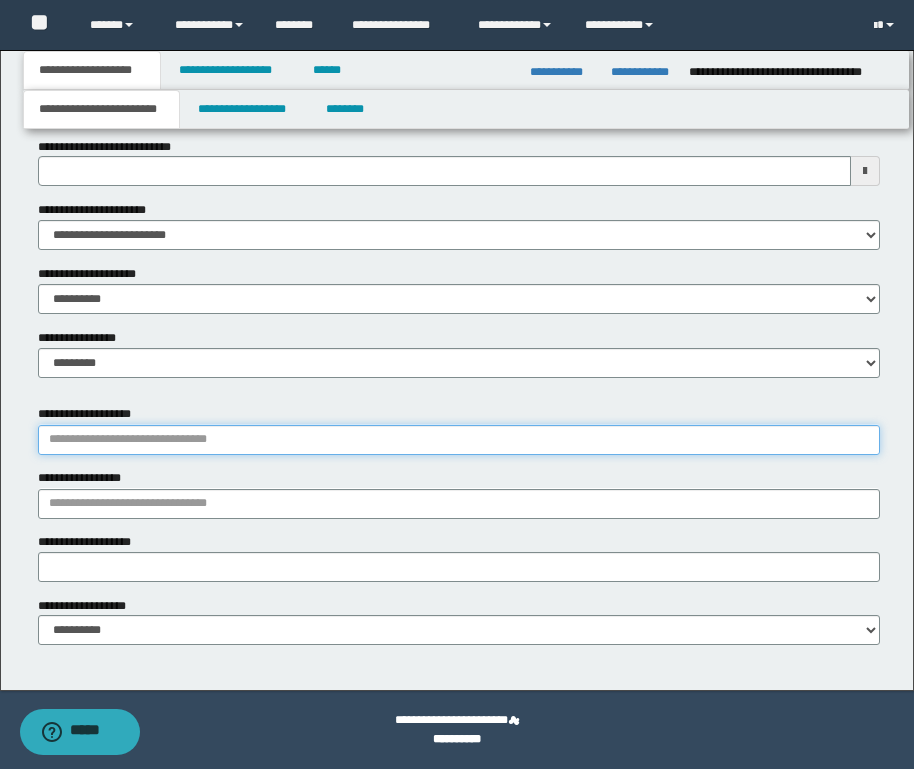 click on "**********" at bounding box center (459, 440) 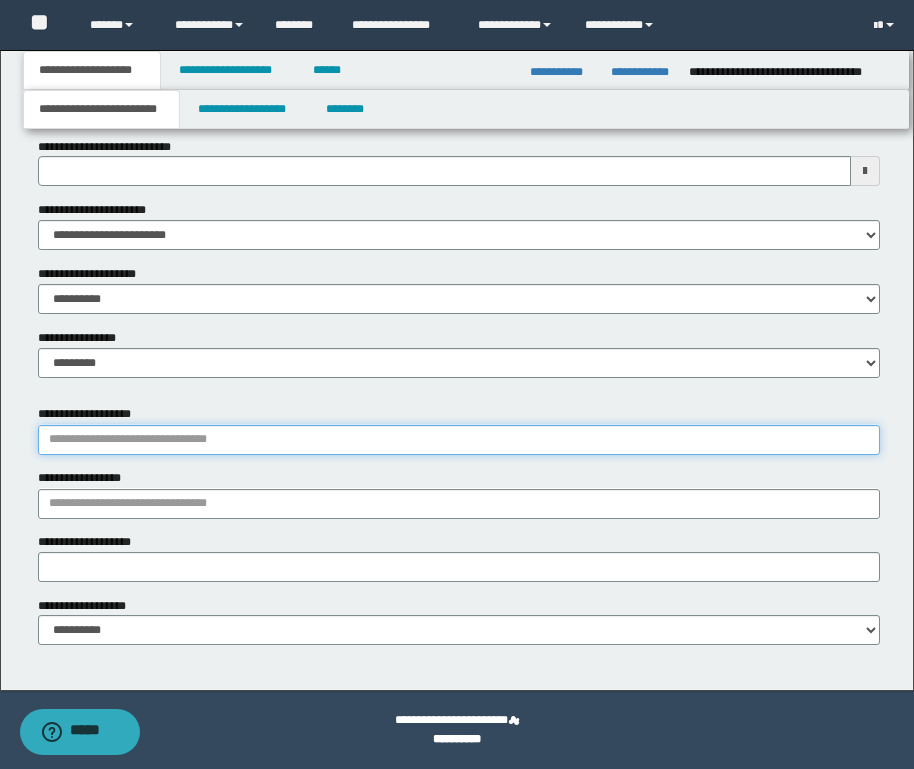 paste on "*******" 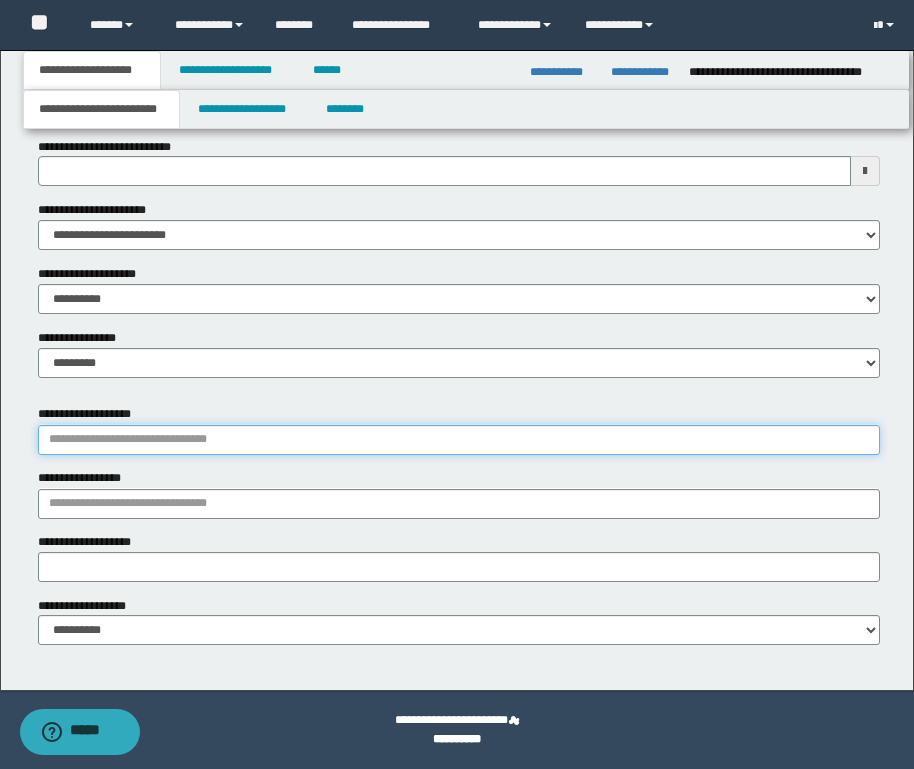 type on "*******" 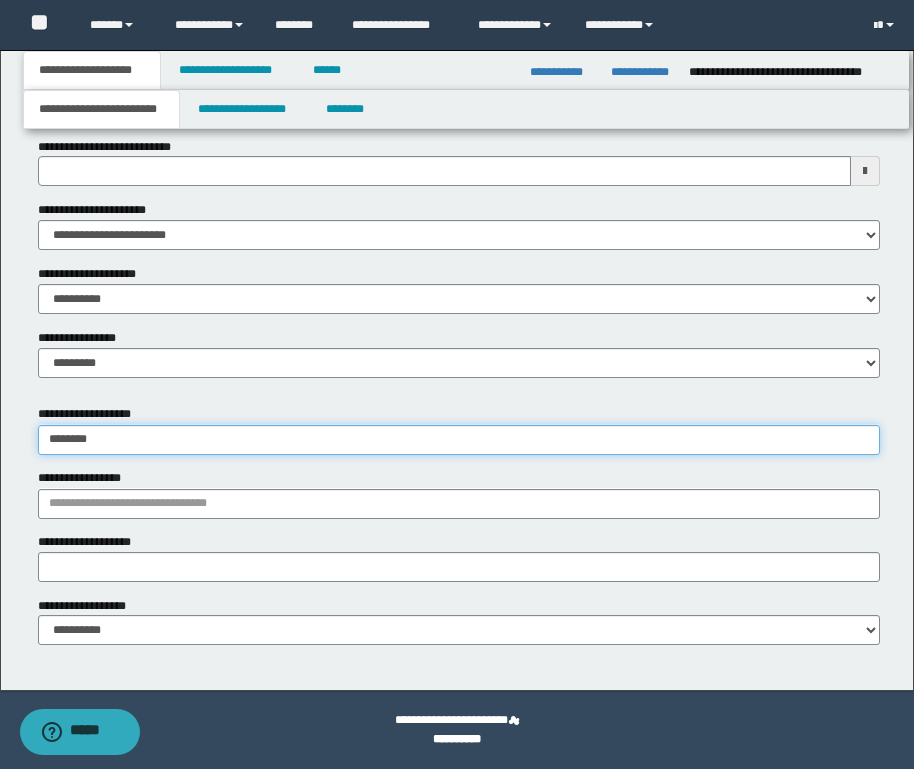type on "**********" 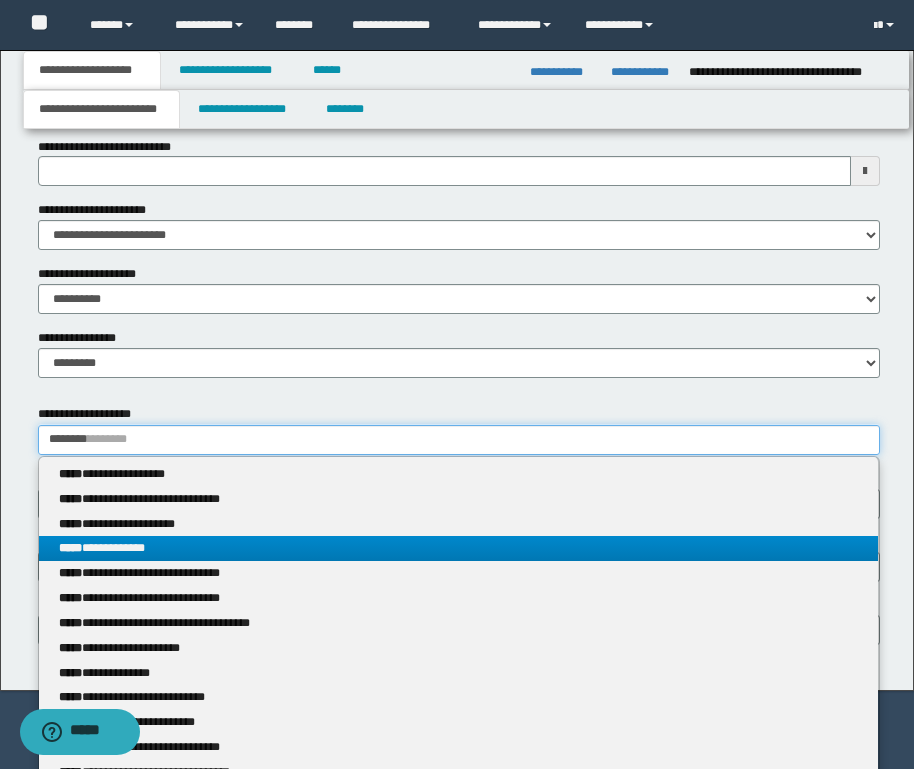 type on "*******" 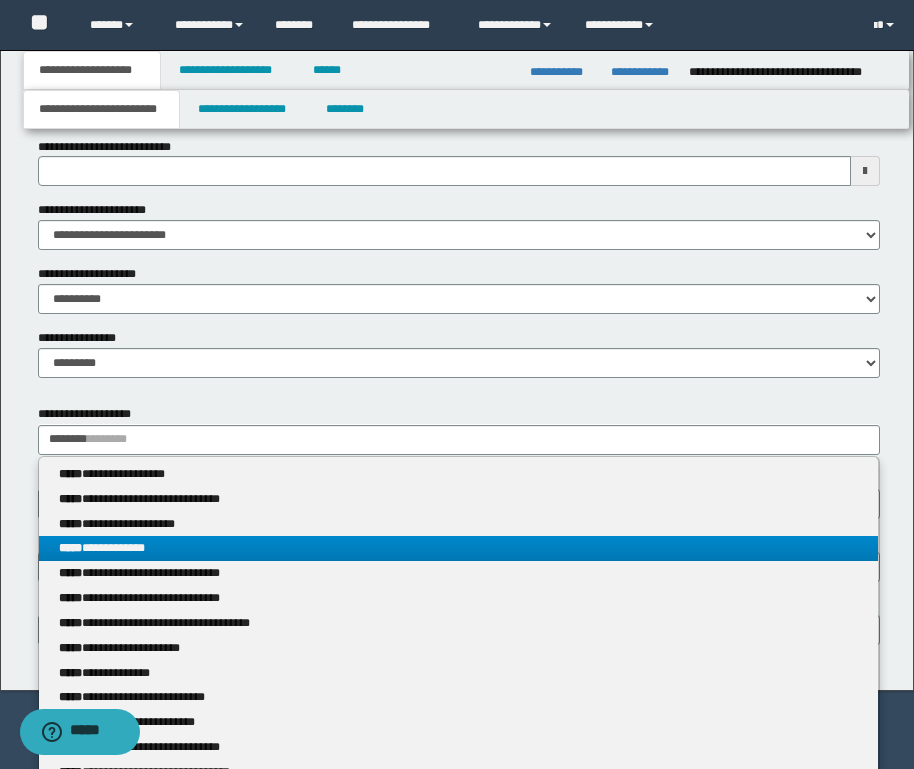 click on "**********" at bounding box center (458, 548) 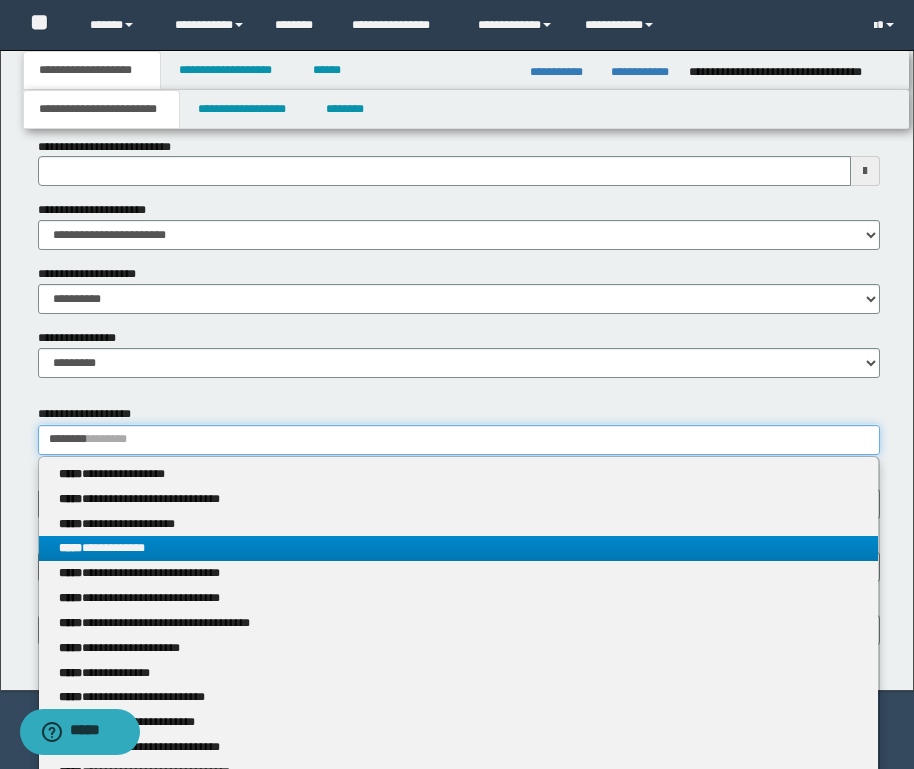 type 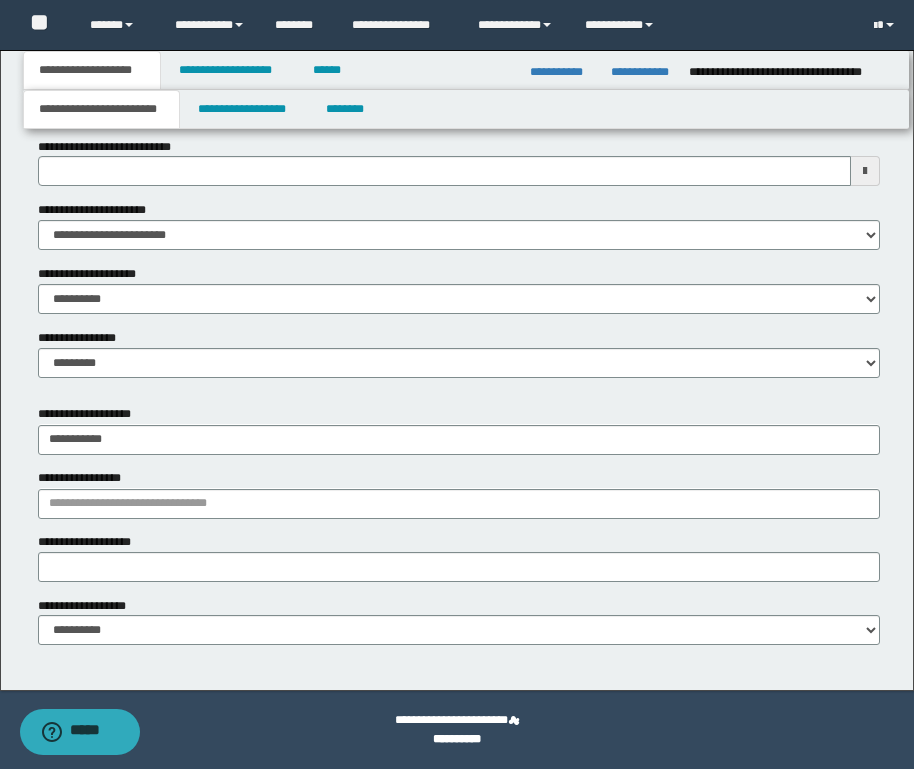 type on "**********" 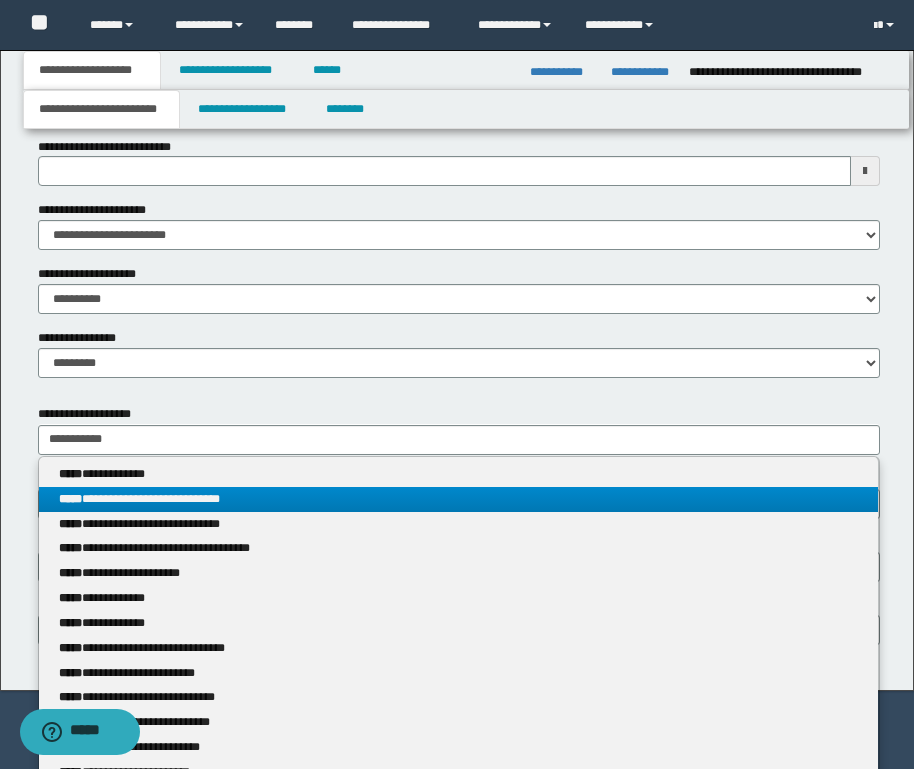 click on "**********" at bounding box center [458, 499] 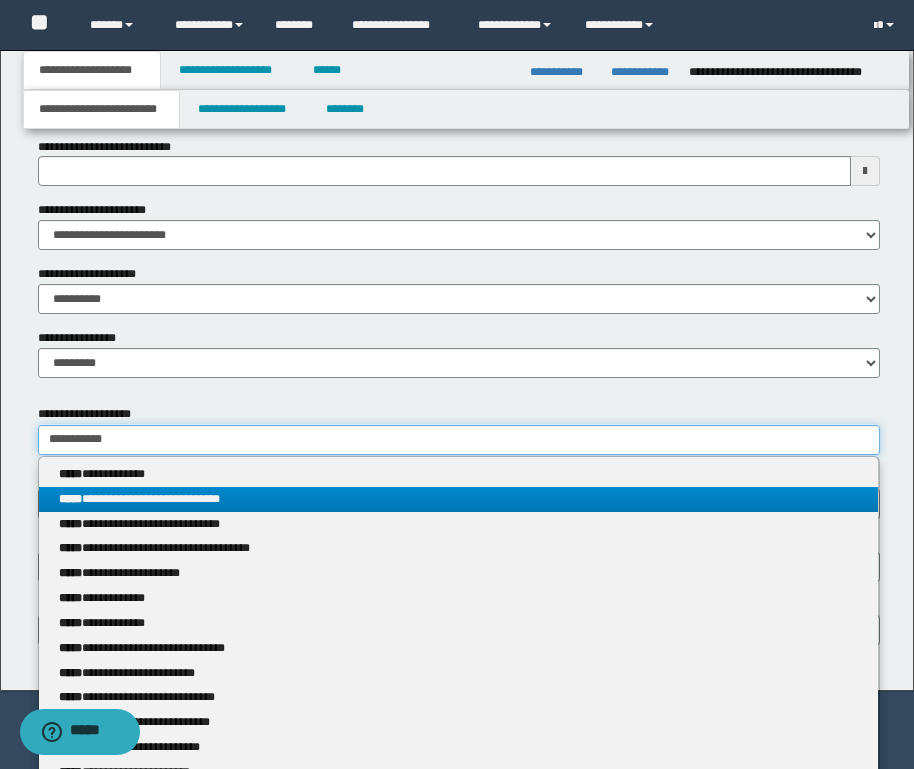 type 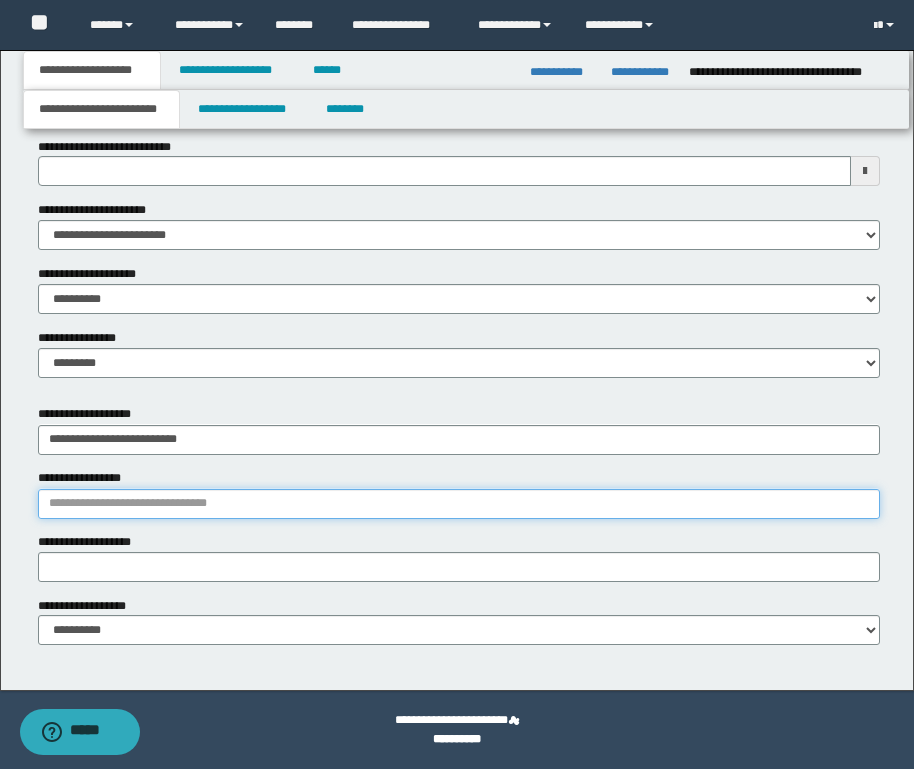 click on "**********" at bounding box center (459, 504) 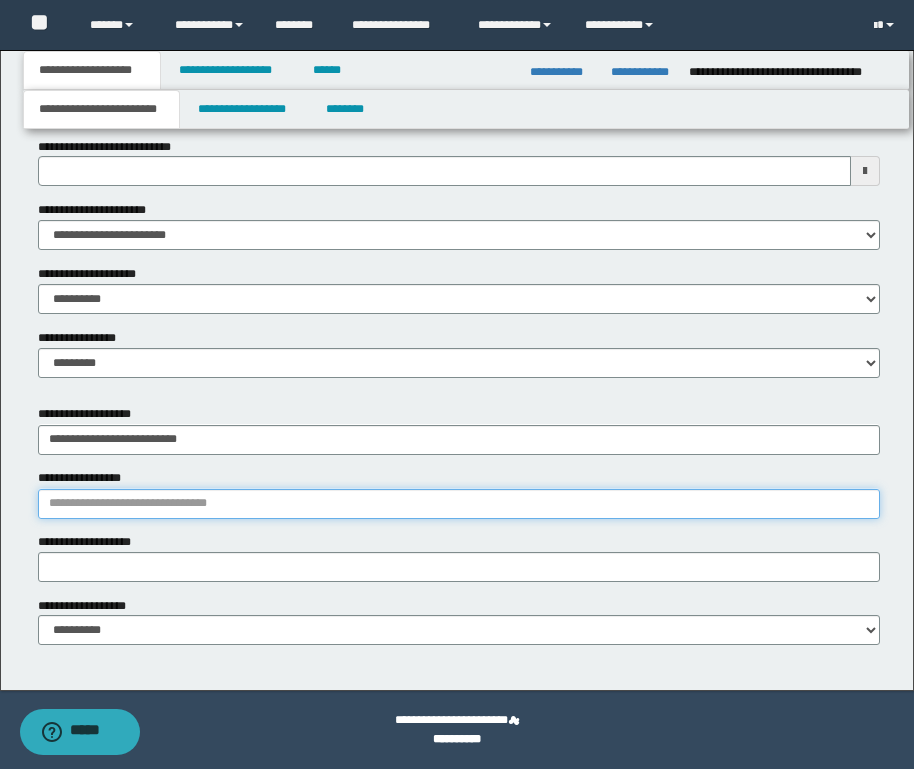 paste on "**********" 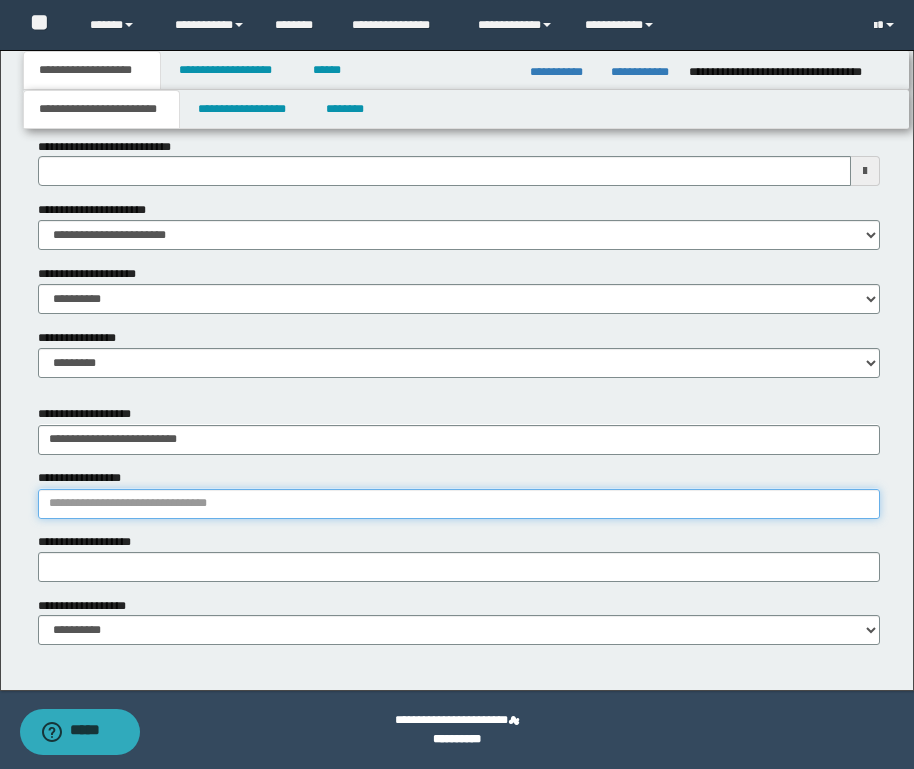 type on "**********" 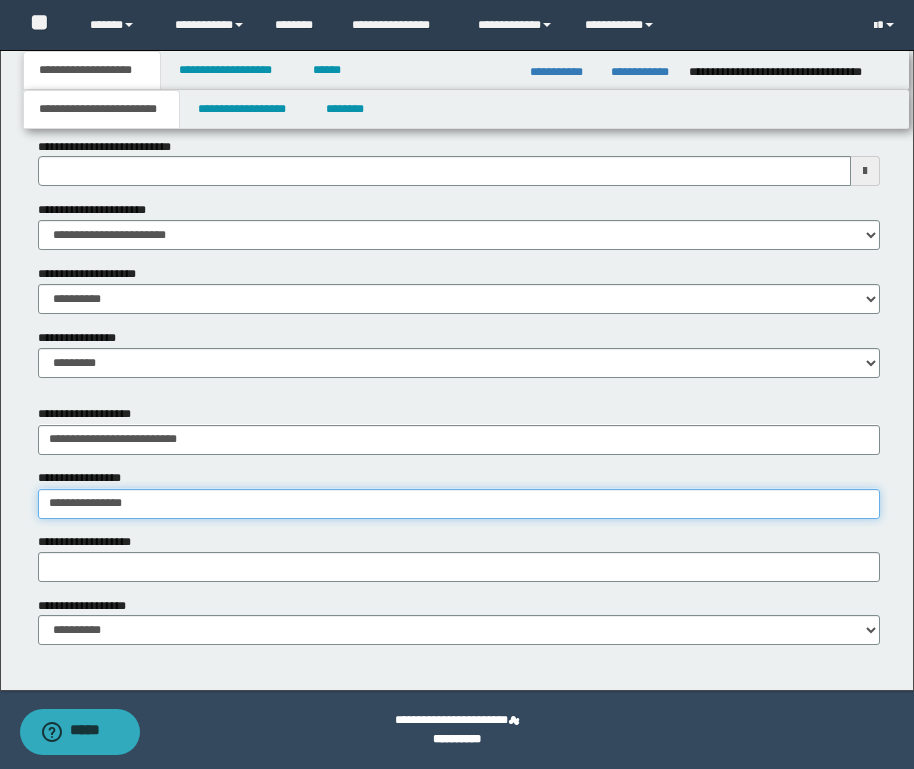 type on "**********" 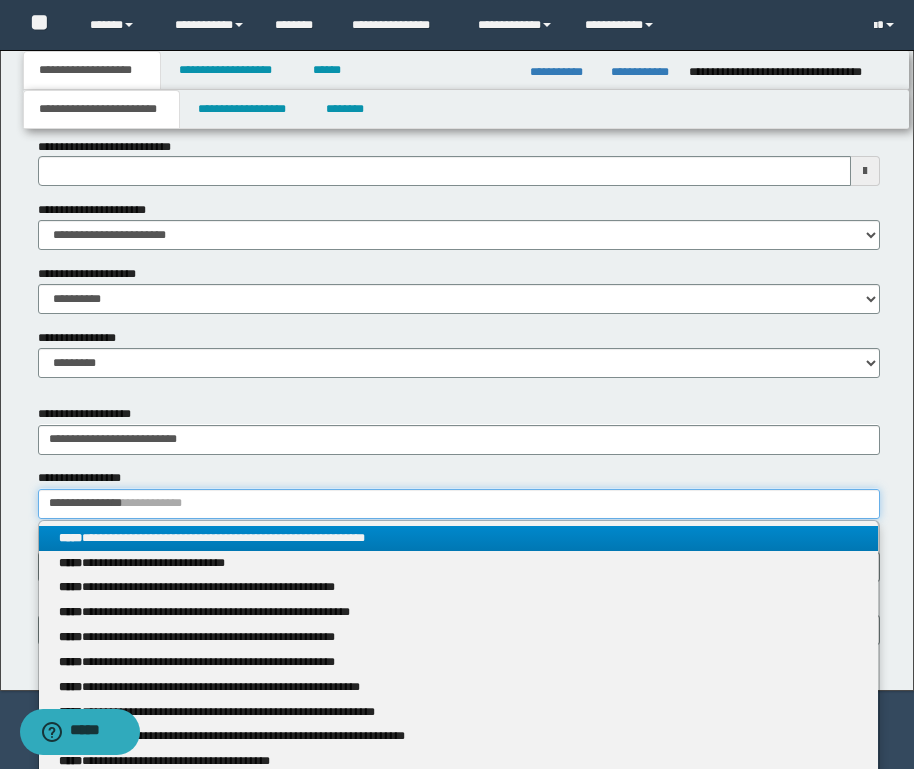type on "**********" 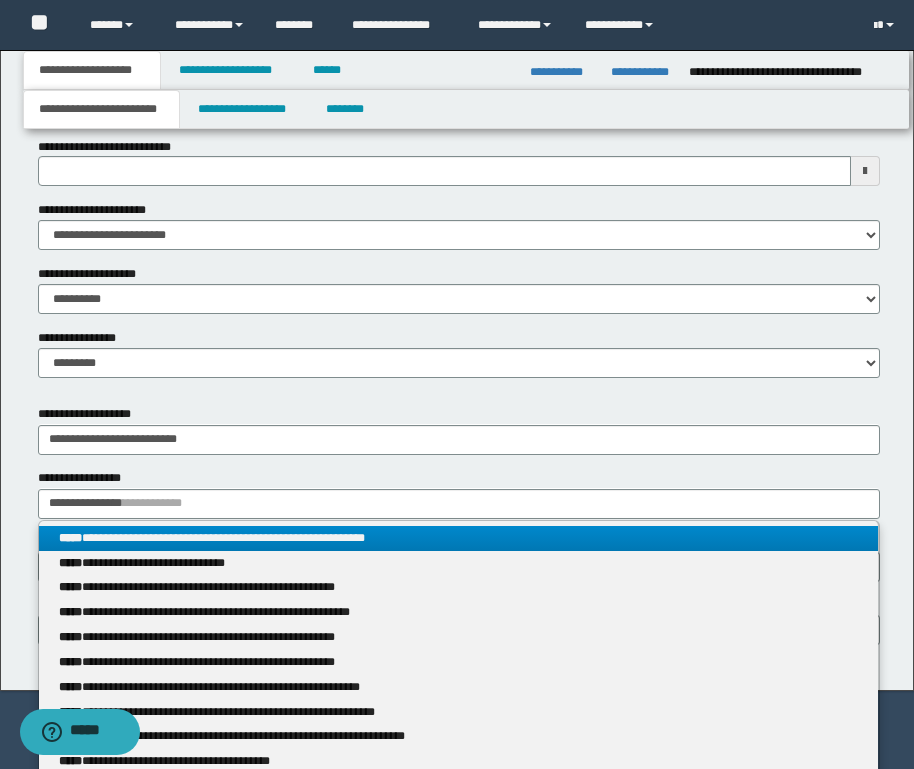 click on "**********" at bounding box center [458, 538] 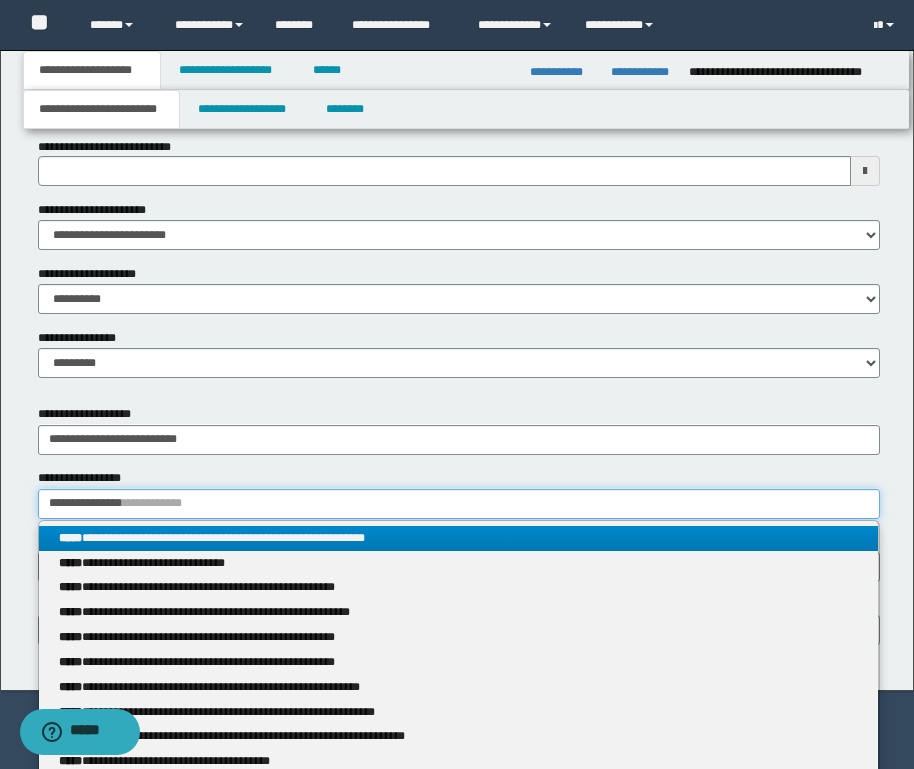 type 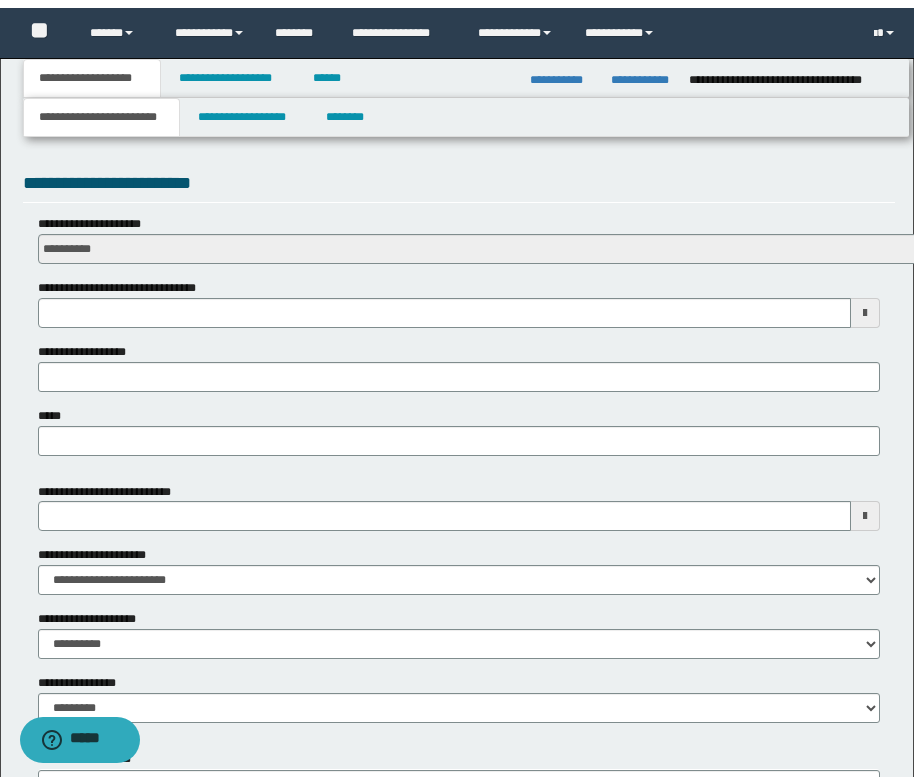 scroll, scrollTop: 604, scrollLeft: 0, axis: vertical 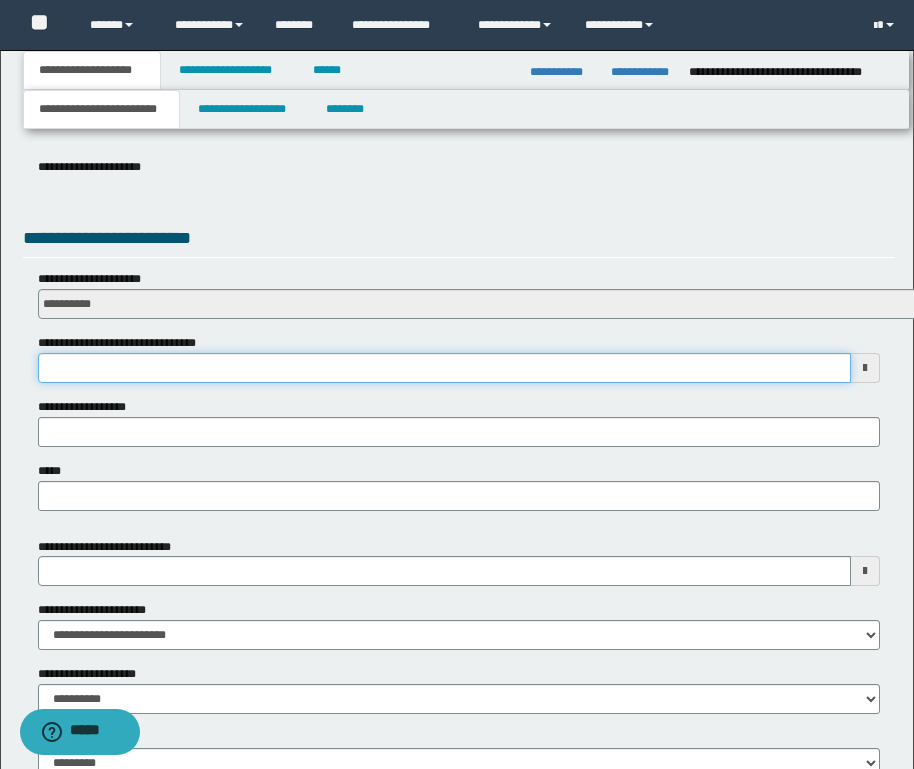 click on "**********" at bounding box center [444, 368] 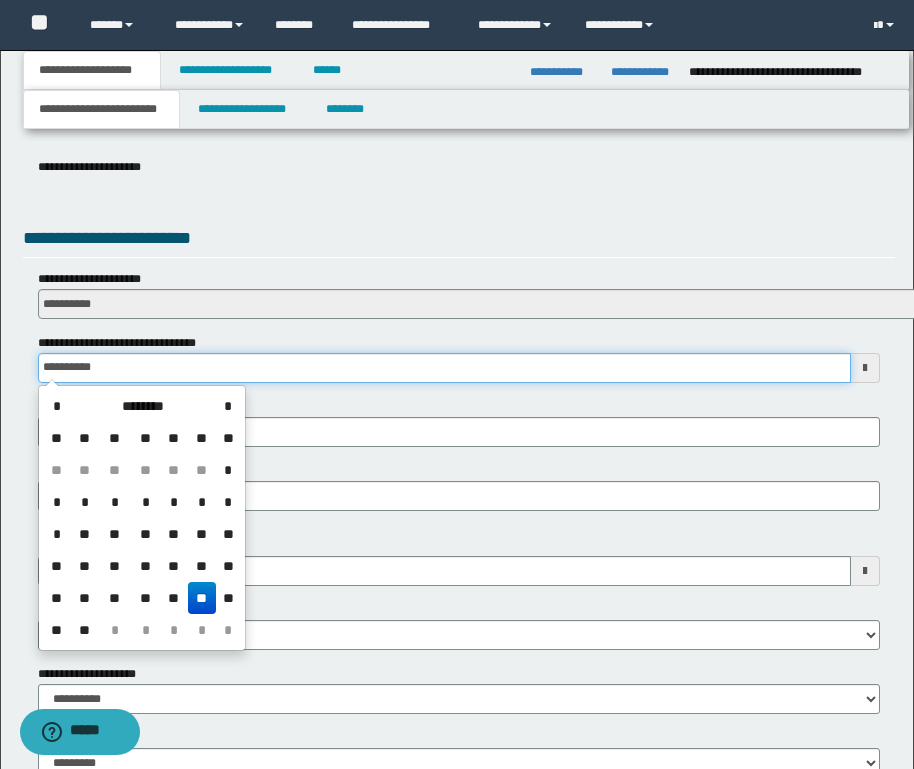 type on "**********" 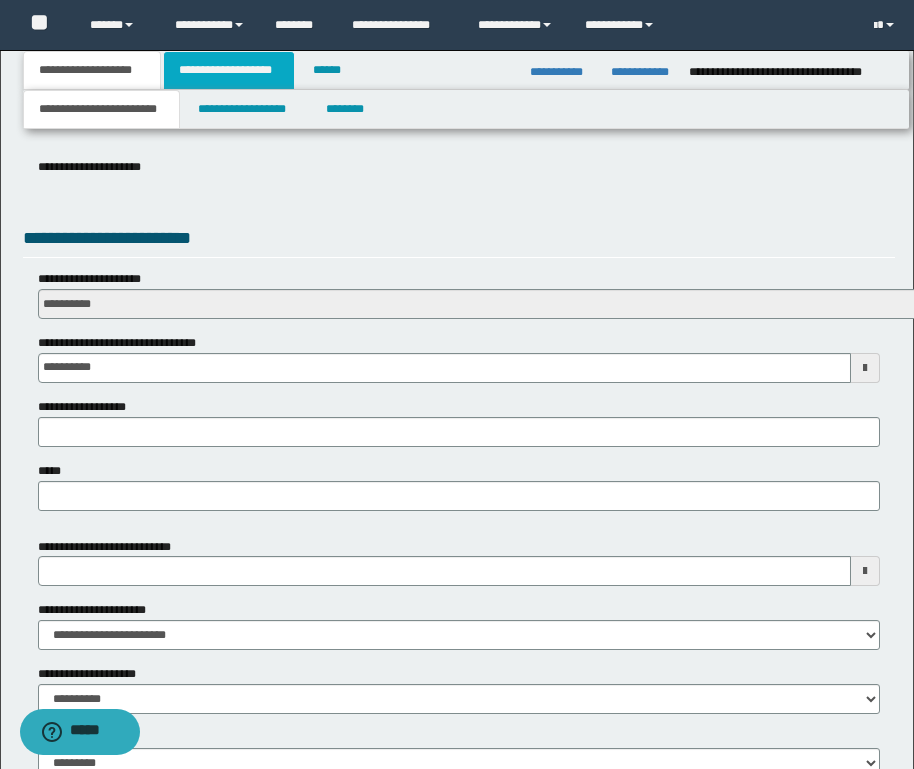 click on "**********" at bounding box center [229, 70] 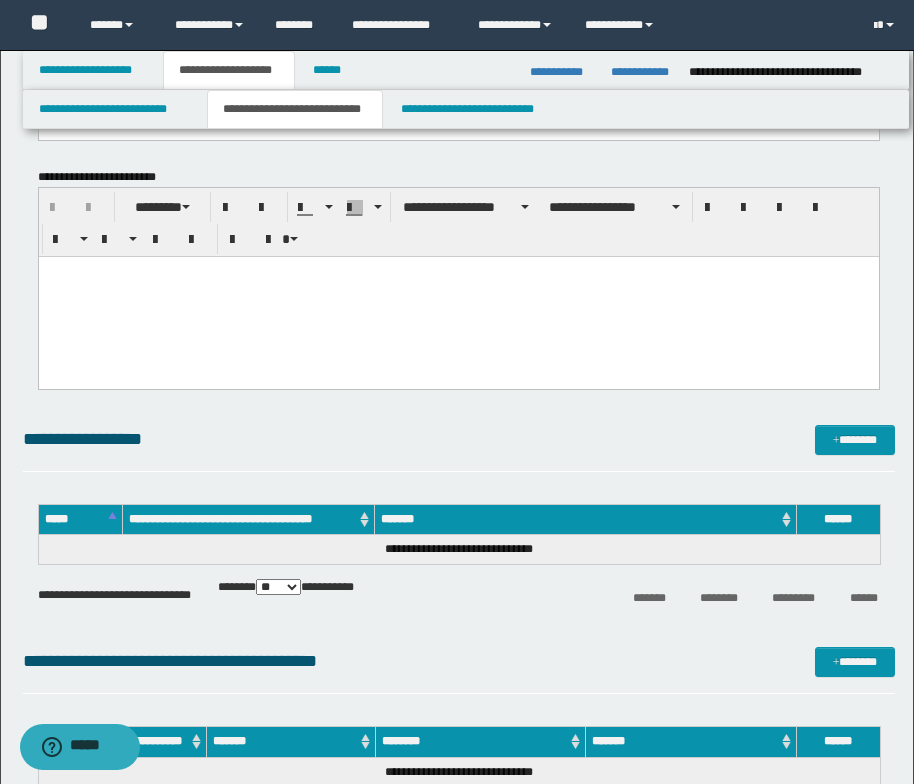 scroll, scrollTop: 4, scrollLeft: 0, axis: vertical 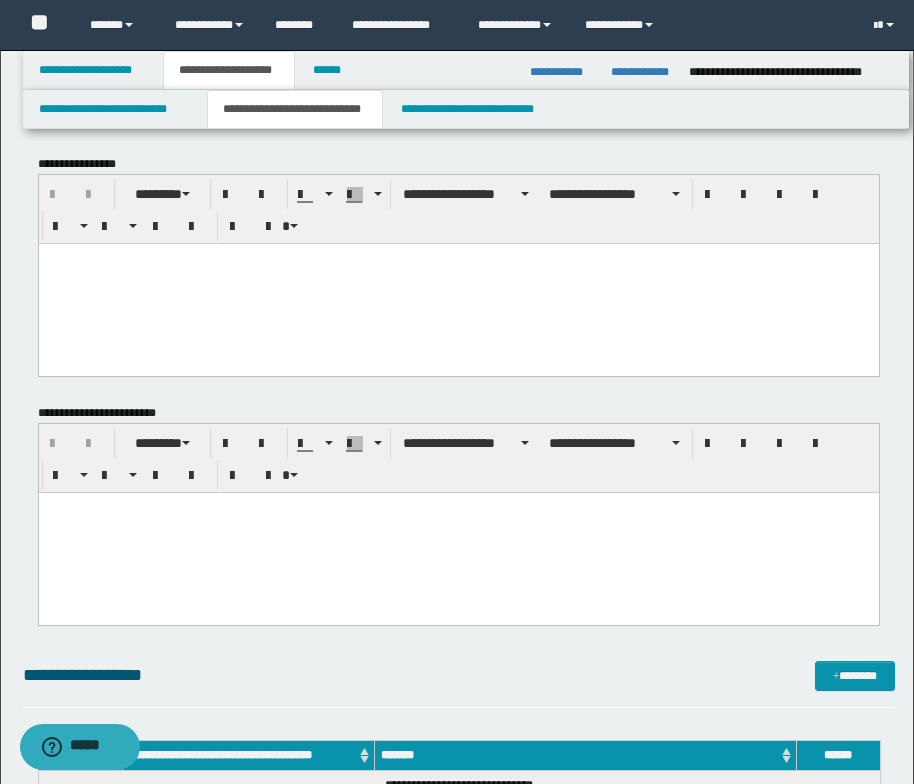 click at bounding box center (458, 258) 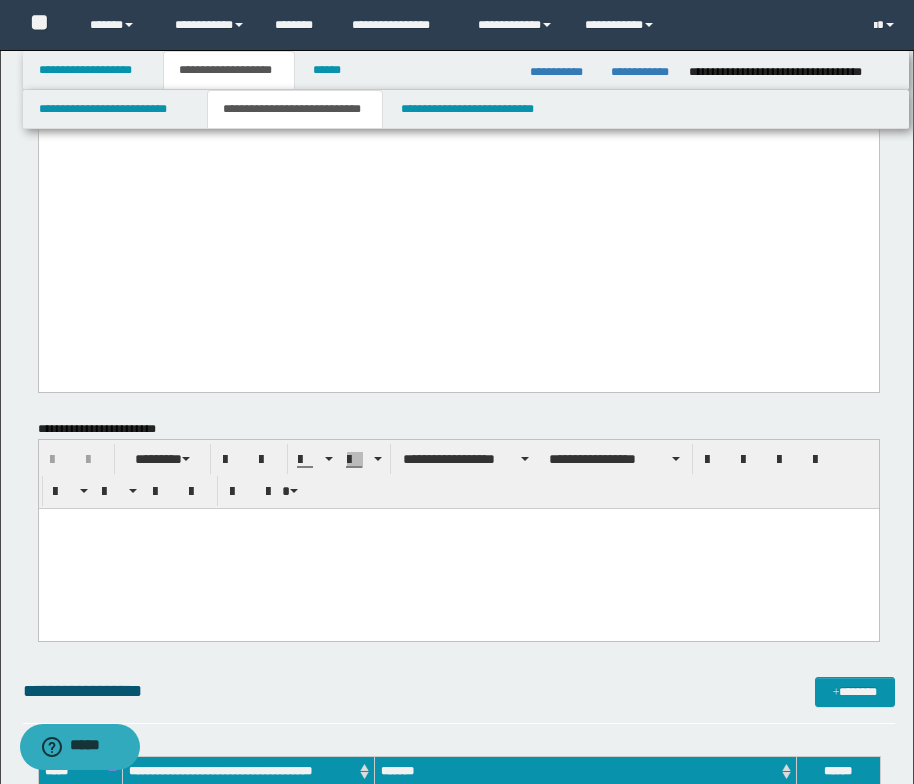scroll, scrollTop: 2104, scrollLeft: 0, axis: vertical 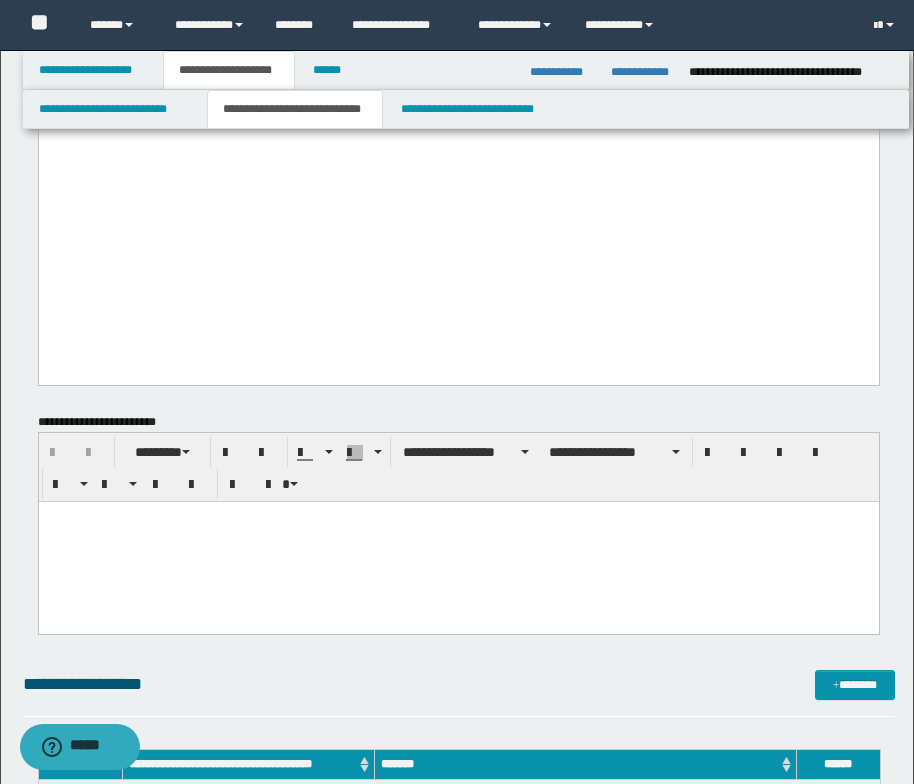 drag, startPoint x: 47, startPoint y: -1847, endPoint x: 516, endPoint y: -1211, distance: 790.2259 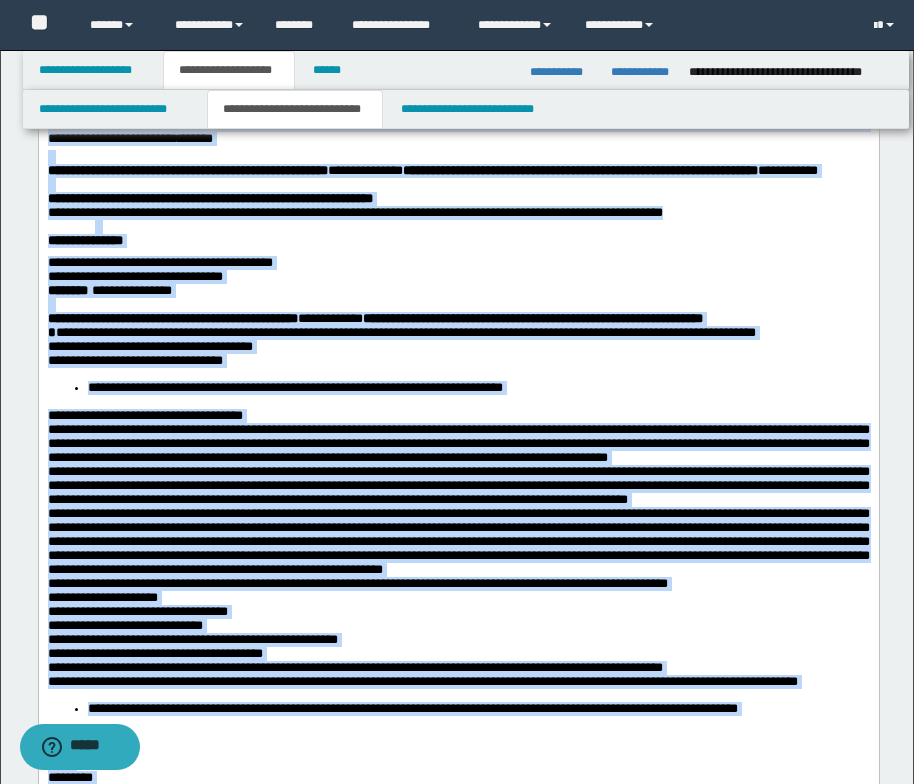 scroll, scrollTop: 0, scrollLeft: 0, axis: both 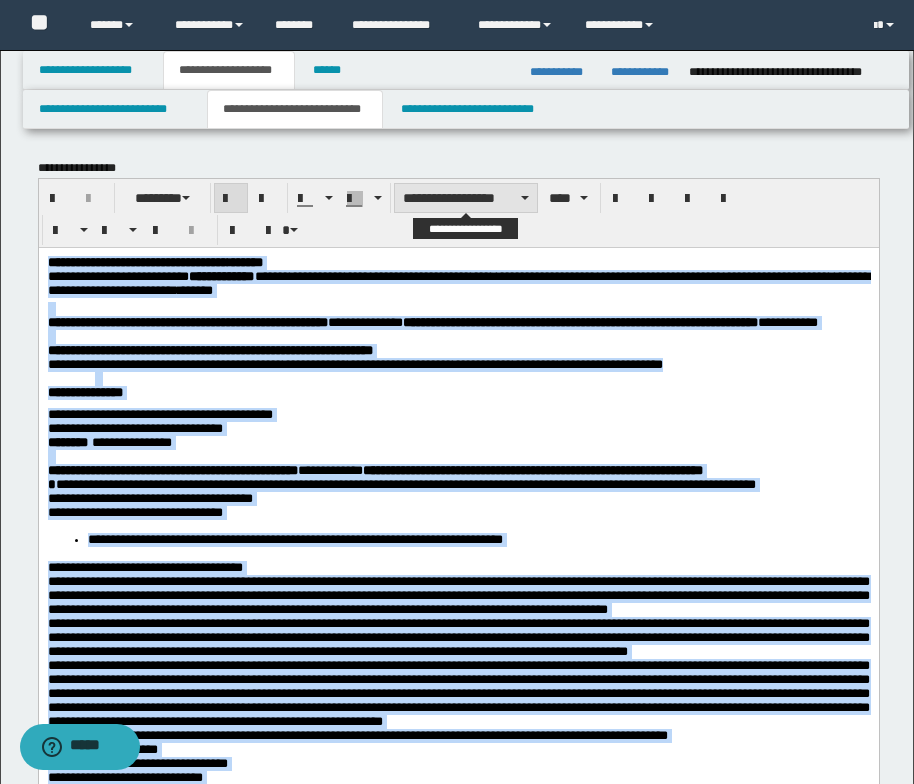 click on "**********" at bounding box center (466, 198) 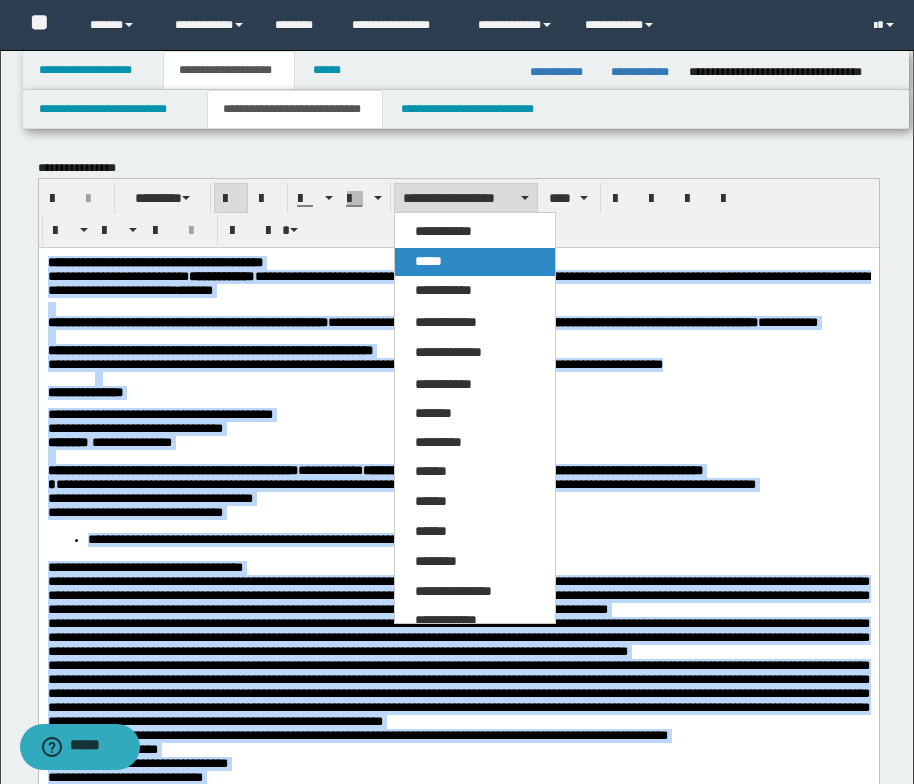 click on "*****" at bounding box center [475, 262] 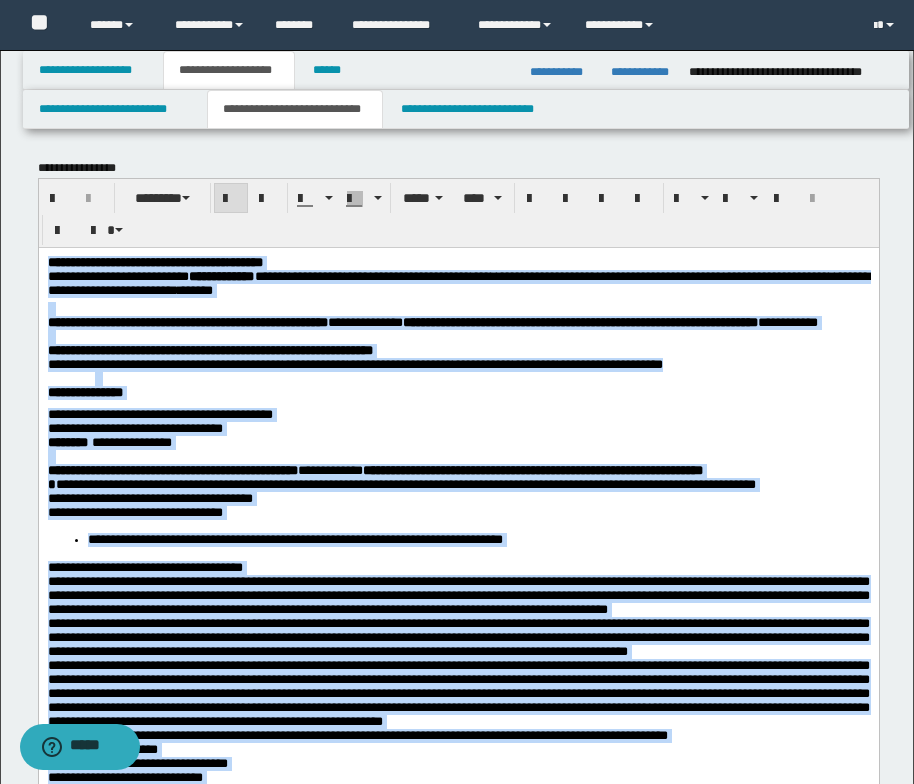 click on "**********" at bounding box center [458, 414] 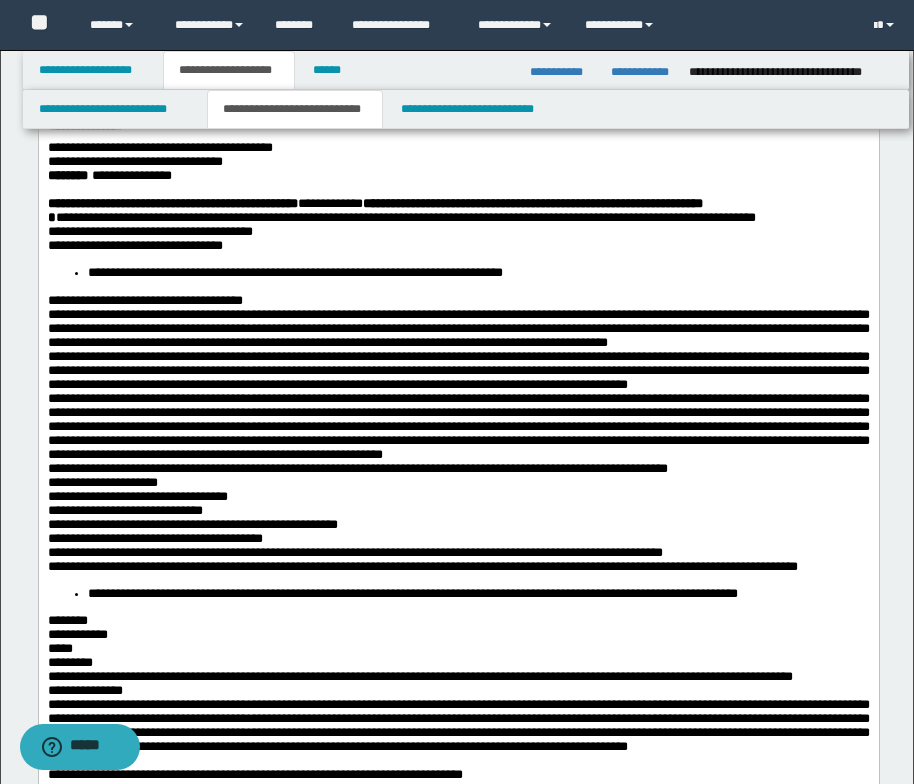 scroll, scrollTop: 100, scrollLeft: 0, axis: vertical 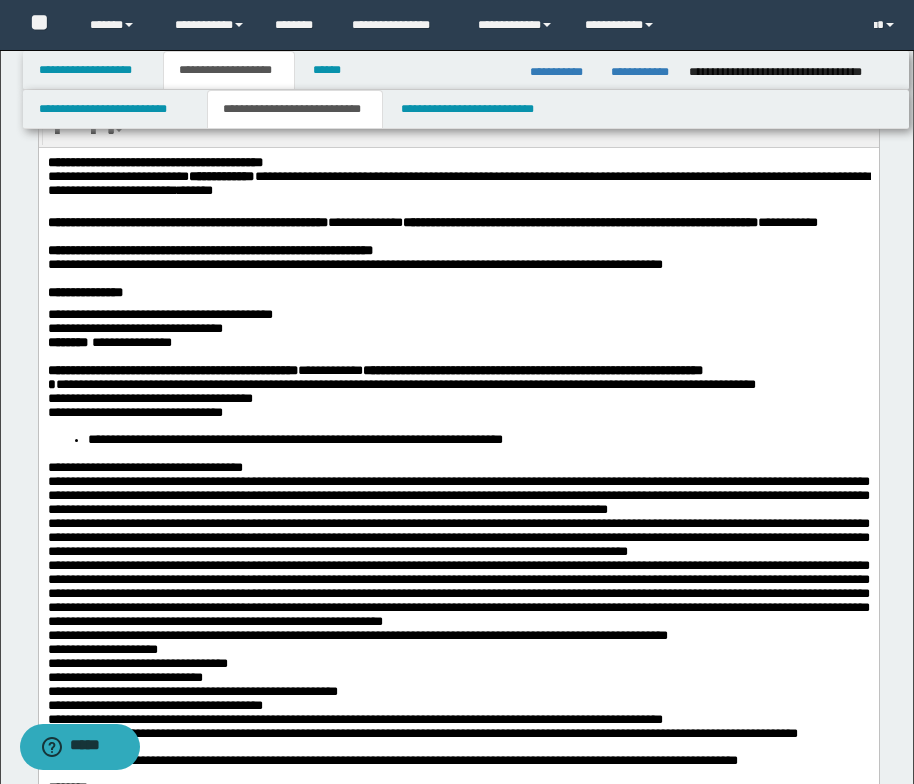 click on "**********" at bounding box center (458, 439) 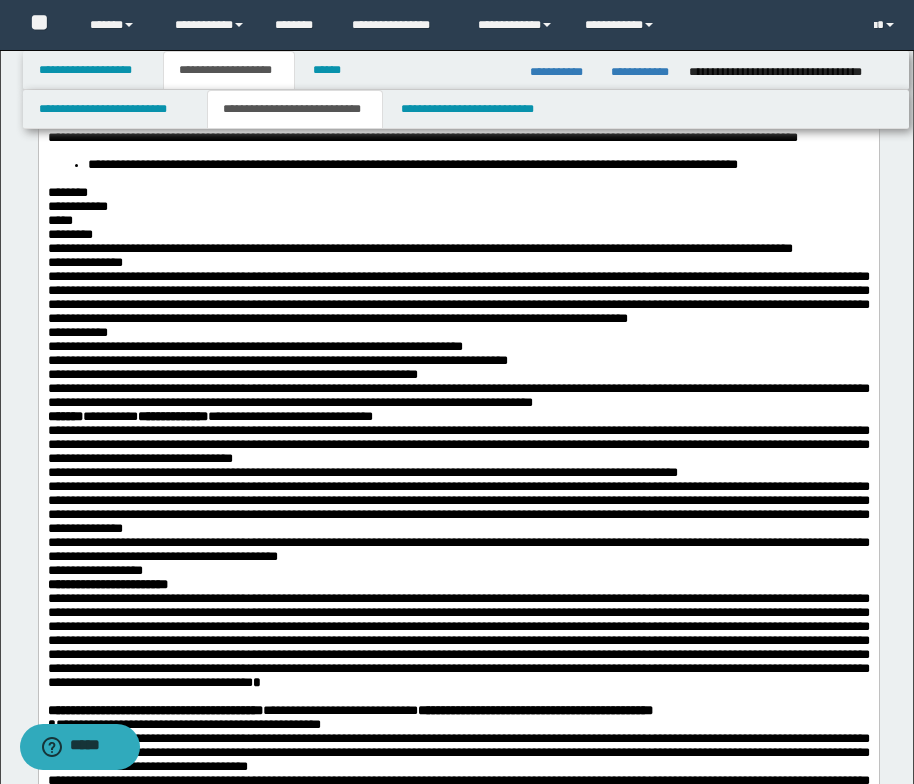 scroll, scrollTop: 600, scrollLeft: 0, axis: vertical 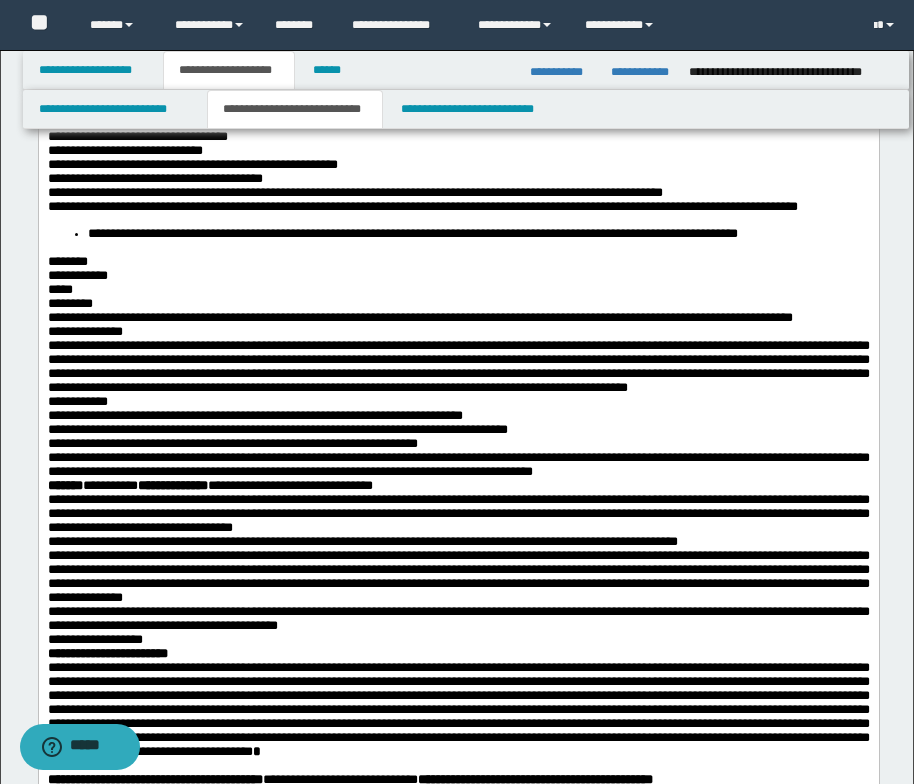 click on "**********" at bounding box center [412, 233] 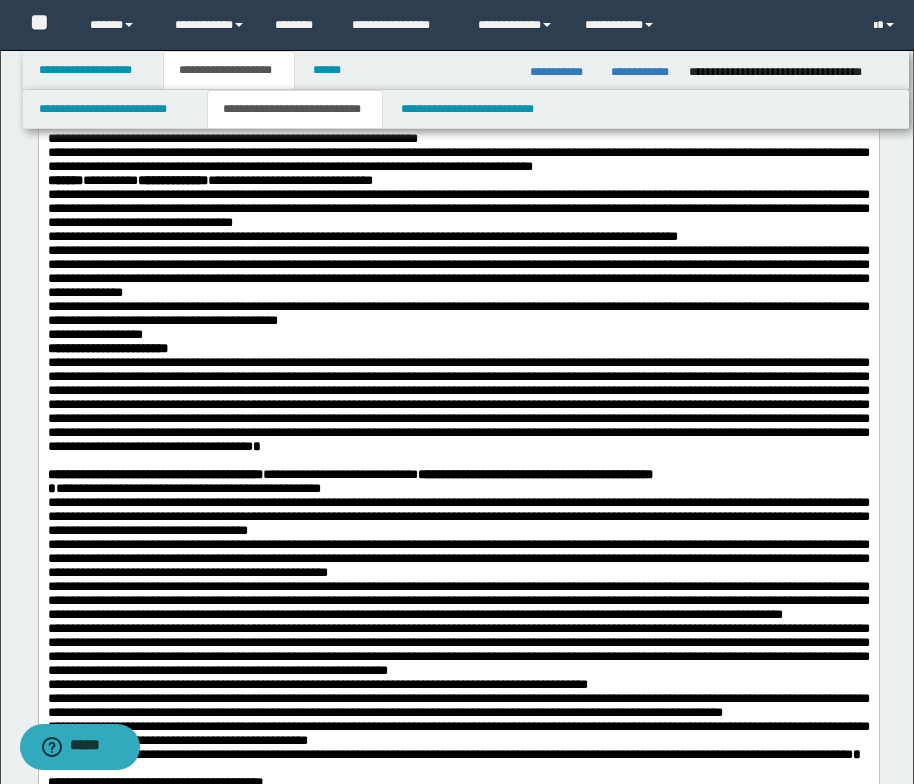 scroll, scrollTop: 700, scrollLeft: 0, axis: vertical 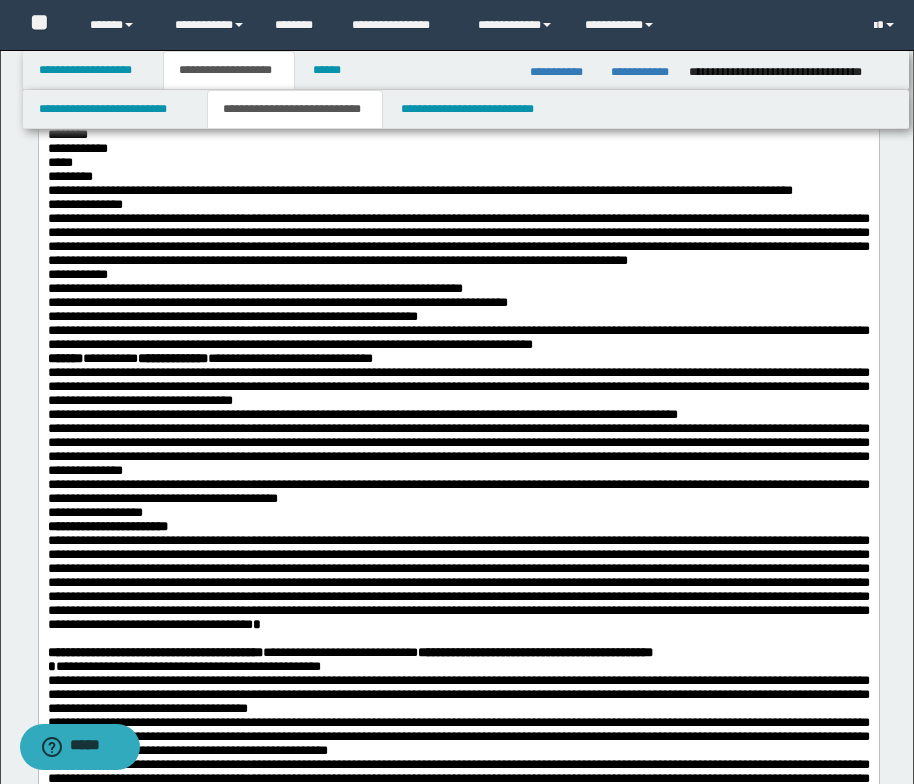 click on "**********" at bounding box center [458, 427] 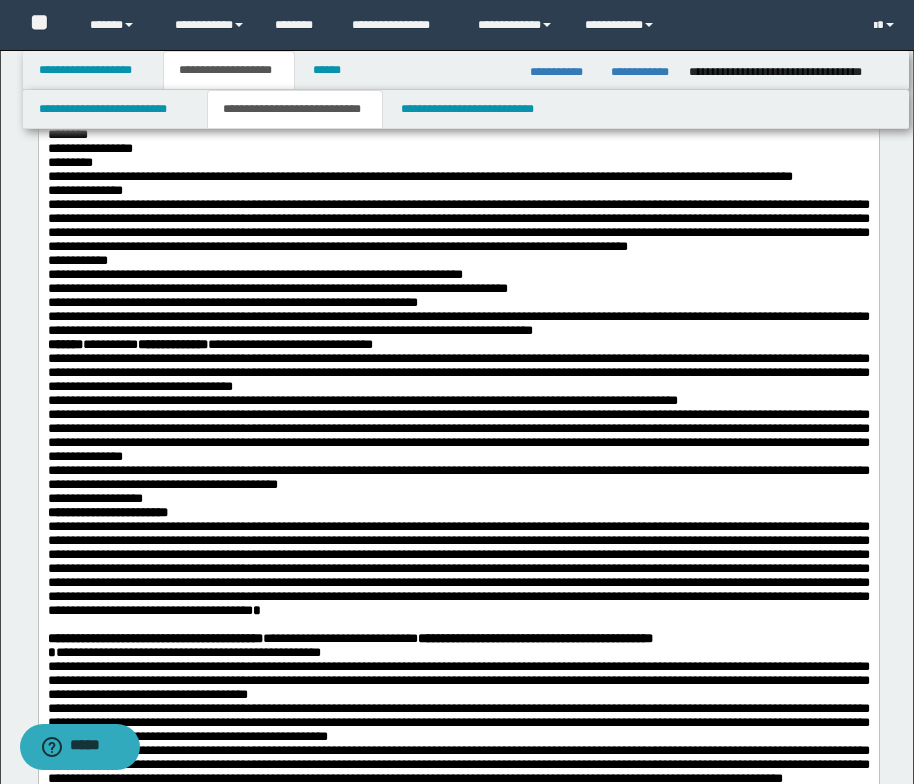 type 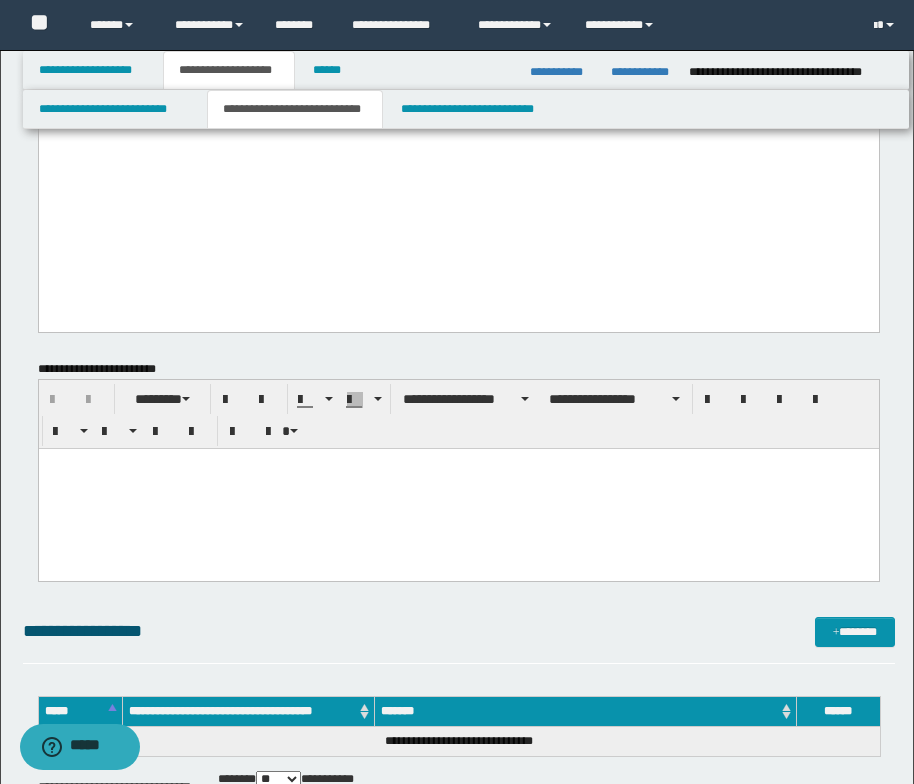 scroll, scrollTop: 2300, scrollLeft: 0, axis: vertical 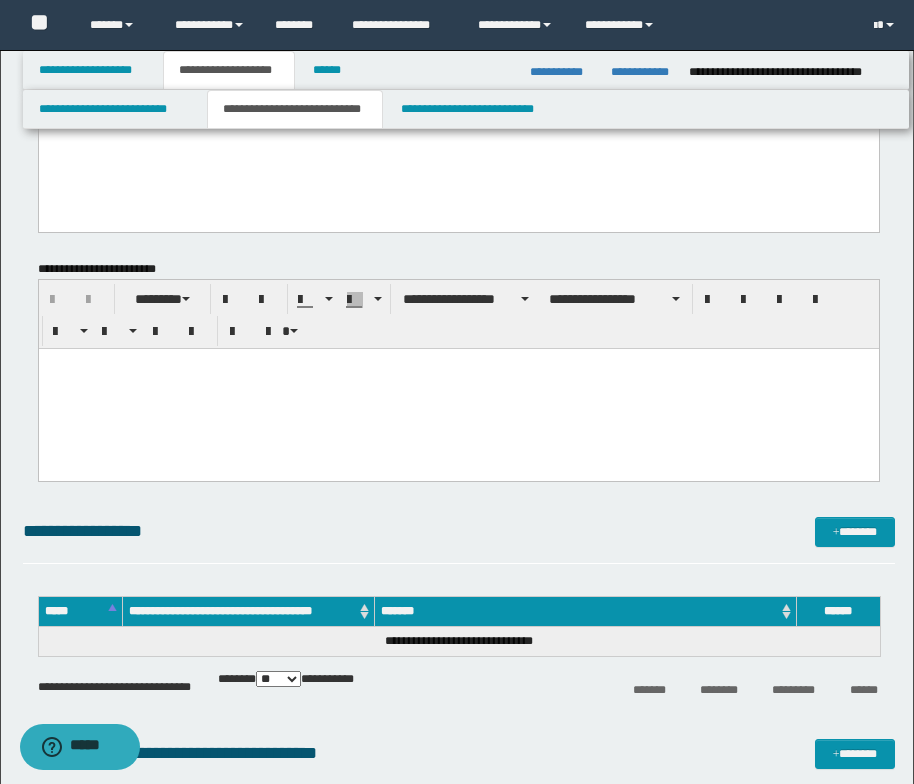 click at bounding box center (458, 363) 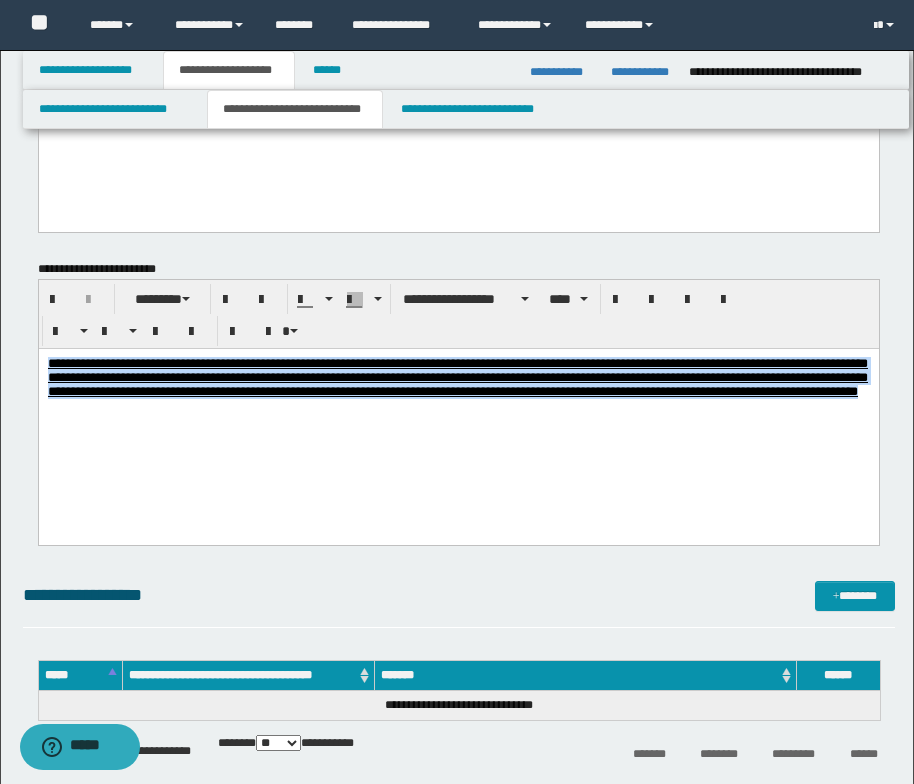 drag, startPoint x: 259, startPoint y: 416, endPoint x: 76, endPoint y: 702, distance: 339.53644 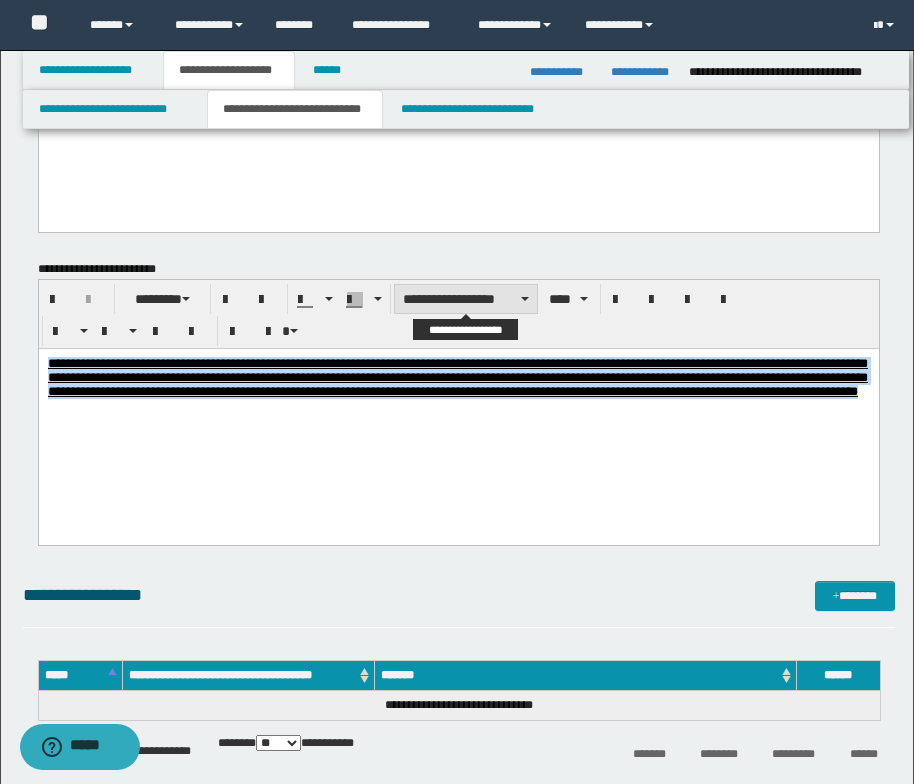click at bounding box center [525, 299] 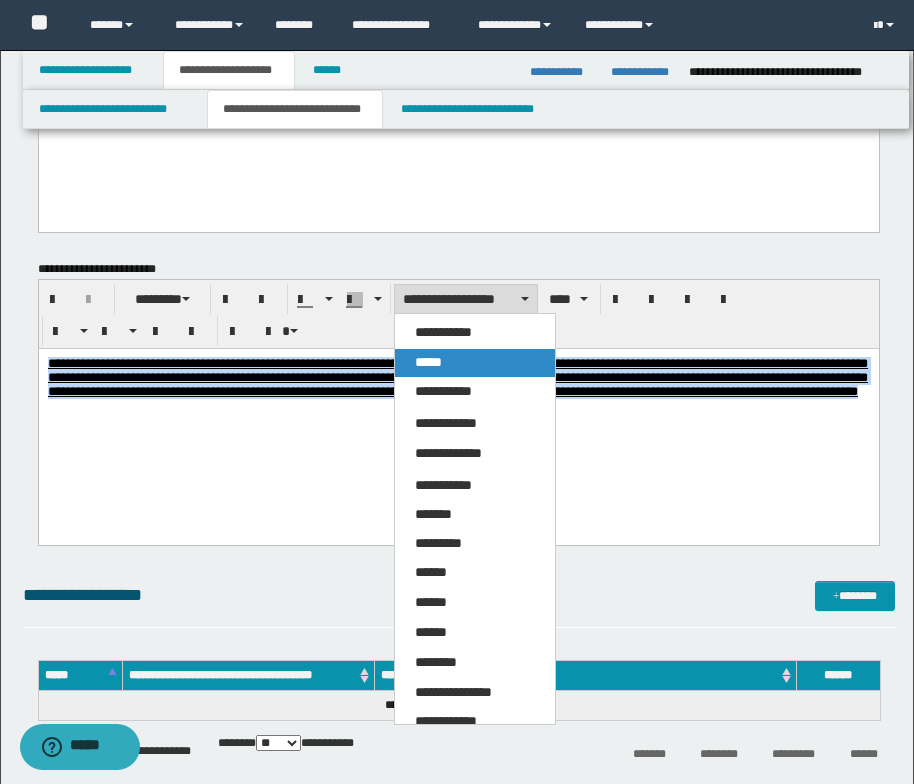click on "*****" at bounding box center (475, 363) 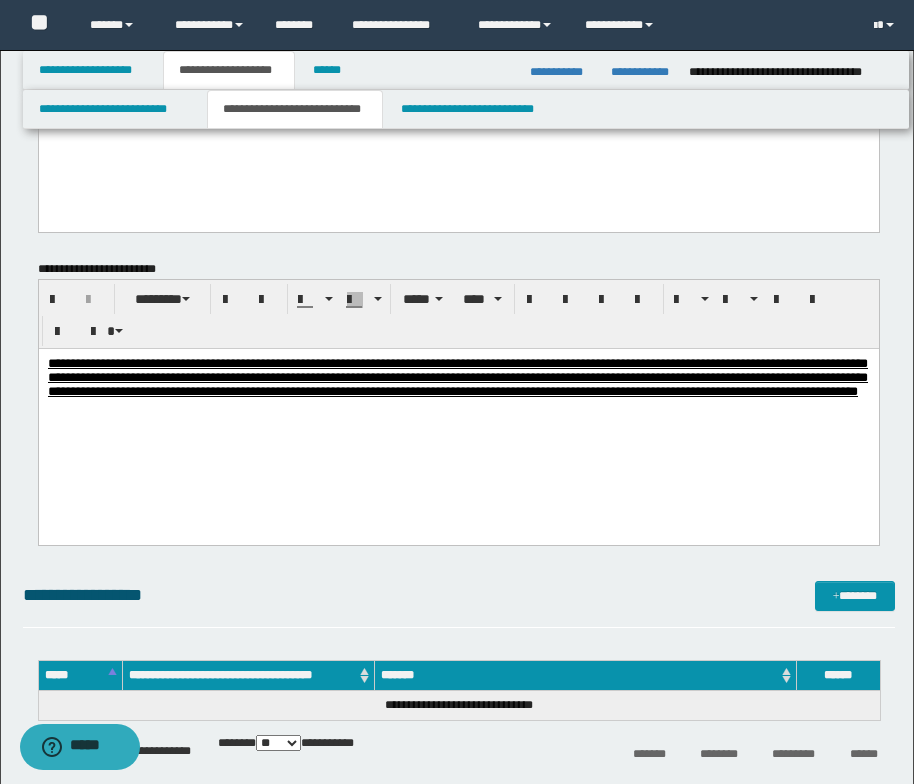 click on "**********" at bounding box center (458, 409) 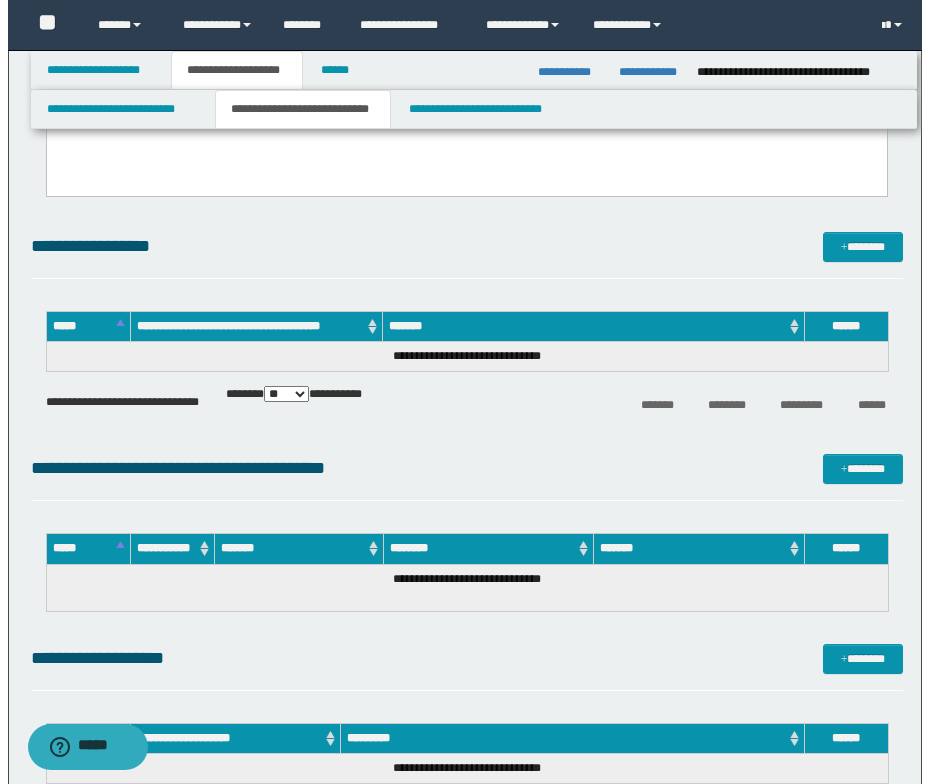 scroll, scrollTop: 2600, scrollLeft: 0, axis: vertical 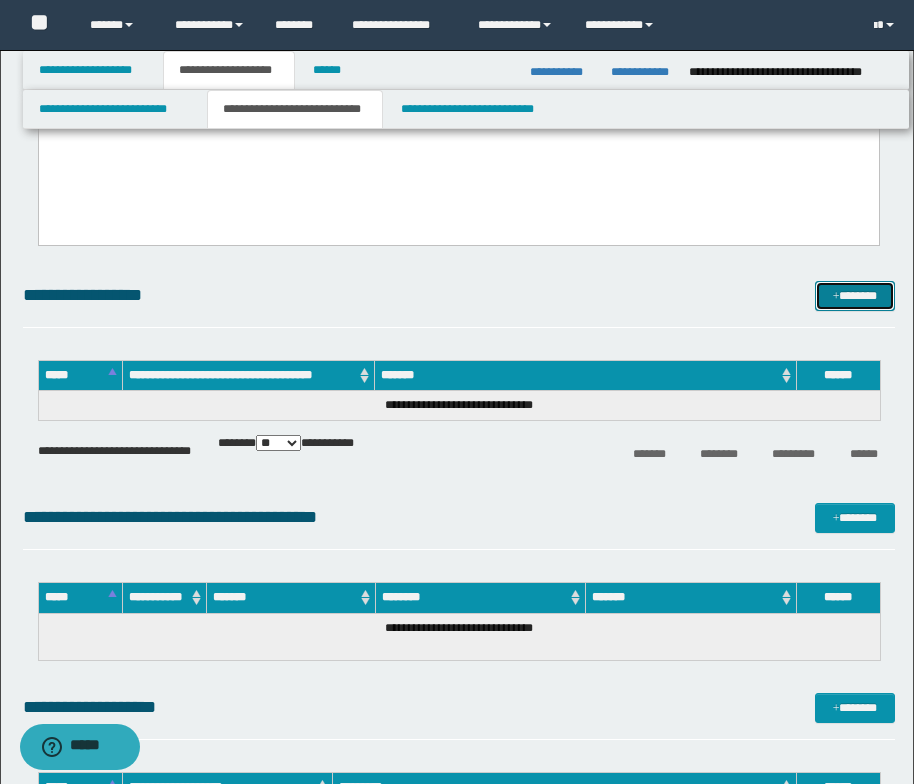 click on "*******" at bounding box center [855, 296] 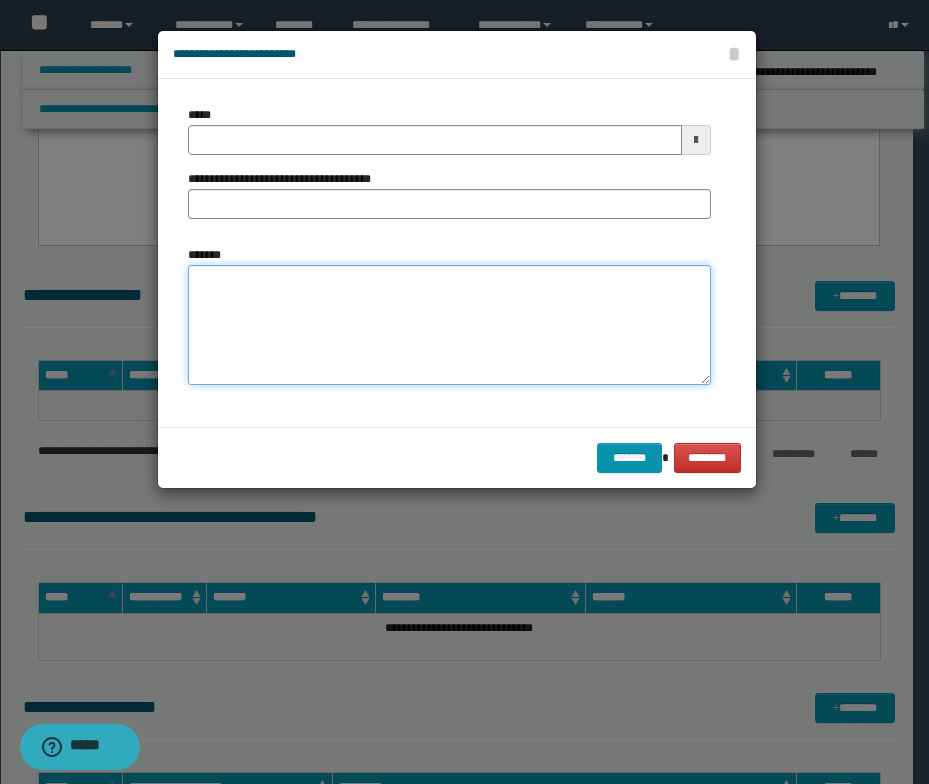 click on "*******" at bounding box center [449, 325] 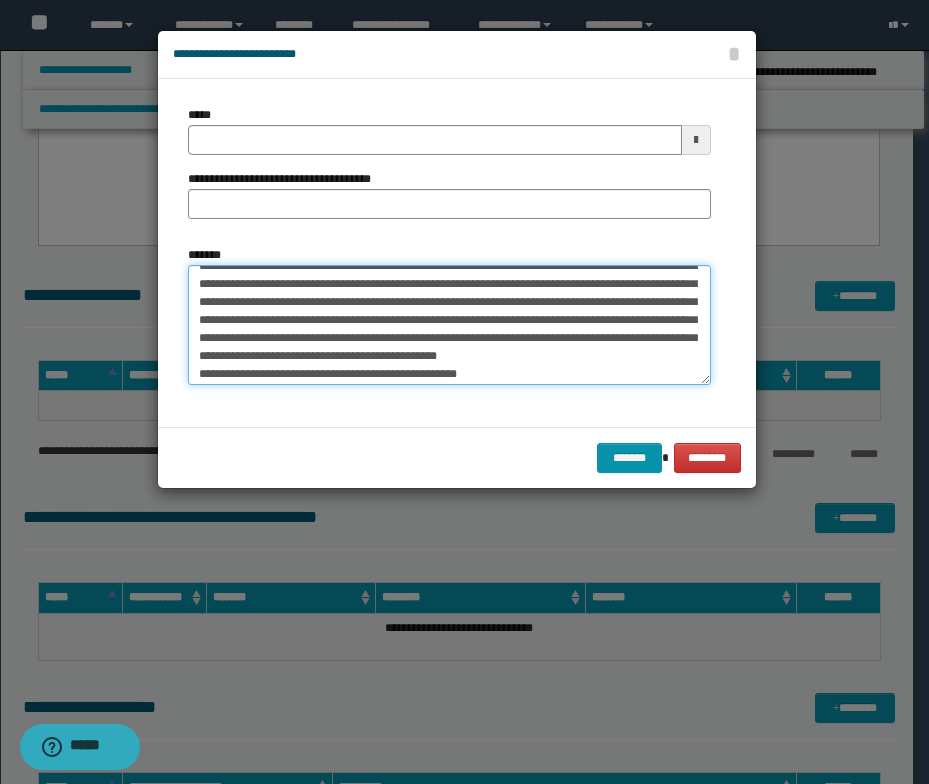 scroll, scrollTop: 8, scrollLeft: 0, axis: vertical 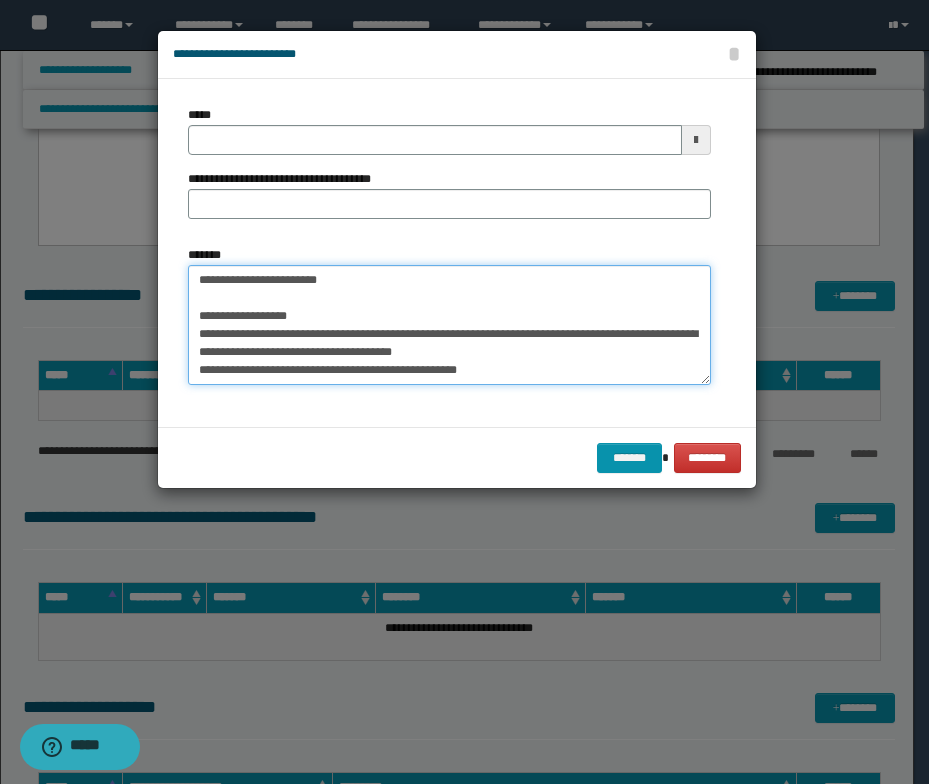 drag, startPoint x: 378, startPoint y: 272, endPoint x: 154, endPoint y: 285, distance: 224.37692 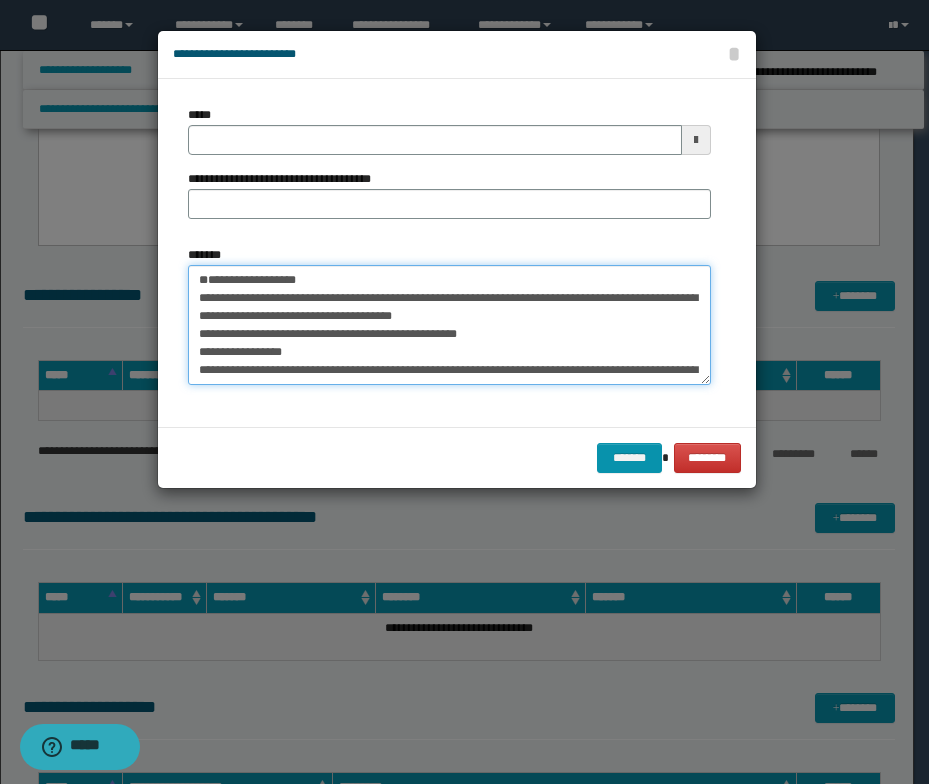 type on "**********" 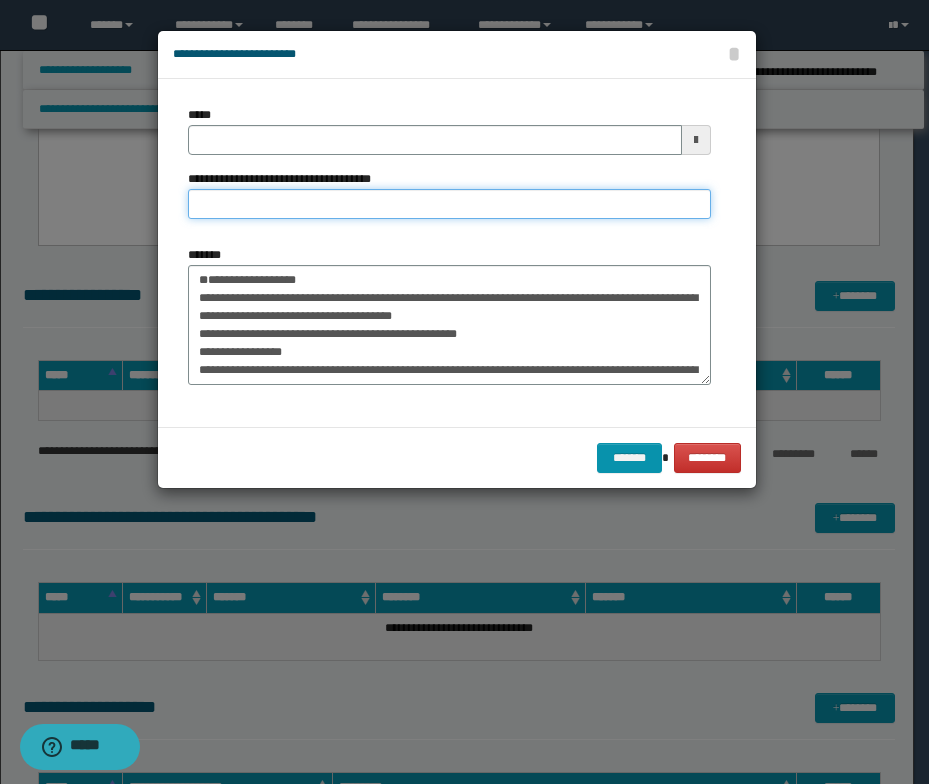 click on "**********" at bounding box center (449, 204) 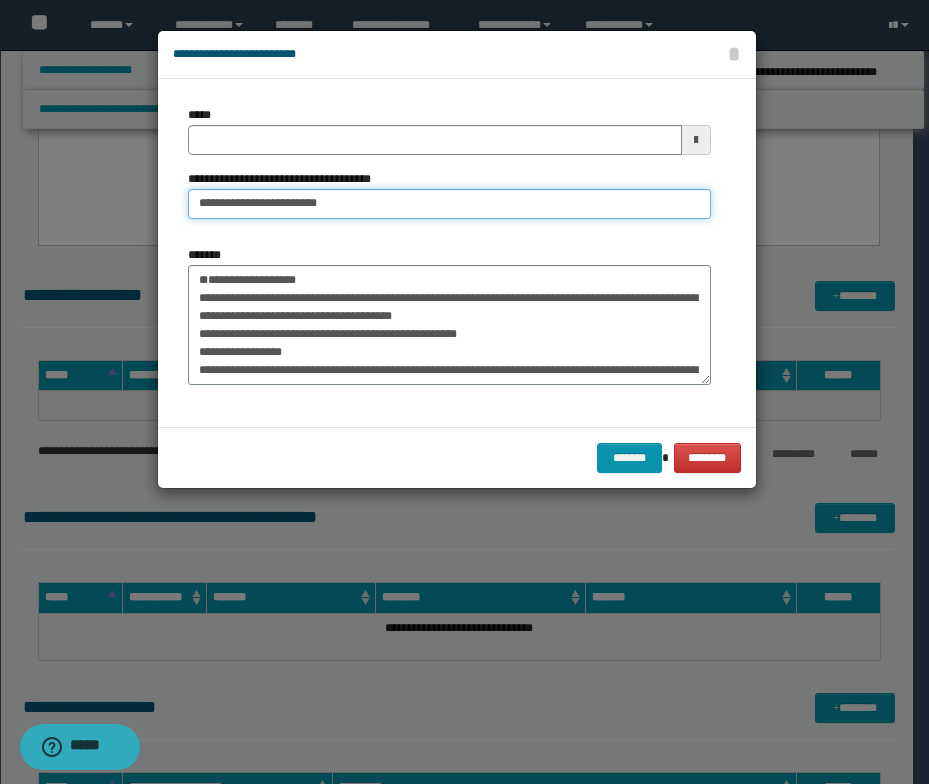 drag, startPoint x: 261, startPoint y: 203, endPoint x: 231, endPoint y: 207, distance: 30.265491 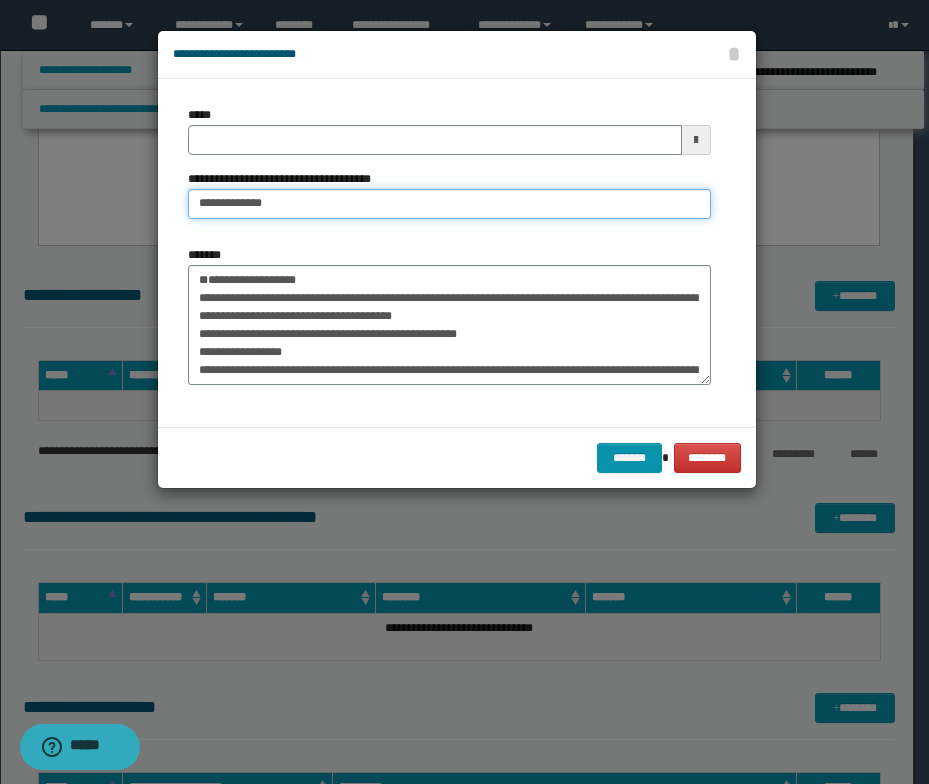 type on "**********" 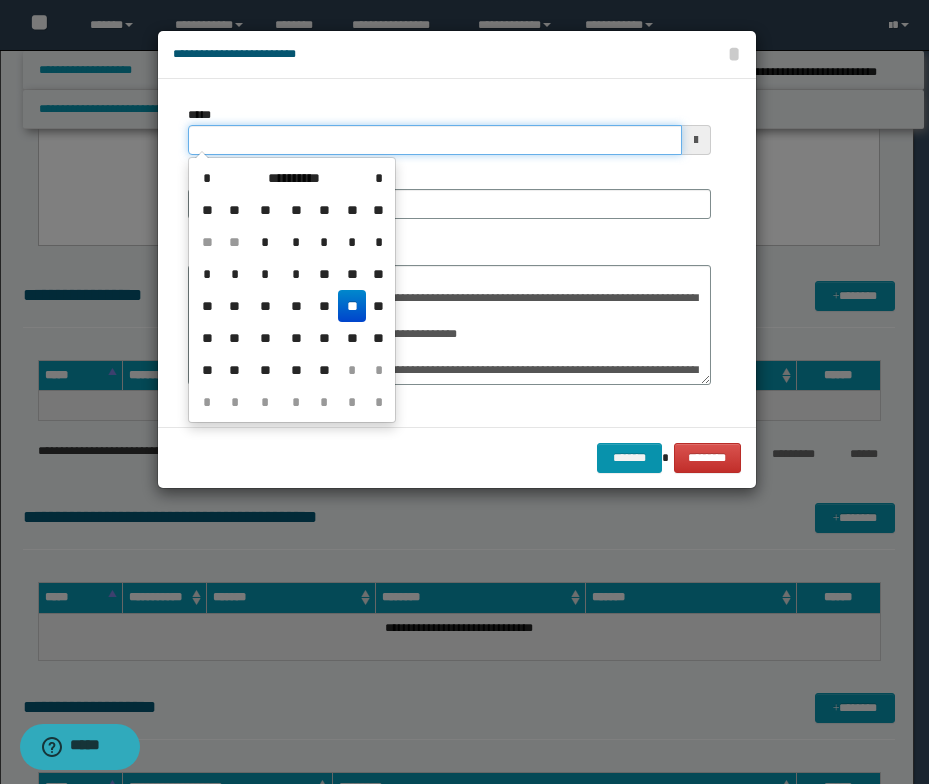 click on "*****" at bounding box center [435, 140] 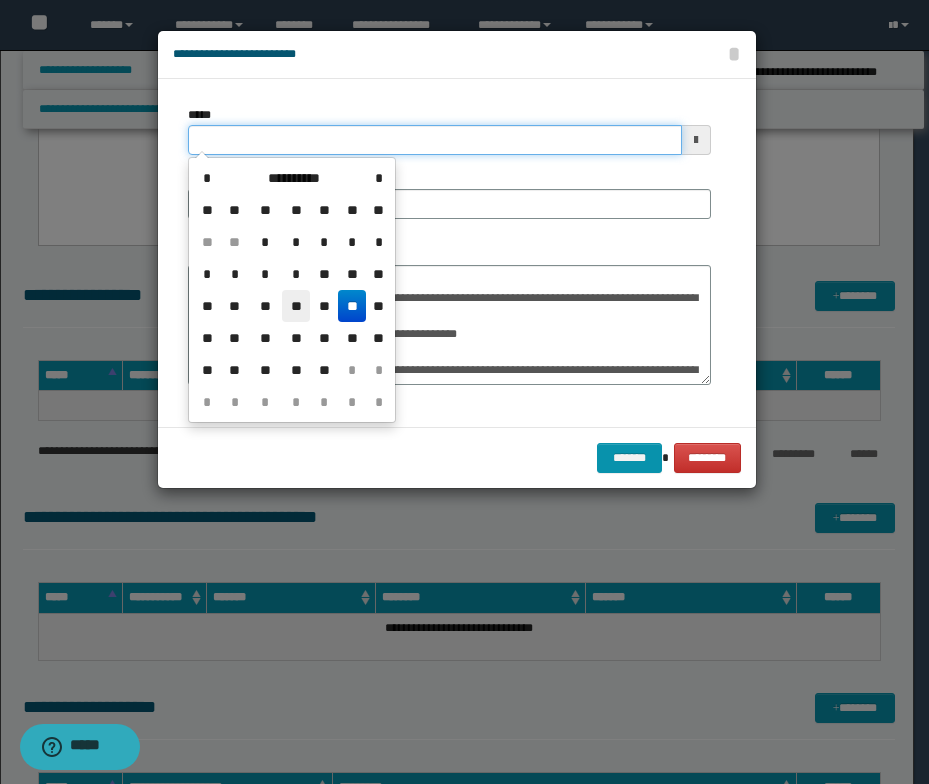 type on "**********" 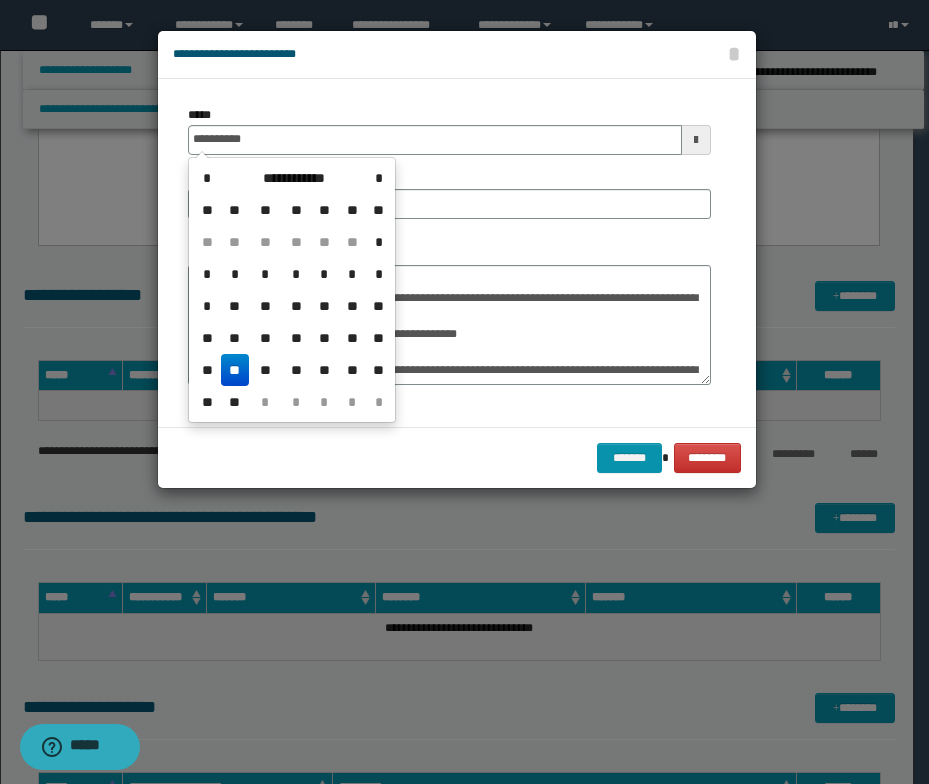 click on "**" at bounding box center [235, 370] 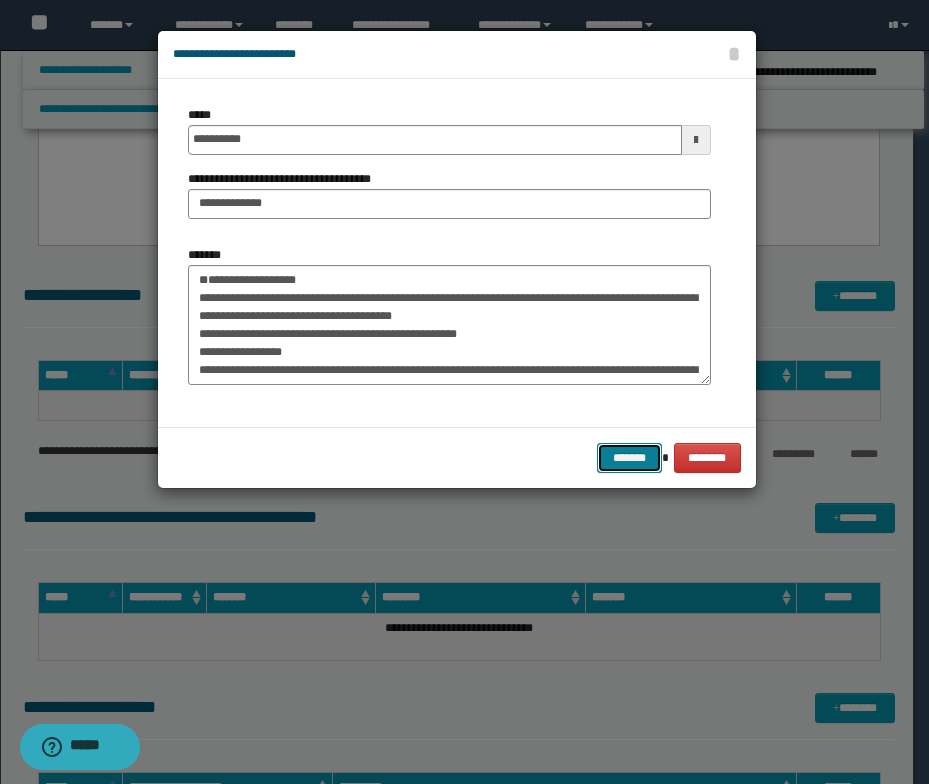 click on "*******" at bounding box center [629, 458] 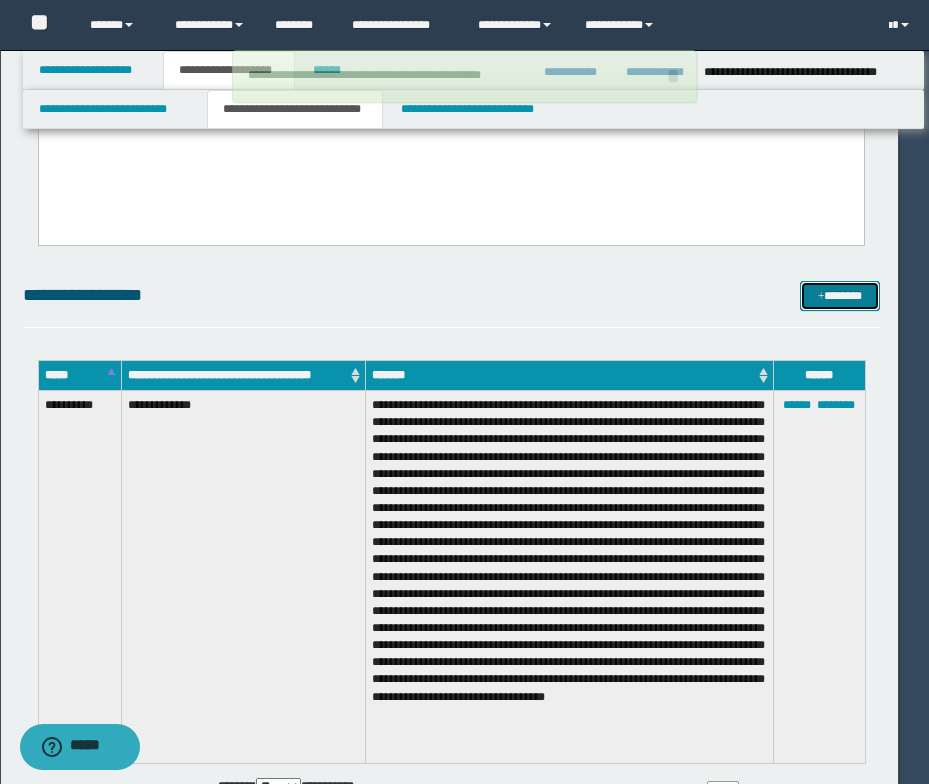 type 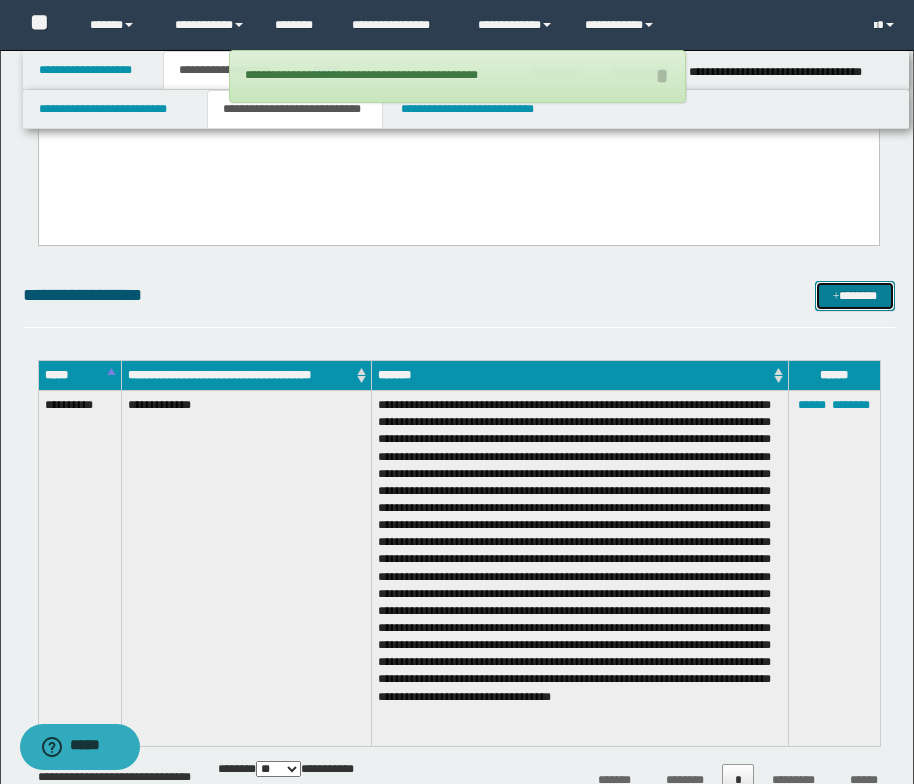 click at bounding box center [836, 297] 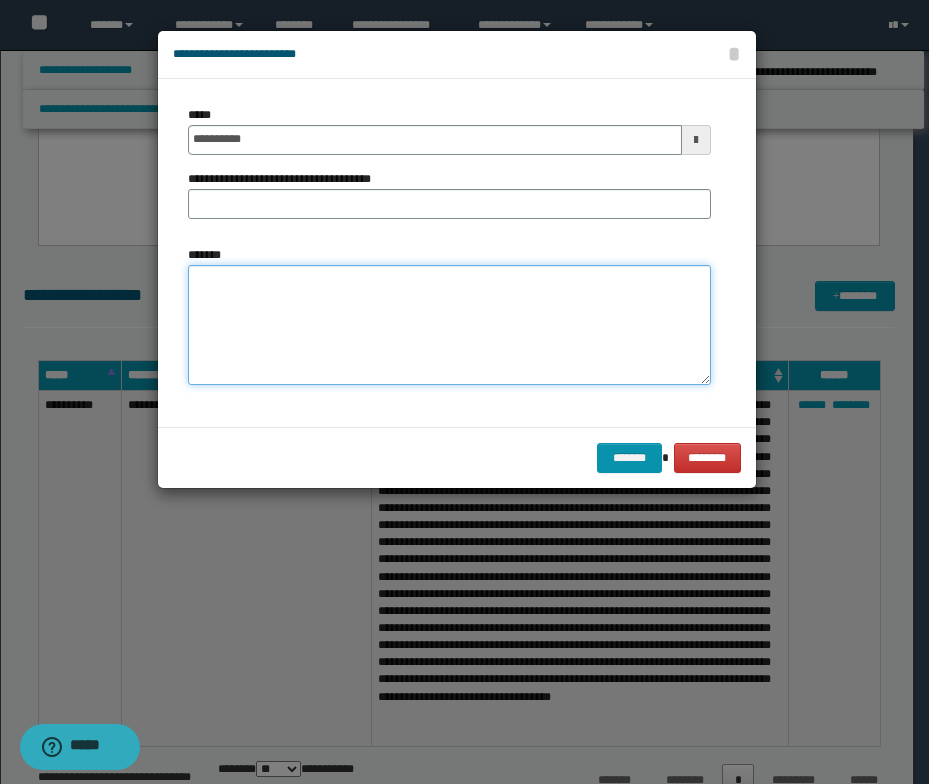 click on "*******" at bounding box center (449, 325) 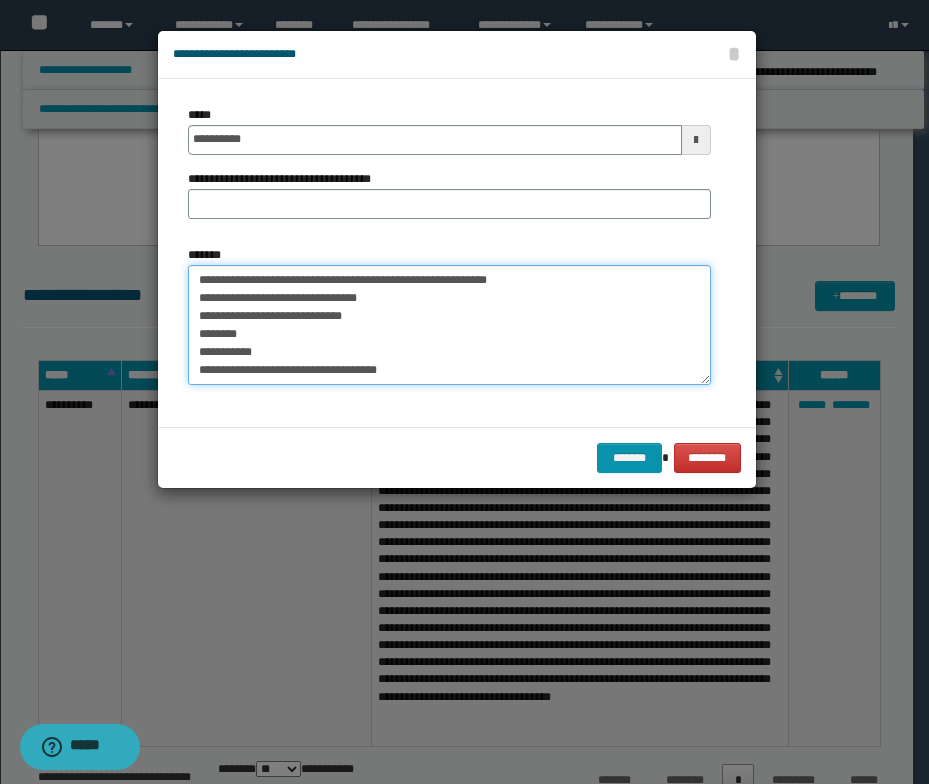 scroll, scrollTop: 0, scrollLeft: 0, axis: both 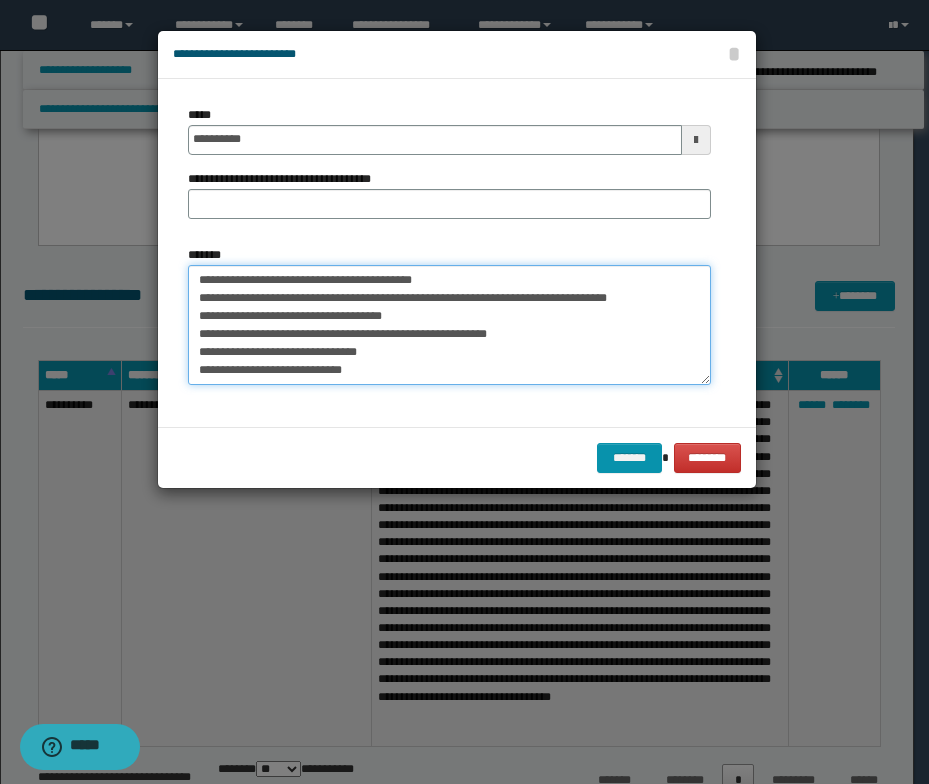 drag, startPoint x: 459, startPoint y: 277, endPoint x: 211, endPoint y: 264, distance: 248.34048 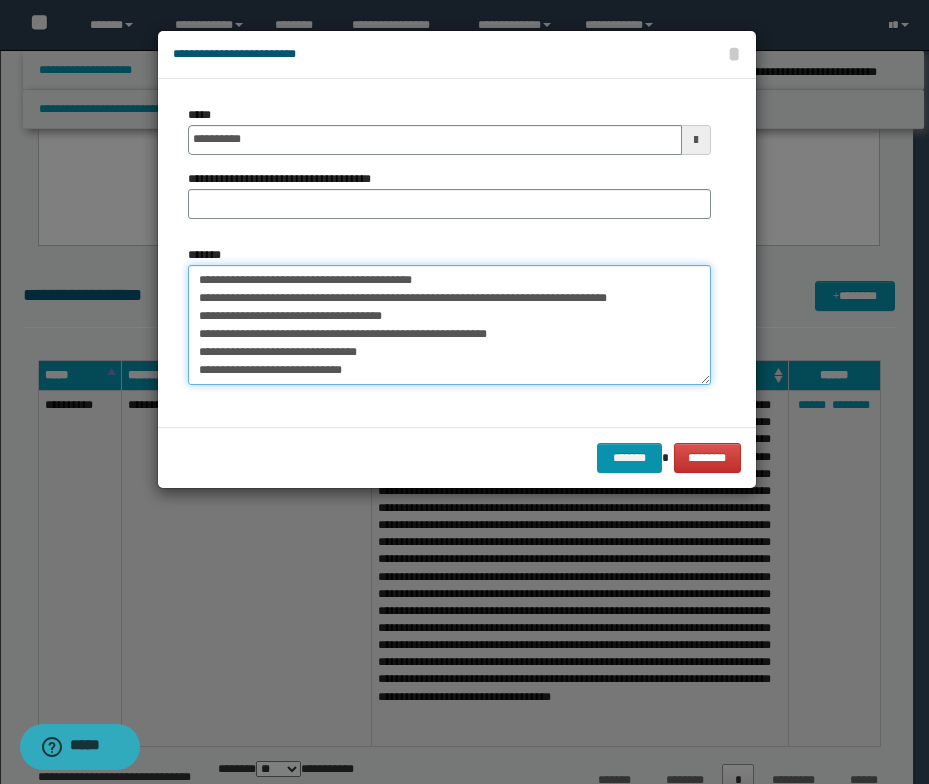 click on "**********" at bounding box center [449, 325] 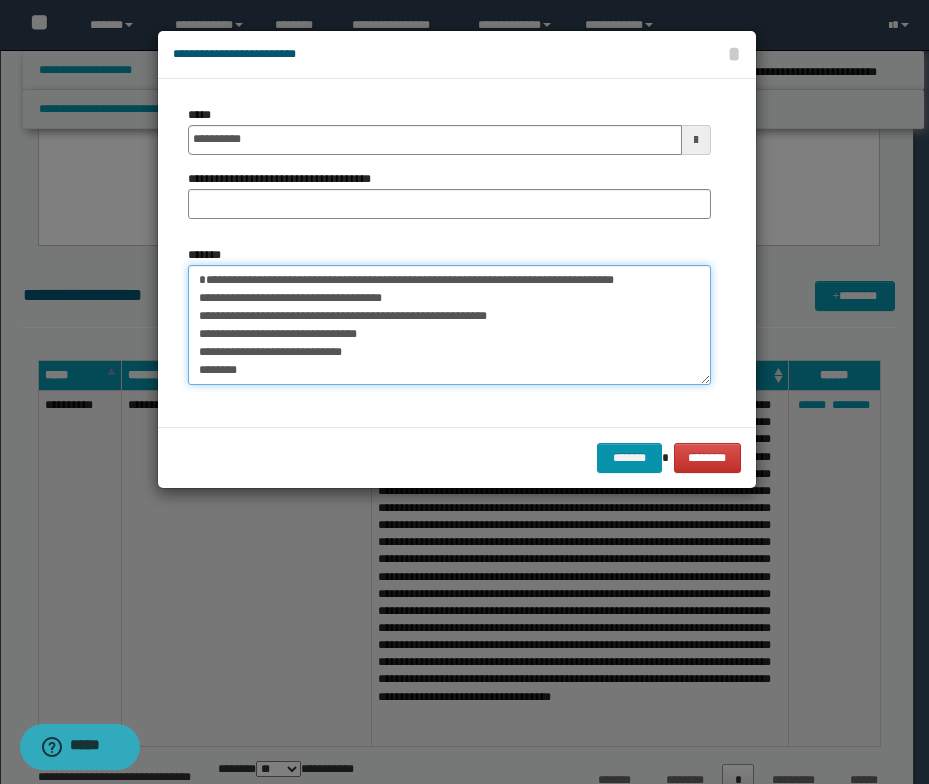 type on "**********" 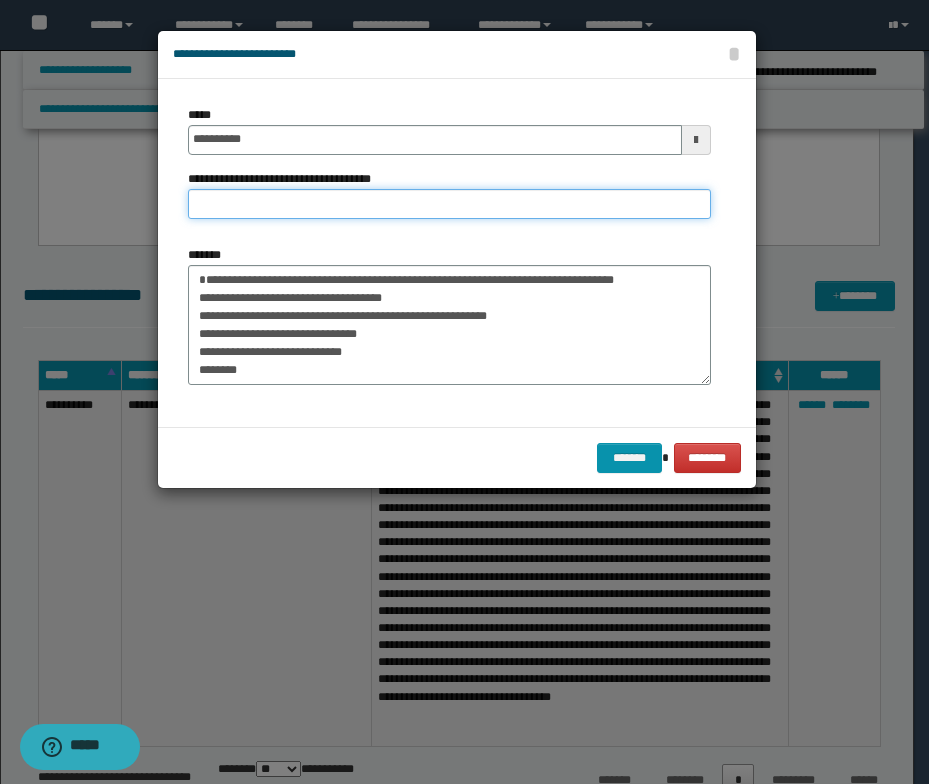 click on "**********" at bounding box center [449, 204] 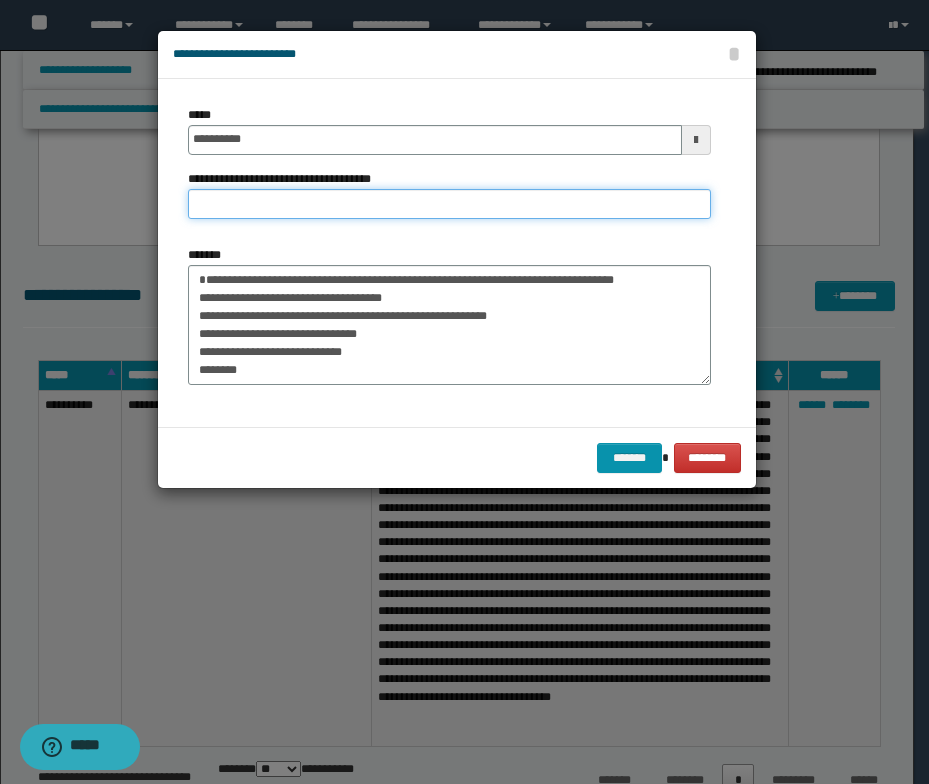 paste on "**********" 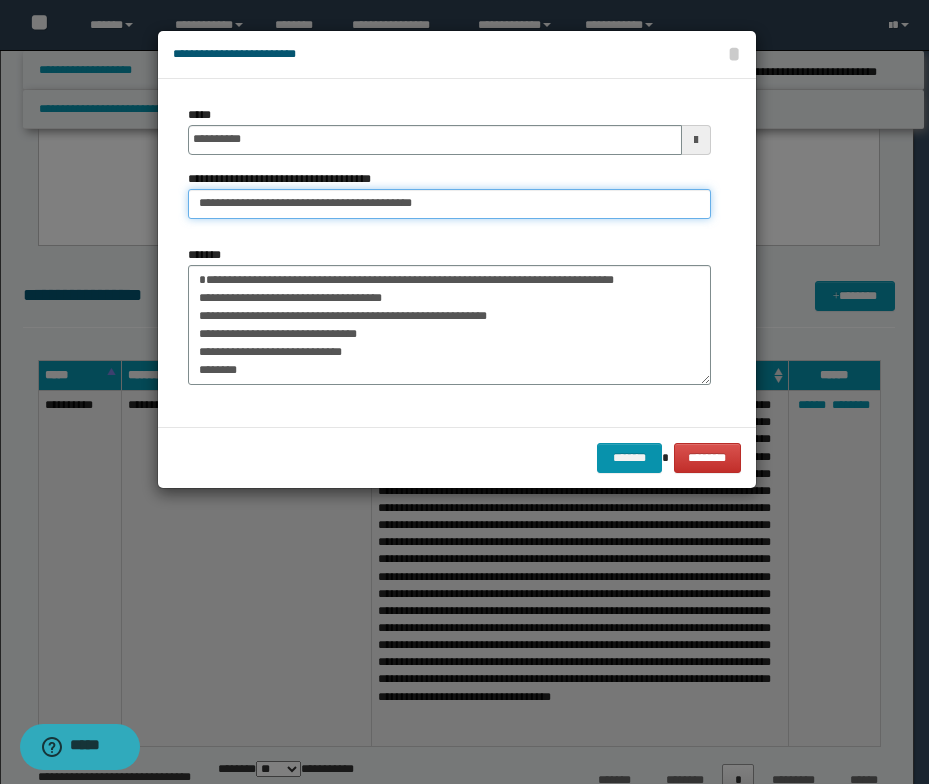 drag, startPoint x: 263, startPoint y: 205, endPoint x: 190, endPoint y: 198, distance: 73.33485 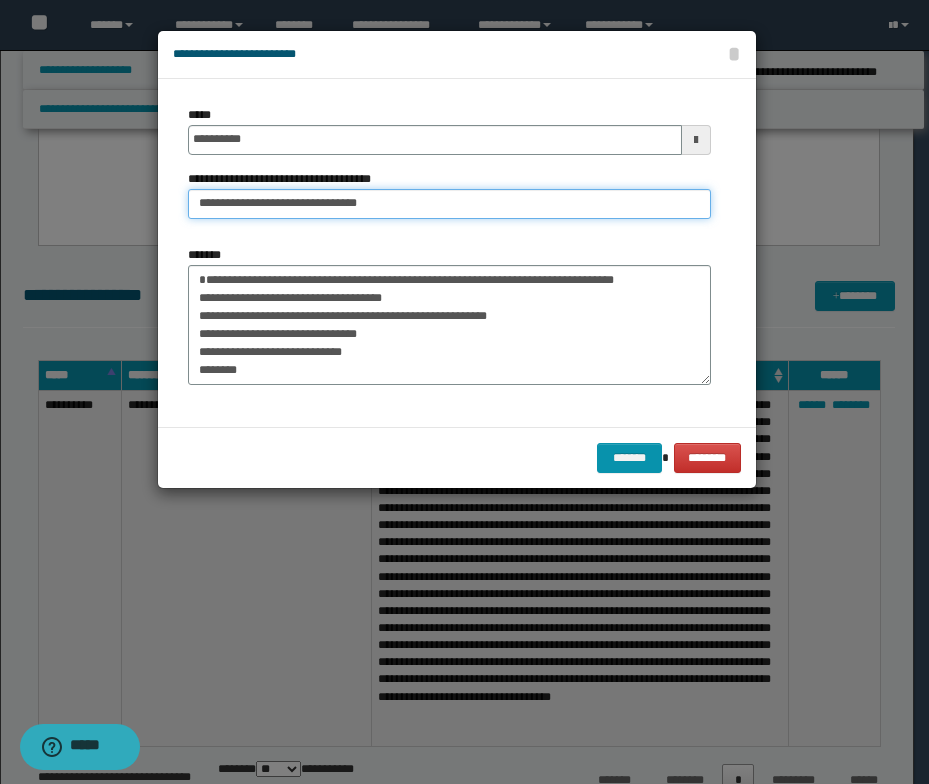 type on "**********" 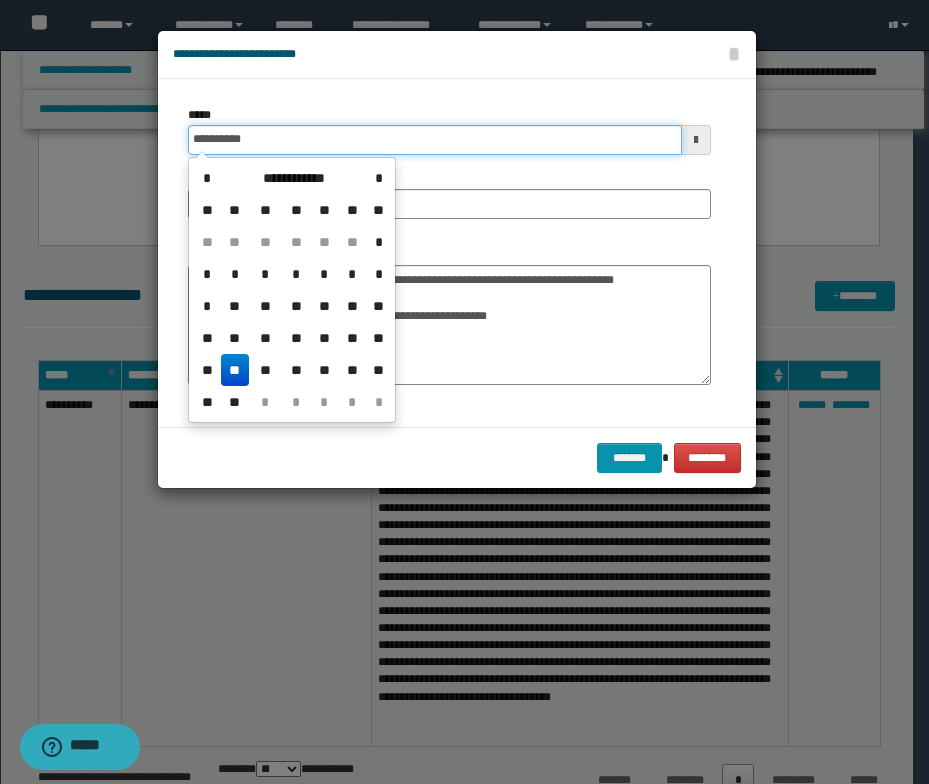 click on "**********" at bounding box center (435, 140) 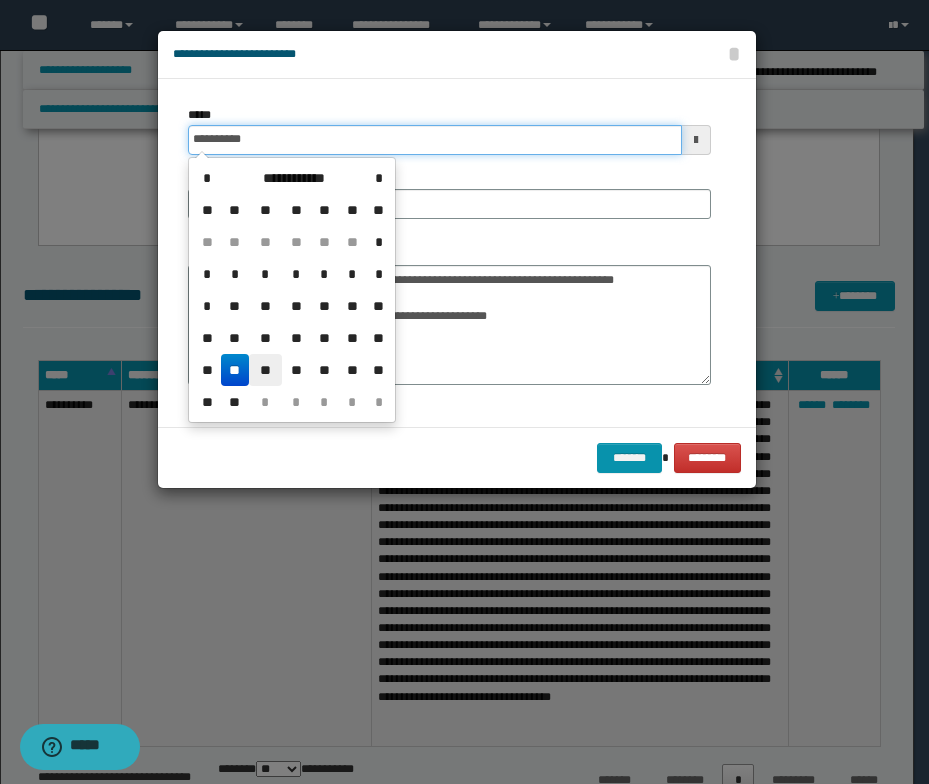 type on "**********" 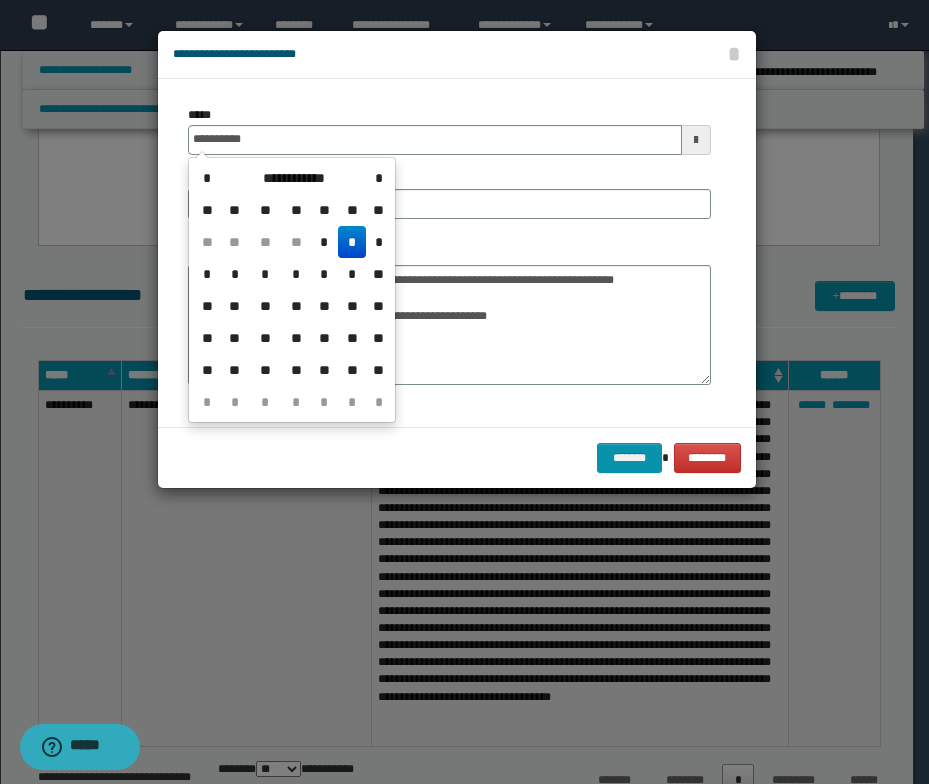 click on "*" at bounding box center [352, 242] 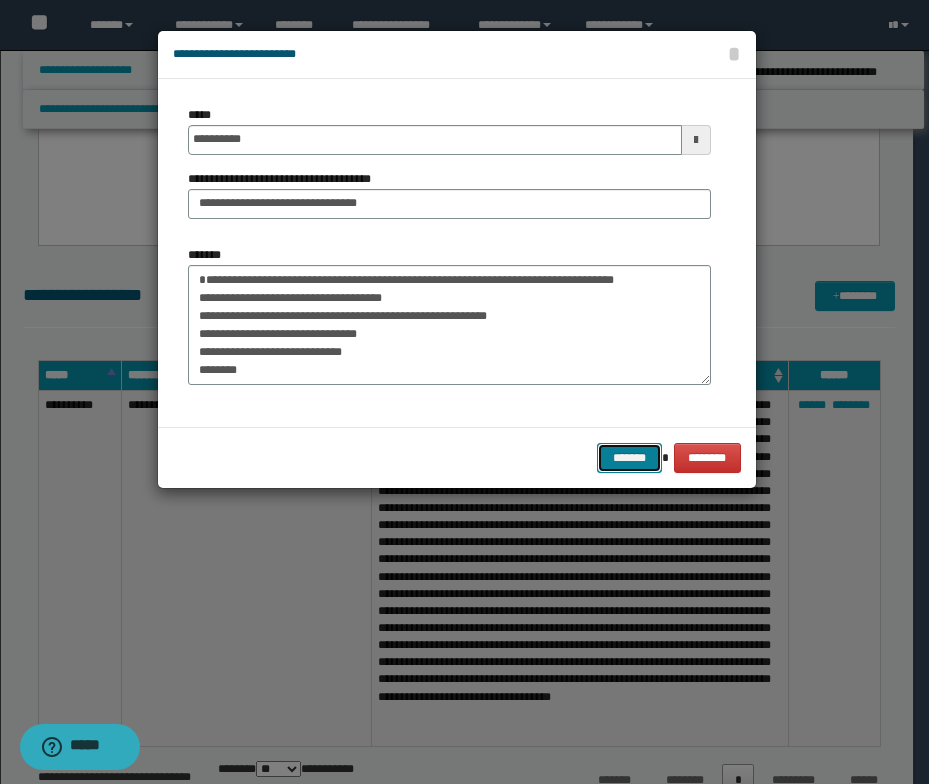 click on "*******" at bounding box center [629, 458] 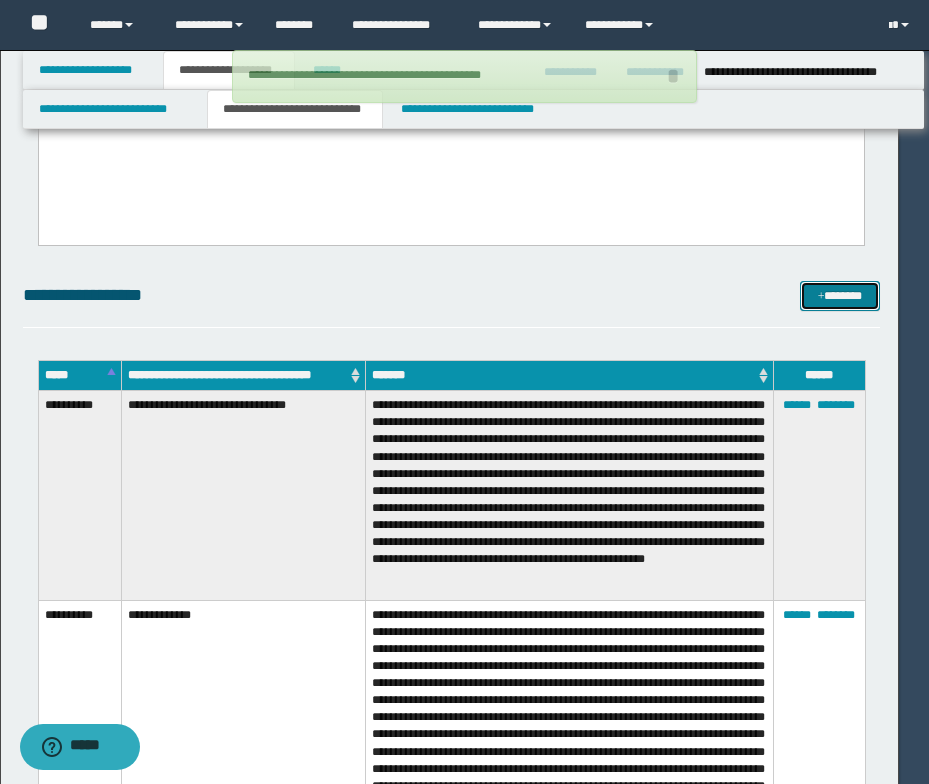 type 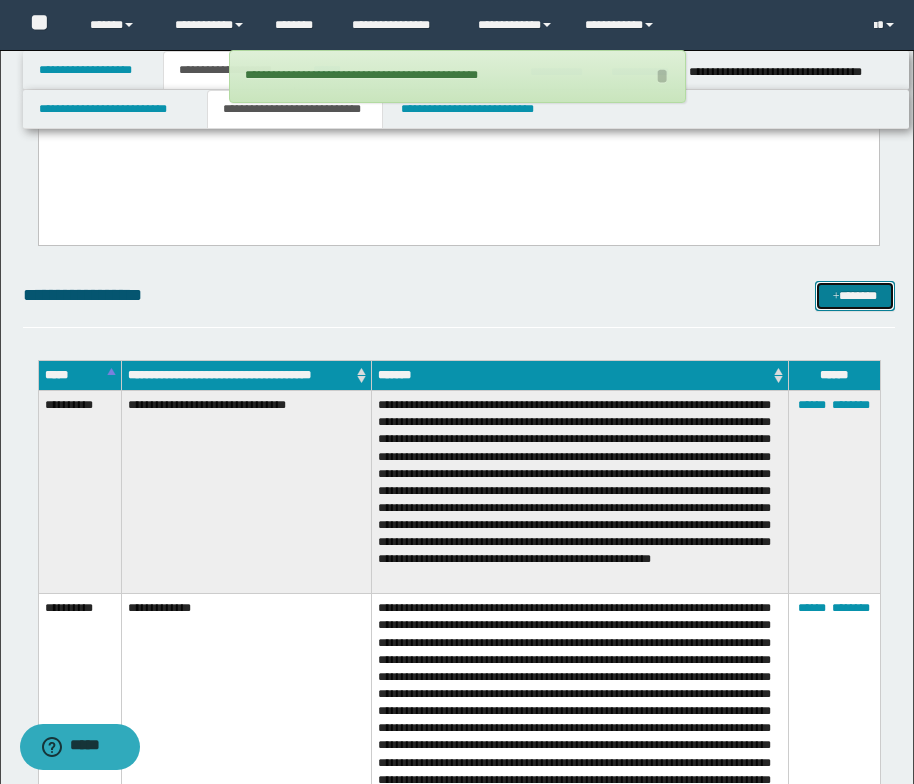 click at bounding box center (836, 297) 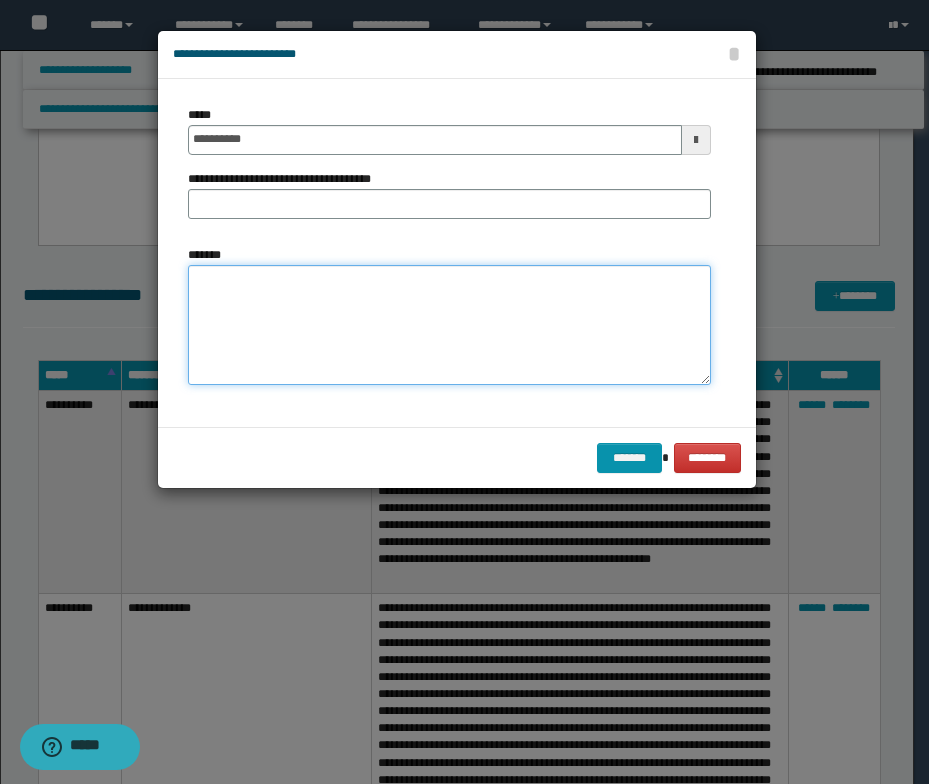 click on "*******" at bounding box center [449, 325] 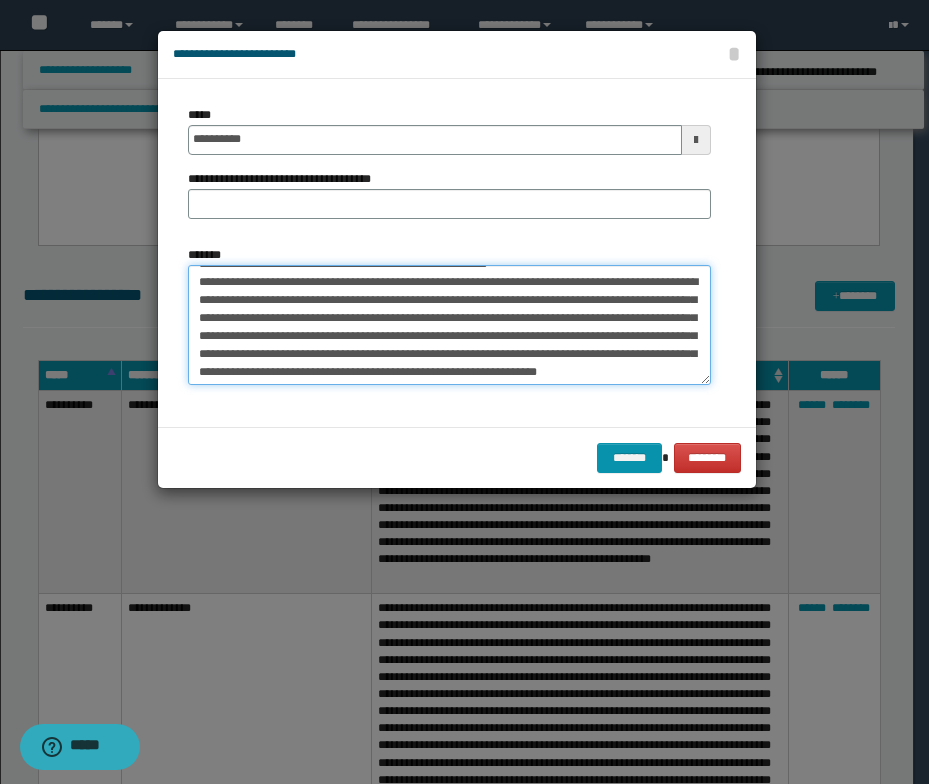 scroll, scrollTop: 0, scrollLeft: 0, axis: both 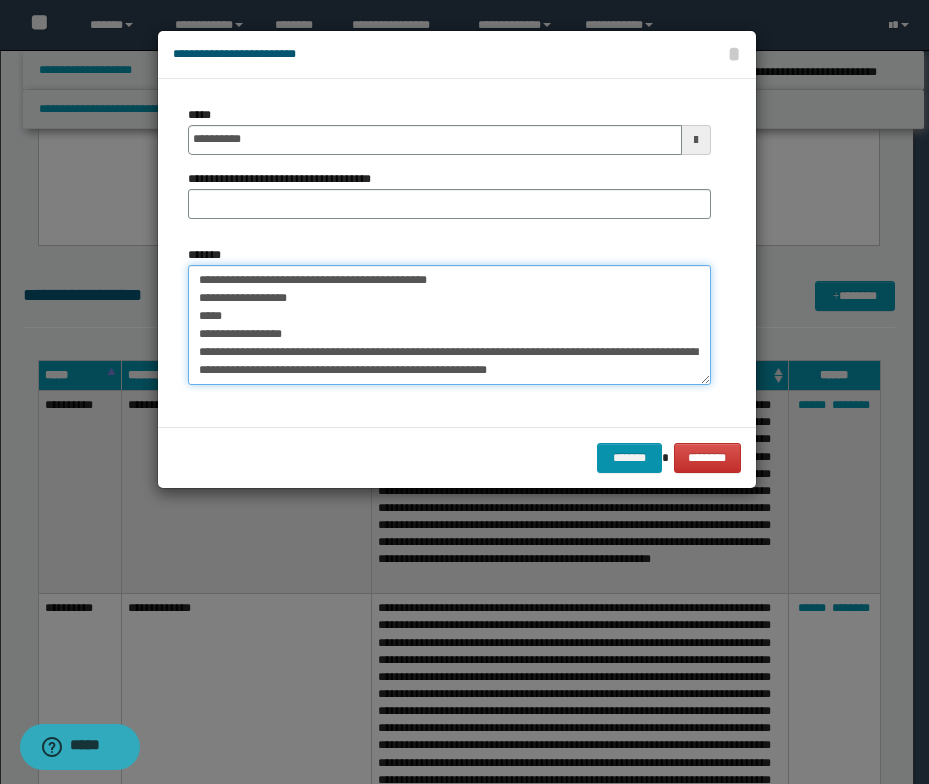 drag, startPoint x: 464, startPoint y: 279, endPoint x: 183, endPoint y: 281, distance: 281.0071 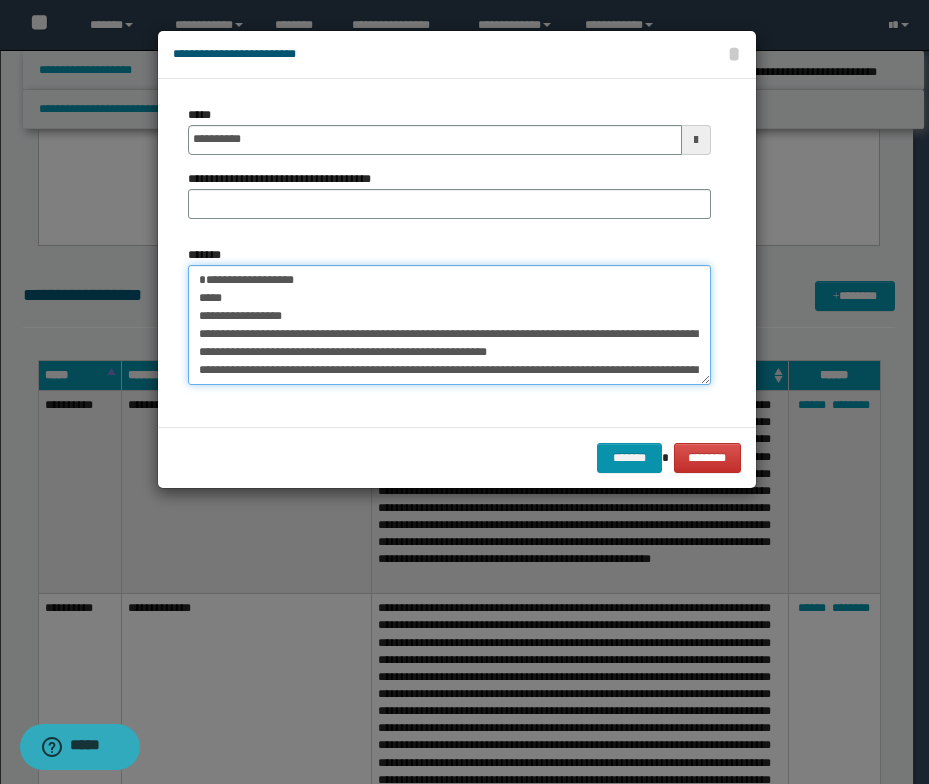 type on "**********" 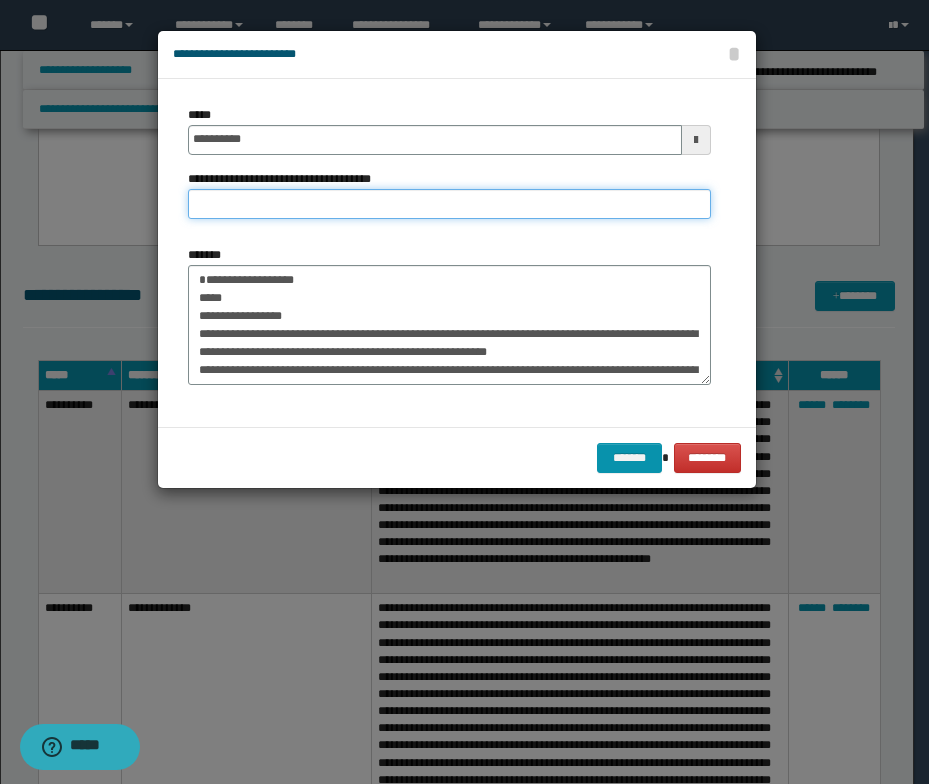 click on "**********" at bounding box center (449, 204) 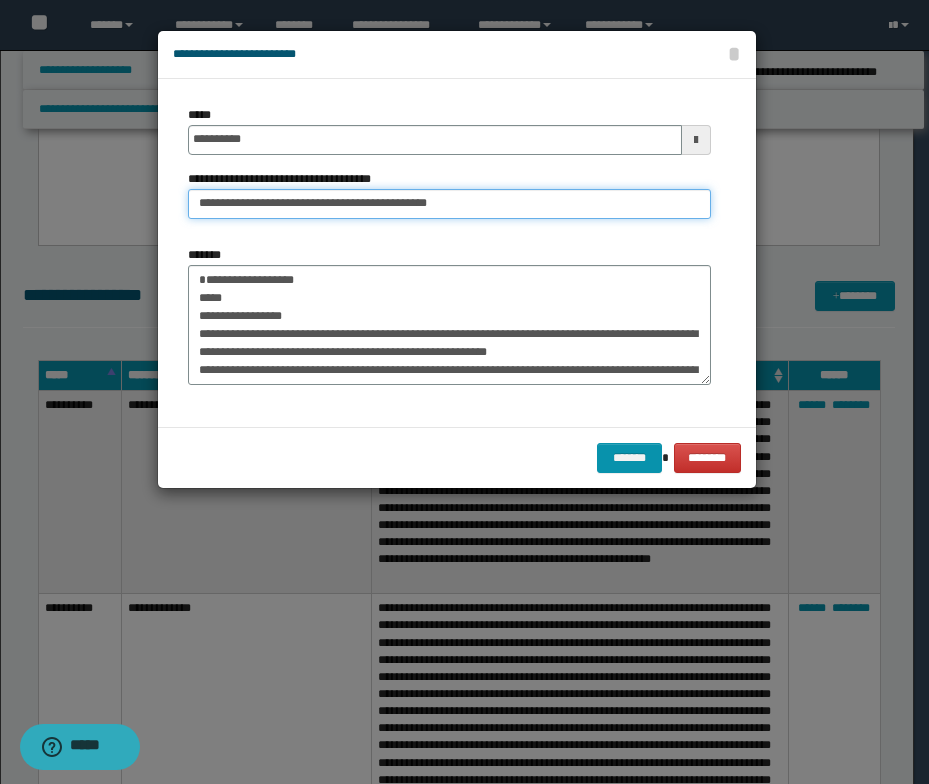 drag, startPoint x: 261, startPoint y: 204, endPoint x: 188, endPoint y: 204, distance: 73 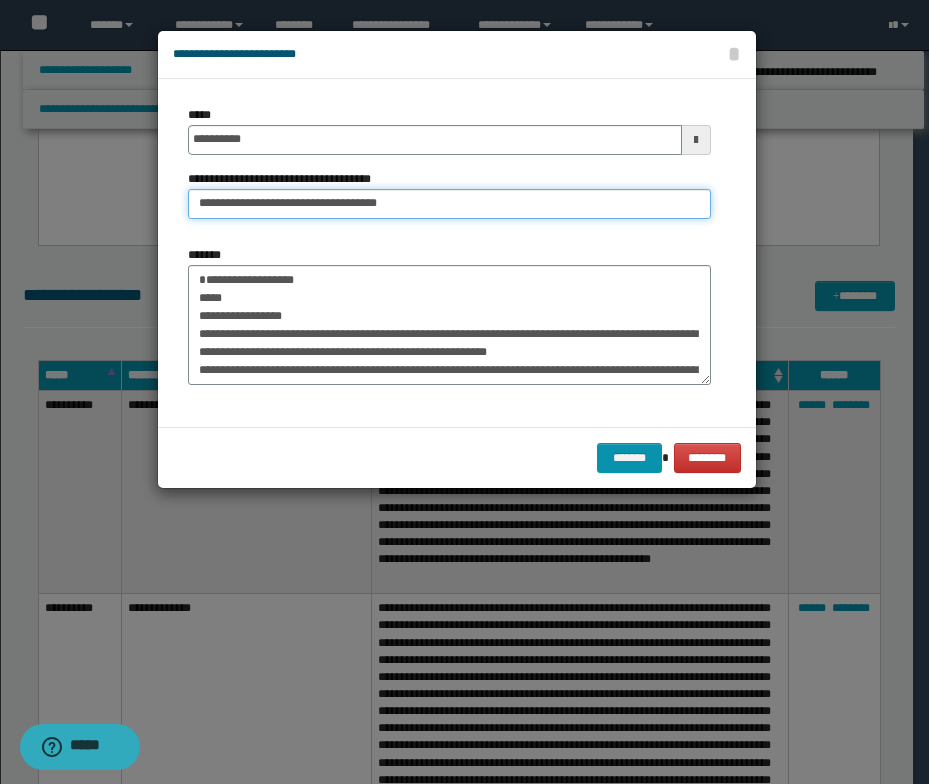 type on "**********" 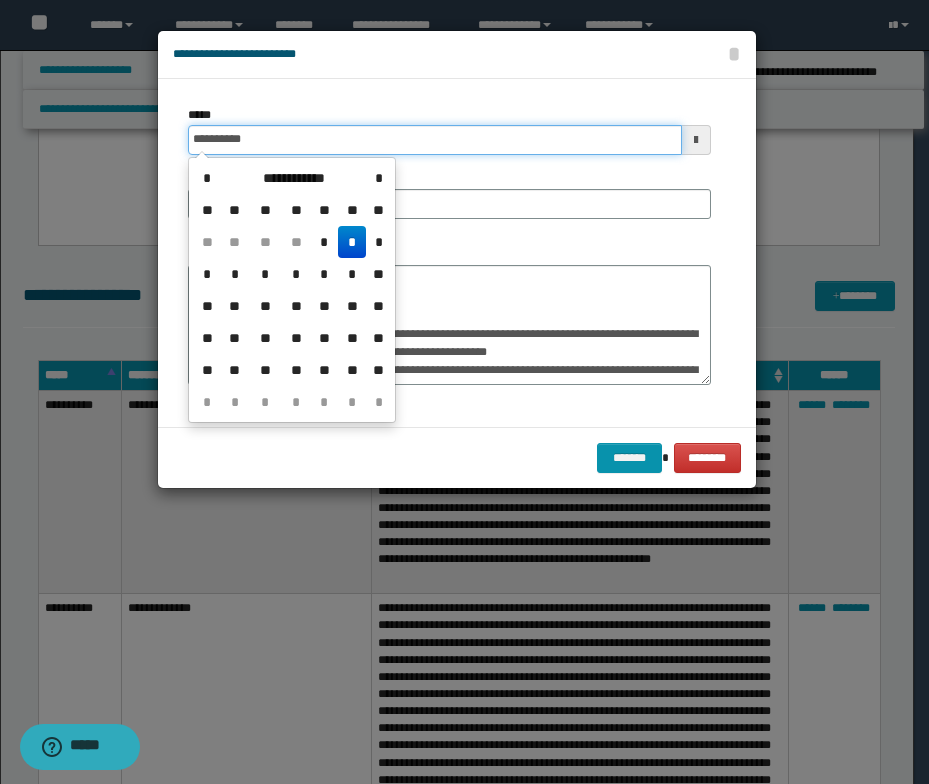click on "**********" at bounding box center (435, 140) 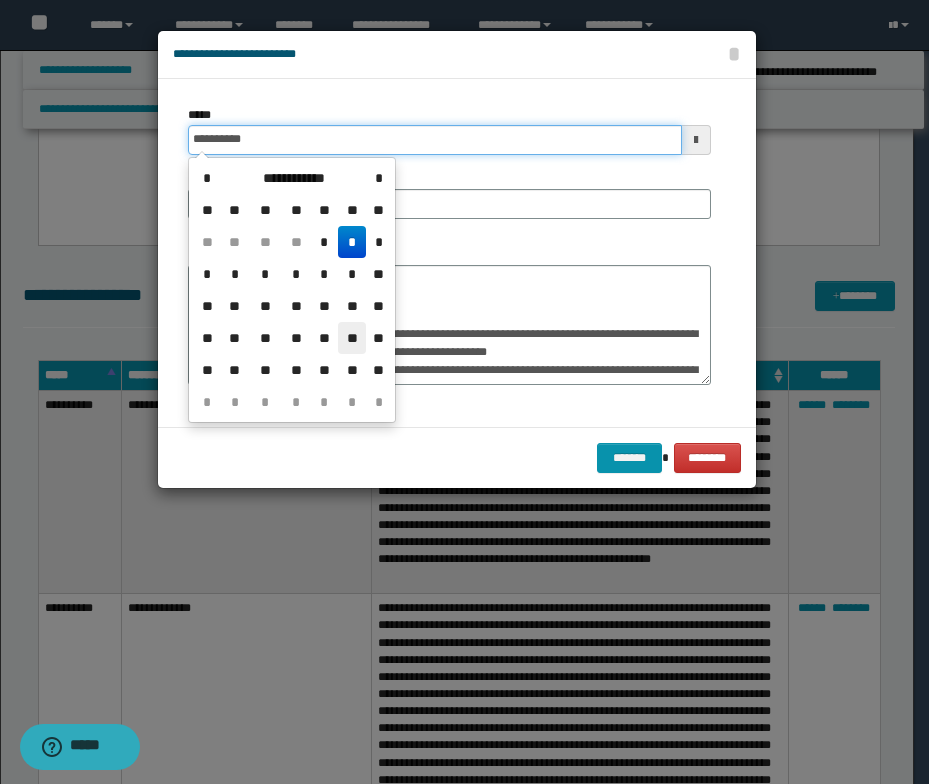 type on "**********" 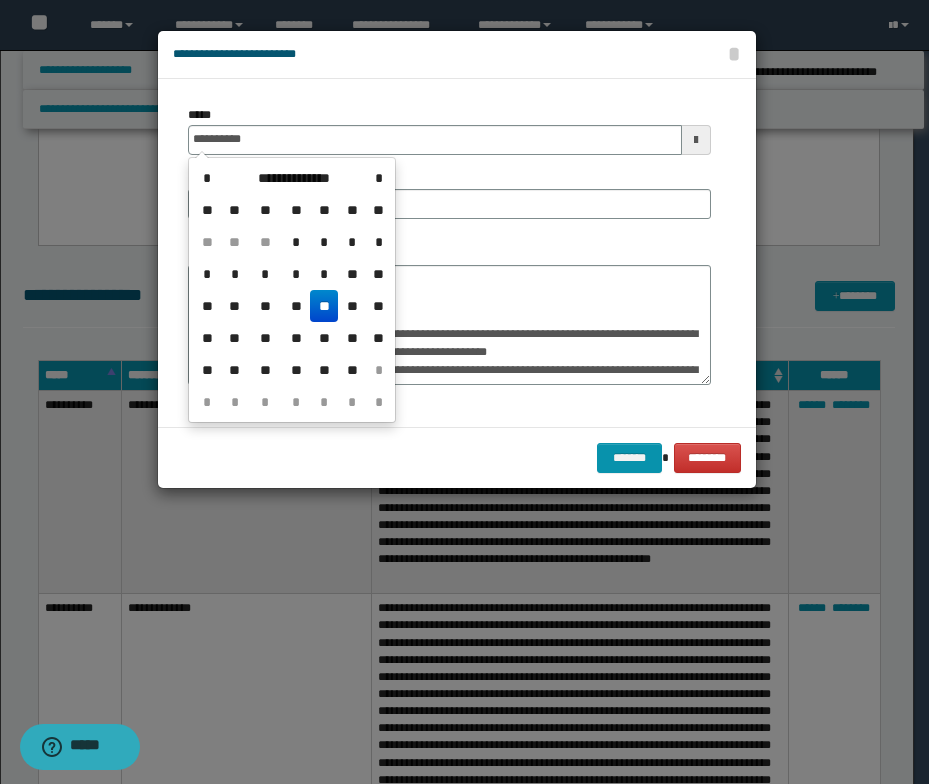 click on "**" at bounding box center [324, 306] 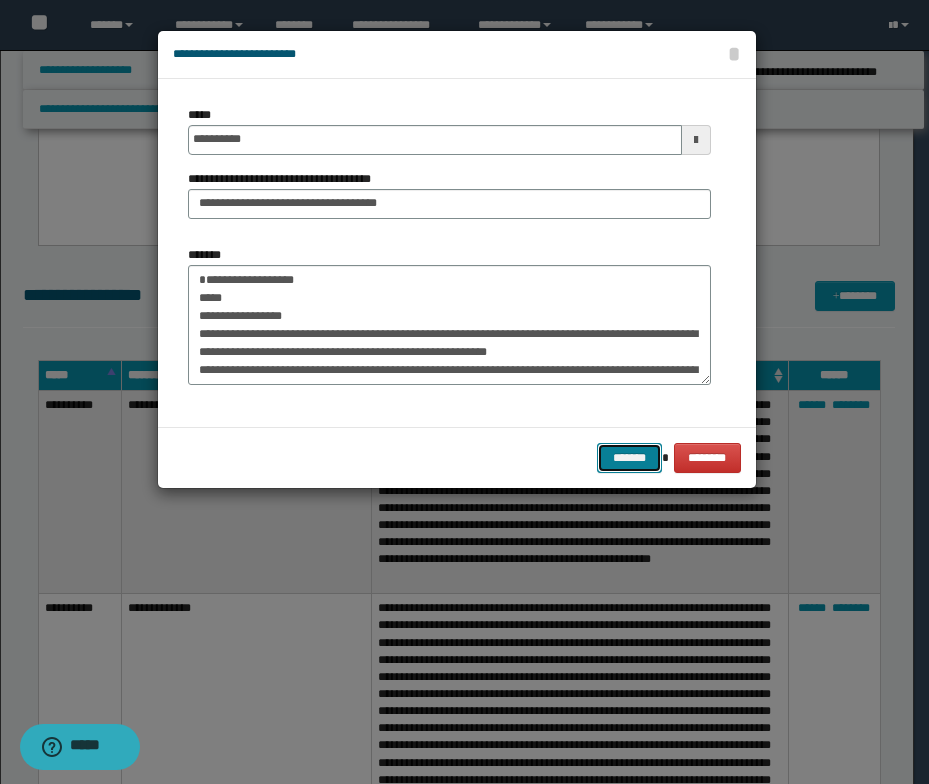 click on "*******" at bounding box center [629, 458] 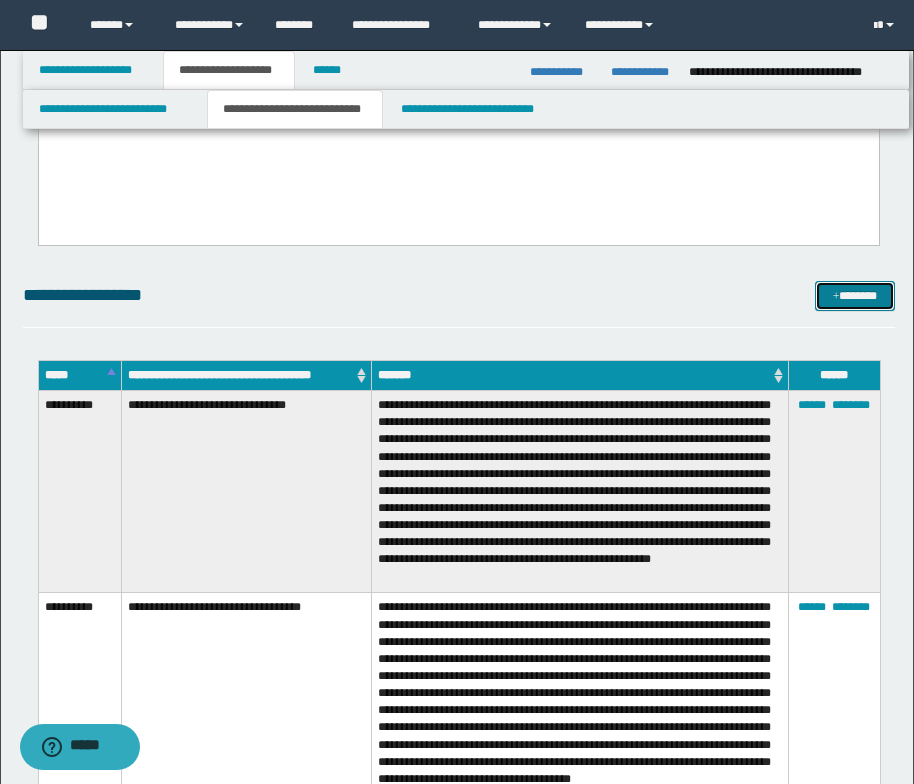 click at bounding box center (836, 297) 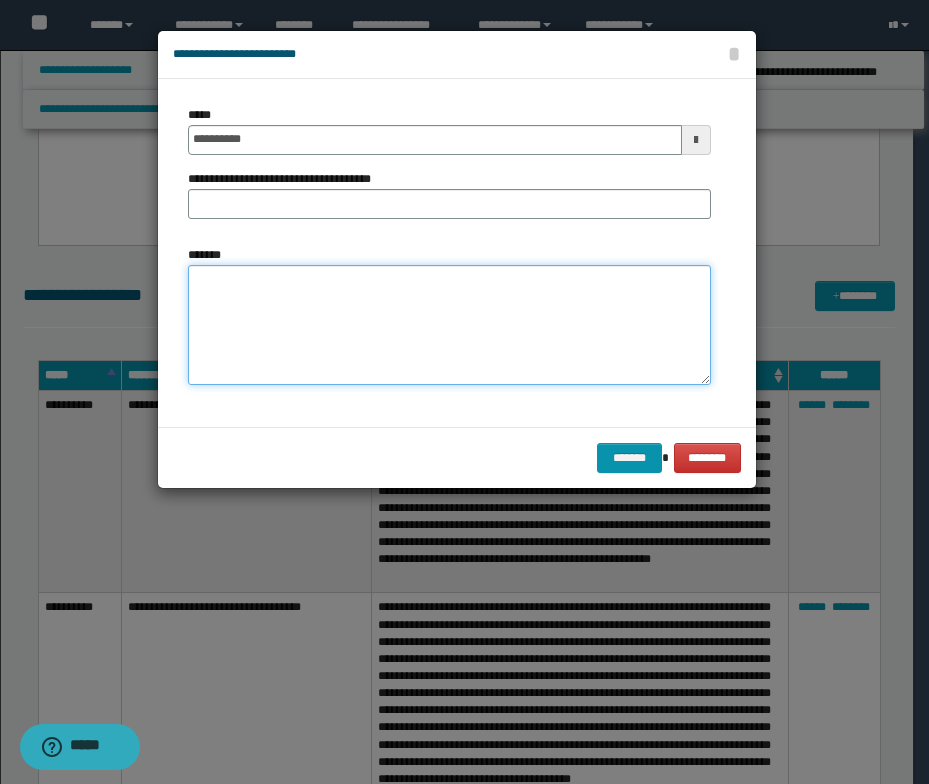 click on "*******" at bounding box center [449, 325] 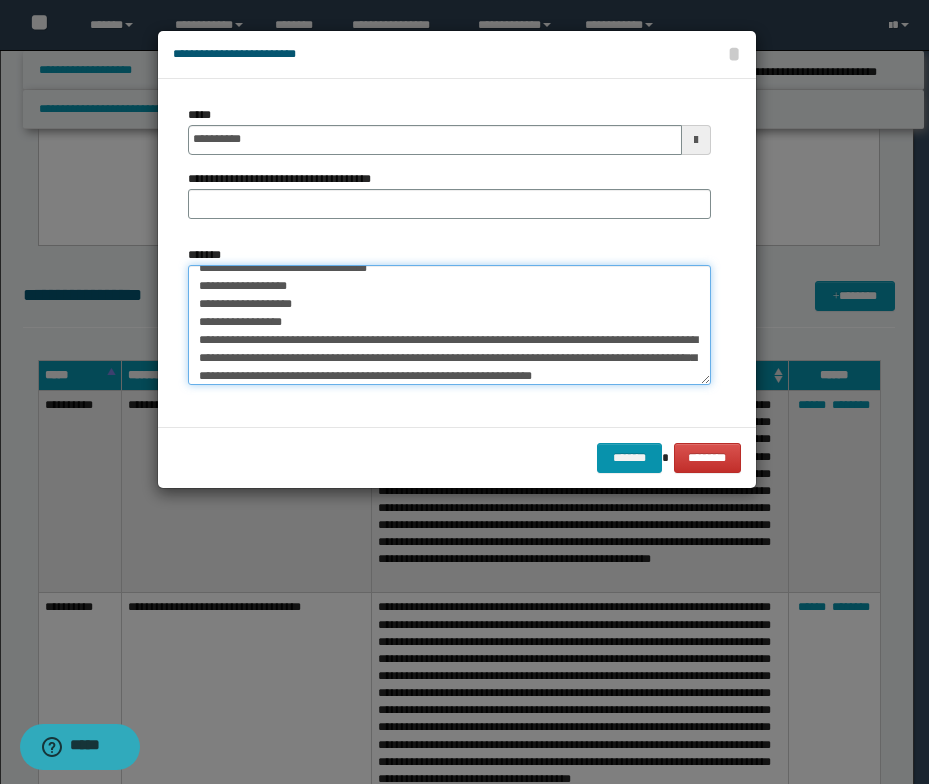 scroll, scrollTop: 0, scrollLeft: 0, axis: both 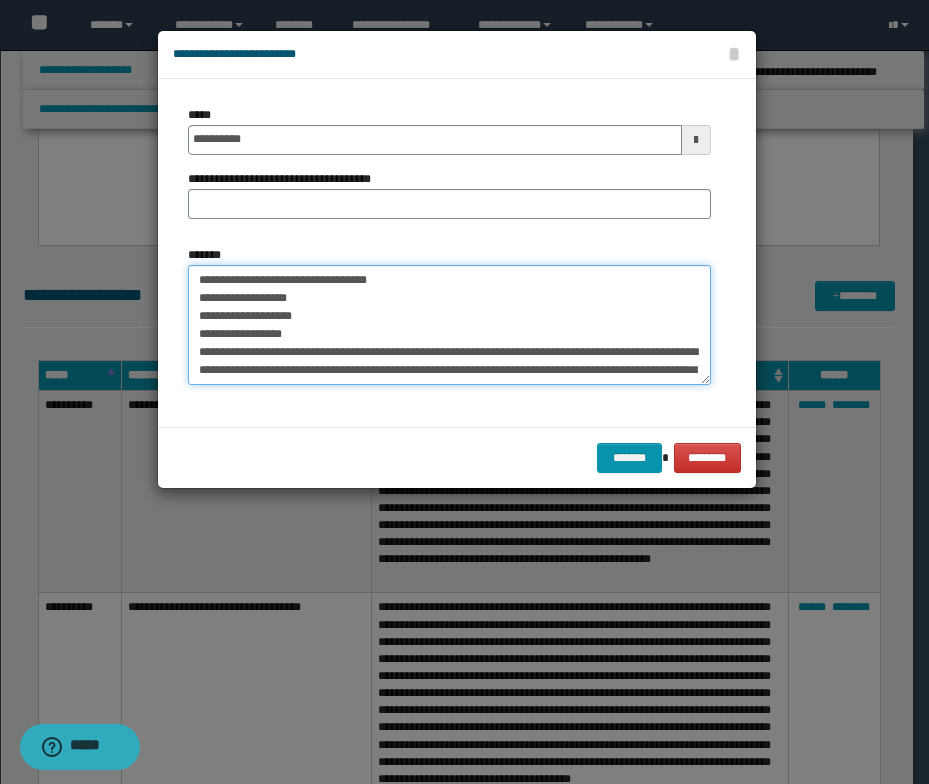 drag, startPoint x: 421, startPoint y: 276, endPoint x: 161, endPoint y: 283, distance: 260.0942 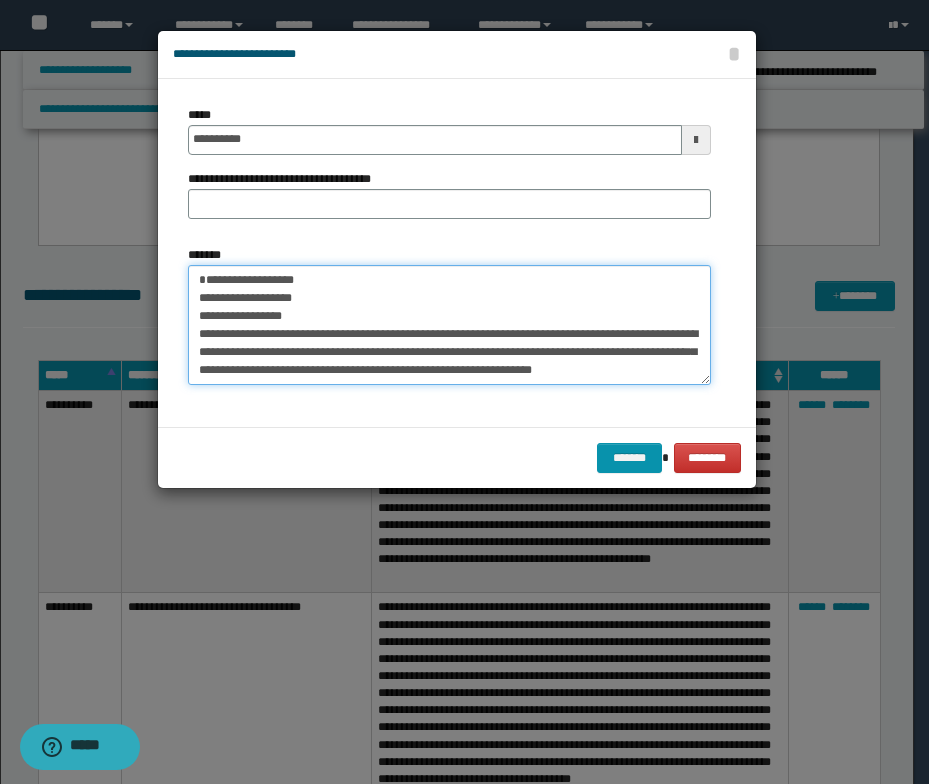 type on "**********" 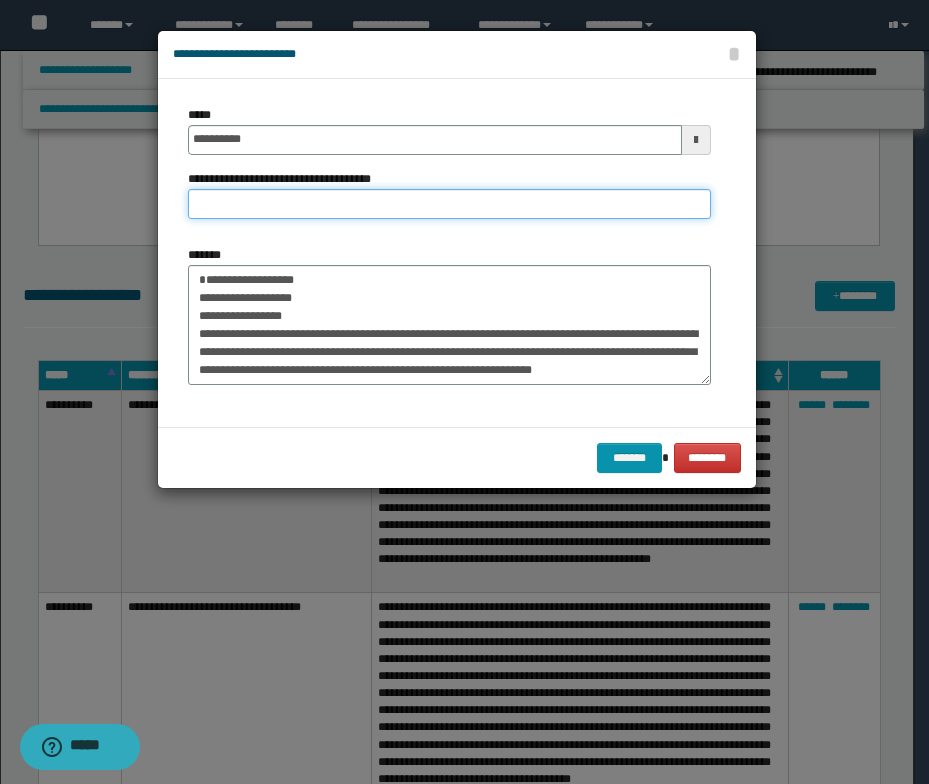 click on "**********" at bounding box center [449, 204] 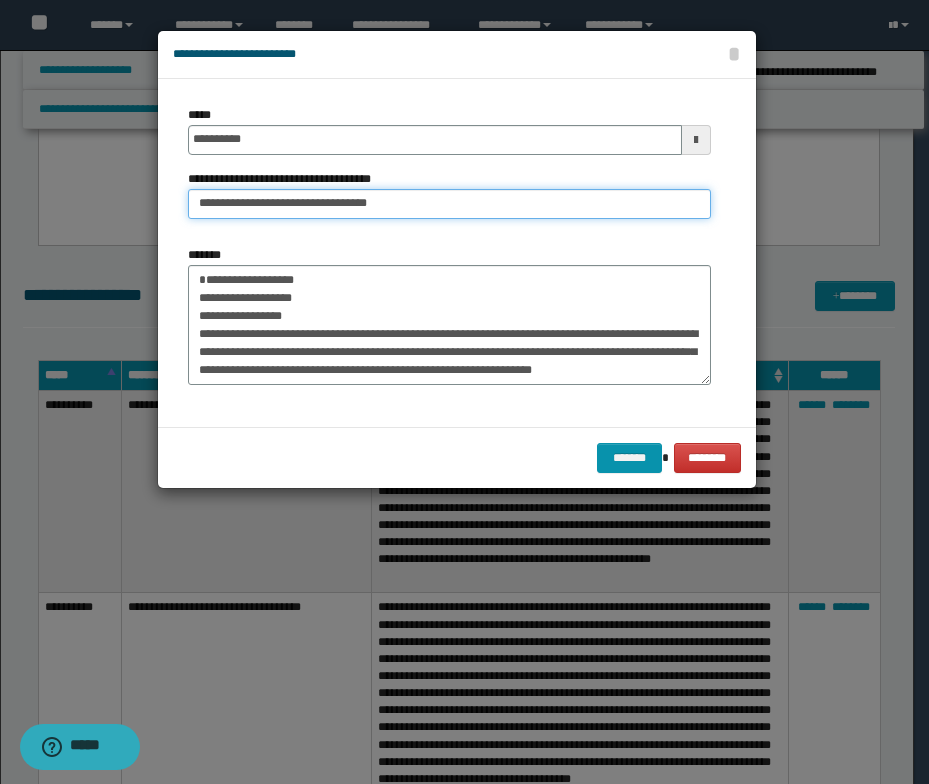 drag, startPoint x: 252, startPoint y: 204, endPoint x: 182, endPoint y: 201, distance: 70.064255 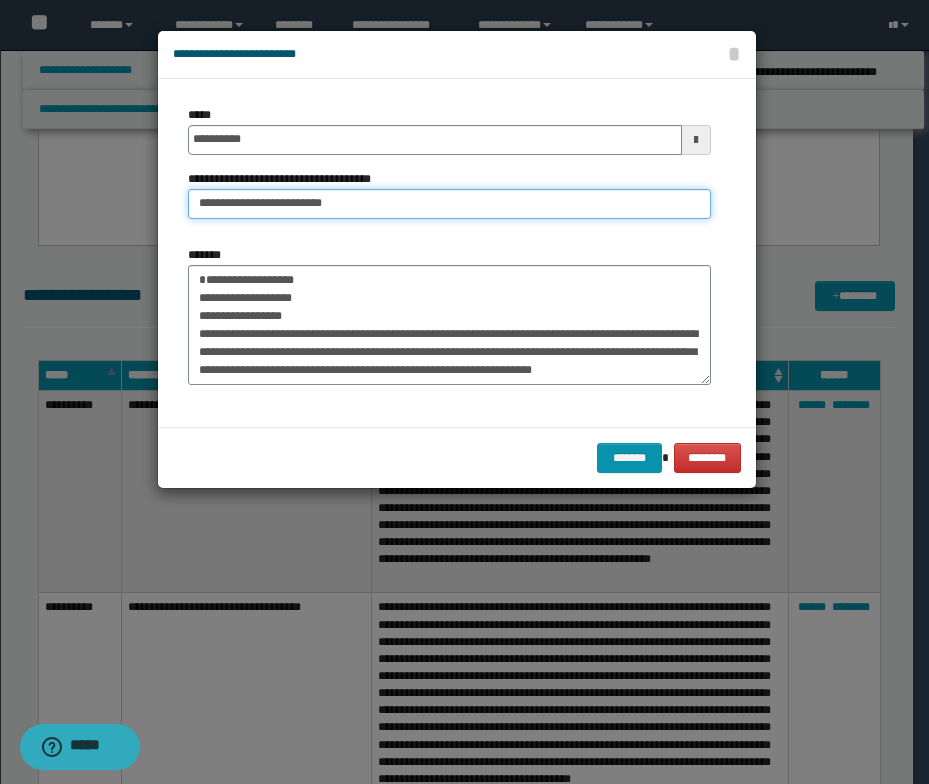 type on "**********" 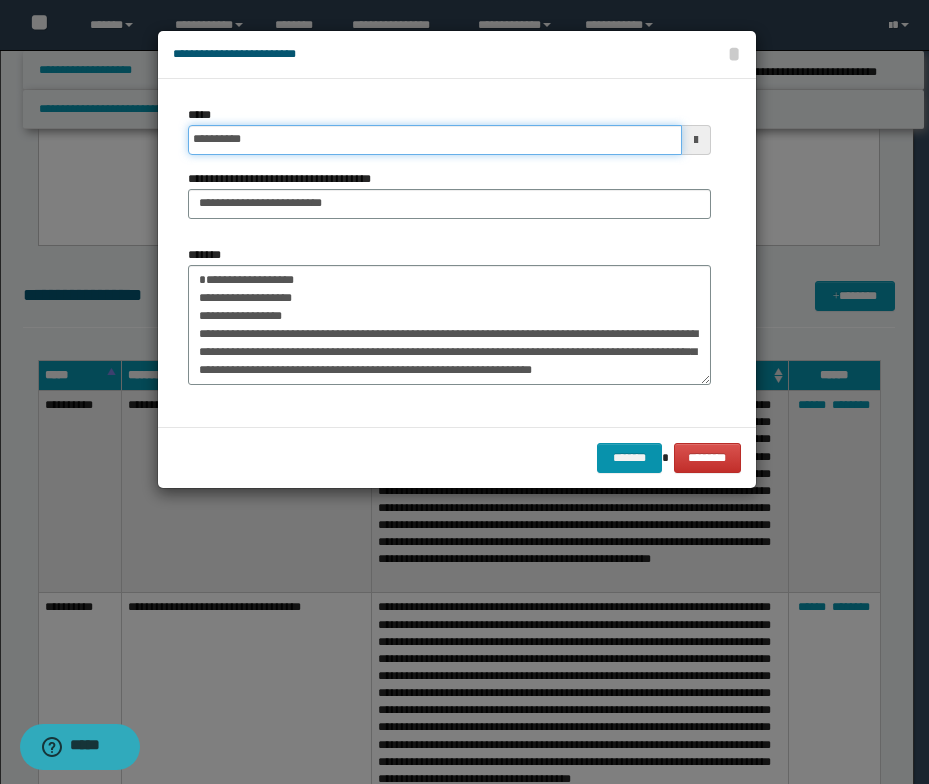 click on "**********" at bounding box center (435, 140) 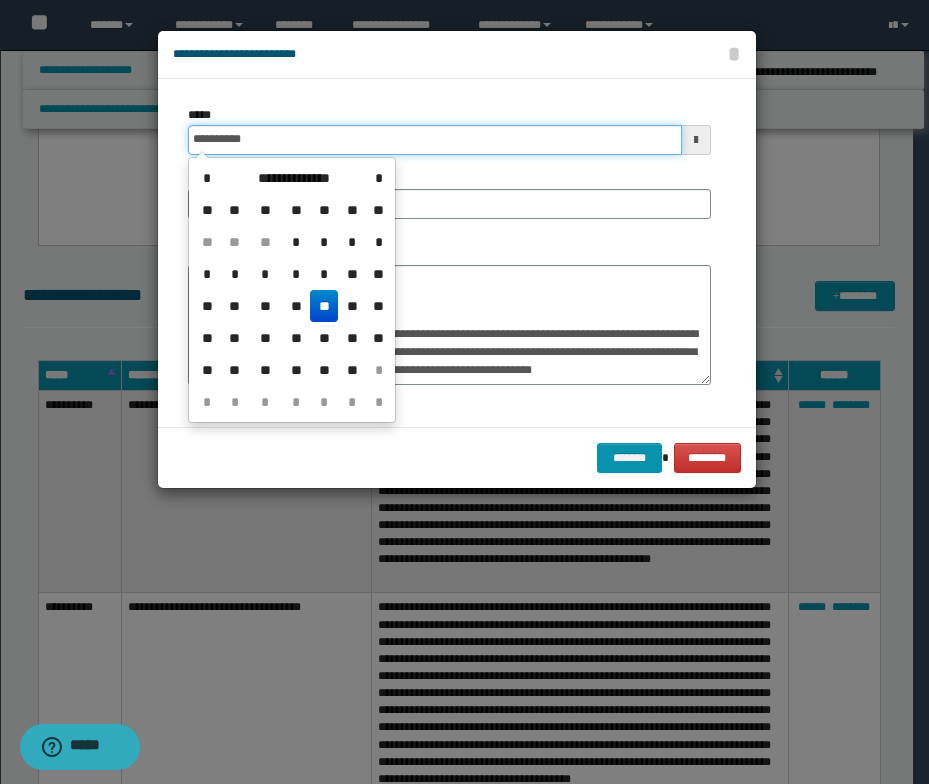 type on "**********" 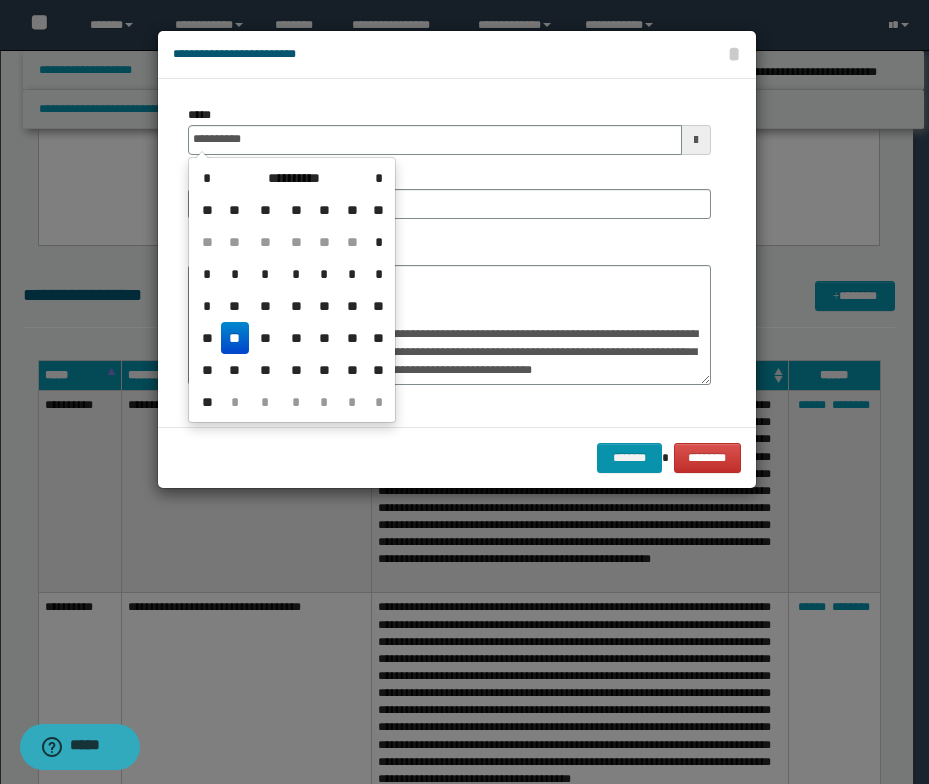 click on "**" at bounding box center (235, 338) 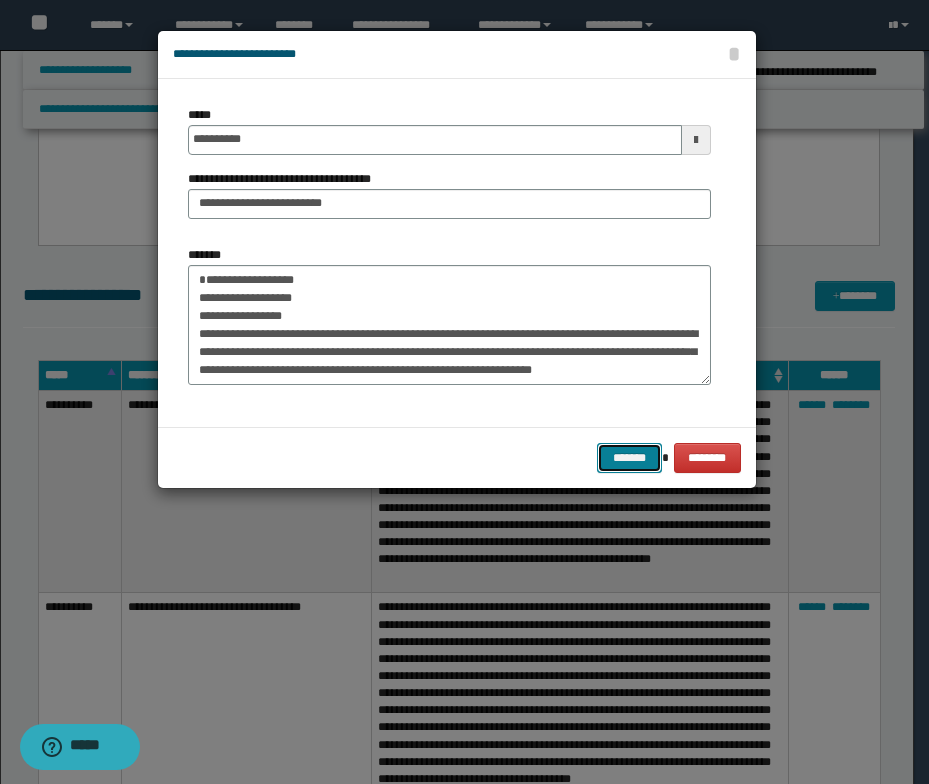 click on "*******" at bounding box center (629, 458) 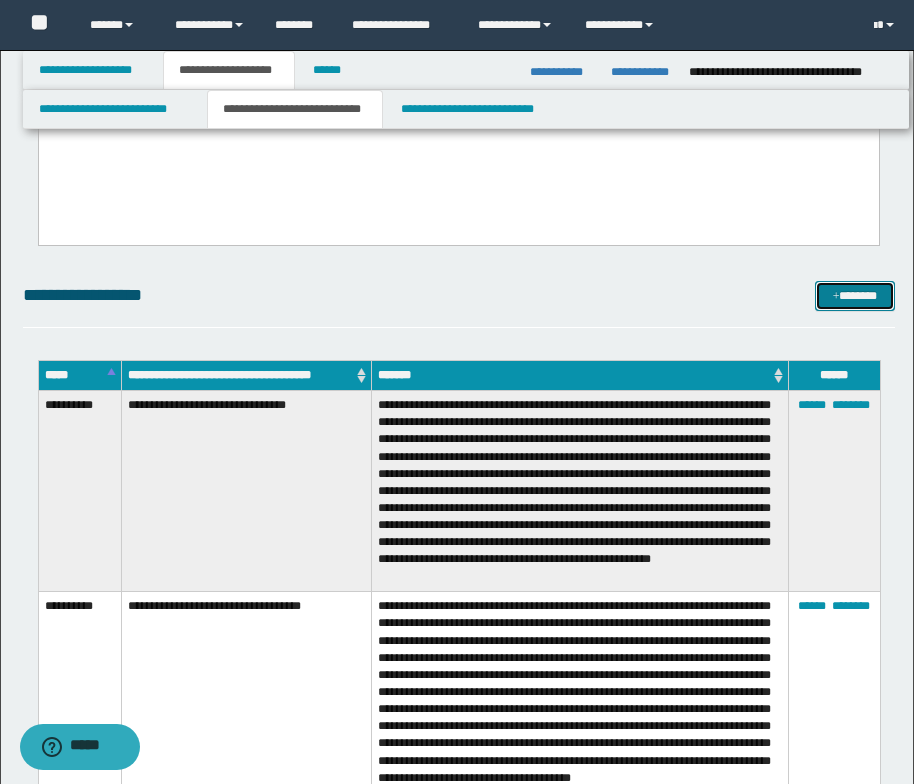 click at bounding box center (836, 297) 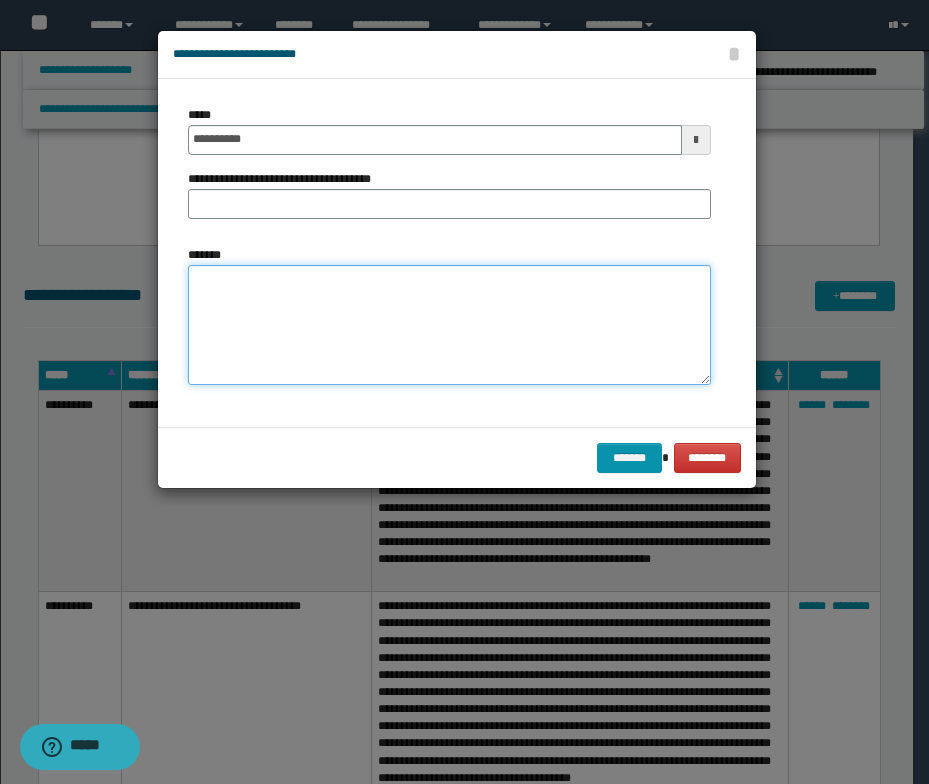 click on "*******" at bounding box center [449, 325] 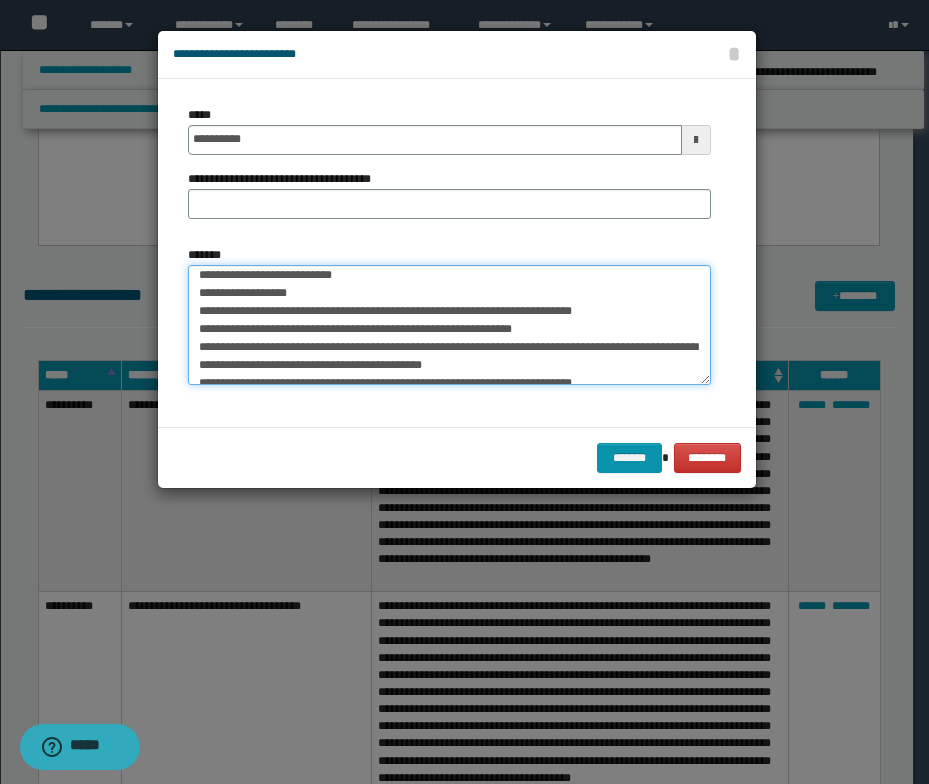 scroll, scrollTop: 0, scrollLeft: 0, axis: both 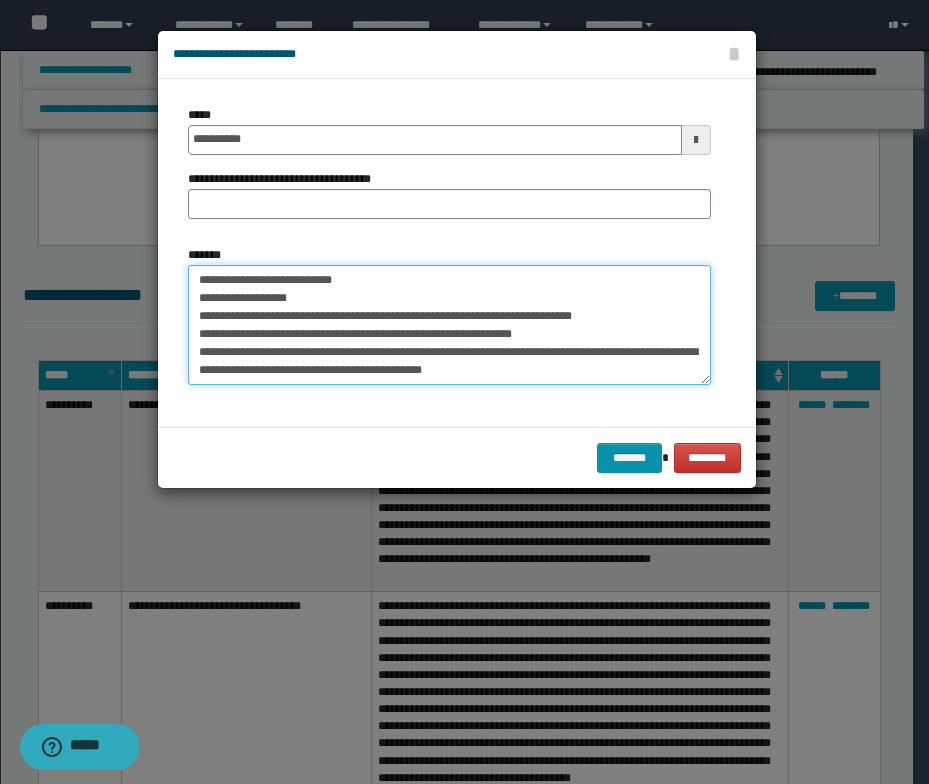 drag, startPoint x: 372, startPoint y: 287, endPoint x: 183, endPoint y: 282, distance: 189.06613 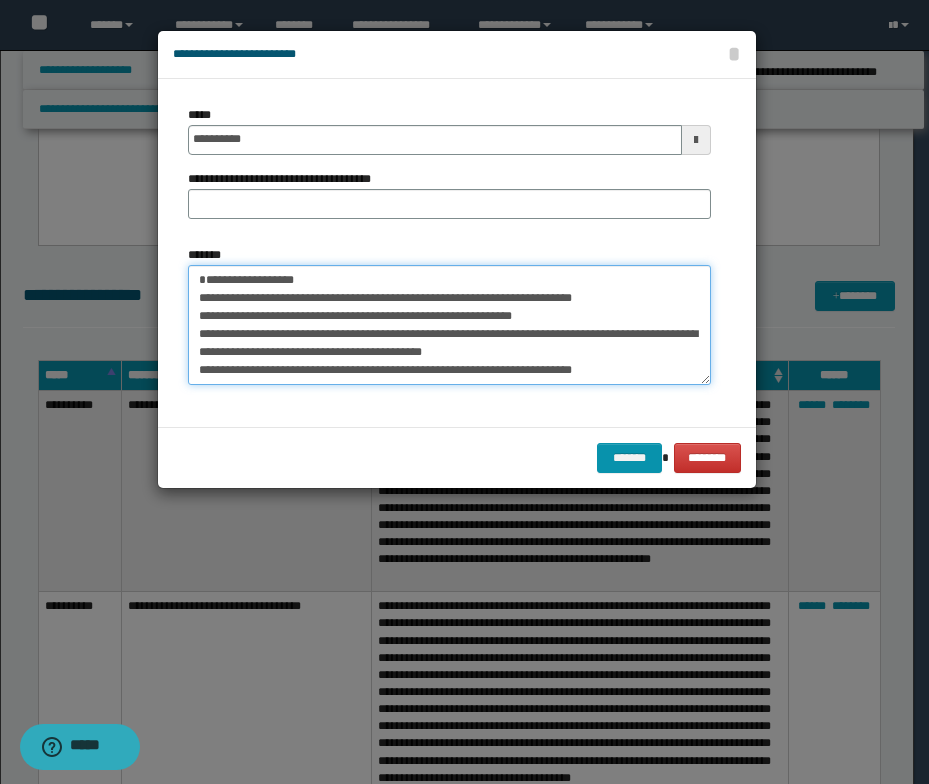 type on "**********" 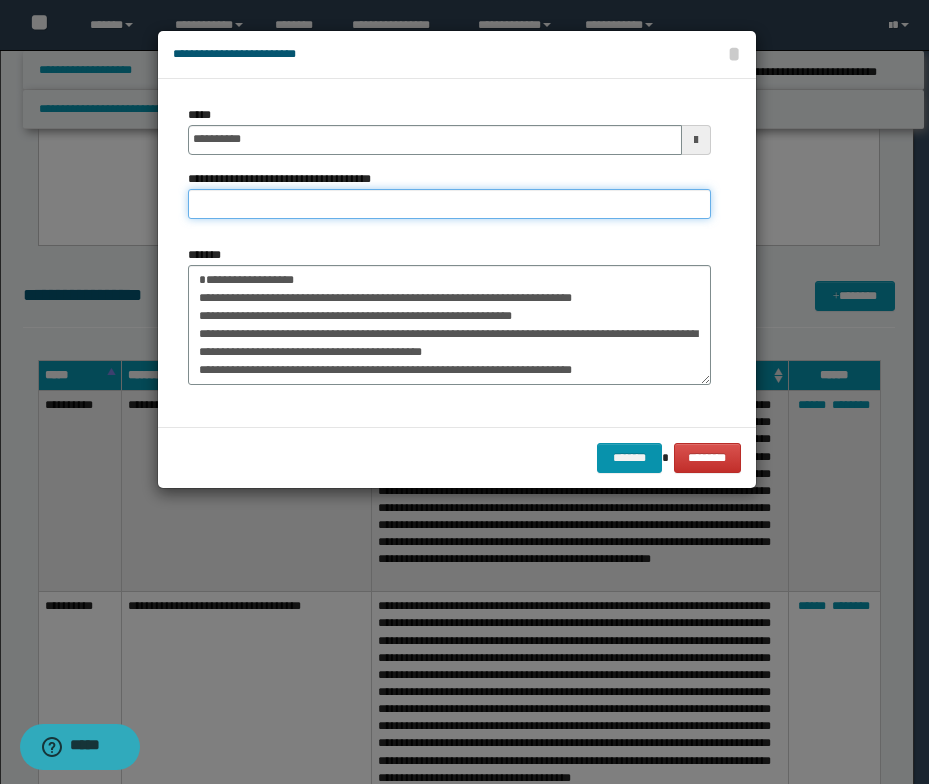 click on "**********" at bounding box center (449, 204) 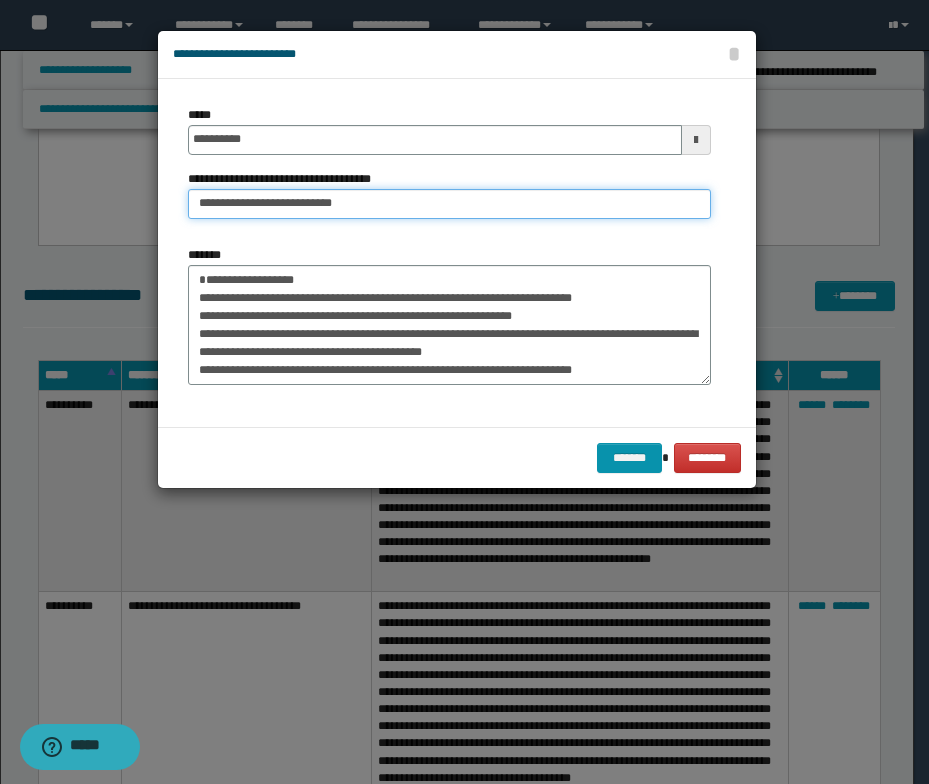 drag, startPoint x: 257, startPoint y: 200, endPoint x: 166, endPoint y: 191, distance: 91.44397 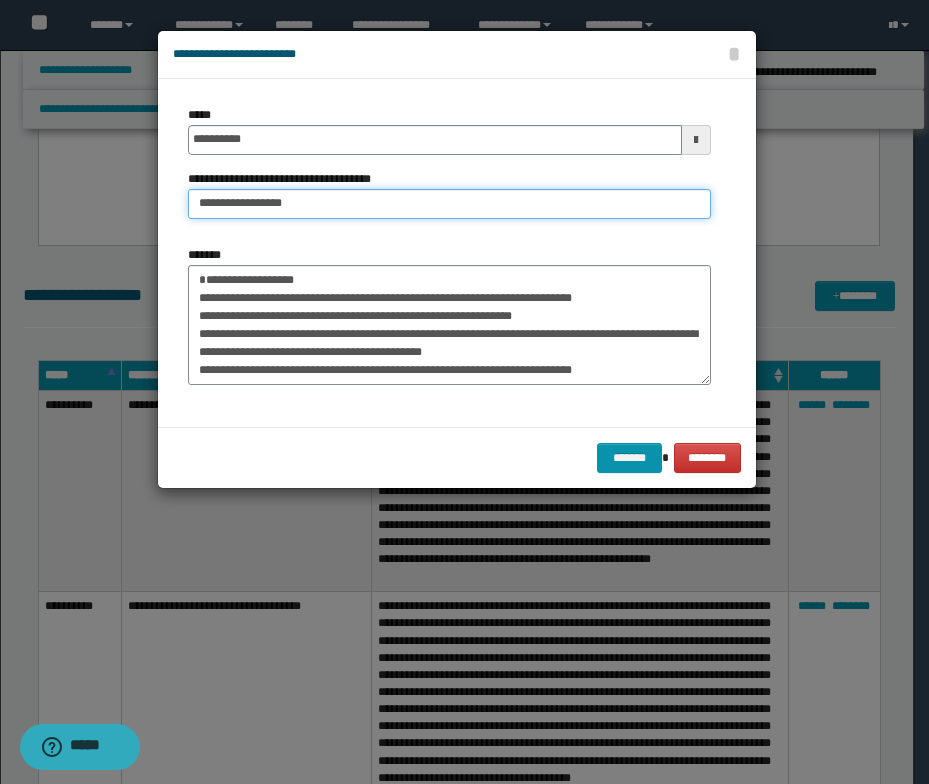 type on "**********" 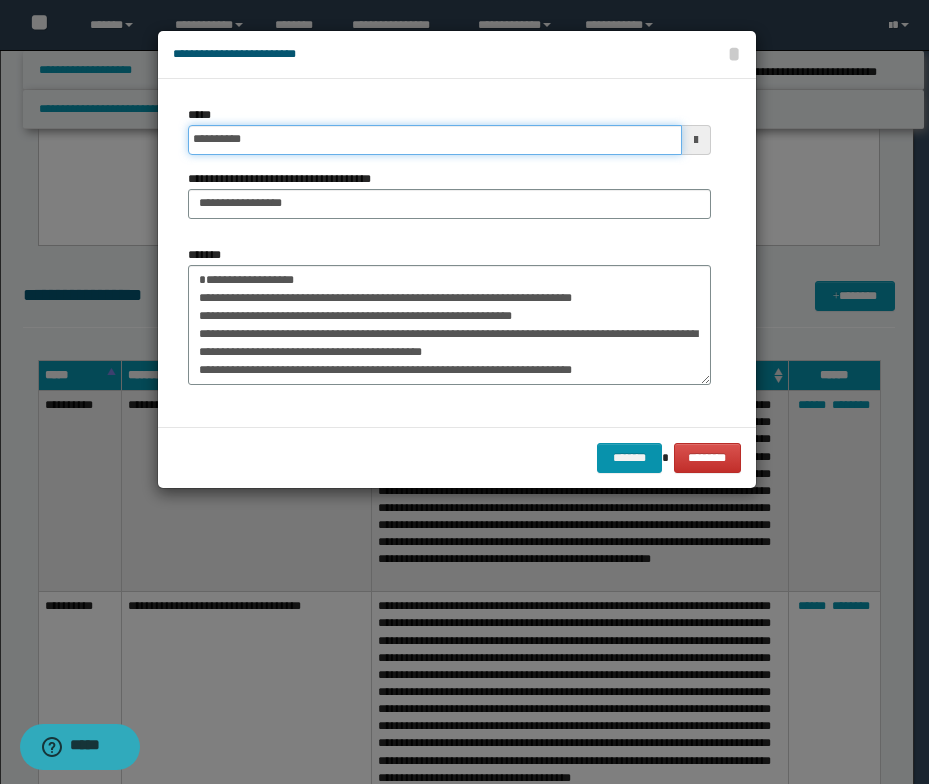 click on "**********" at bounding box center [435, 140] 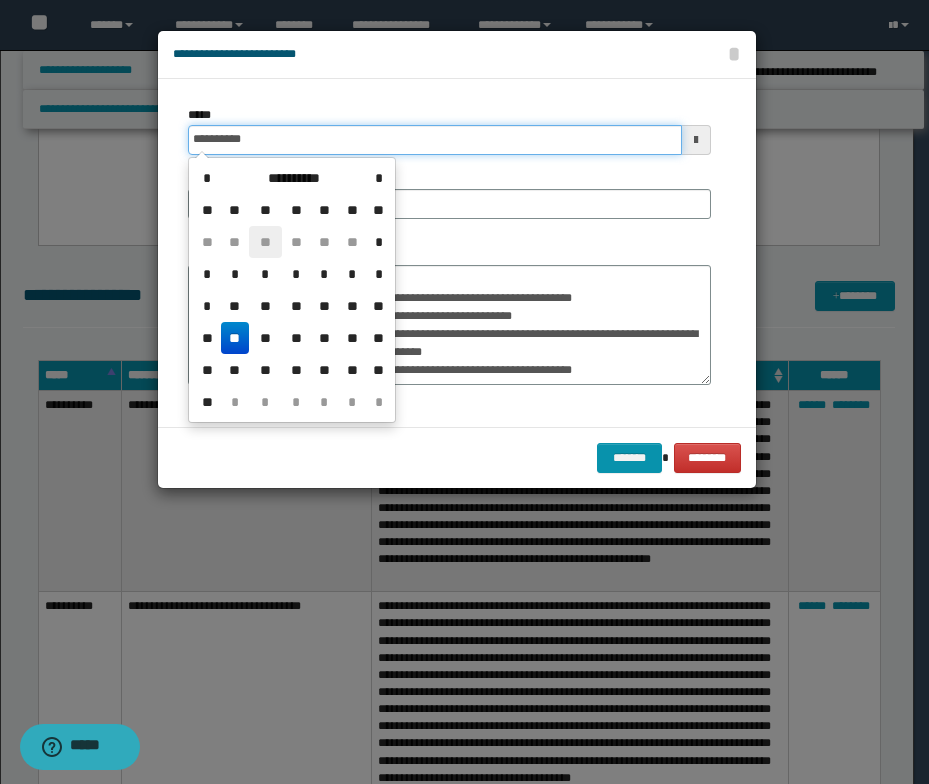 type on "**********" 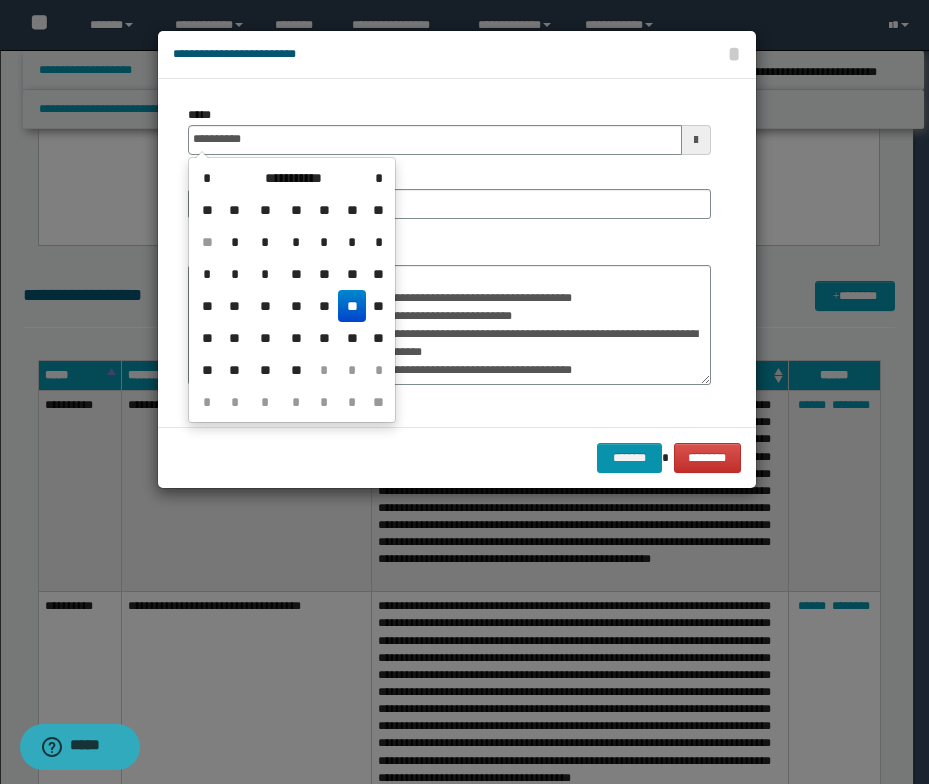 click on "**" at bounding box center (352, 306) 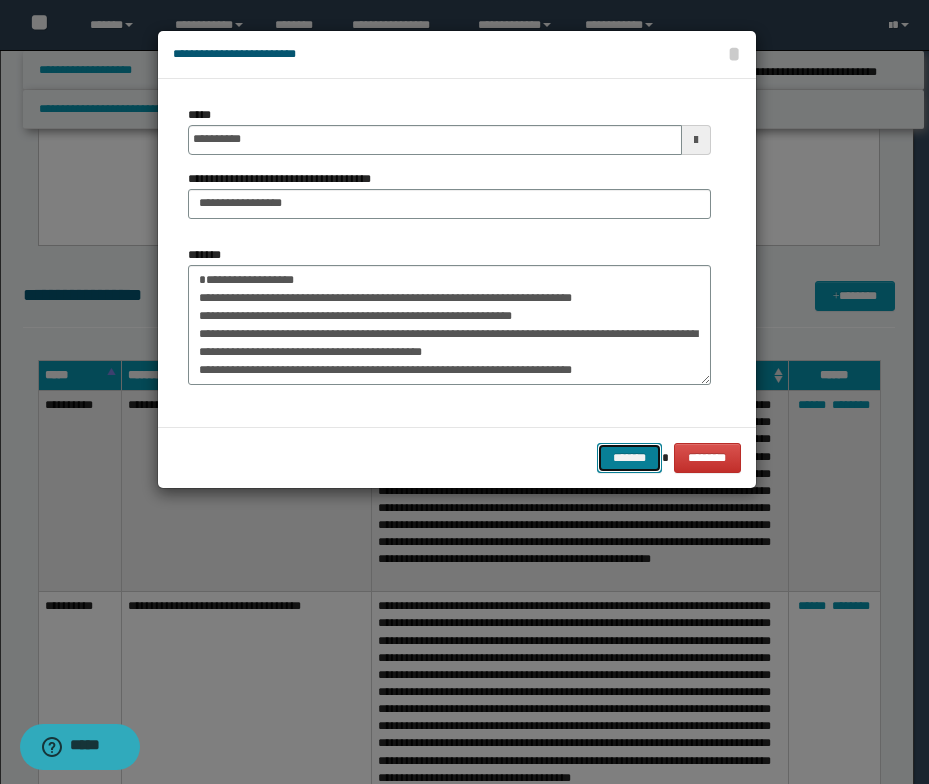 click on "*******" at bounding box center (629, 458) 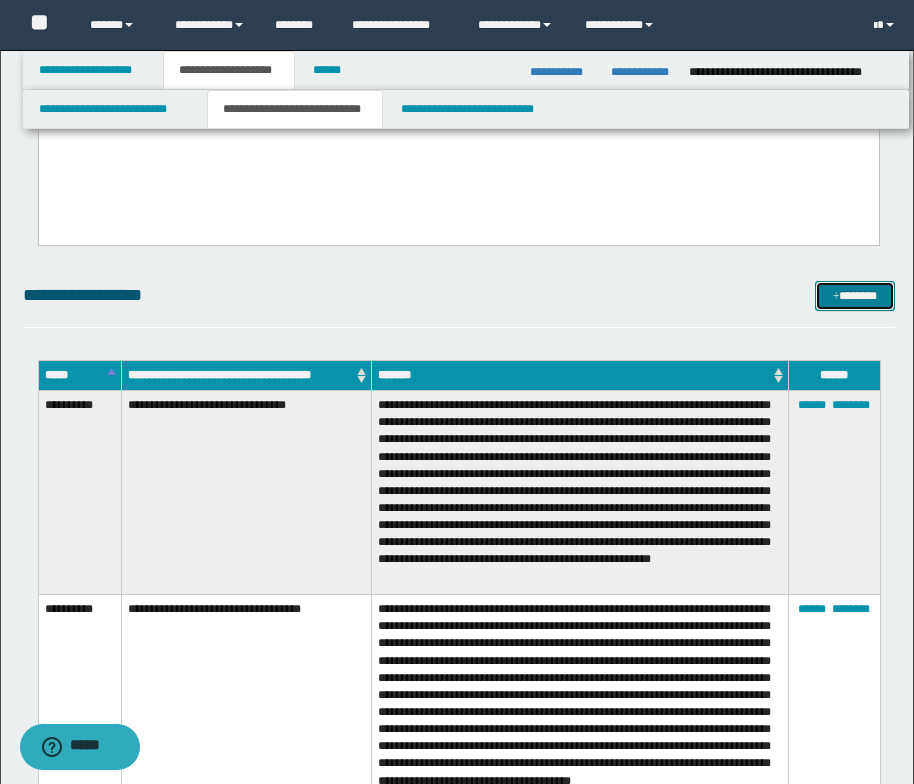 click at bounding box center [836, 297] 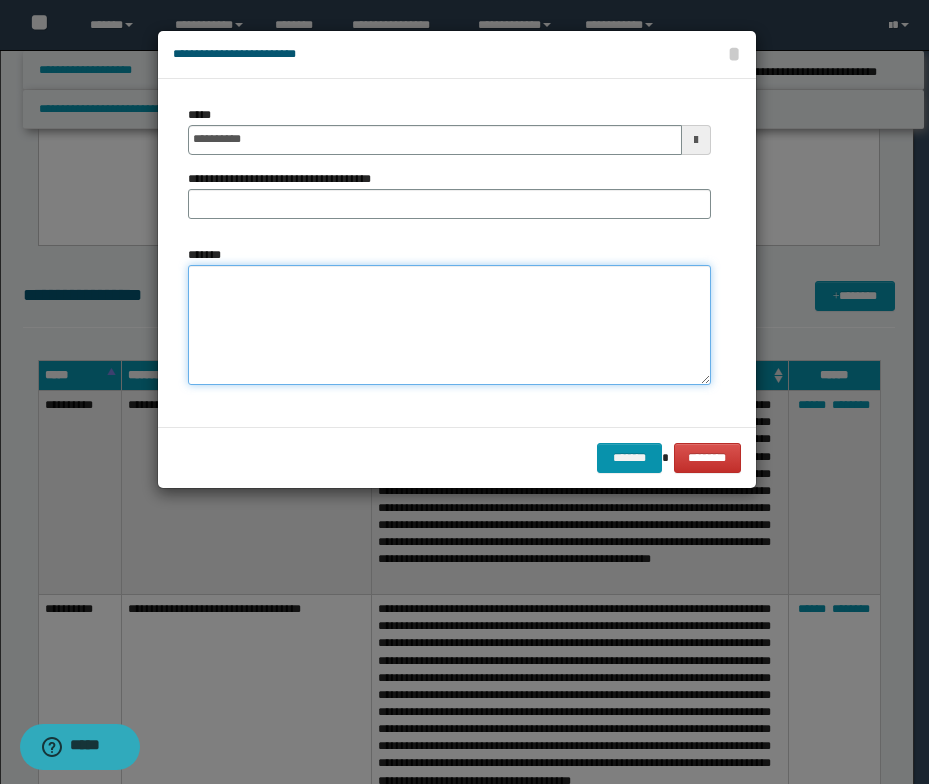 click on "*******" at bounding box center (449, 325) 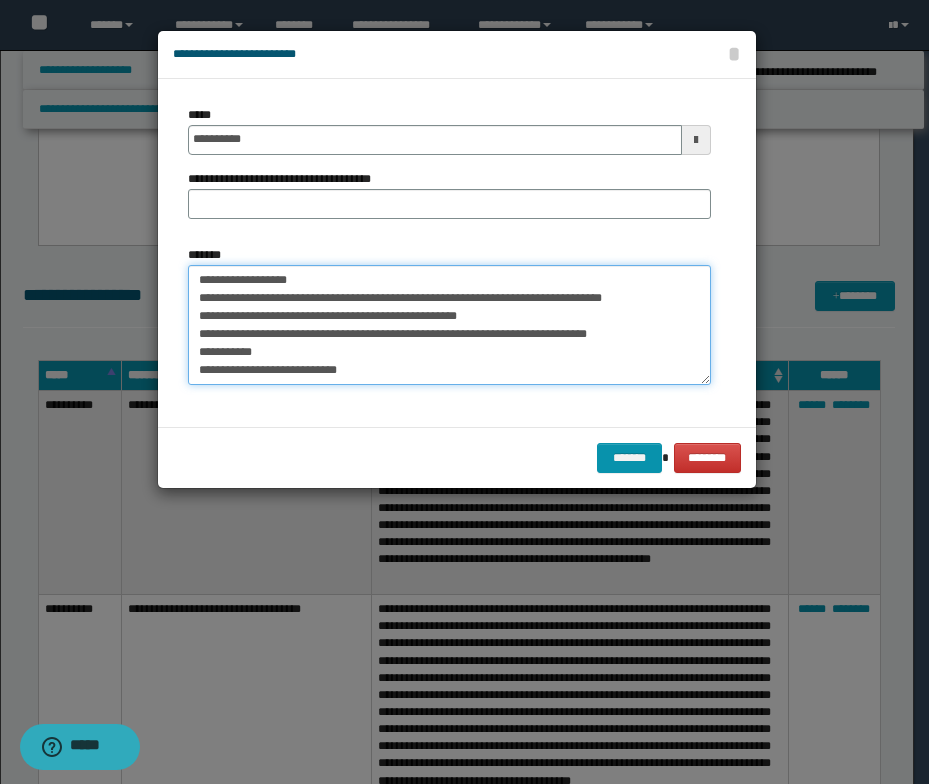 scroll, scrollTop: 0, scrollLeft: 0, axis: both 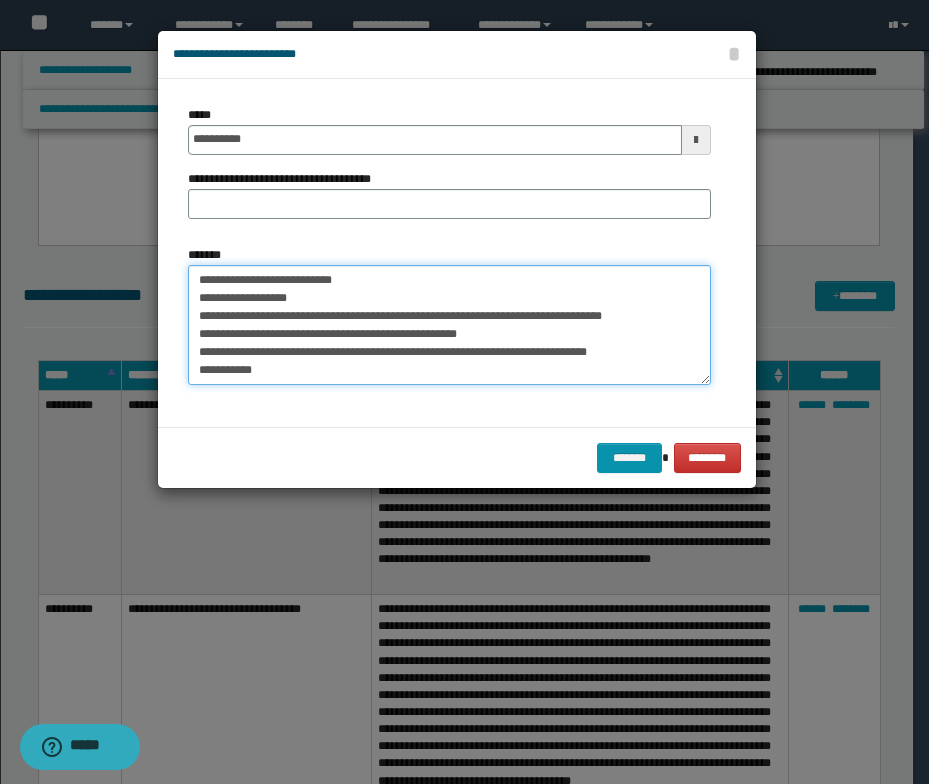 drag, startPoint x: 371, startPoint y: 283, endPoint x: 173, endPoint y: 286, distance: 198.02272 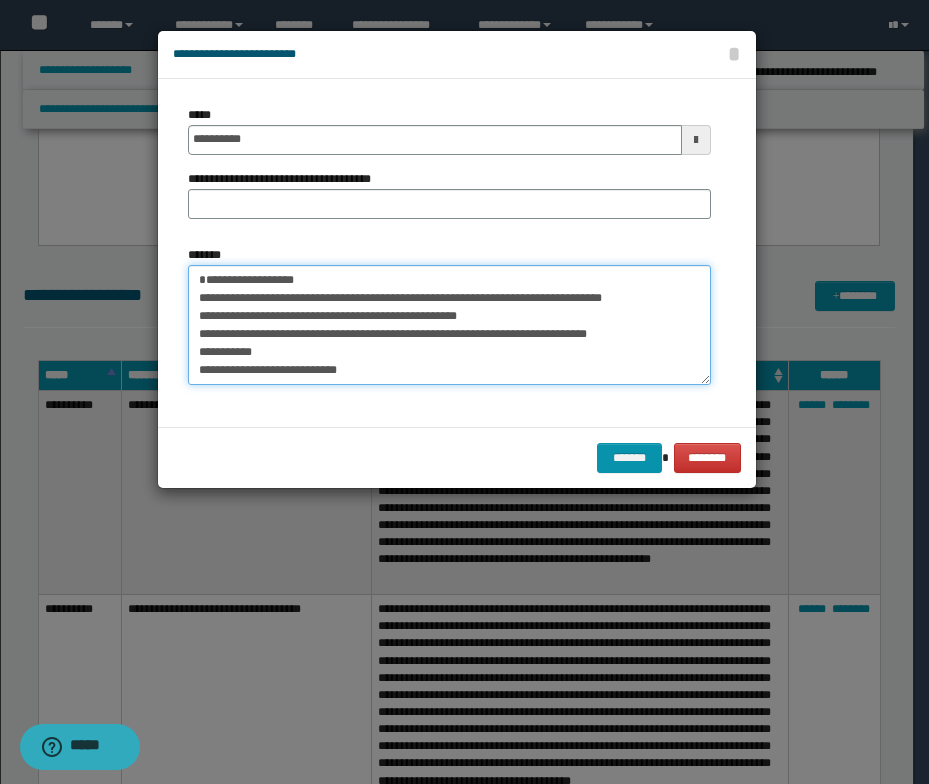 type on "**********" 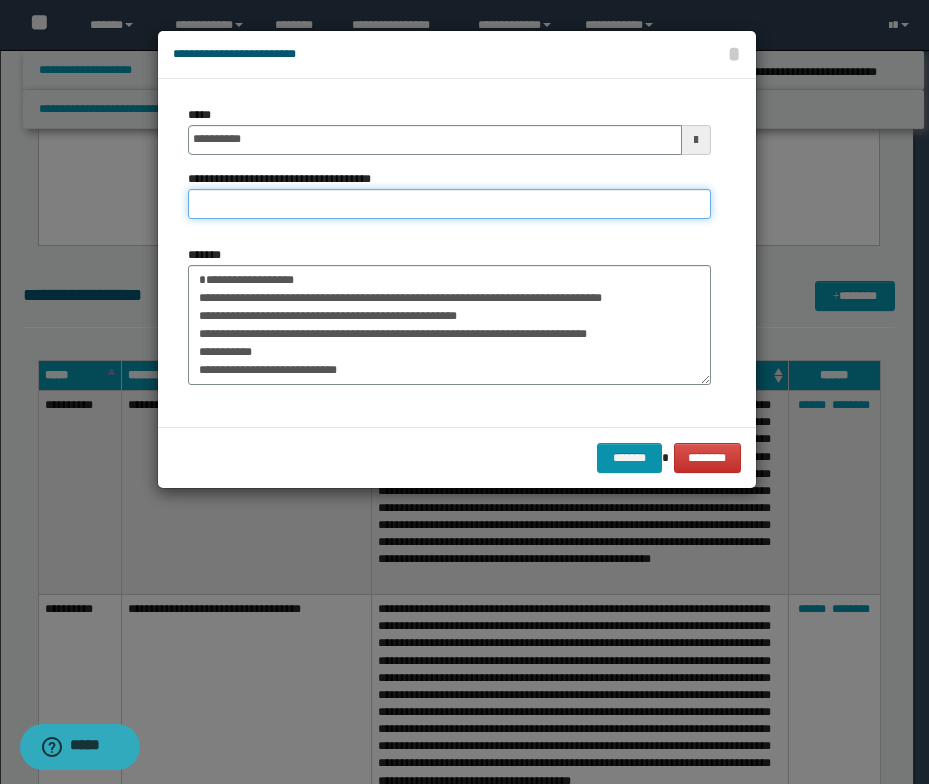click on "**********" at bounding box center (449, 204) 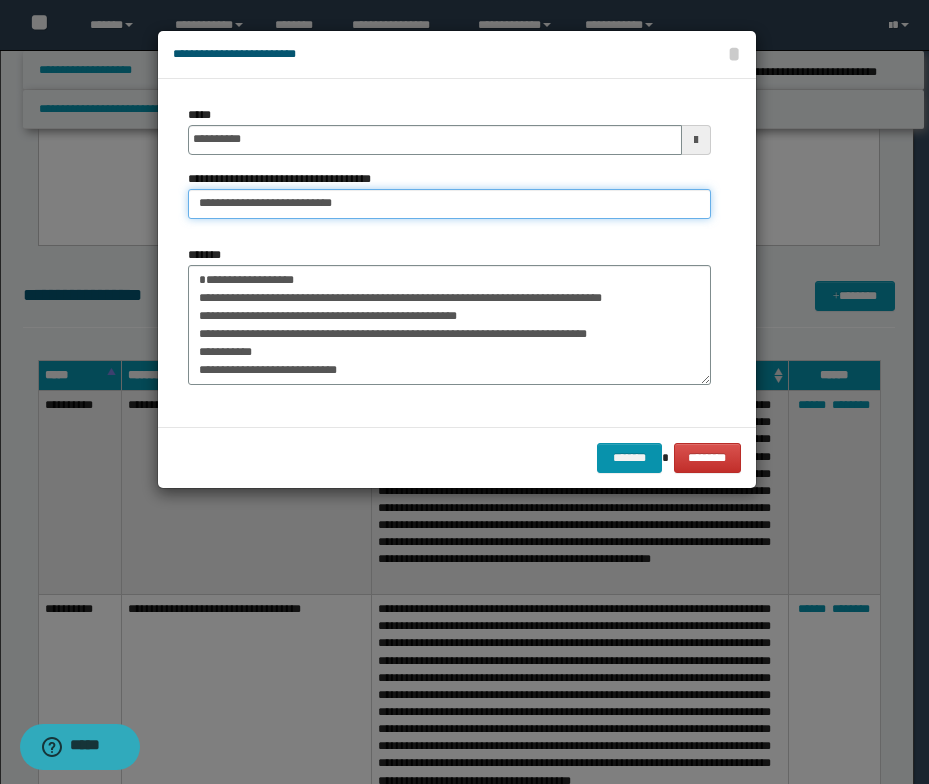 drag, startPoint x: 253, startPoint y: 204, endPoint x: 187, endPoint y: 208, distance: 66.1211 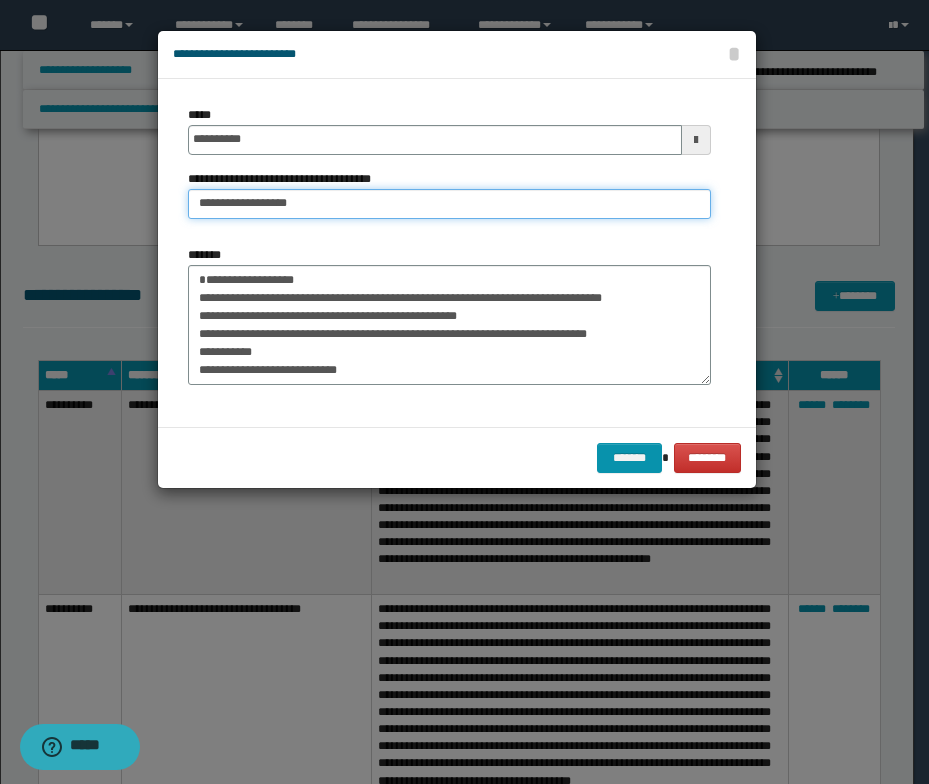 type on "**********" 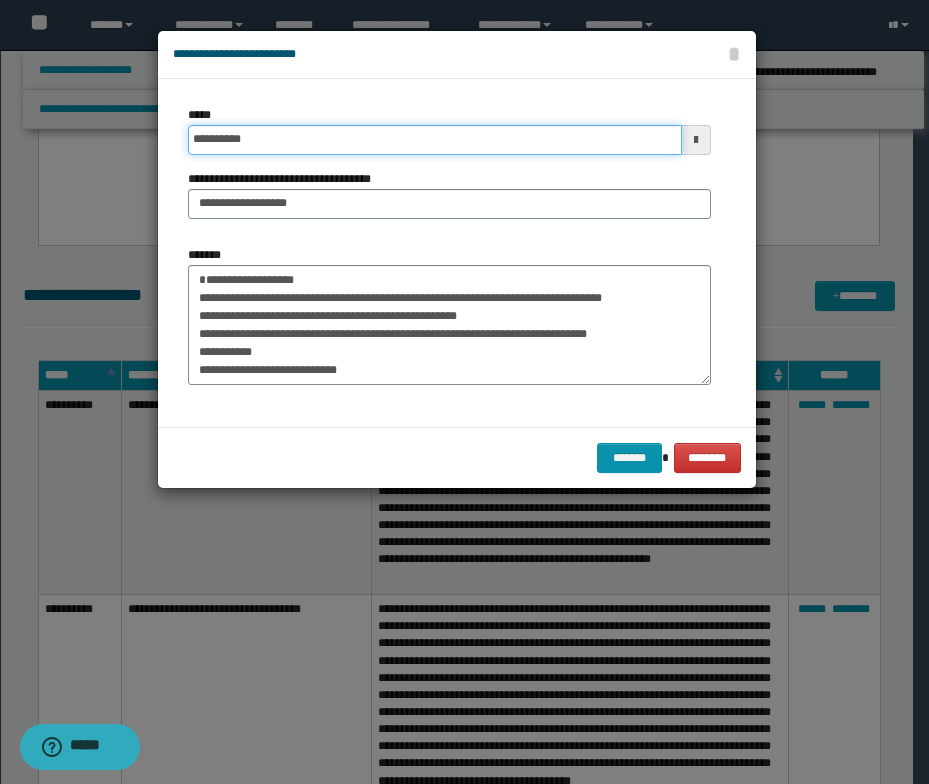 click on "**********" at bounding box center [435, 140] 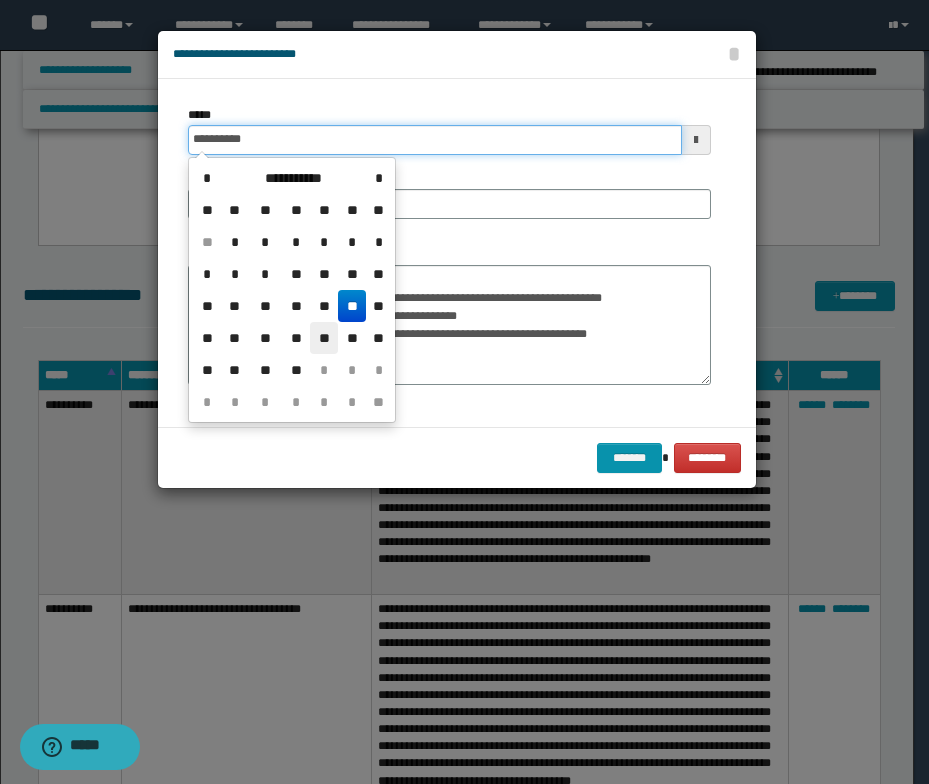 type on "**********" 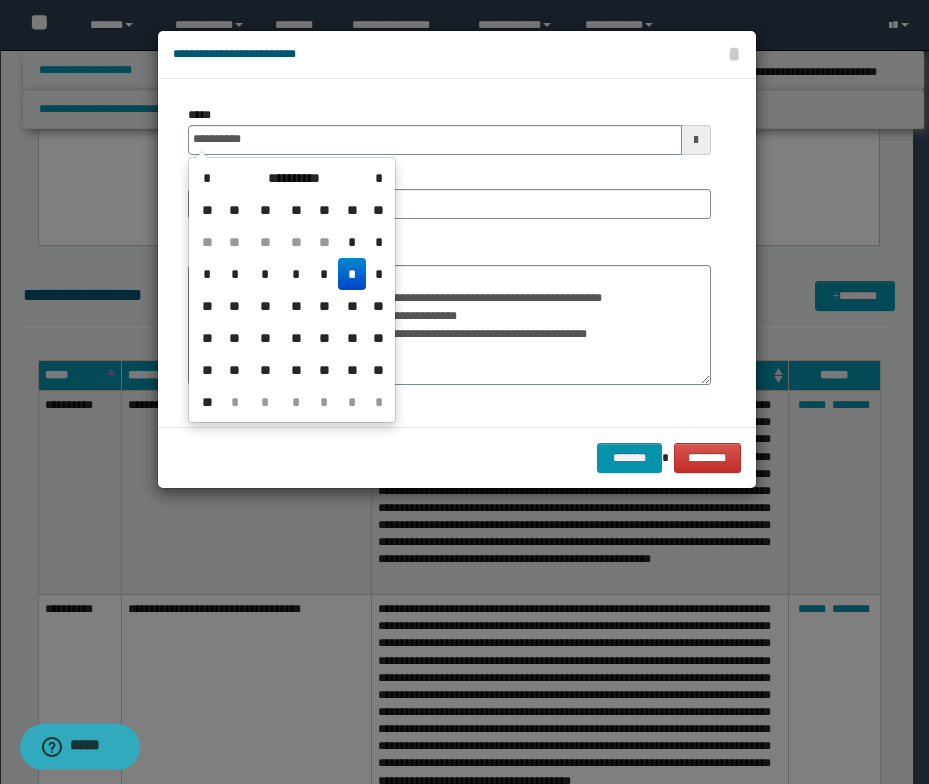 click on "*" at bounding box center (352, 274) 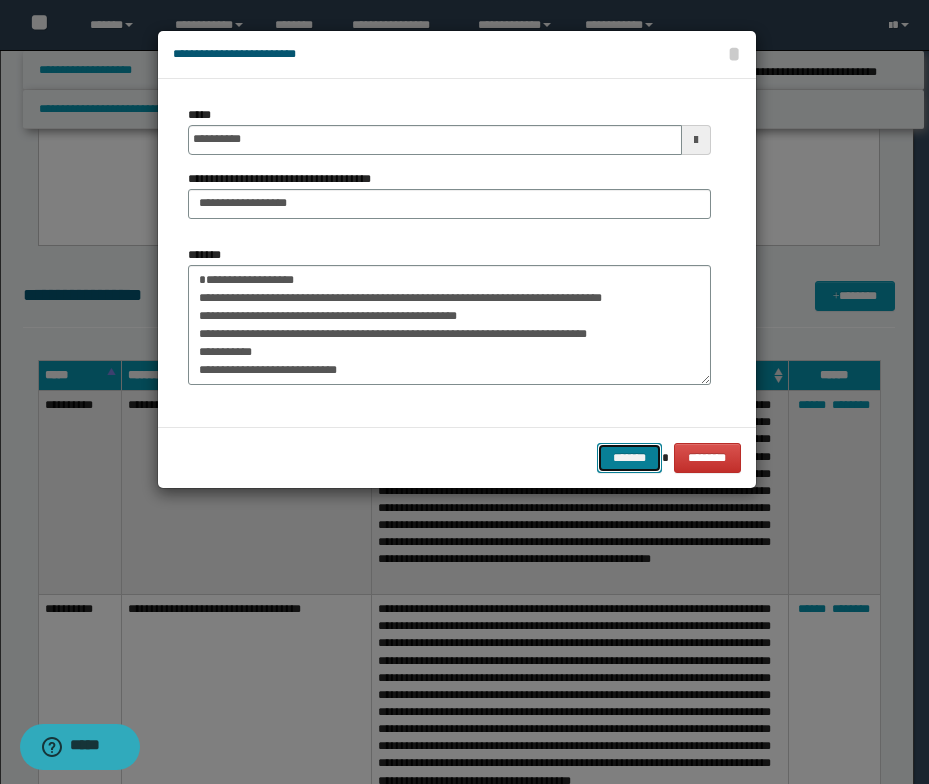 click on "*******" at bounding box center [629, 458] 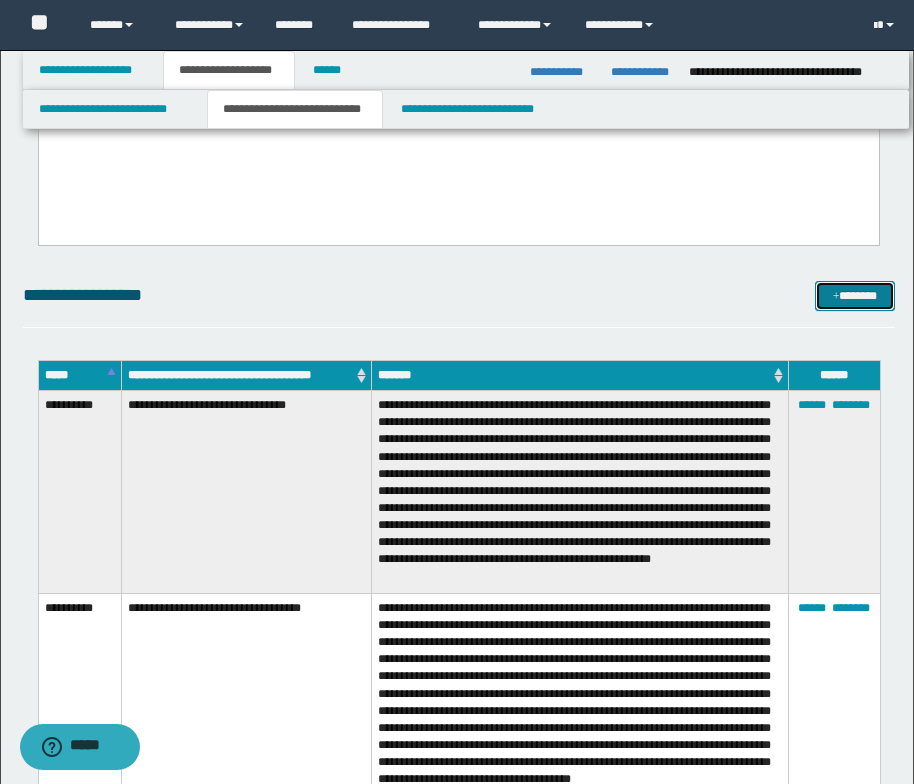 click at bounding box center (836, 297) 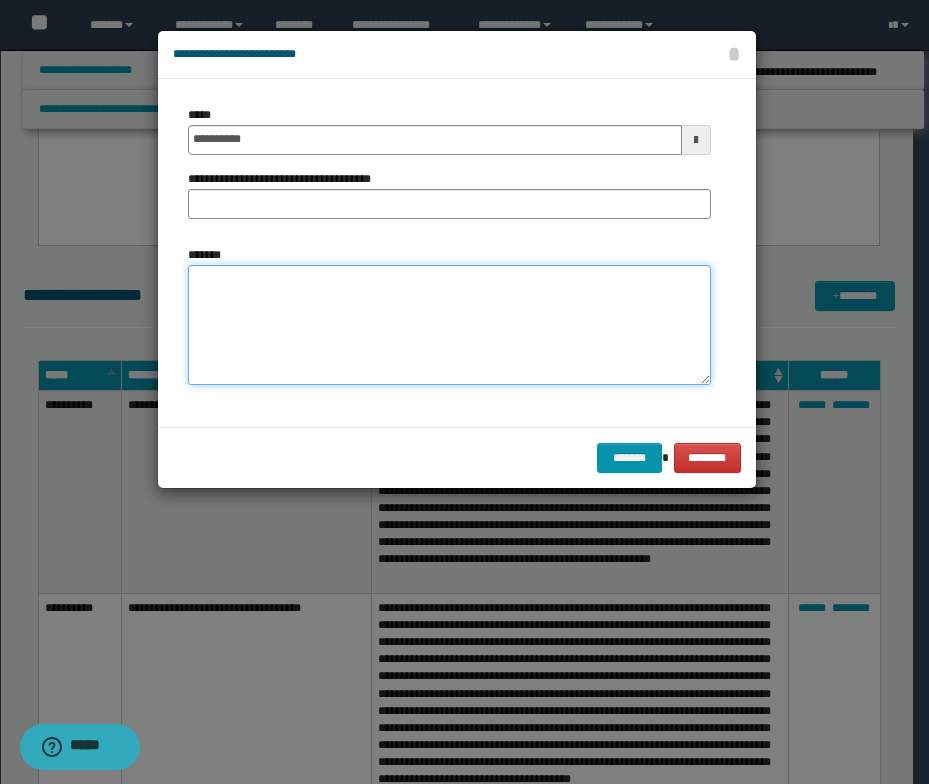 click on "*******" at bounding box center (449, 325) 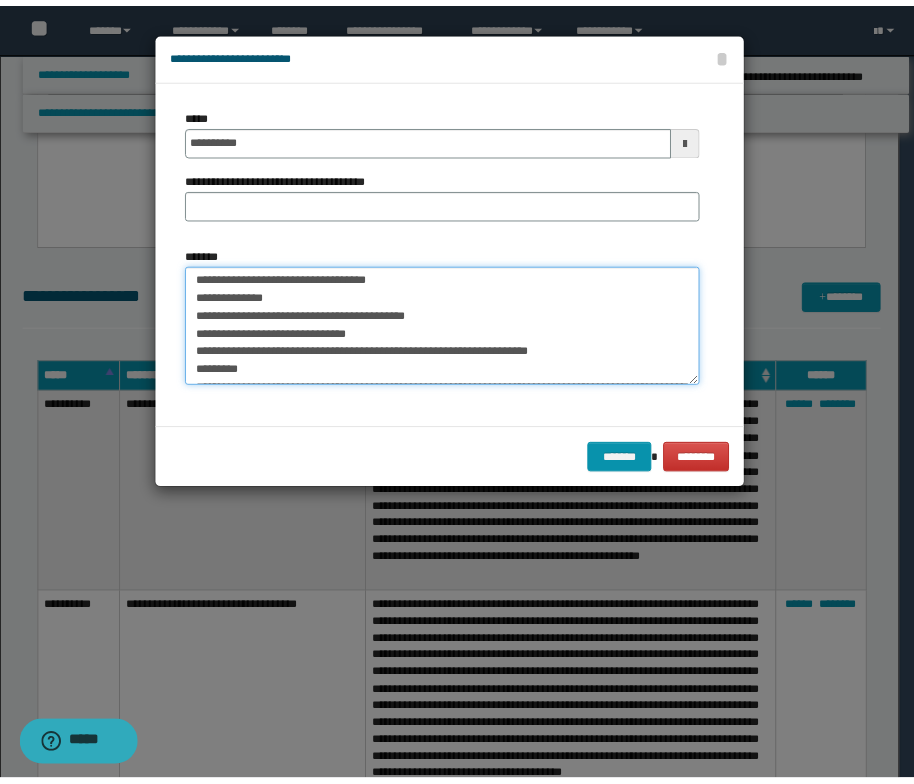 scroll, scrollTop: 0, scrollLeft: 0, axis: both 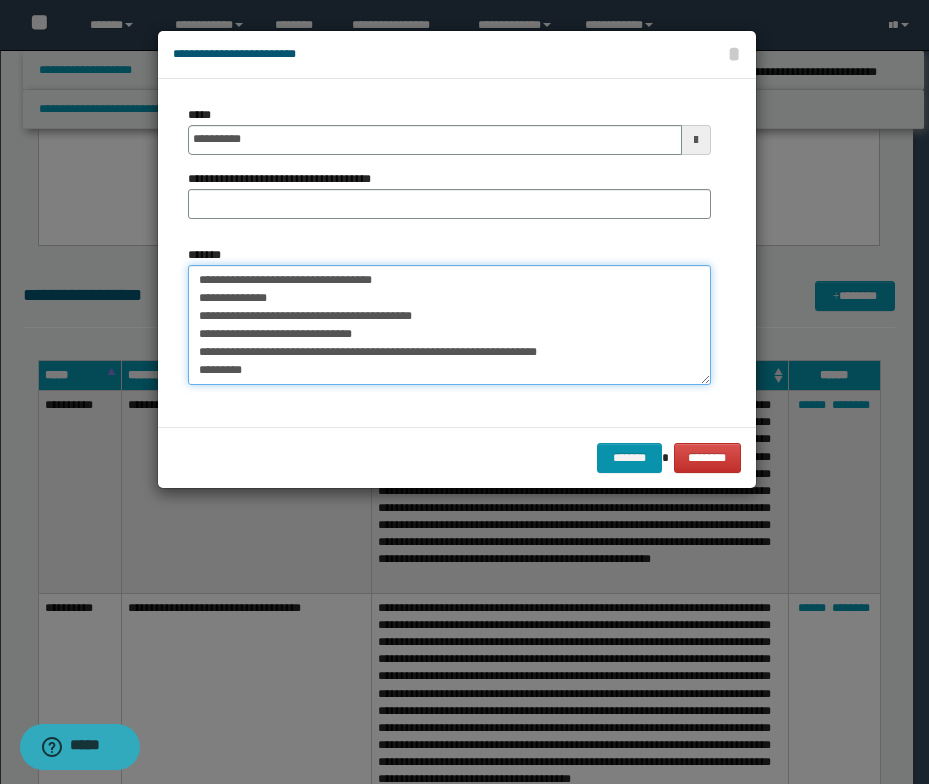 drag, startPoint x: 402, startPoint y: 279, endPoint x: 196, endPoint y: 283, distance: 206.03883 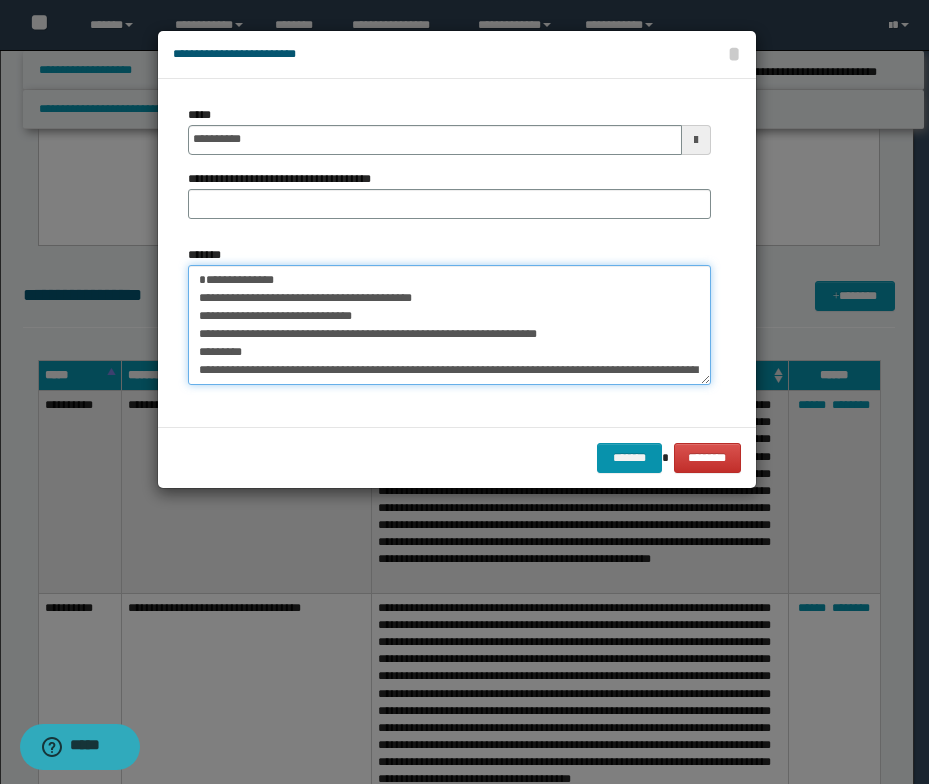 type on "**********" 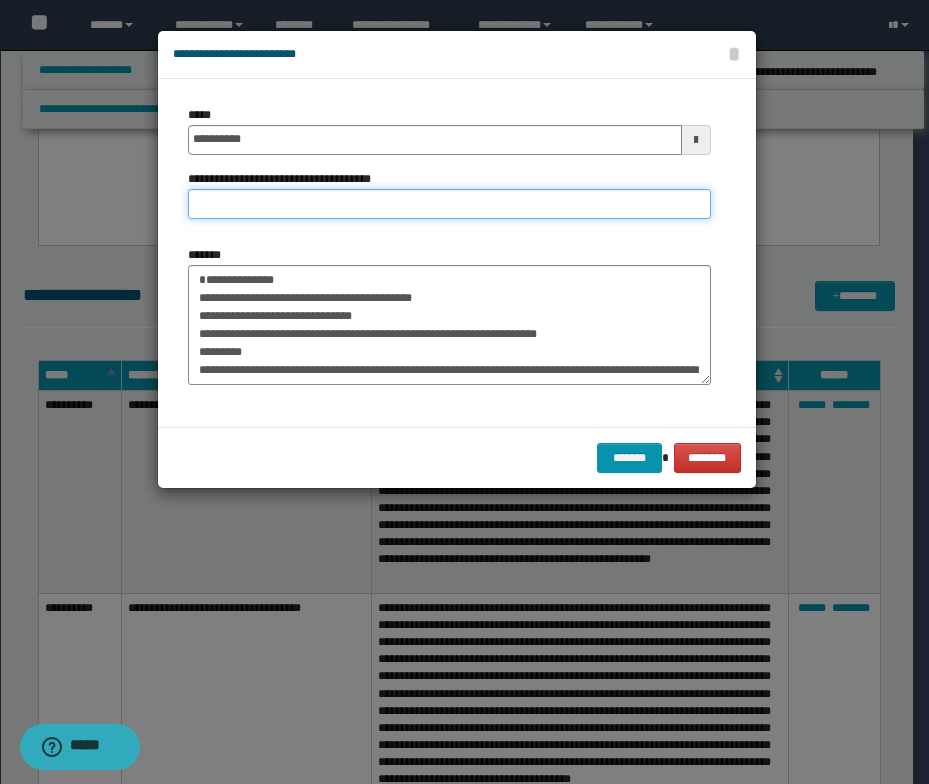 click on "**********" at bounding box center [449, 204] 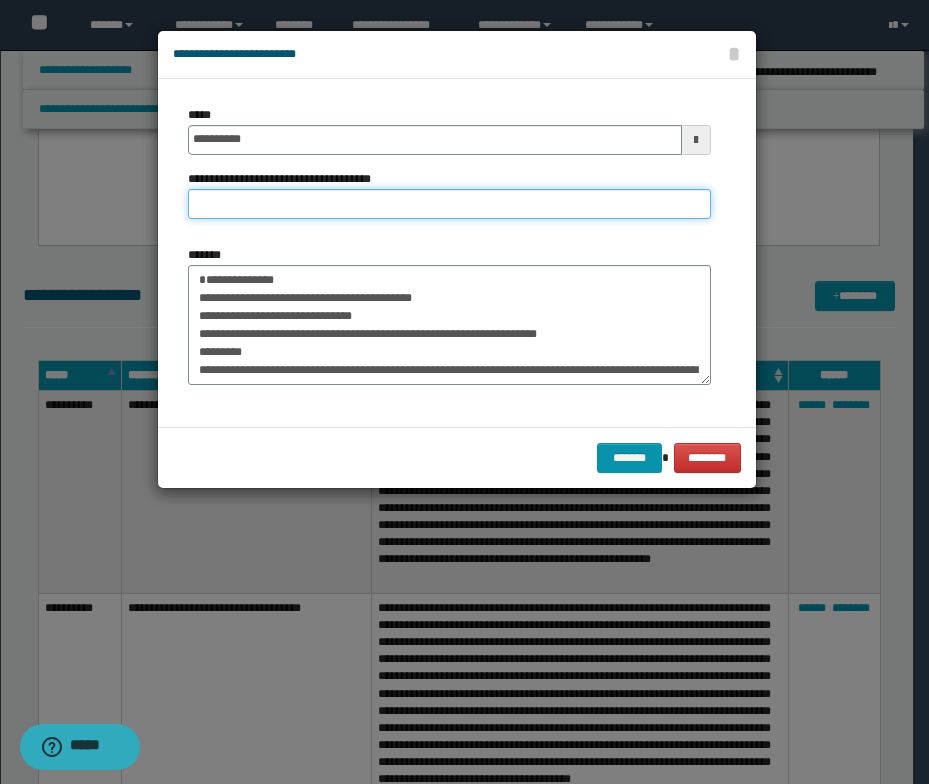 paste on "**********" 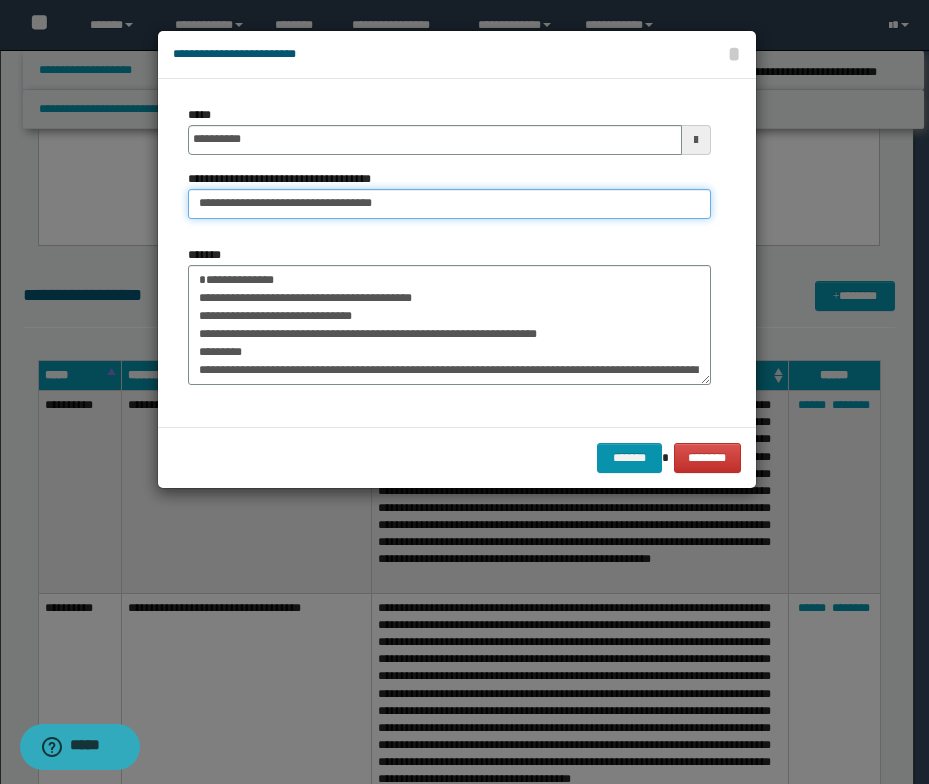 drag, startPoint x: 255, startPoint y: 202, endPoint x: 141, endPoint y: 209, distance: 114.21471 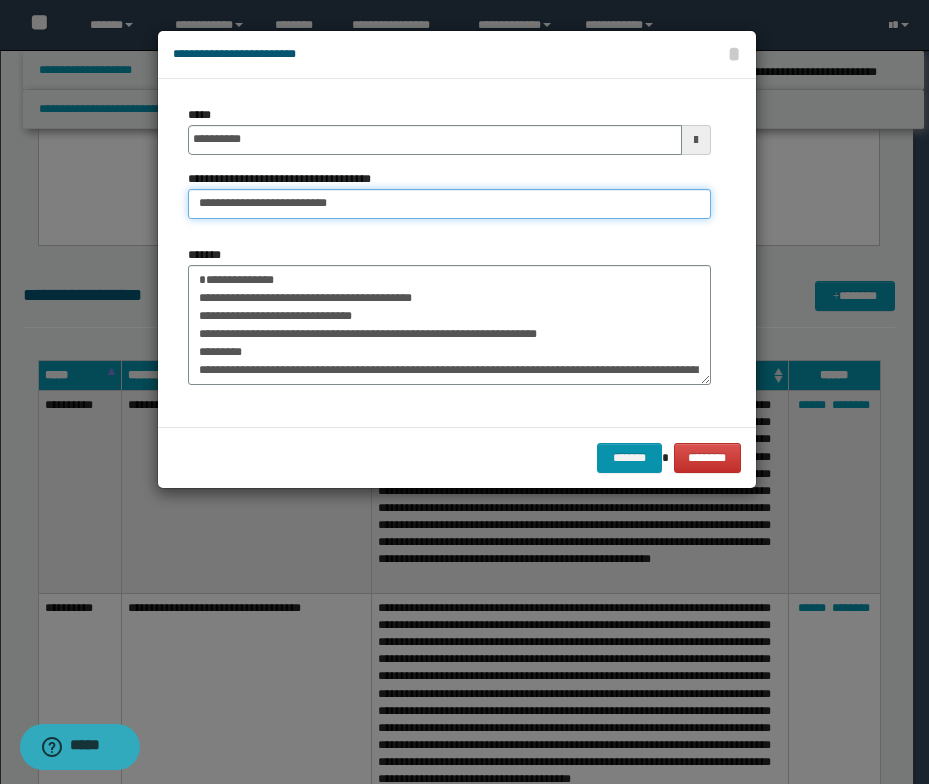 type on "**********" 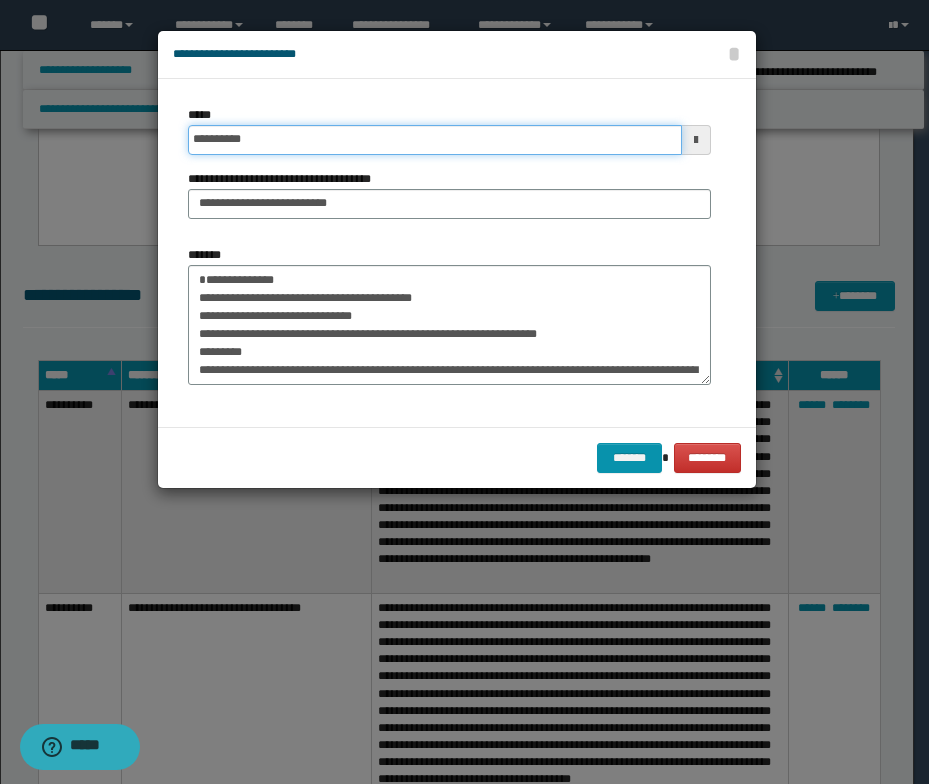 click on "**********" at bounding box center [435, 140] 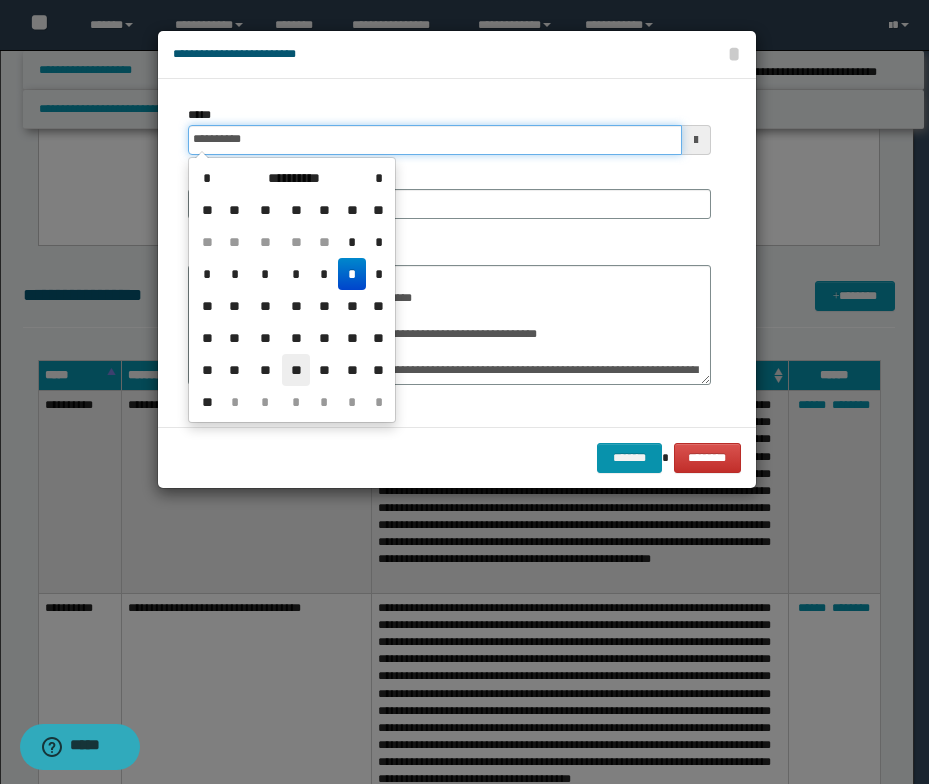 type on "**********" 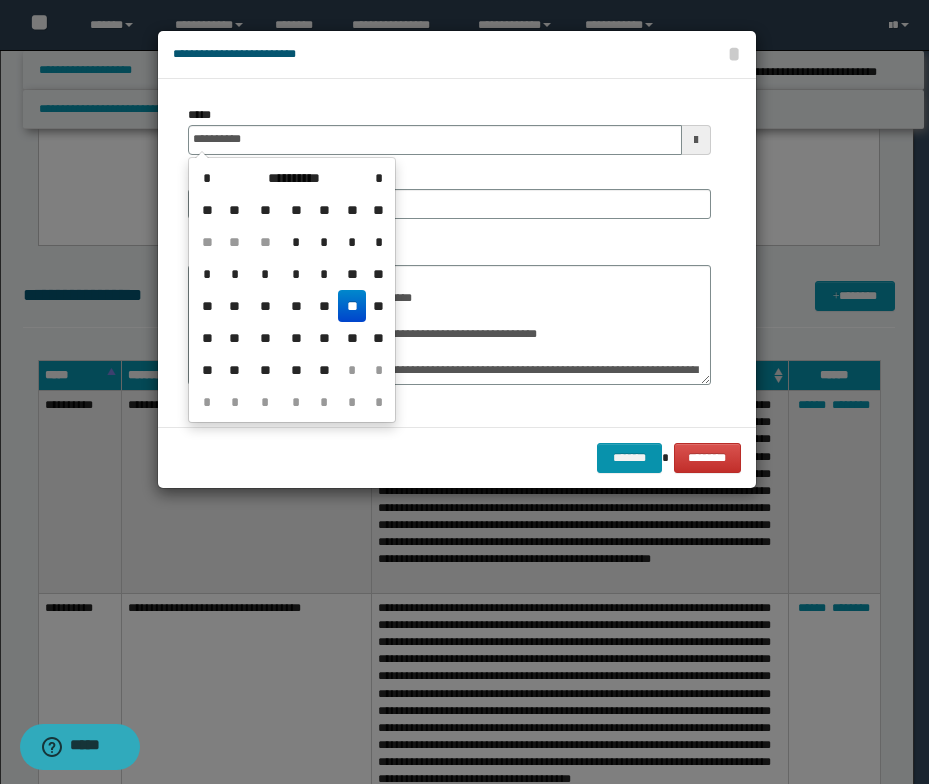 click on "**" at bounding box center [352, 306] 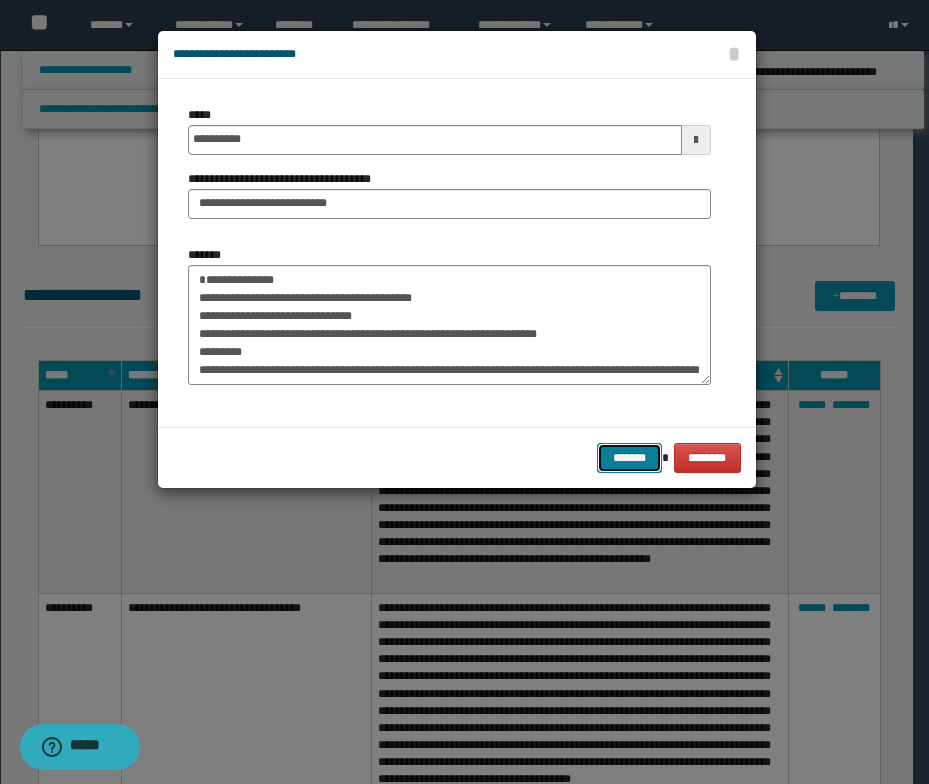 click on "*******" at bounding box center (629, 458) 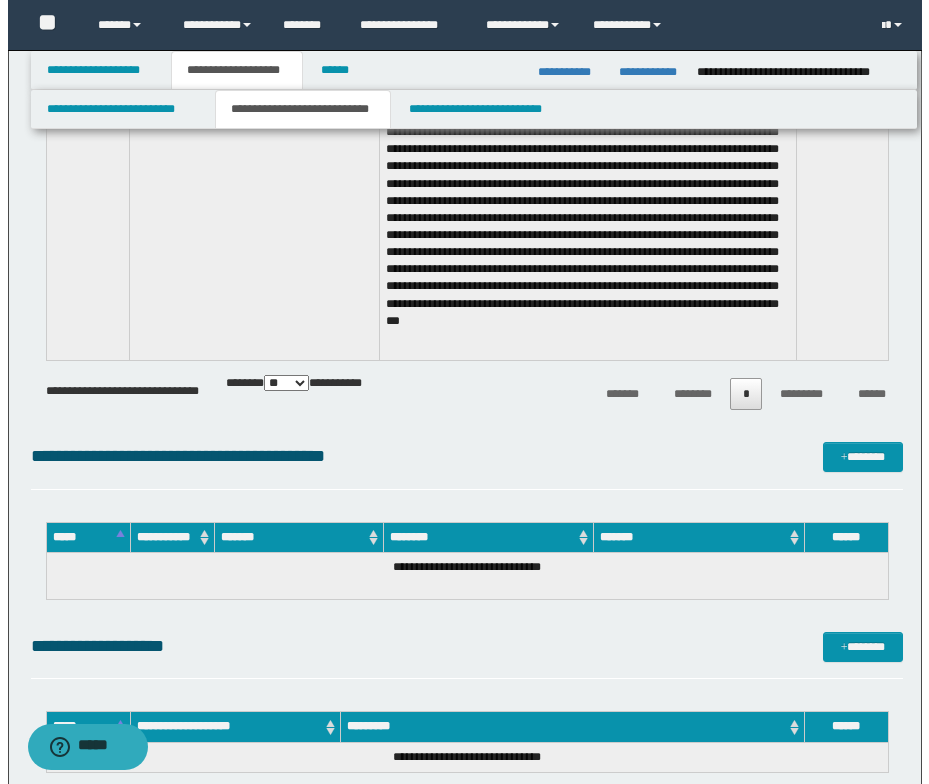scroll, scrollTop: 4300, scrollLeft: 0, axis: vertical 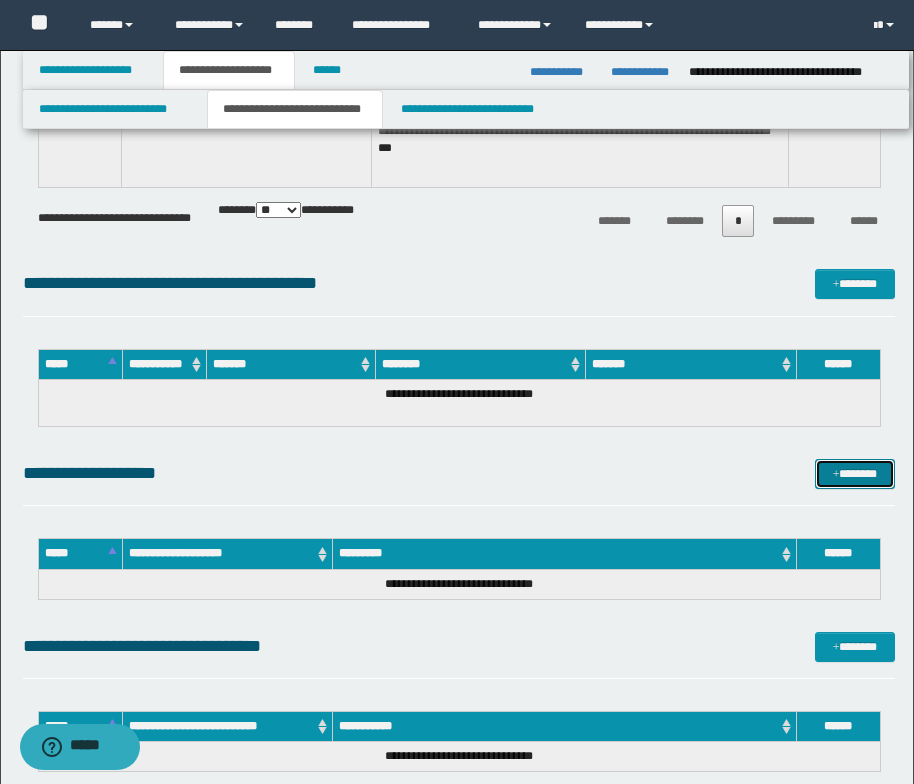 click on "*******" at bounding box center [855, 474] 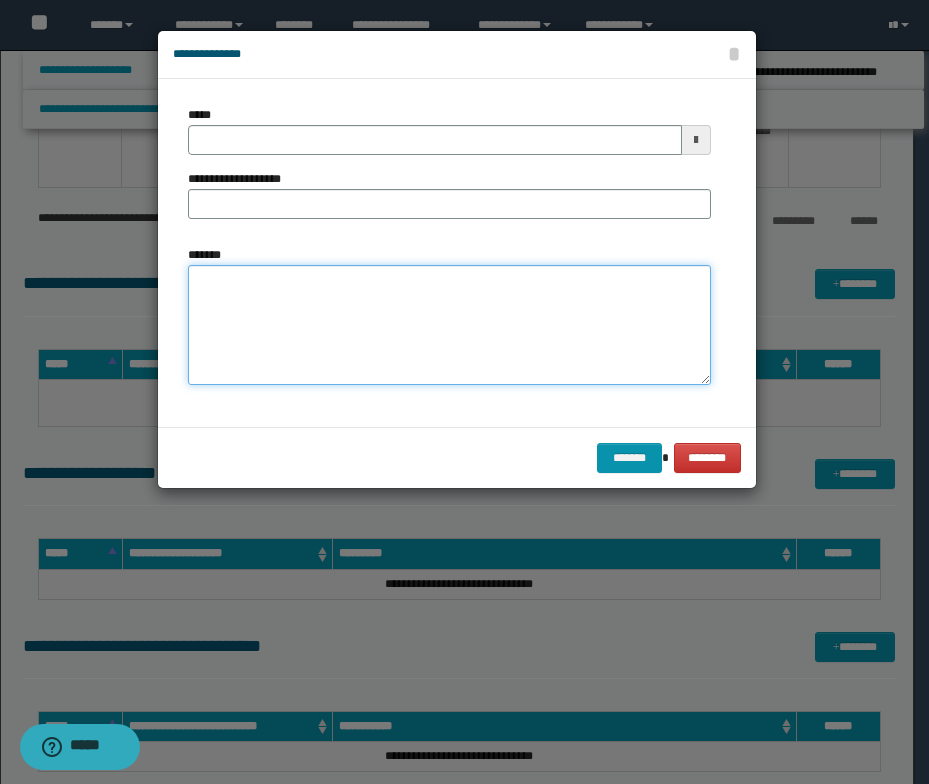 click on "*******" at bounding box center (449, 325) 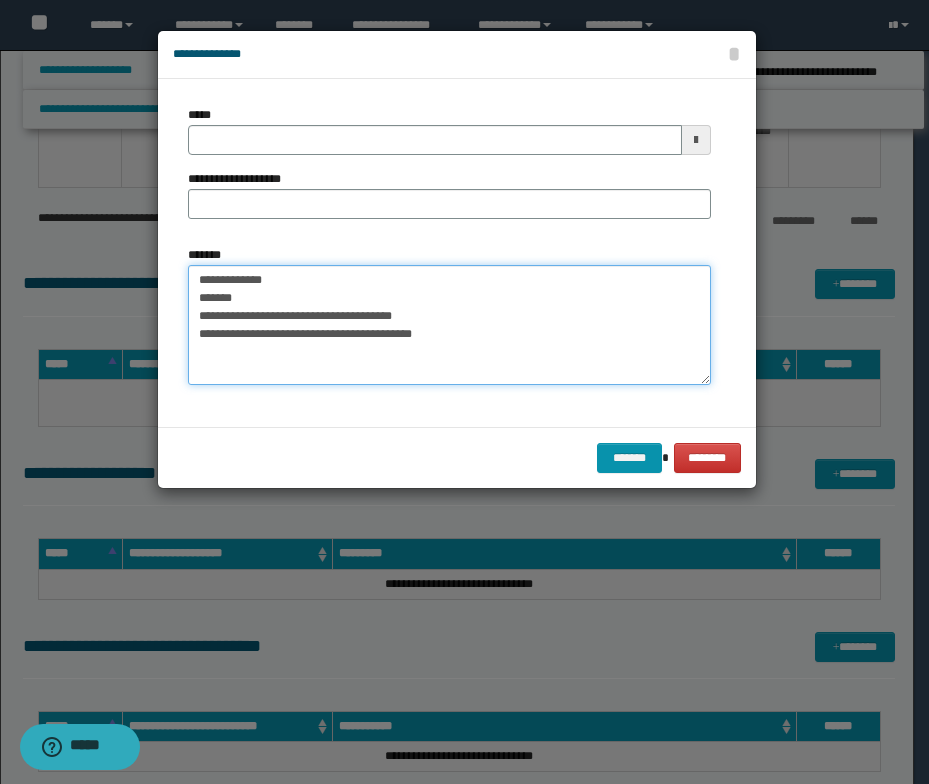 drag, startPoint x: 287, startPoint y: 283, endPoint x: 130, endPoint y: 288, distance: 157.0796 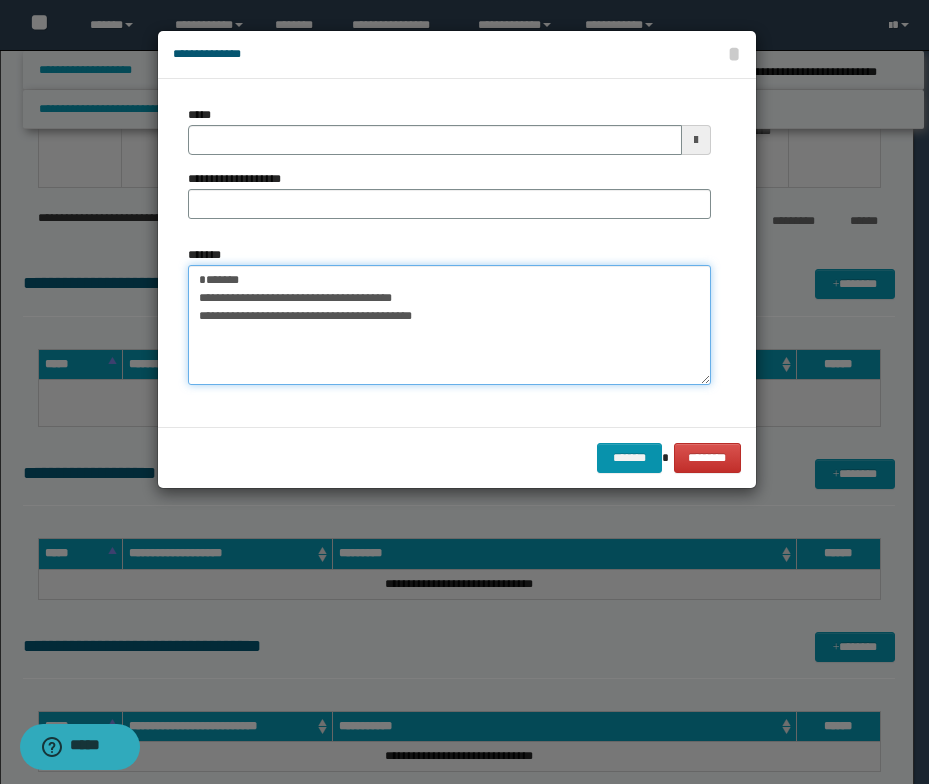 type on "**********" 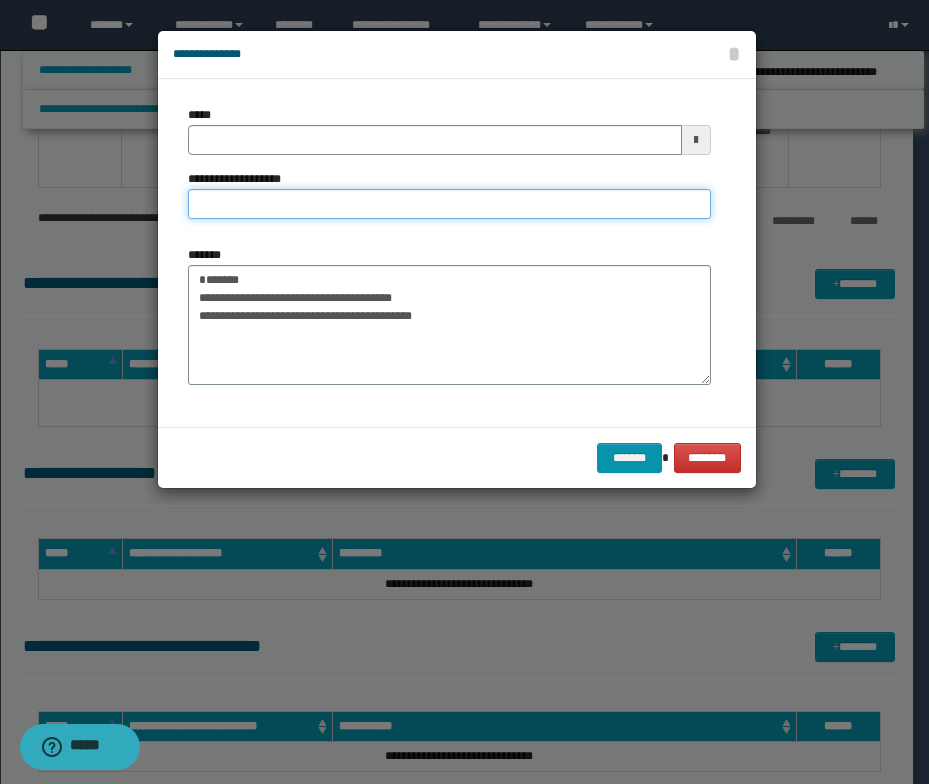click on "**********" at bounding box center [449, 204] 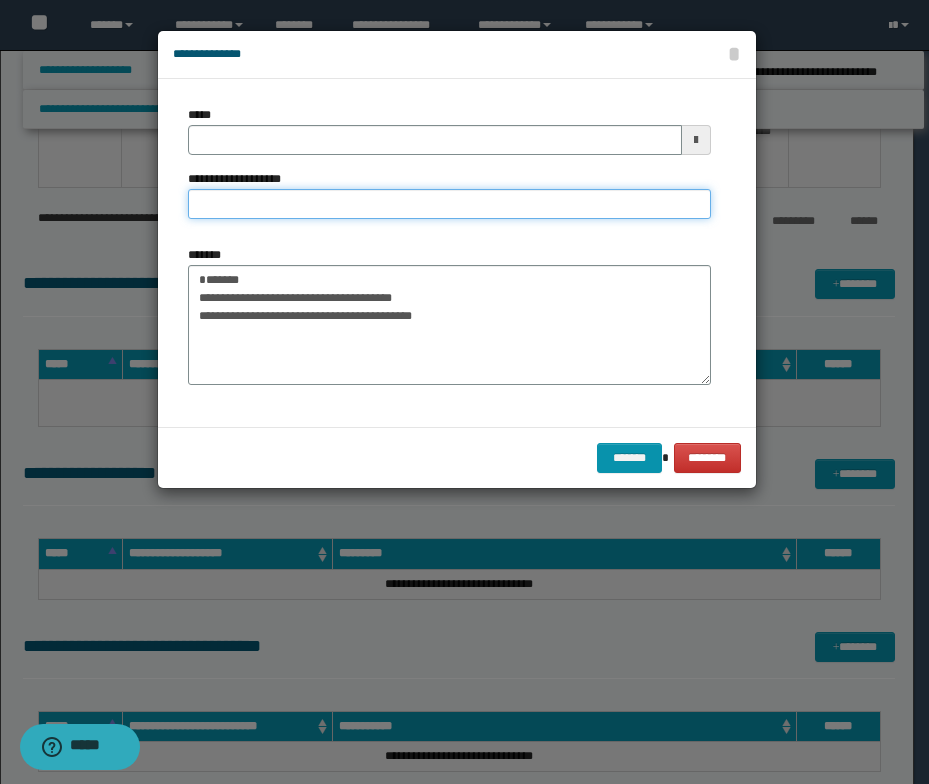 paste on "**********" 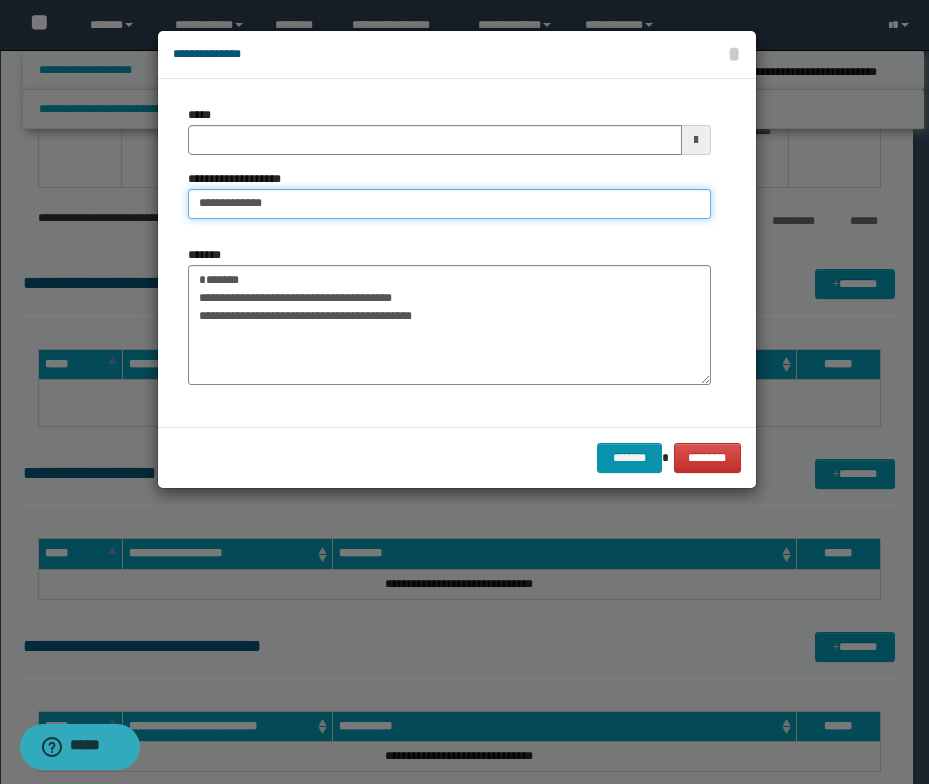drag, startPoint x: 280, startPoint y: 206, endPoint x: 165, endPoint y: 190, distance: 116.10771 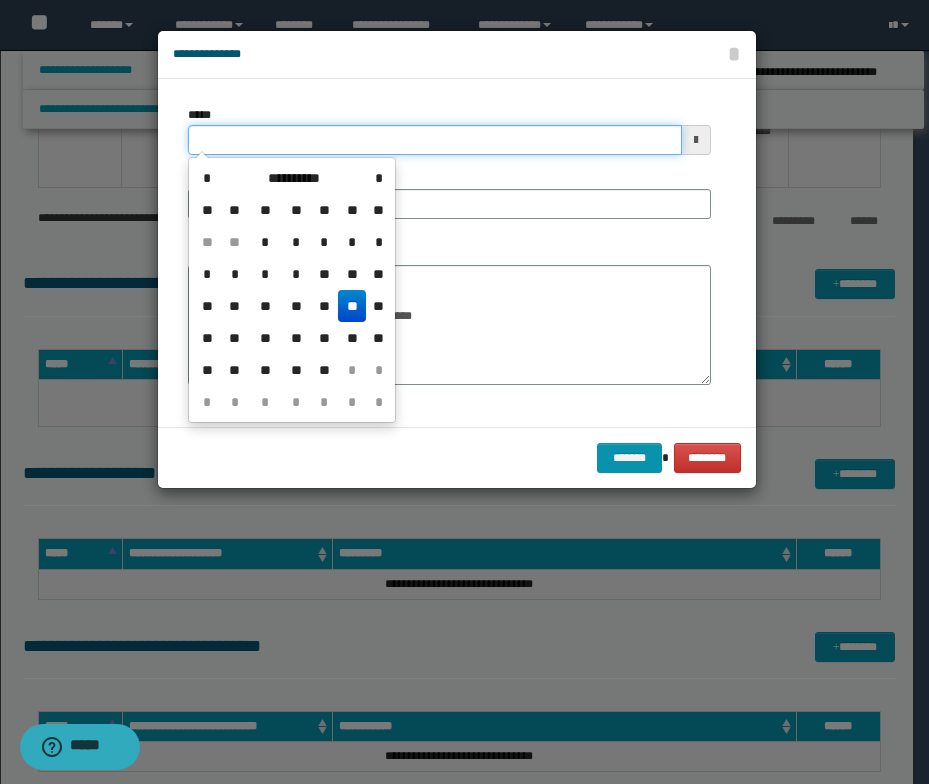 click on "*****" at bounding box center (435, 140) 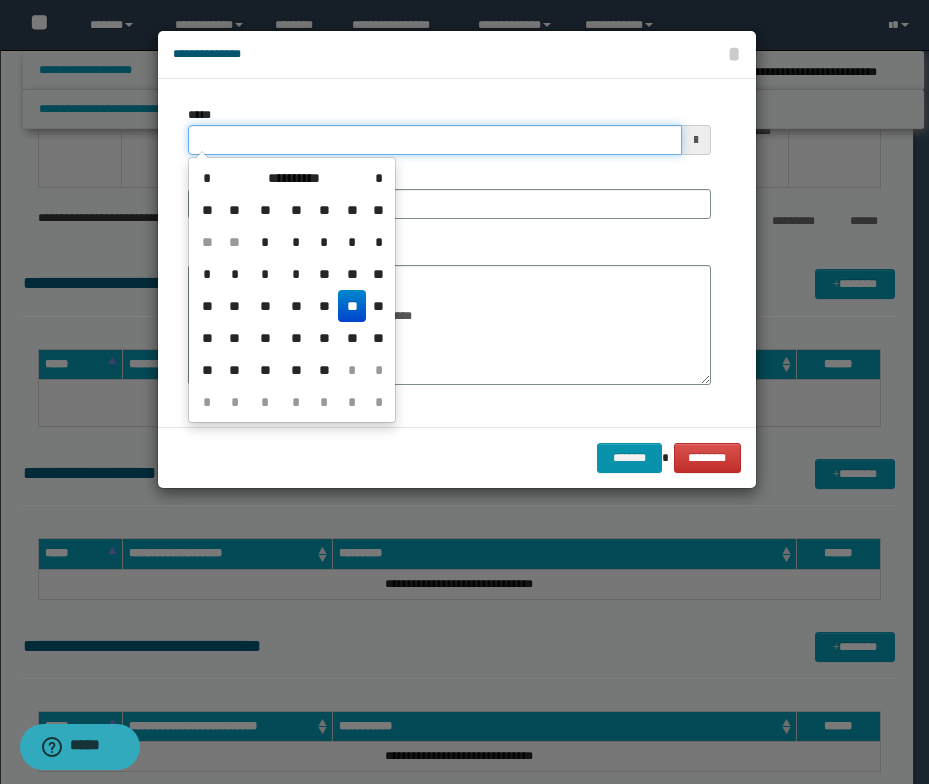 type on "**********" 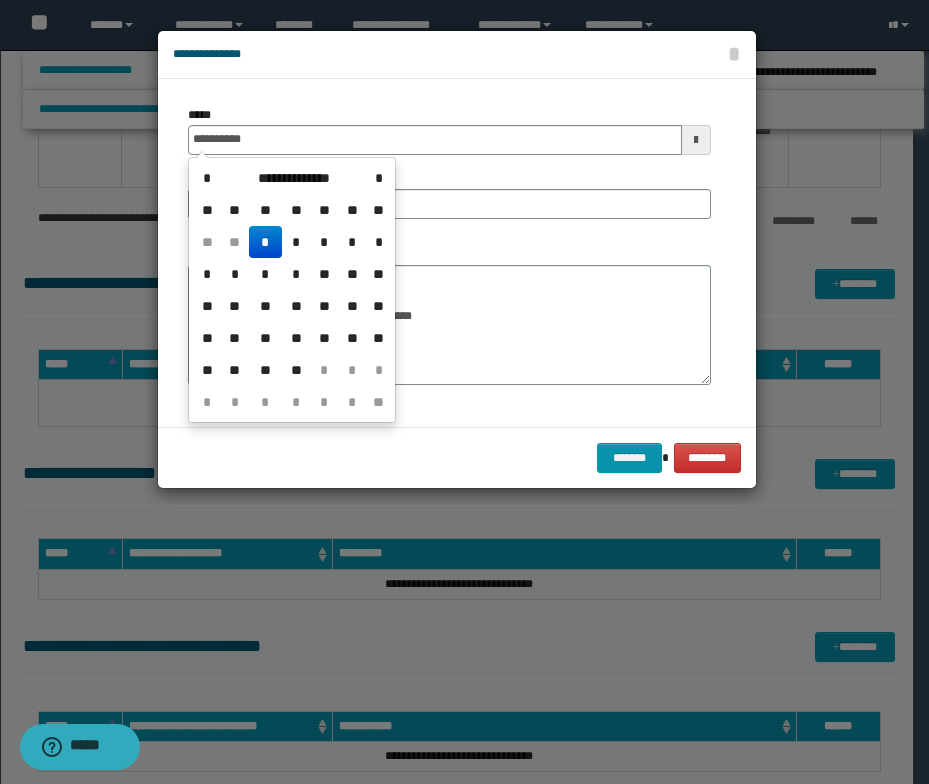 click on "*" at bounding box center [265, 242] 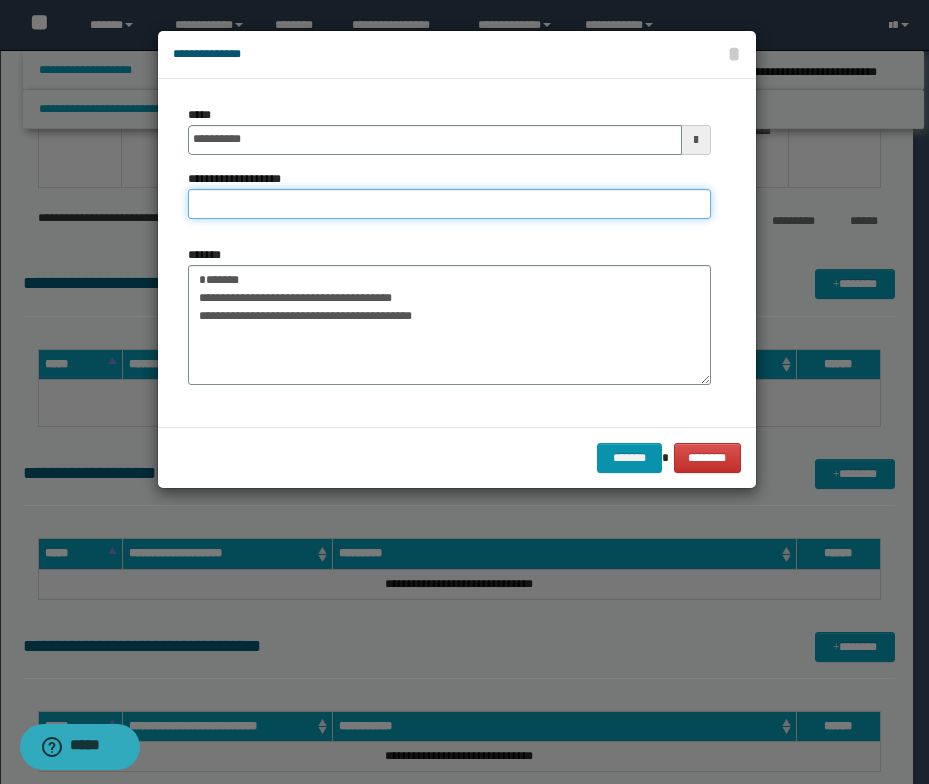 click on "**********" at bounding box center (449, 204) 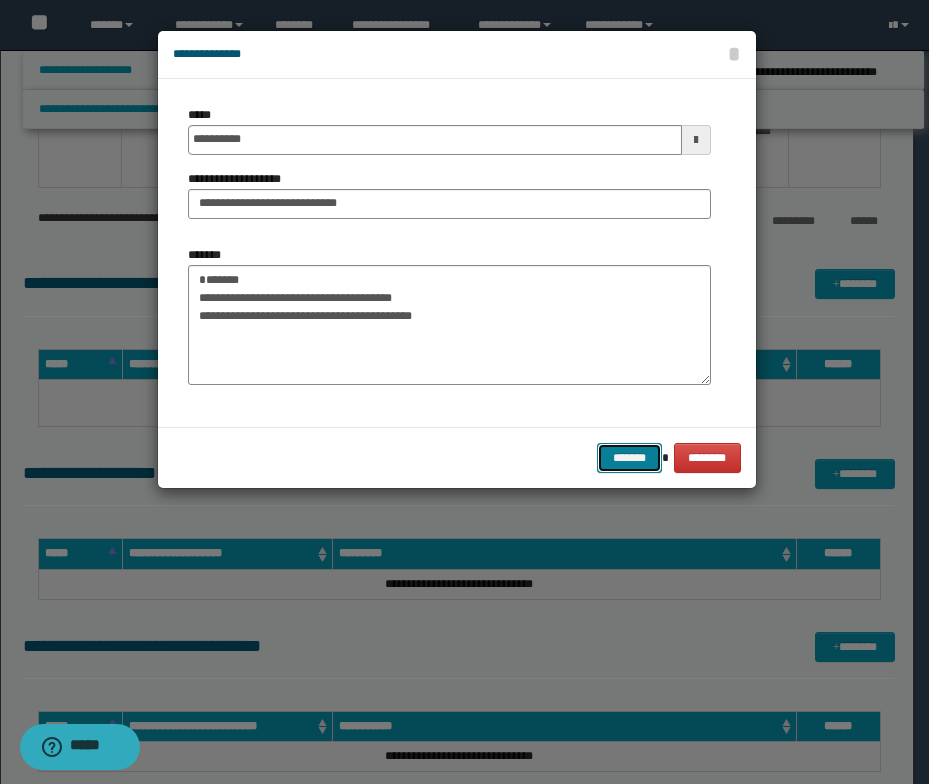 click on "*******" at bounding box center (629, 458) 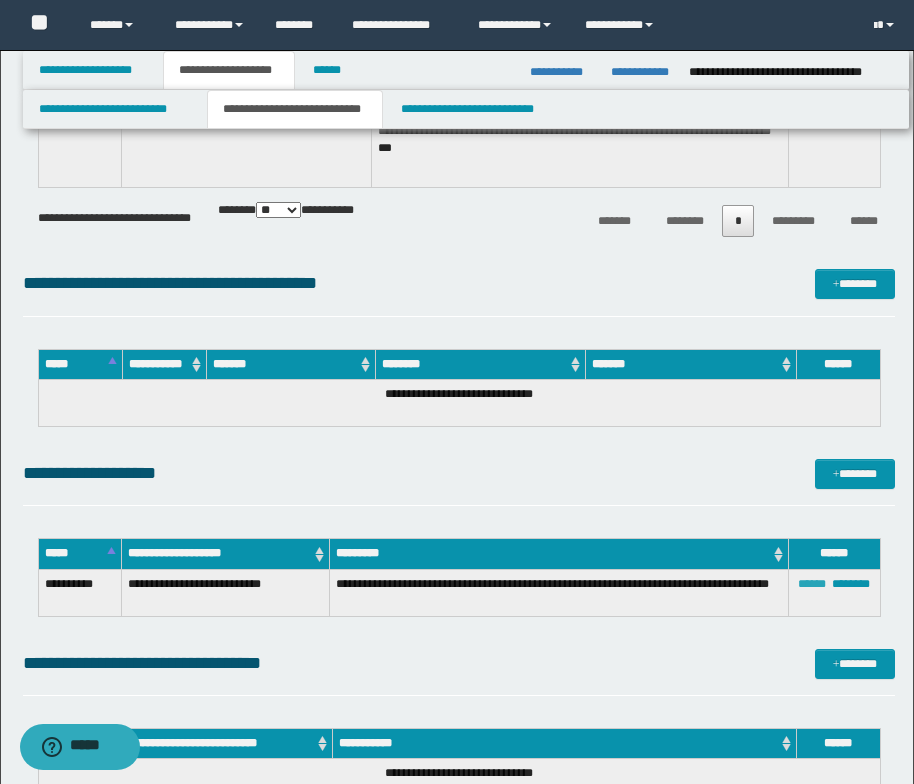 click on "******" at bounding box center [812, 584] 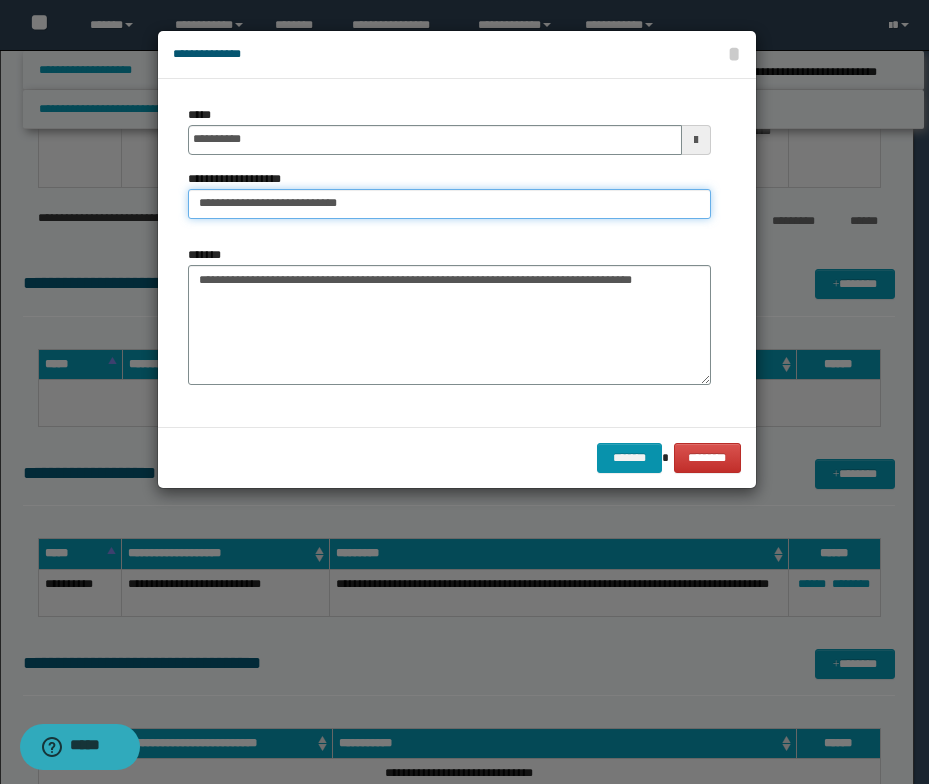 click on "**********" at bounding box center (449, 204) 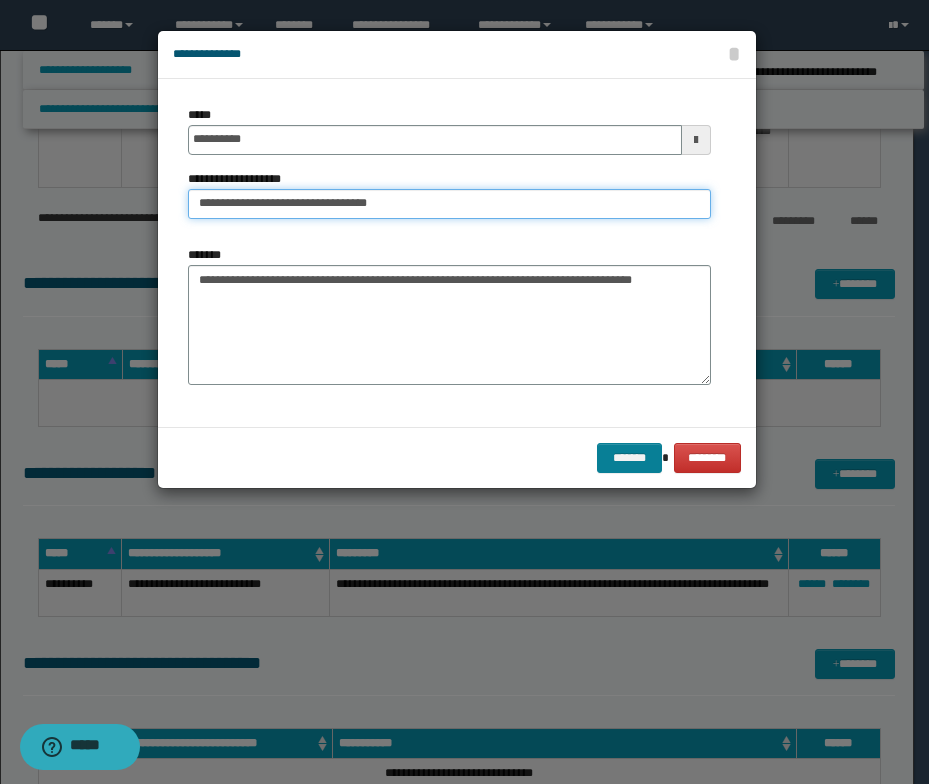 type on "**********" 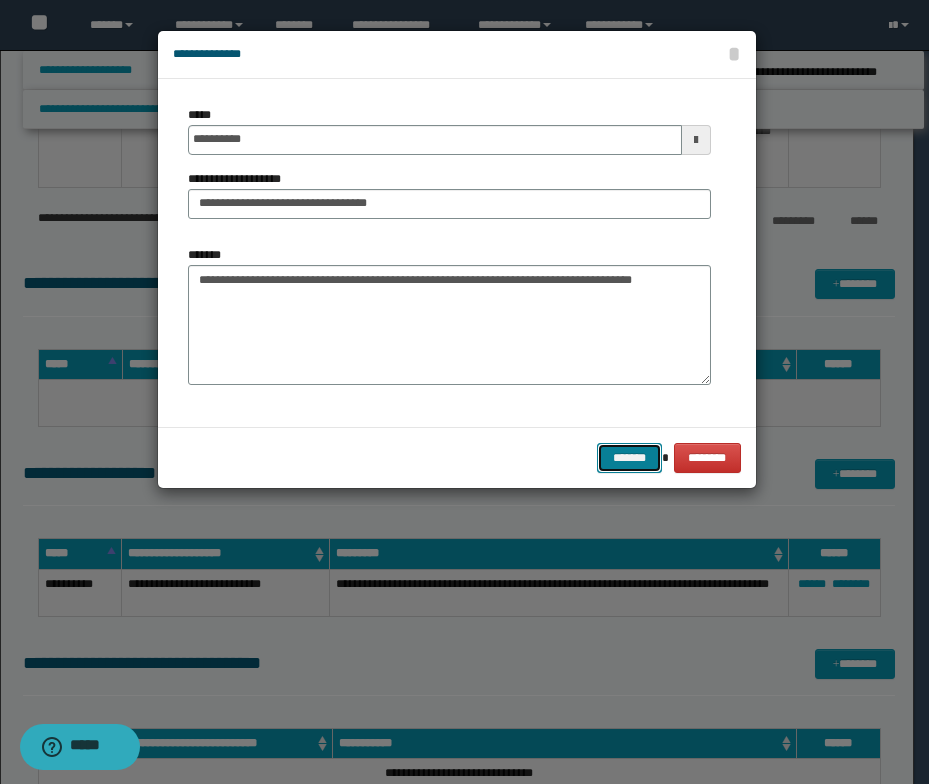 click on "*******" at bounding box center [629, 458] 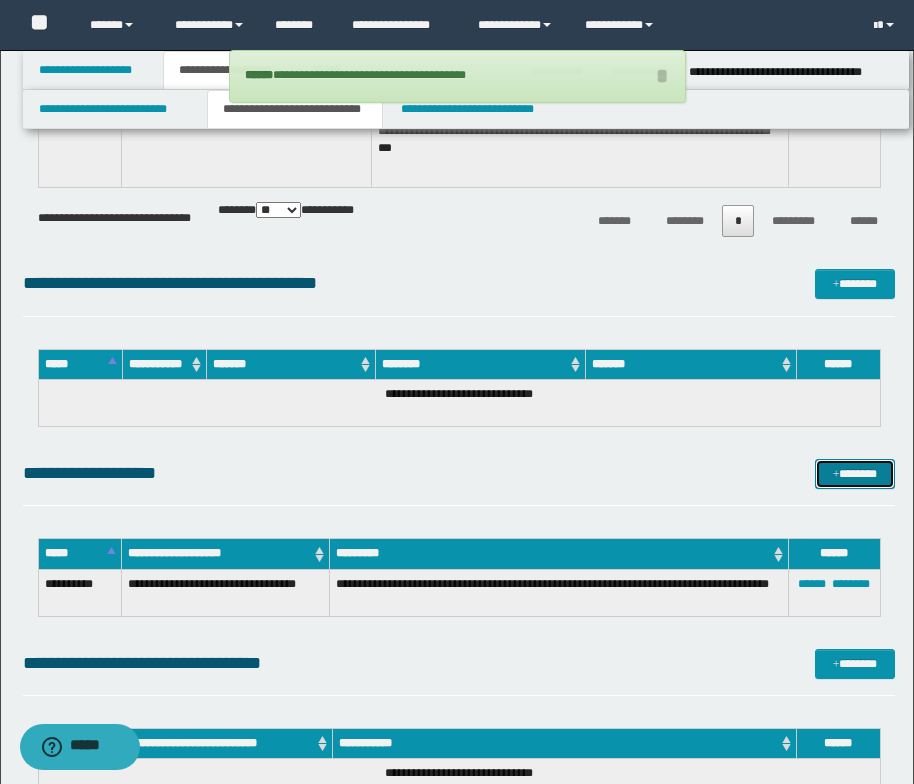 click on "*******" at bounding box center [855, 474] 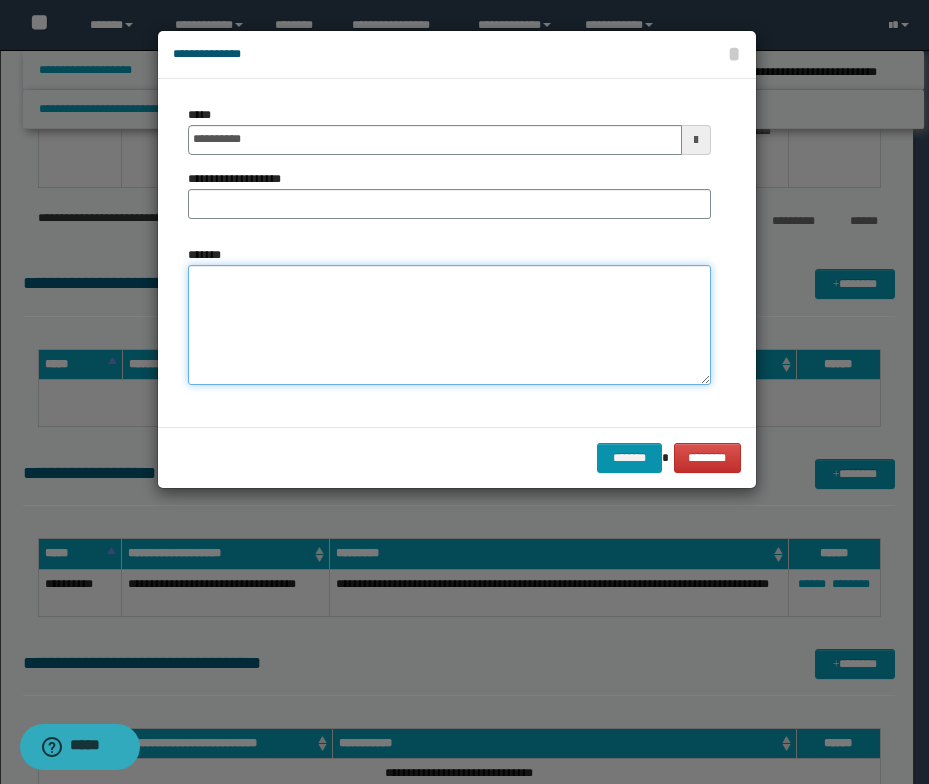 click on "*******" at bounding box center (449, 325) 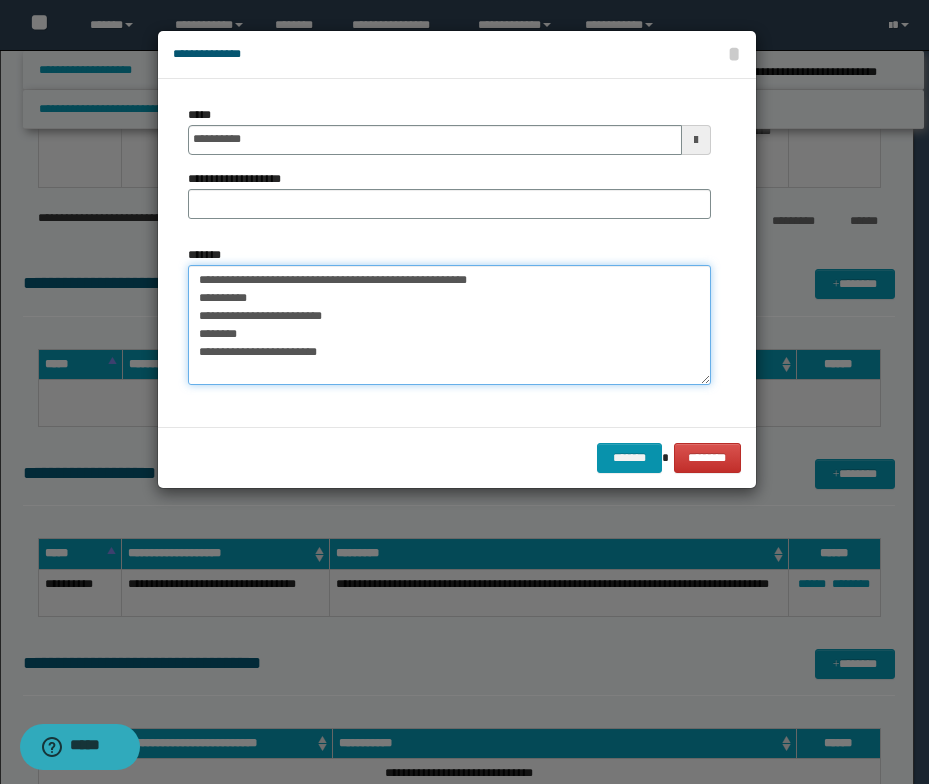 scroll, scrollTop: 0, scrollLeft: 0, axis: both 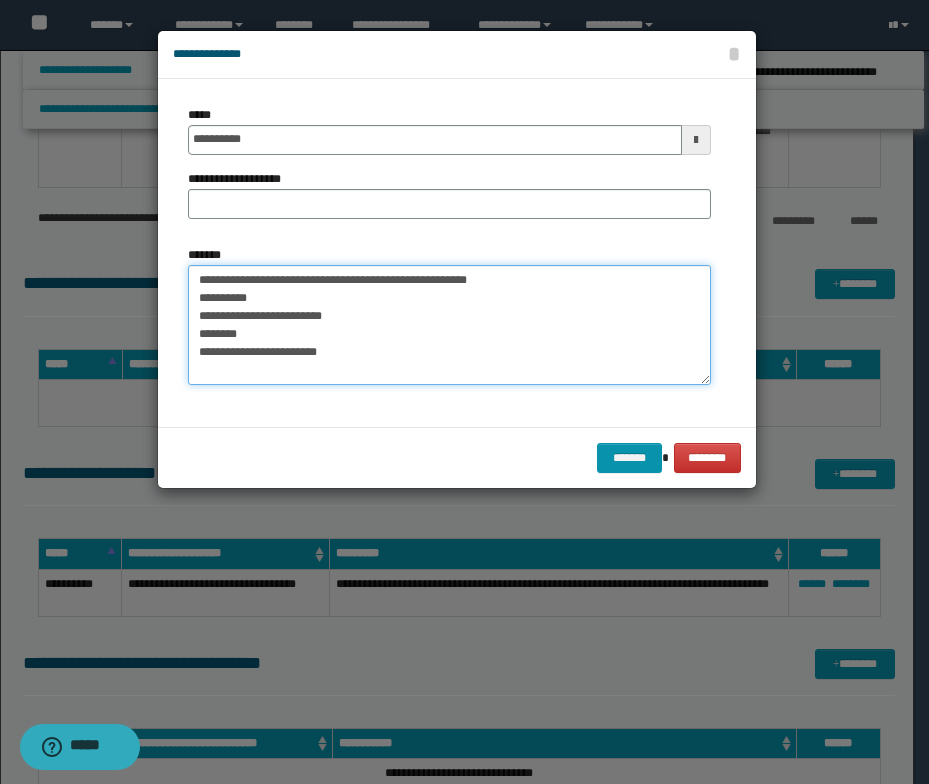 drag, startPoint x: 516, startPoint y: 282, endPoint x: 201, endPoint y: 273, distance: 315.12854 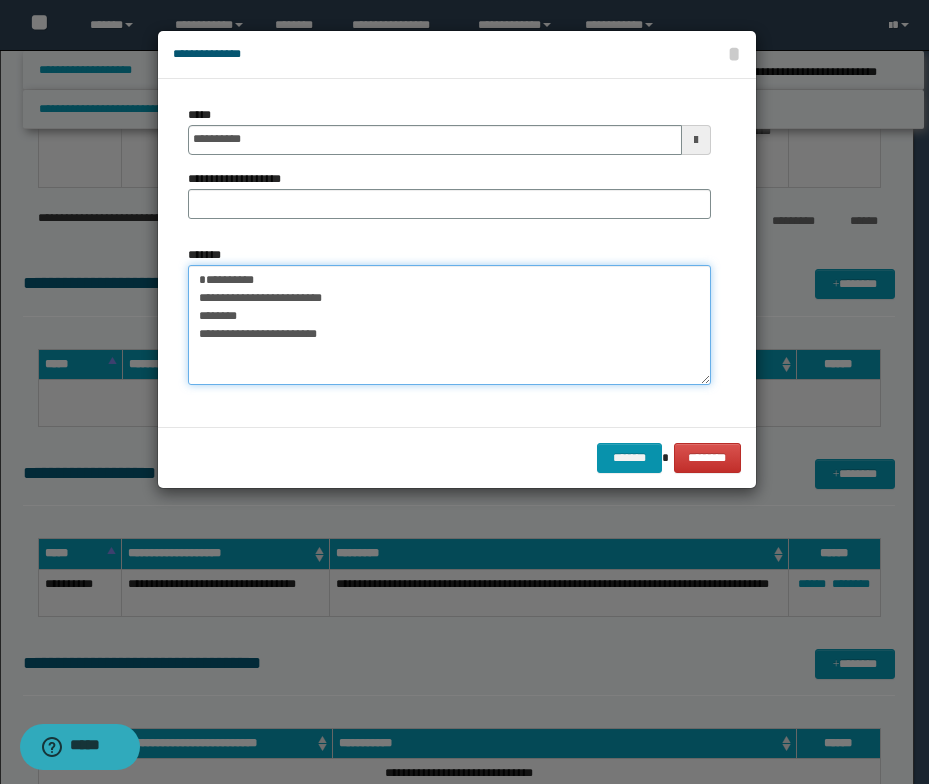type on "**********" 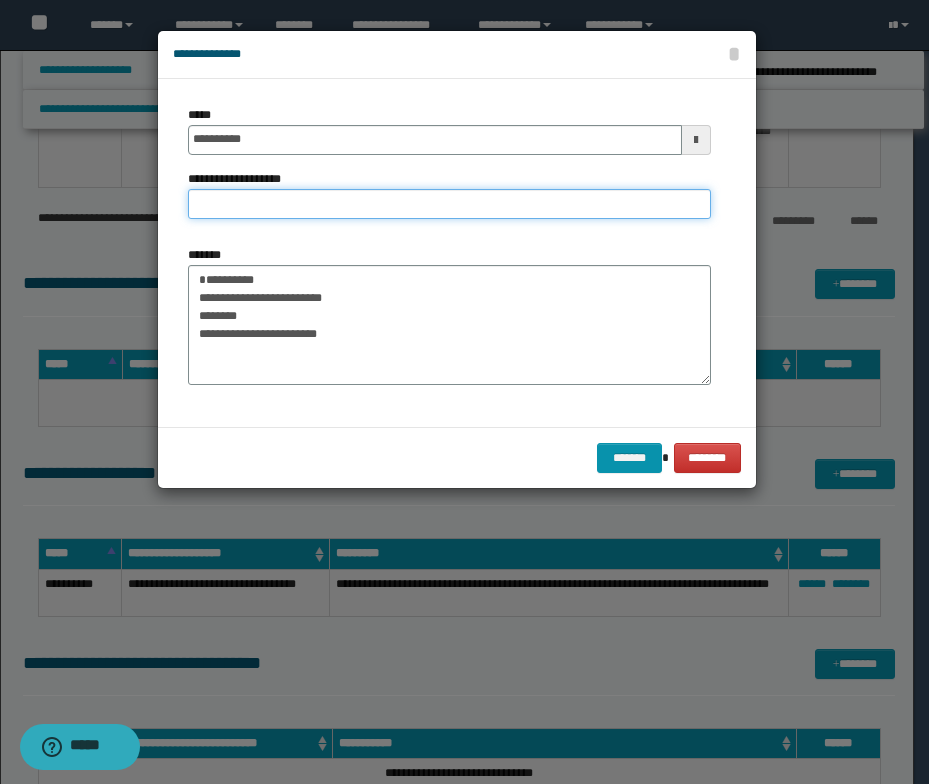click on "**********" at bounding box center [449, 204] 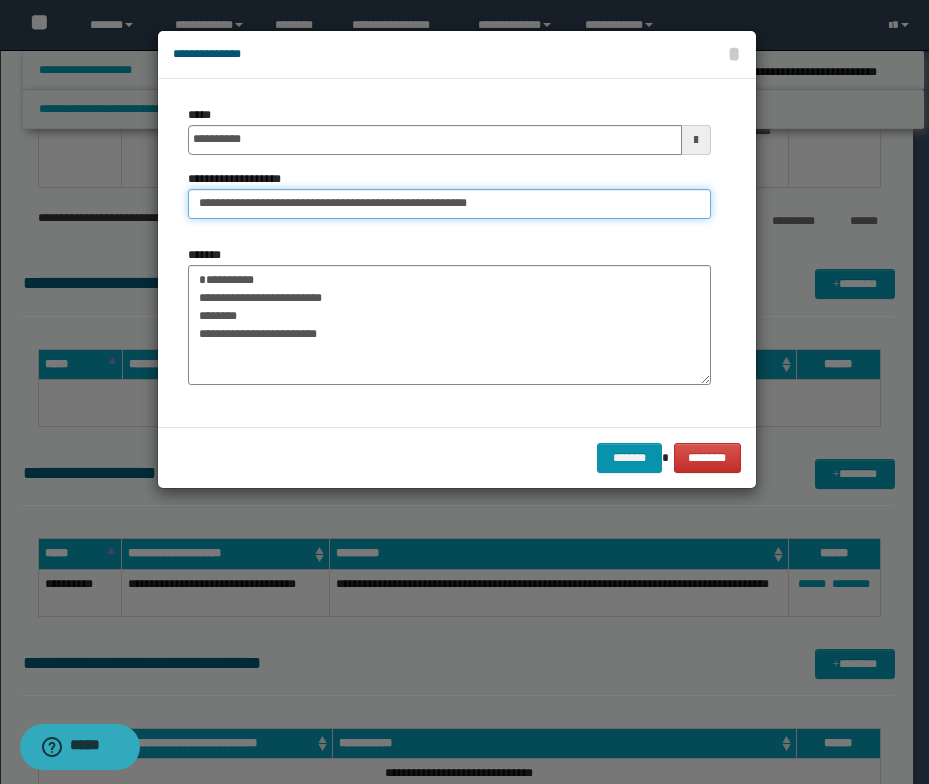 drag, startPoint x: 259, startPoint y: 203, endPoint x: 177, endPoint y: 193, distance: 82.607506 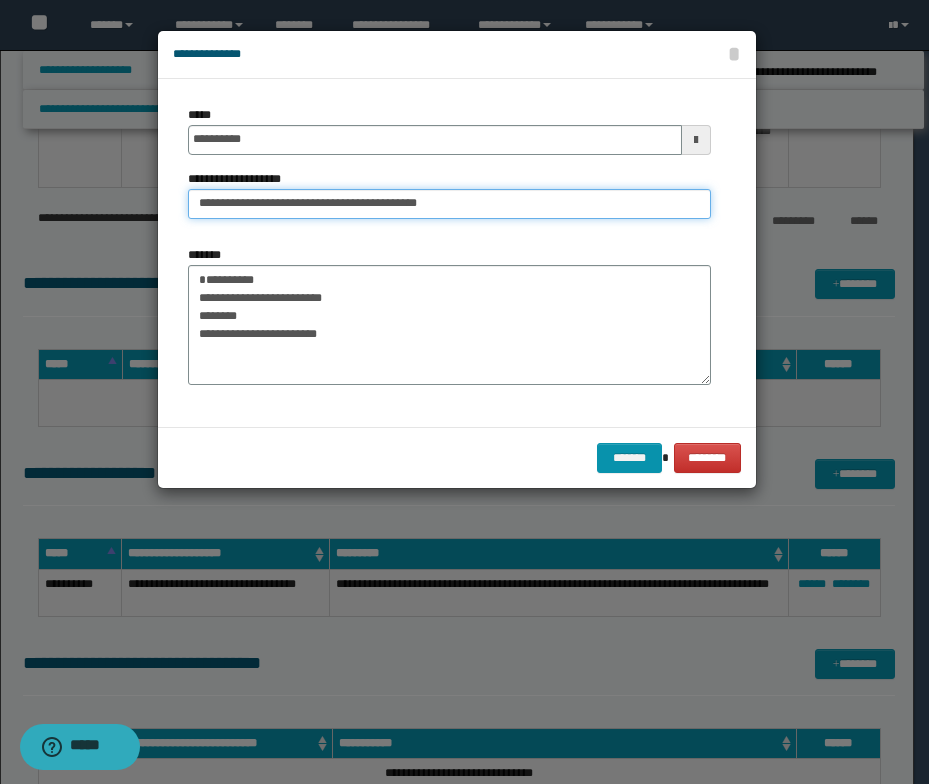 type on "**********" 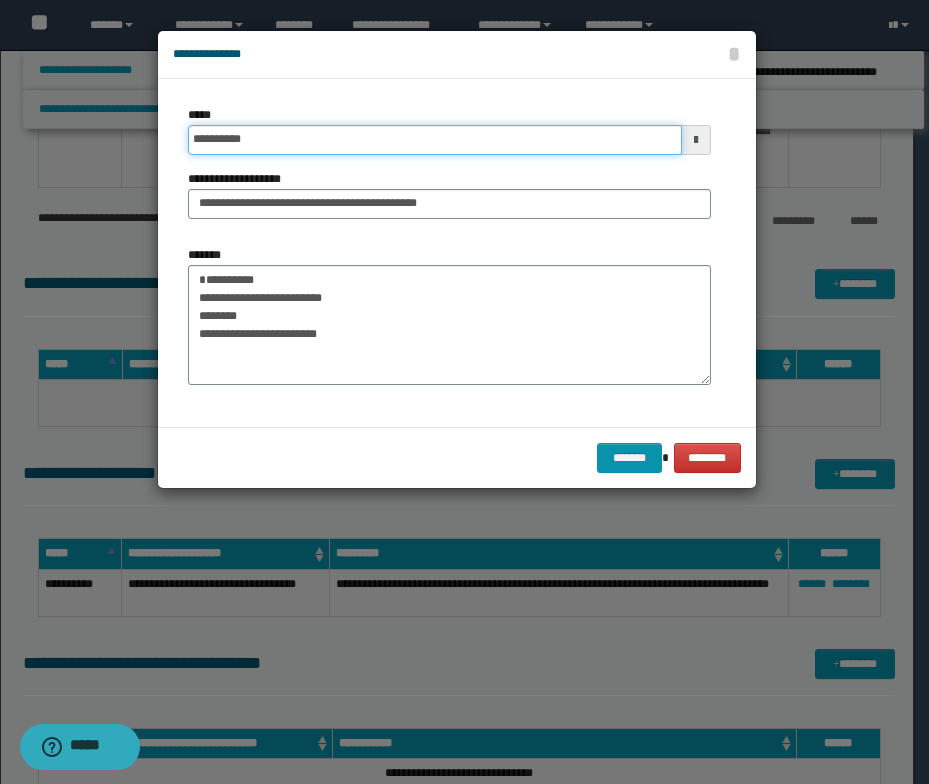 click on "**********" at bounding box center (435, 140) 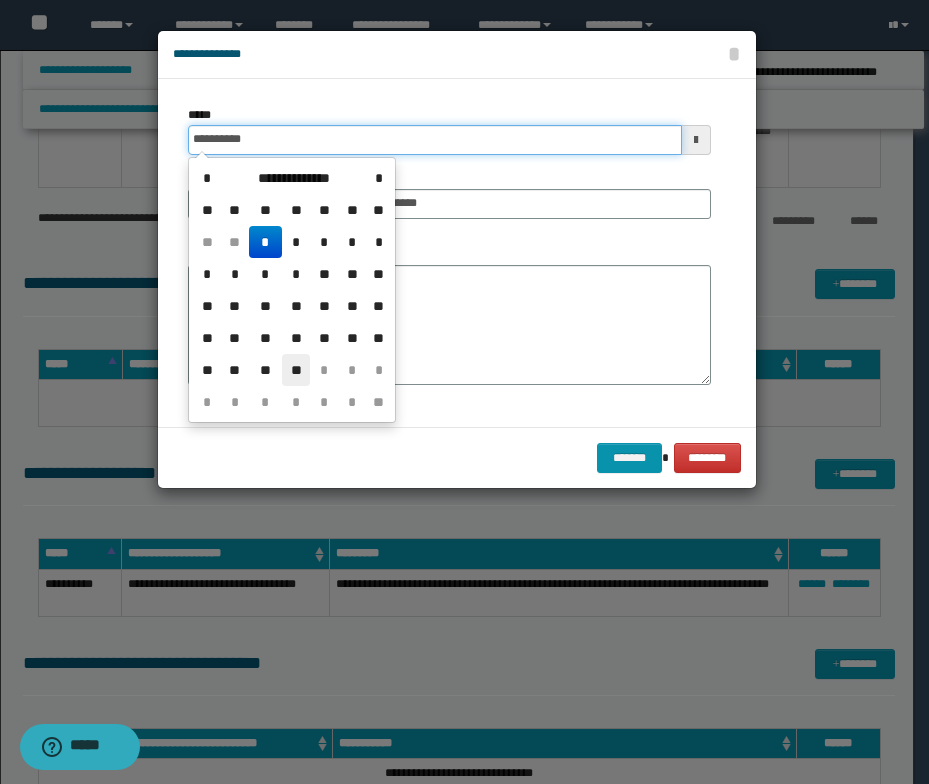 type on "**********" 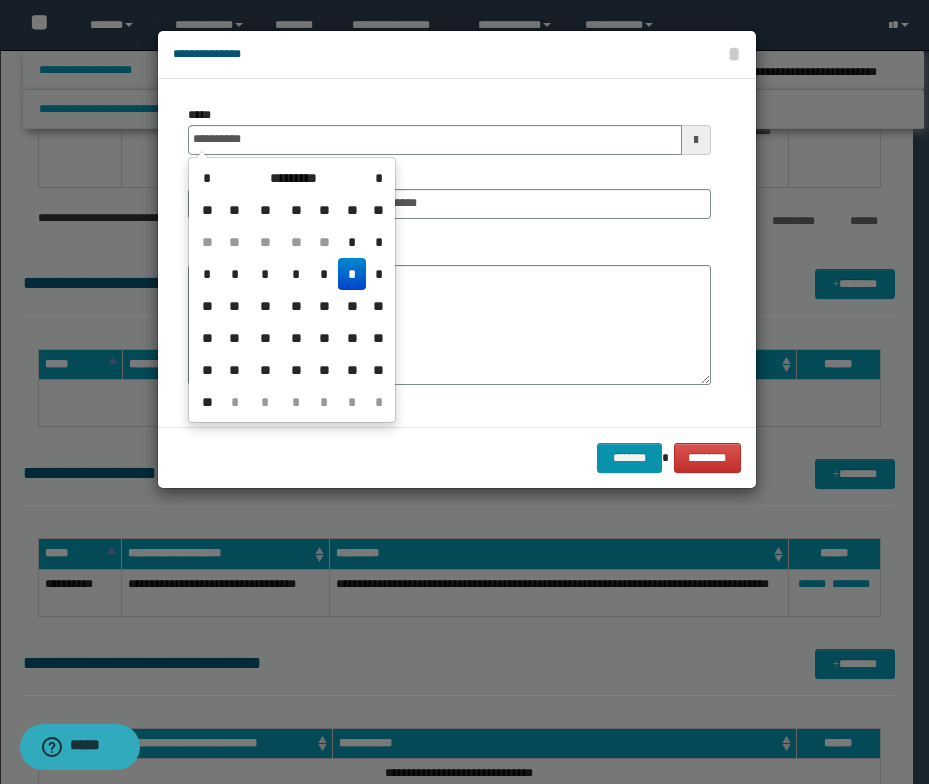 click on "*" at bounding box center [352, 274] 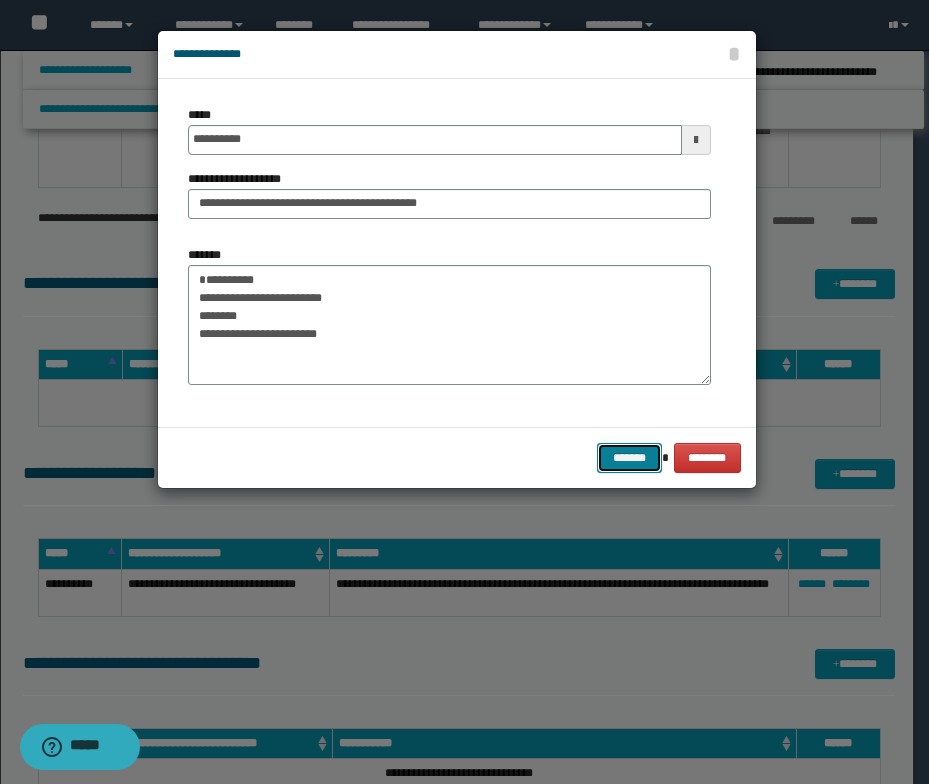 click on "*******" at bounding box center [629, 458] 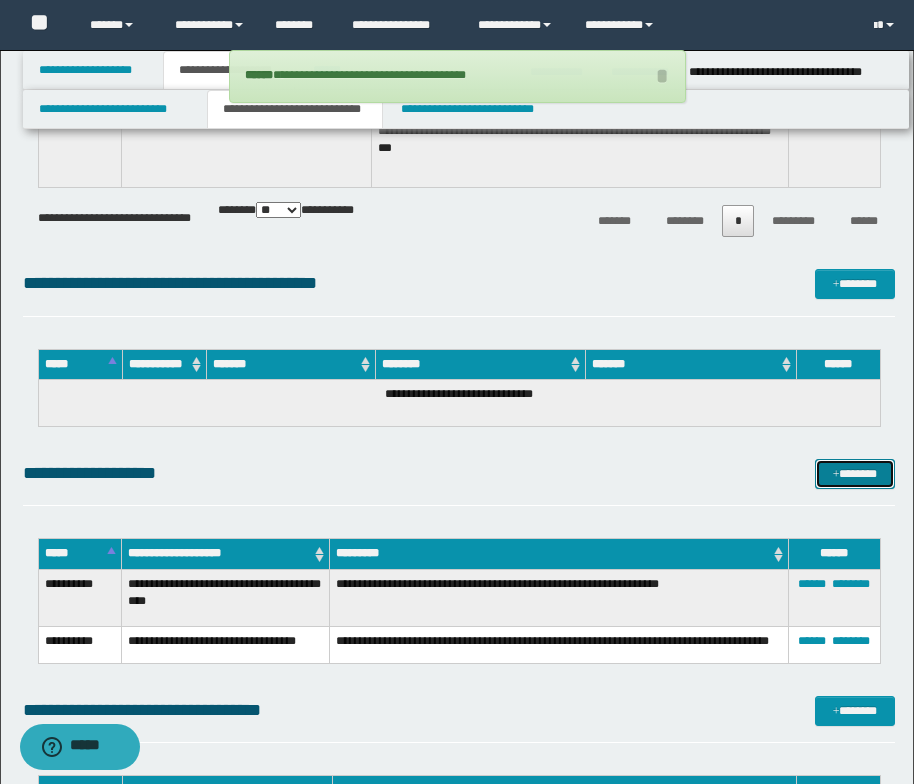 click at bounding box center [836, 475] 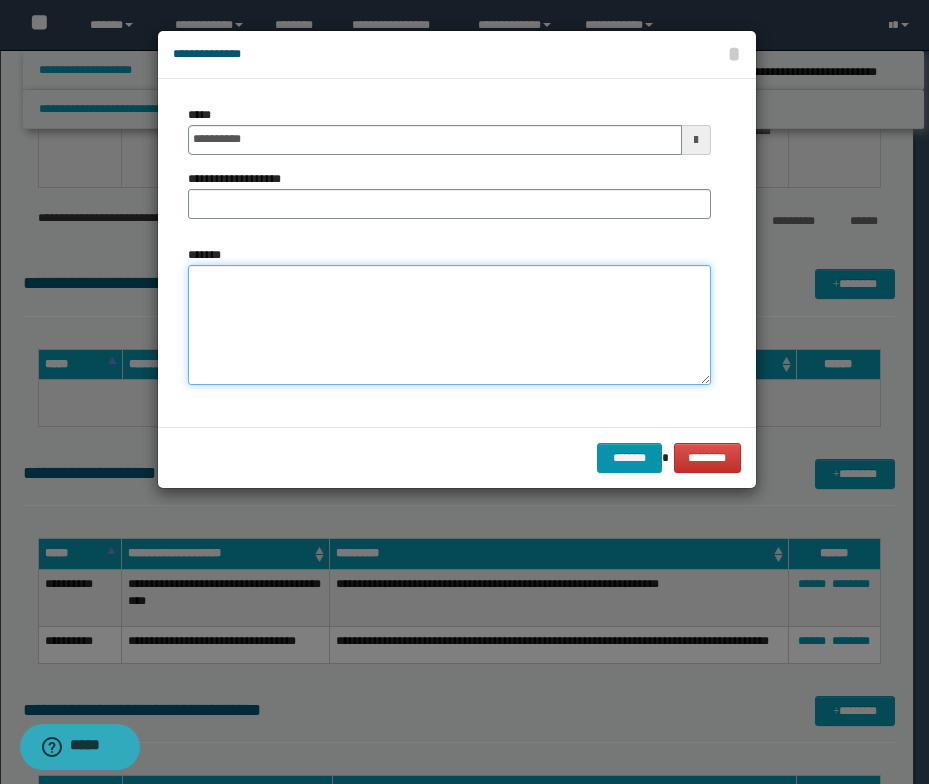 click on "*******" at bounding box center (449, 325) 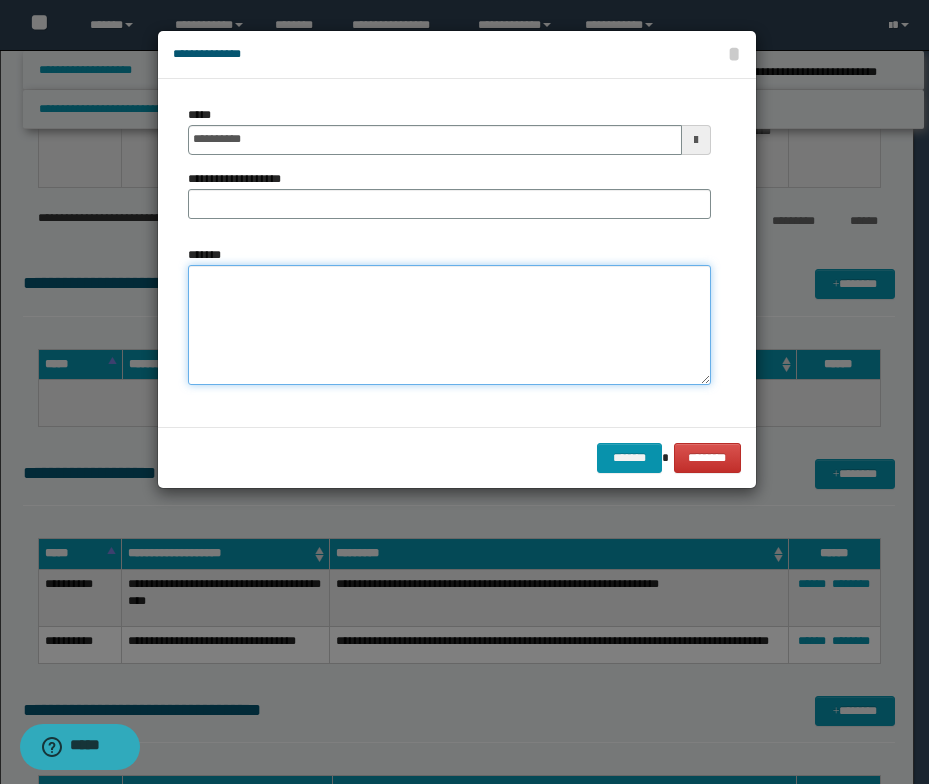 paste on "**********" 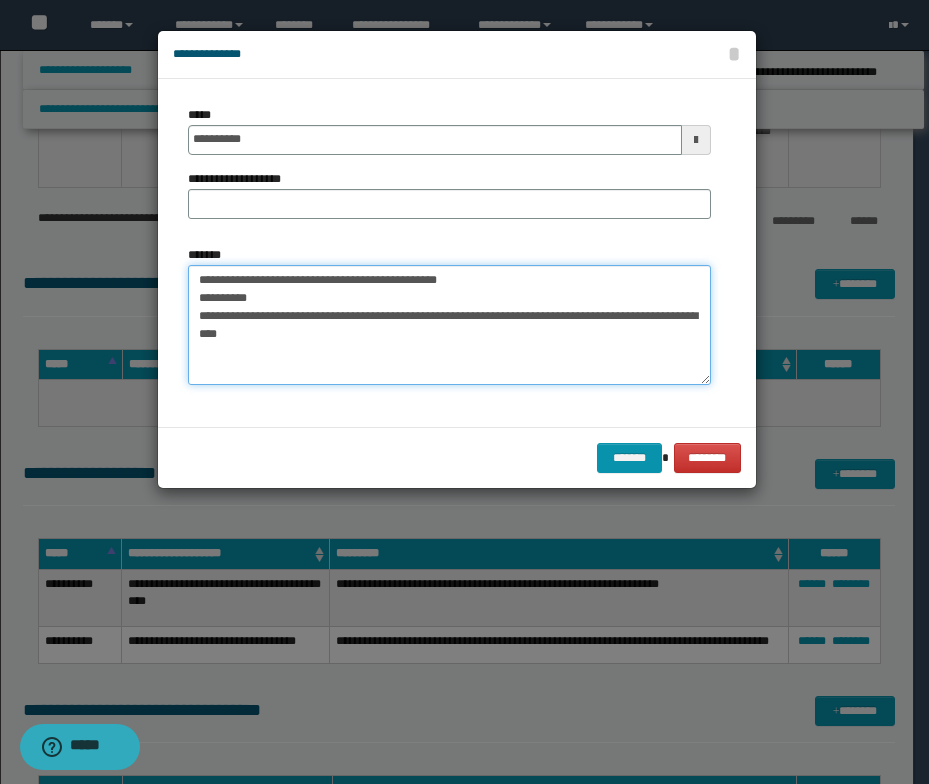 drag, startPoint x: 497, startPoint y: 273, endPoint x: 179, endPoint y: 279, distance: 318.0566 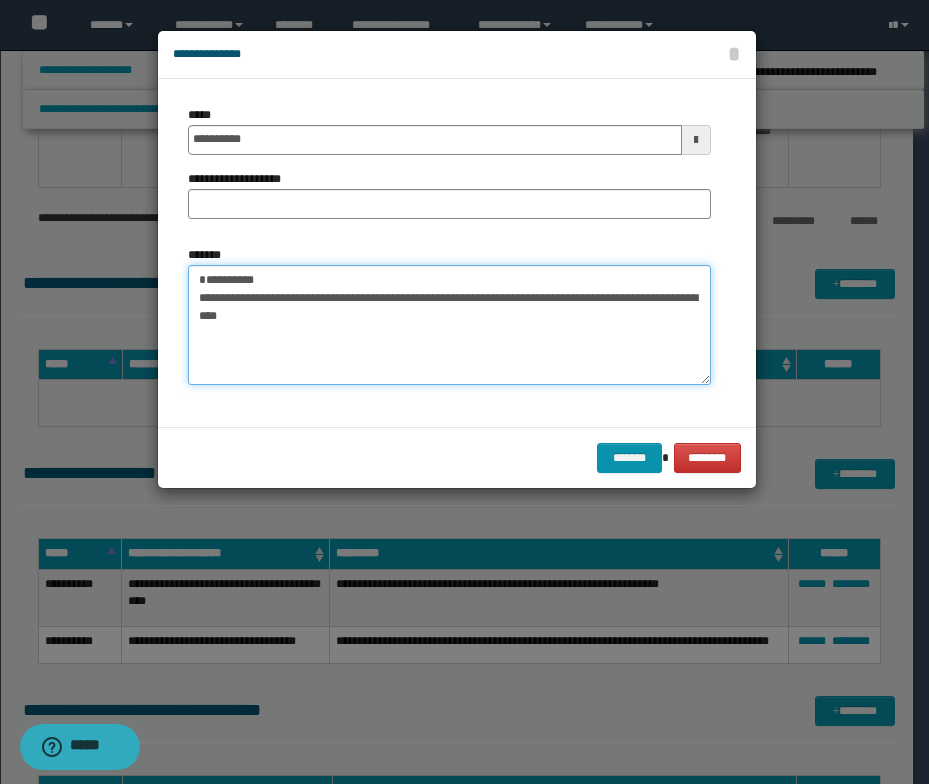 type on "**********" 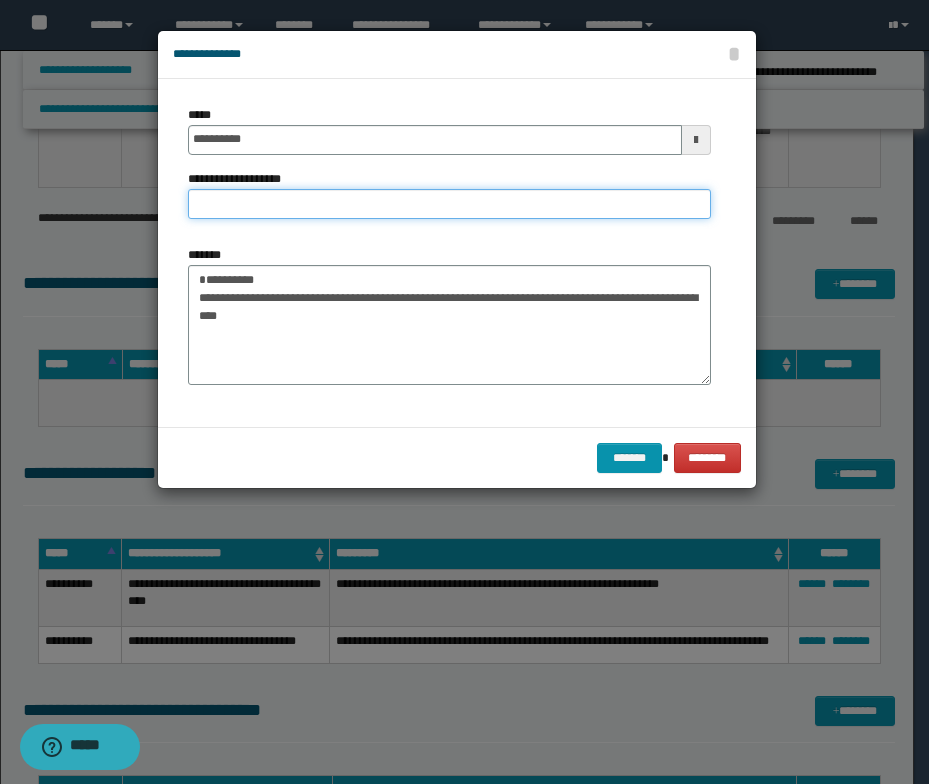 click on "**********" at bounding box center [449, 204] 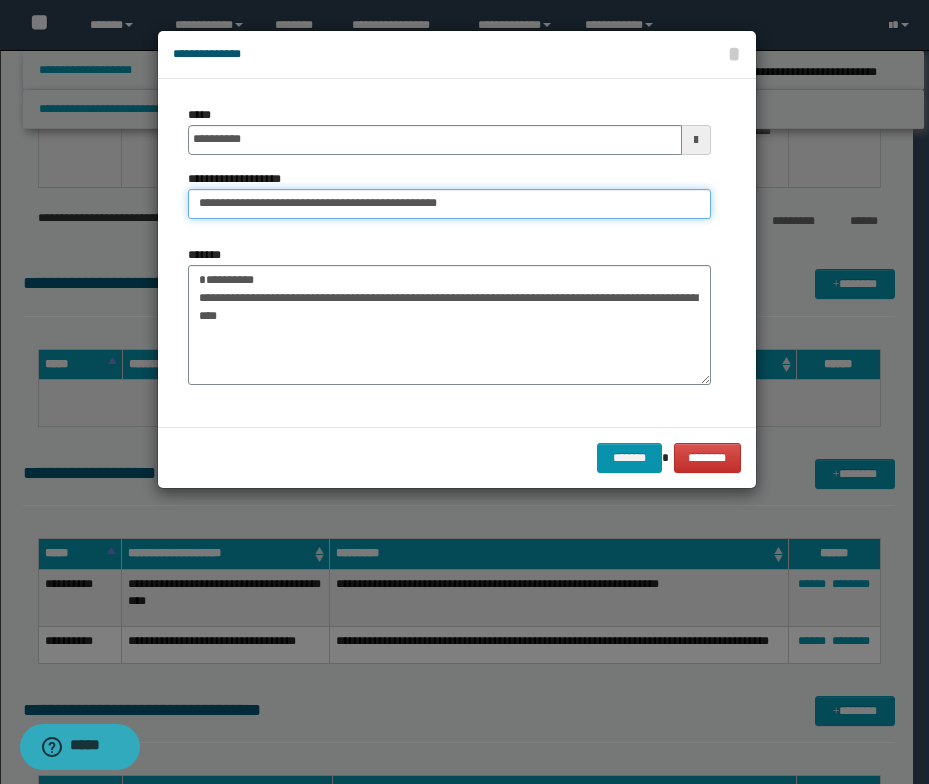 drag, startPoint x: 260, startPoint y: 206, endPoint x: 172, endPoint y: 183, distance: 90.95603 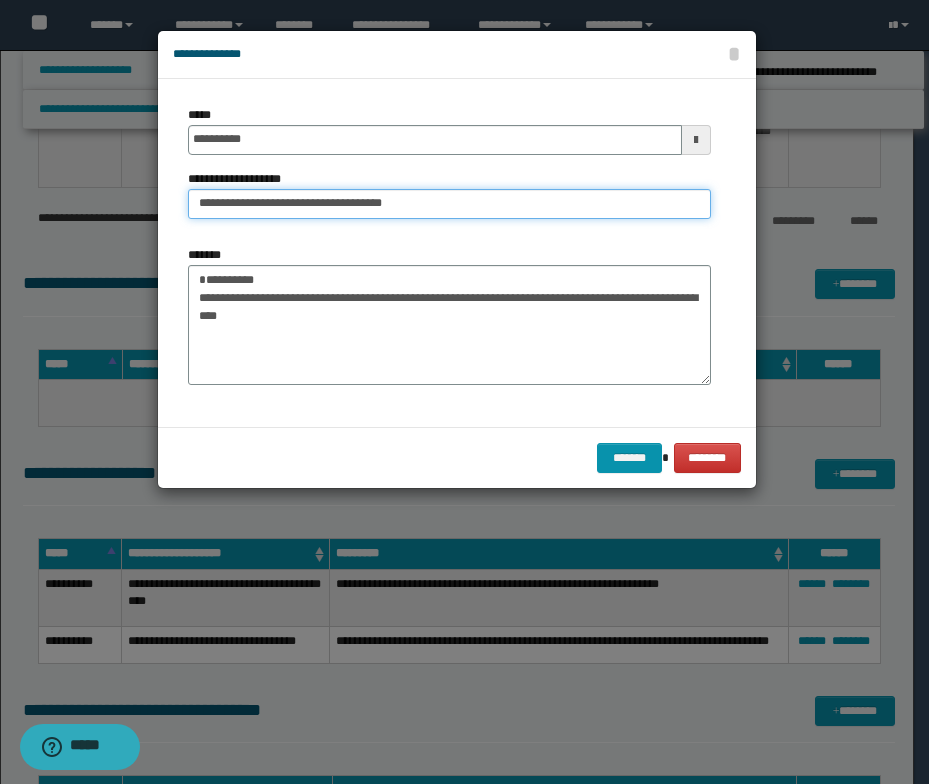 type on "**********" 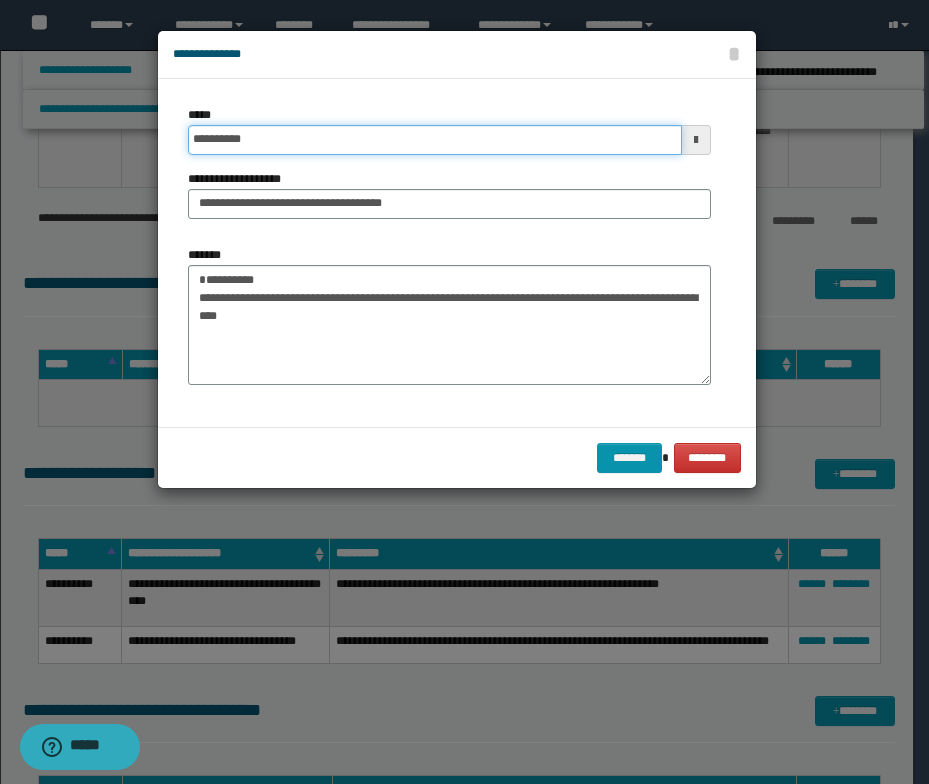 click on "**********" at bounding box center (435, 140) 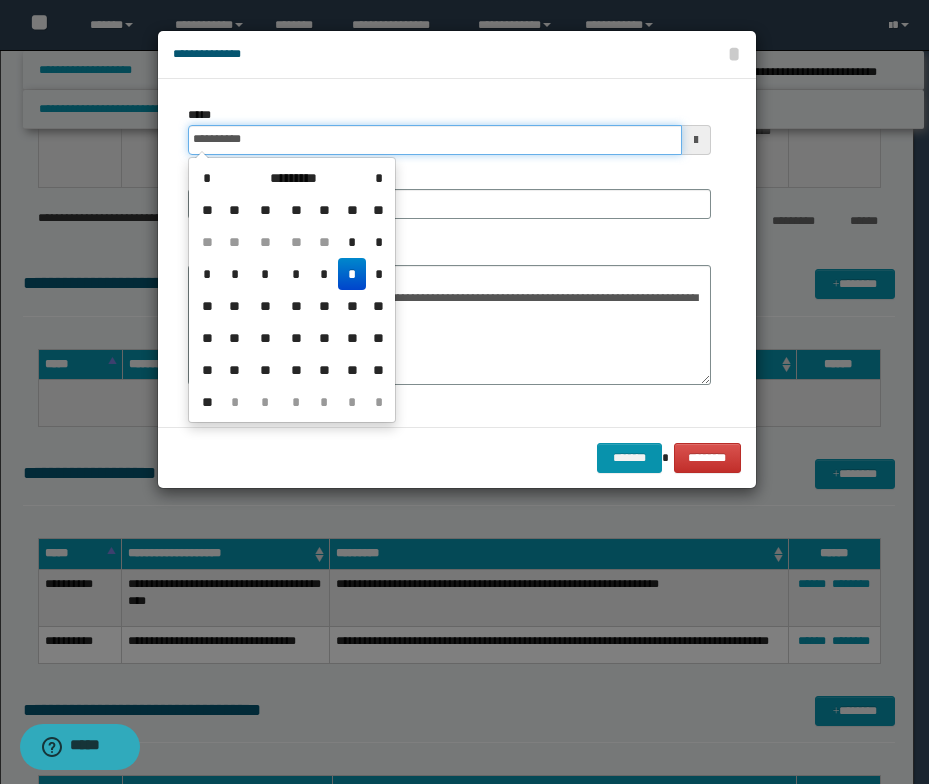 type on "**********" 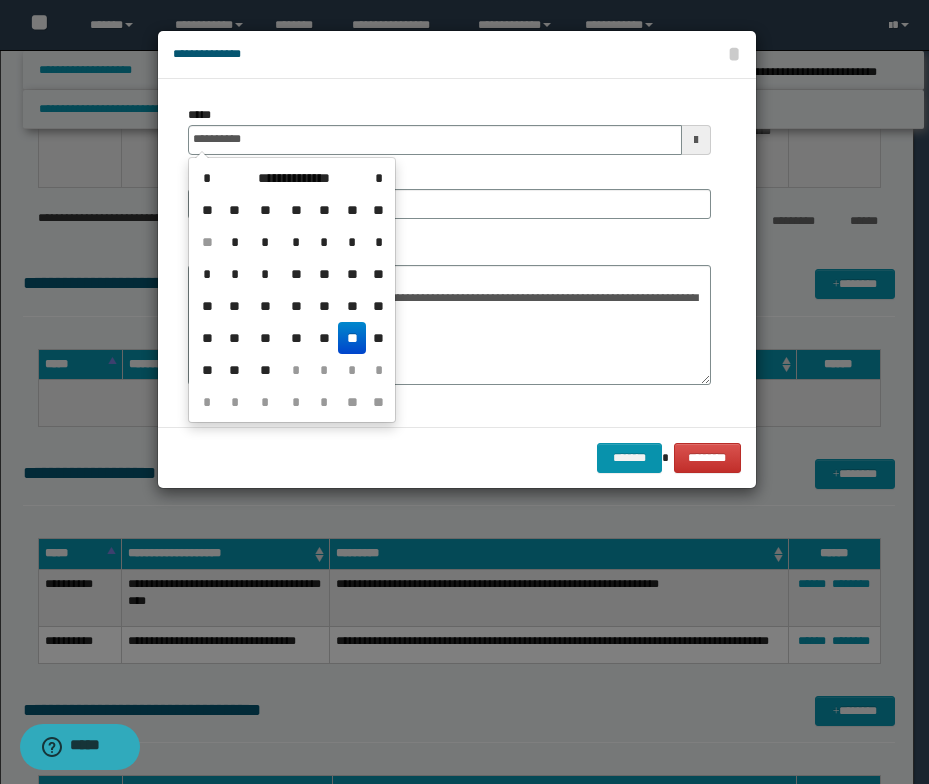 click on "**" at bounding box center (352, 338) 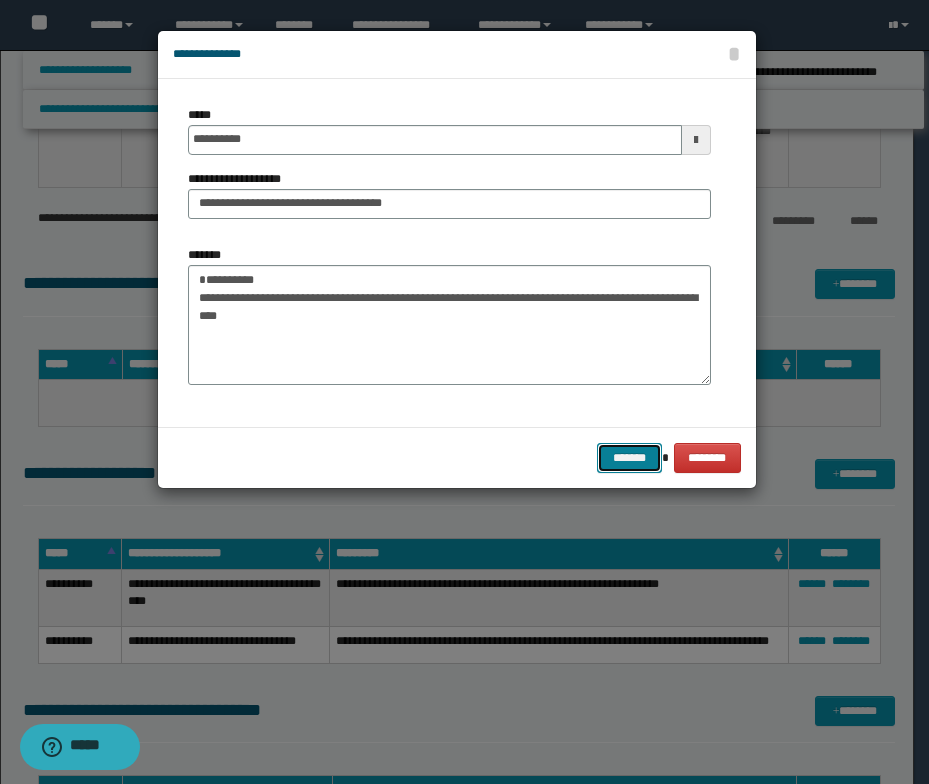click on "*******" at bounding box center [629, 458] 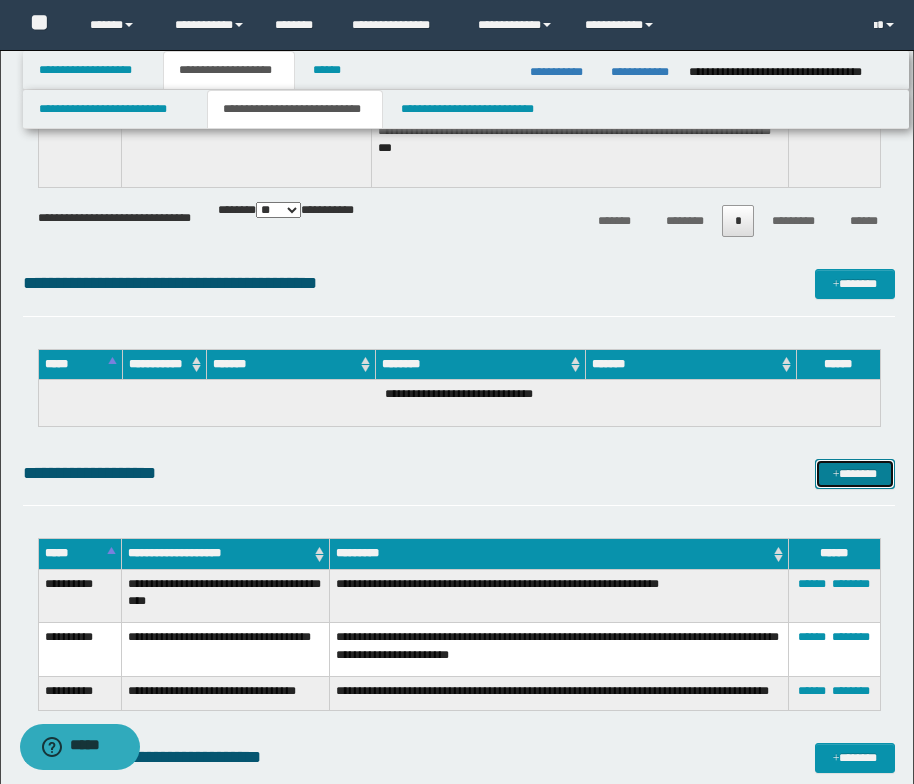 click at bounding box center (836, 475) 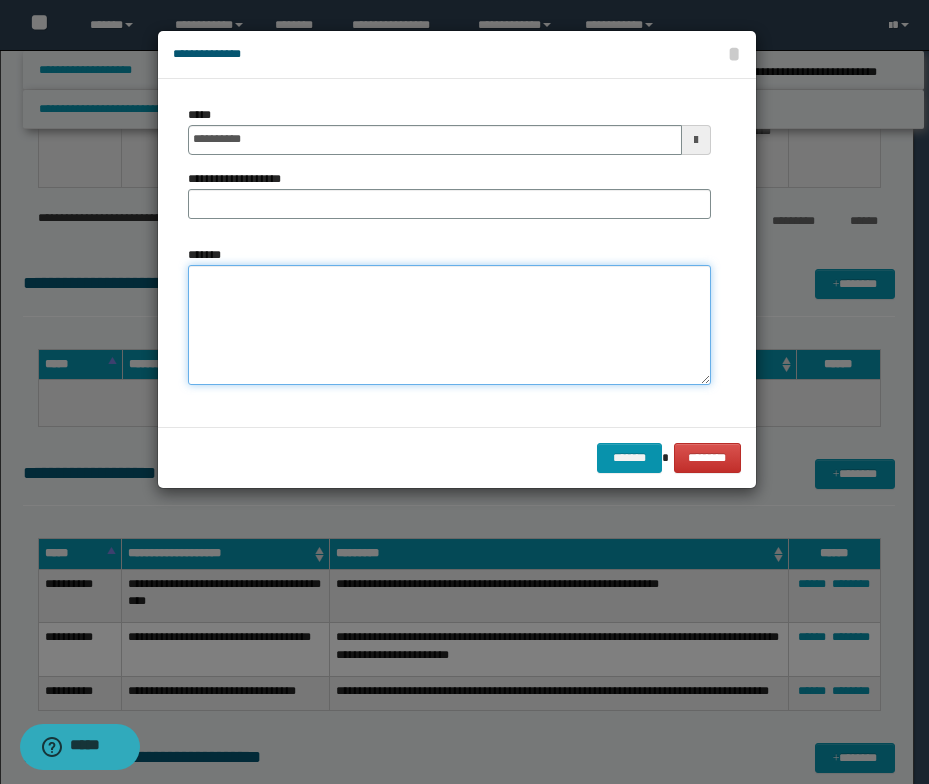 click on "*******" at bounding box center (449, 325) 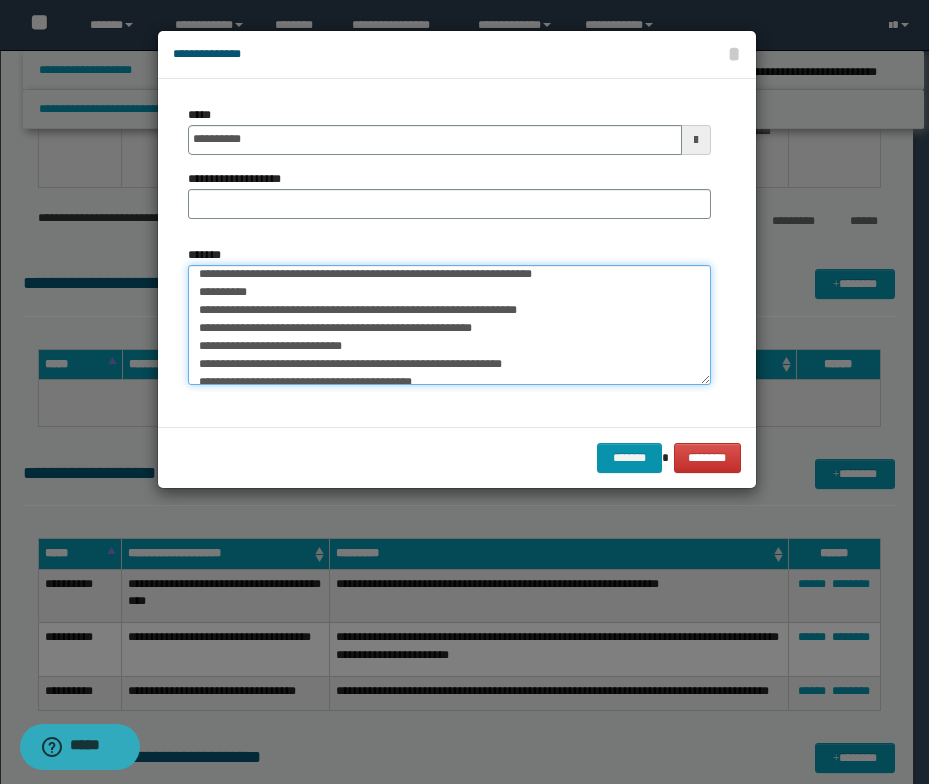 scroll, scrollTop: 0, scrollLeft: 0, axis: both 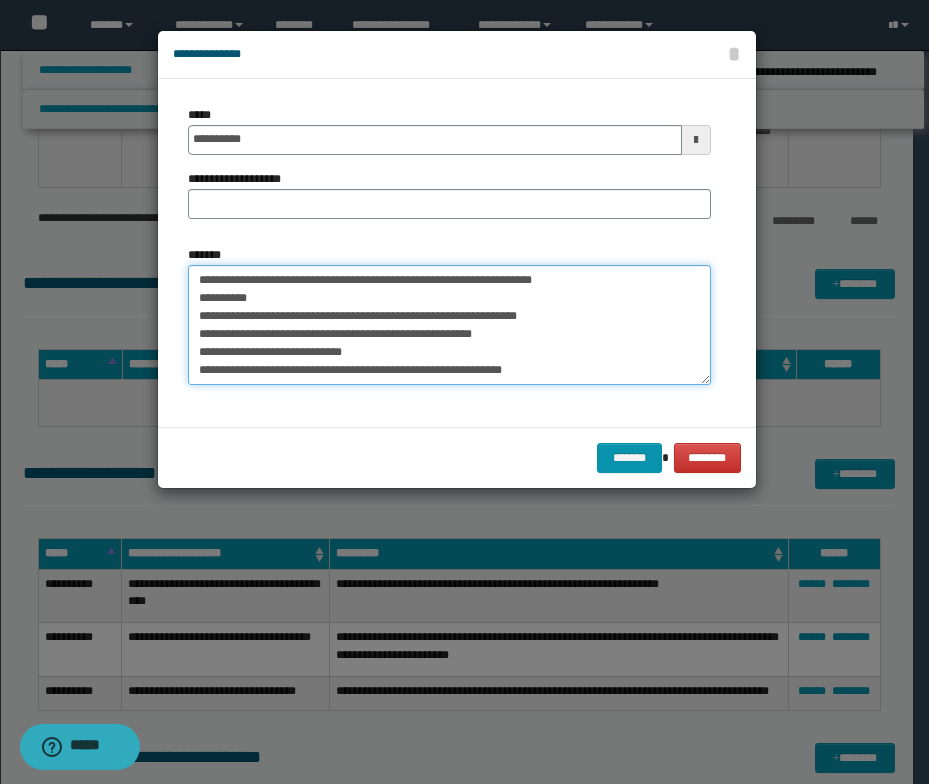 drag, startPoint x: 606, startPoint y: 279, endPoint x: 193, endPoint y: 275, distance: 413.01938 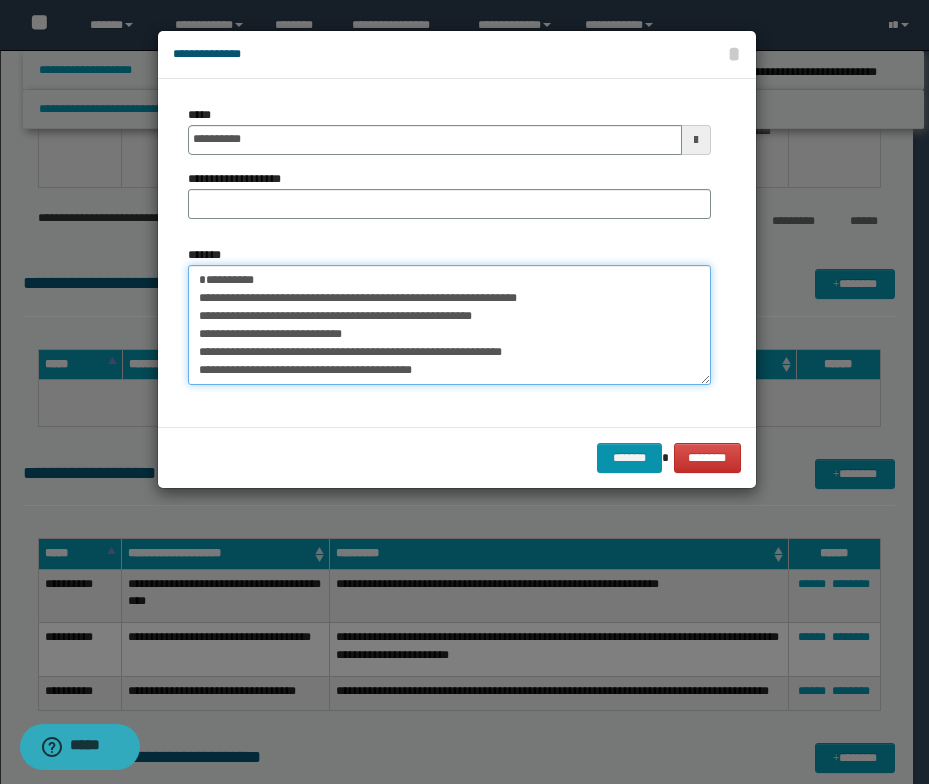 type on "**********" 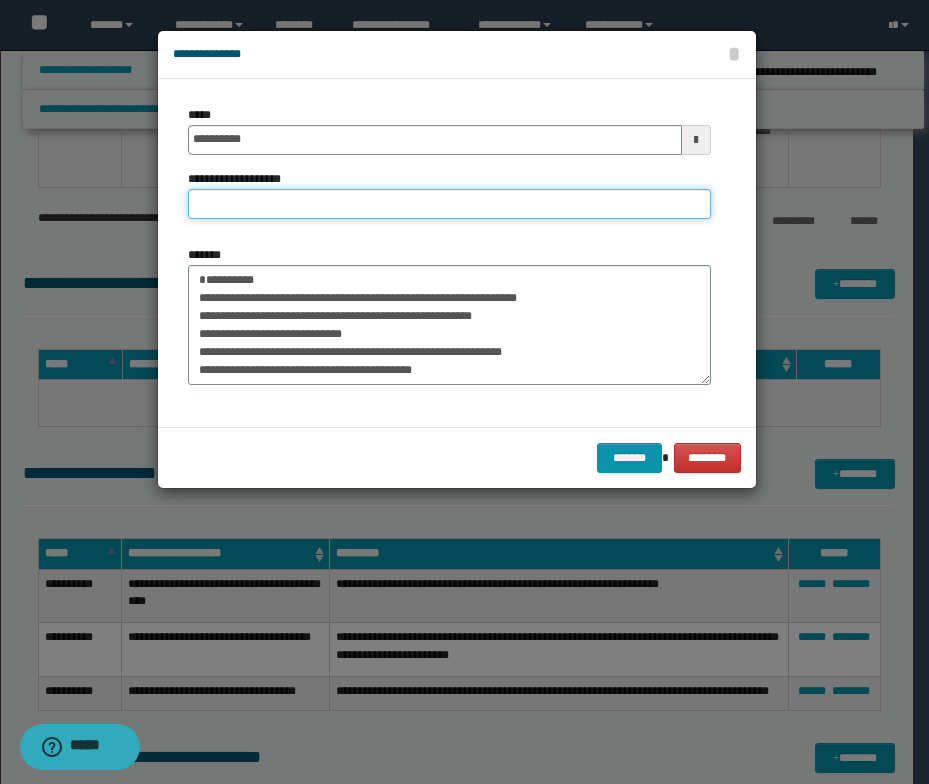click on "**********" at bounding box center [449, 204] 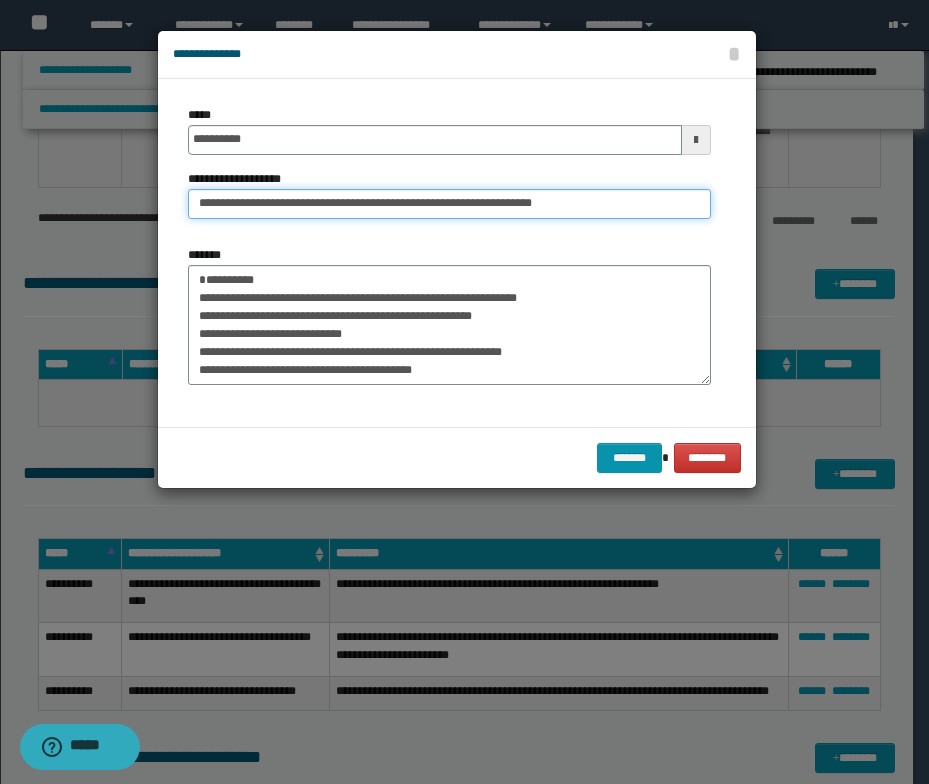 drag, startPoint x: 272, startPoint y: 204, endPoint x: 195, endPoint y: 198, distance: 77.23341 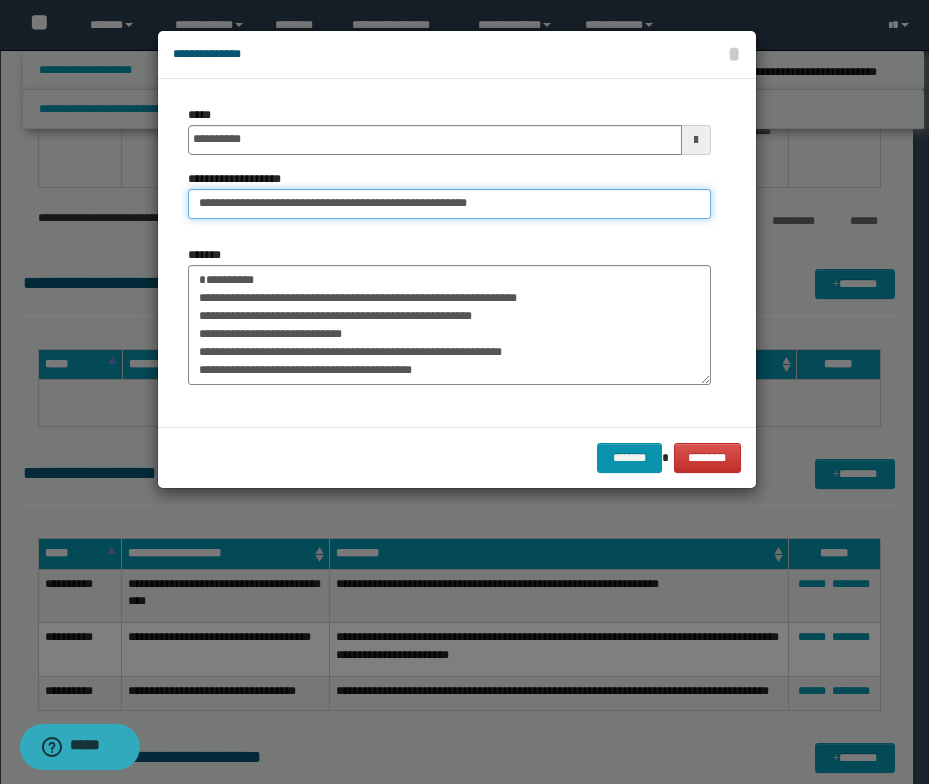 type on "**********" 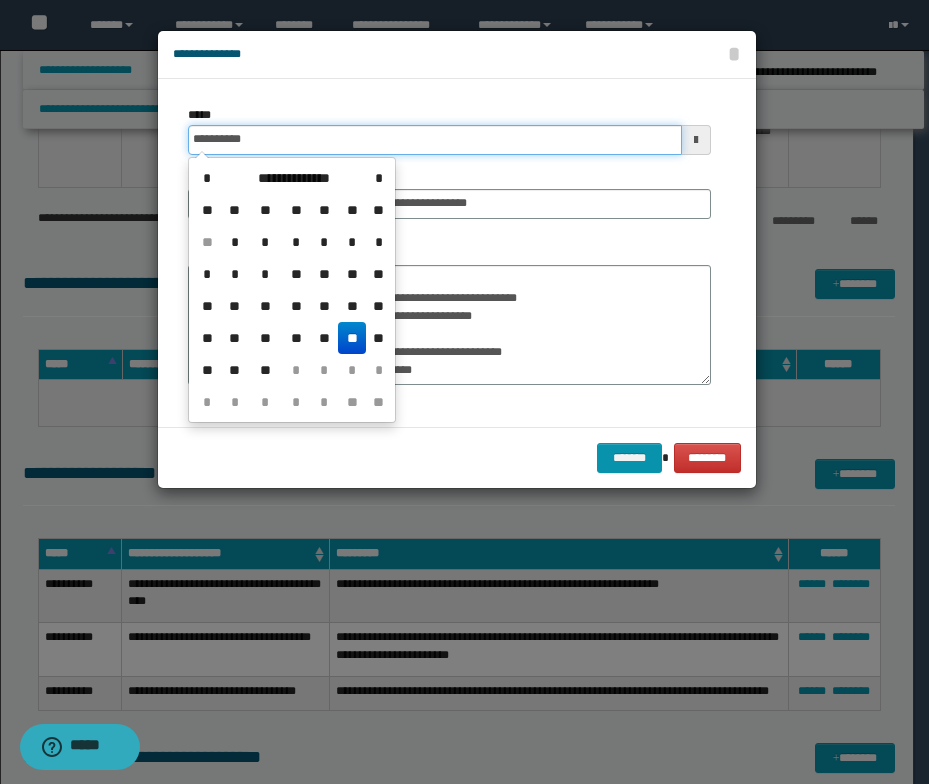 click on "**********" at bounding box center (435, 140) 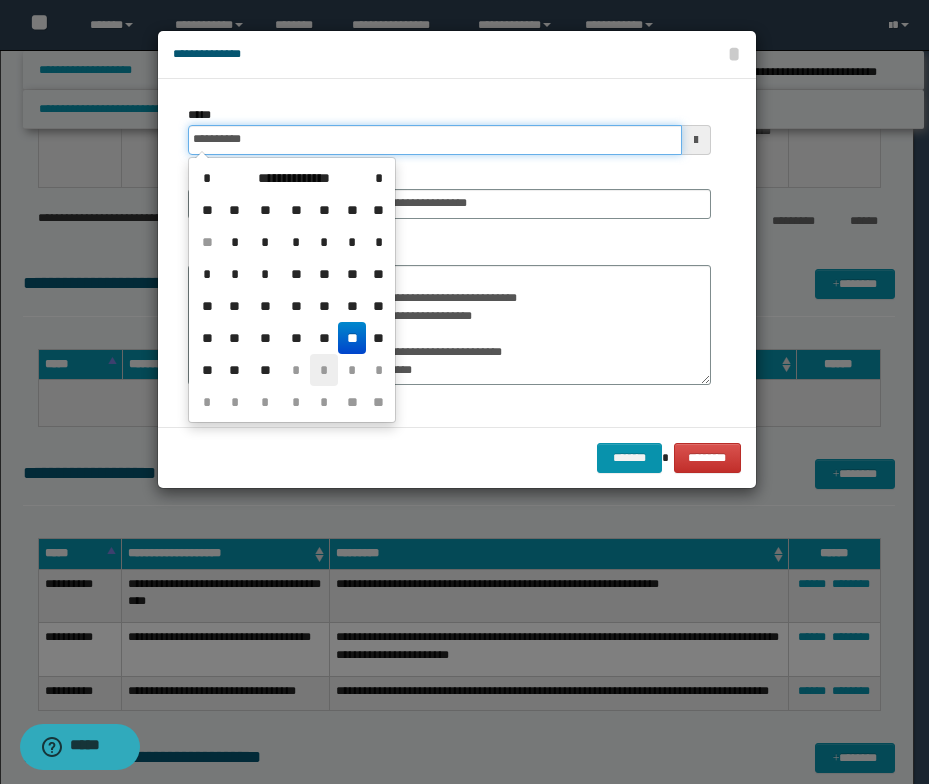 type on "**********" 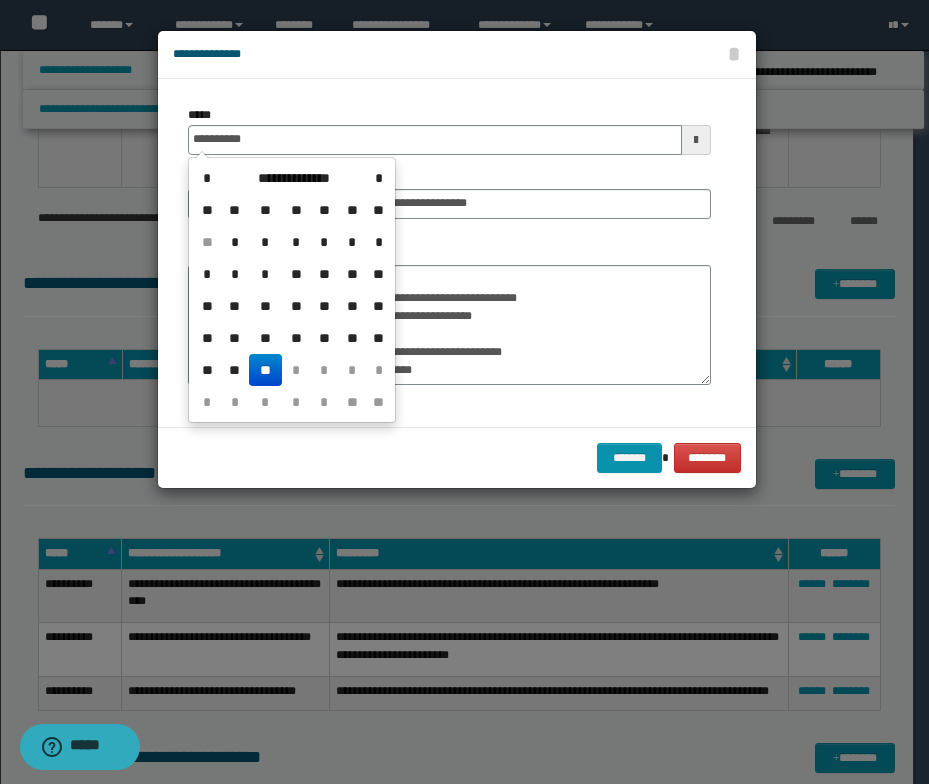click on "**" at bounding box center [265, 370] 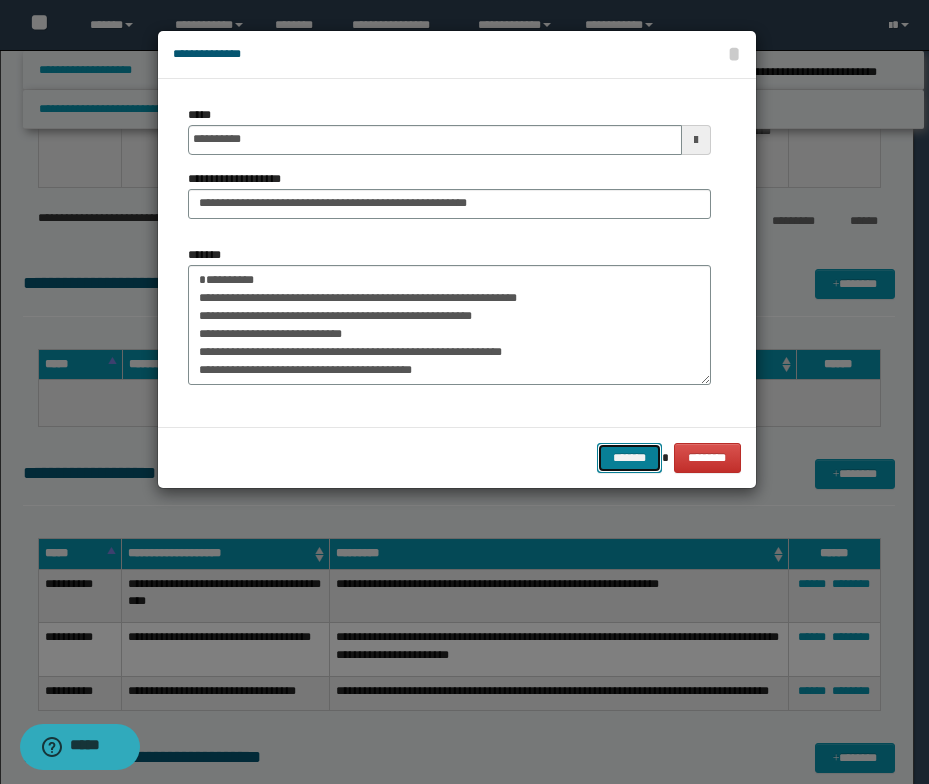 click on "*******" at bounding box center [629, 458] 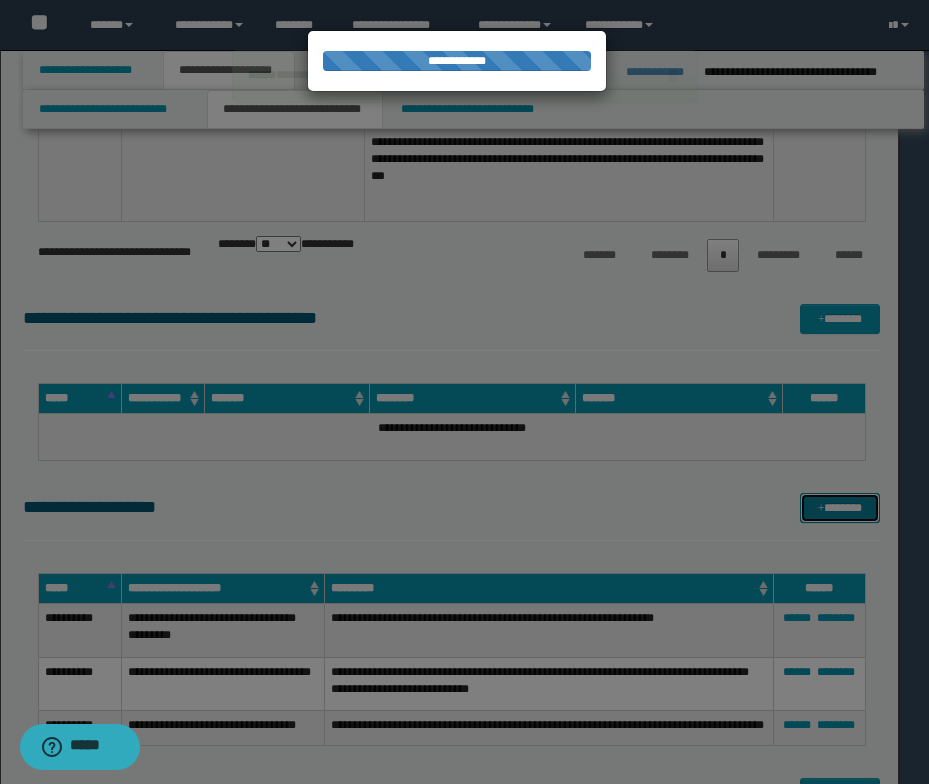type 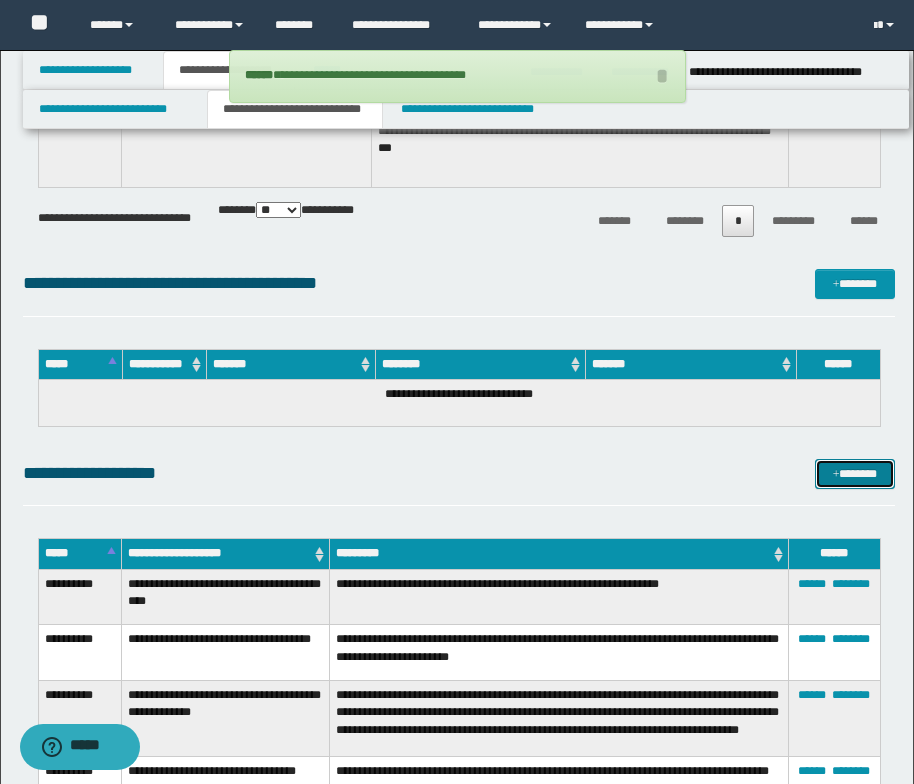 click at bounding box center (836, 475) 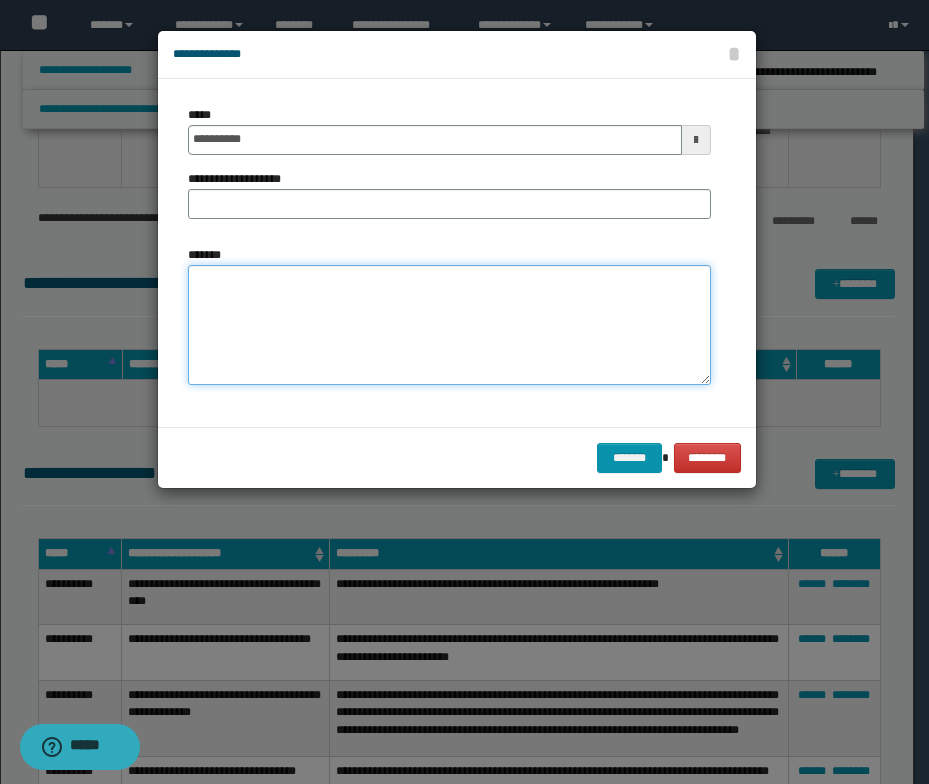 click on "*******" at bounding box center (449, 325) 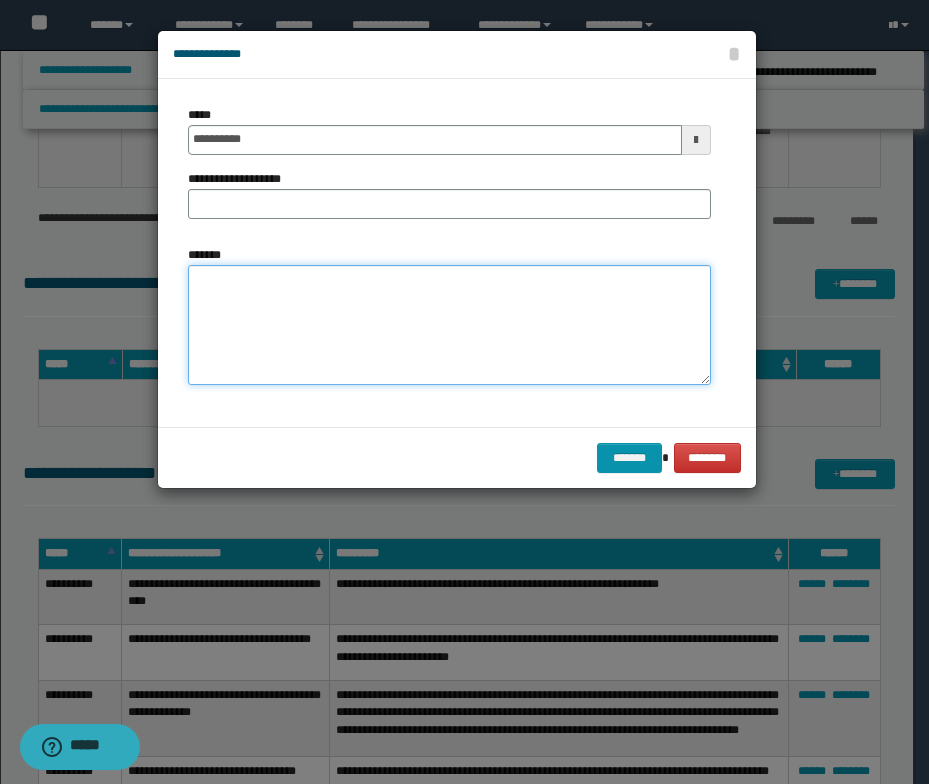 paste on "**********" 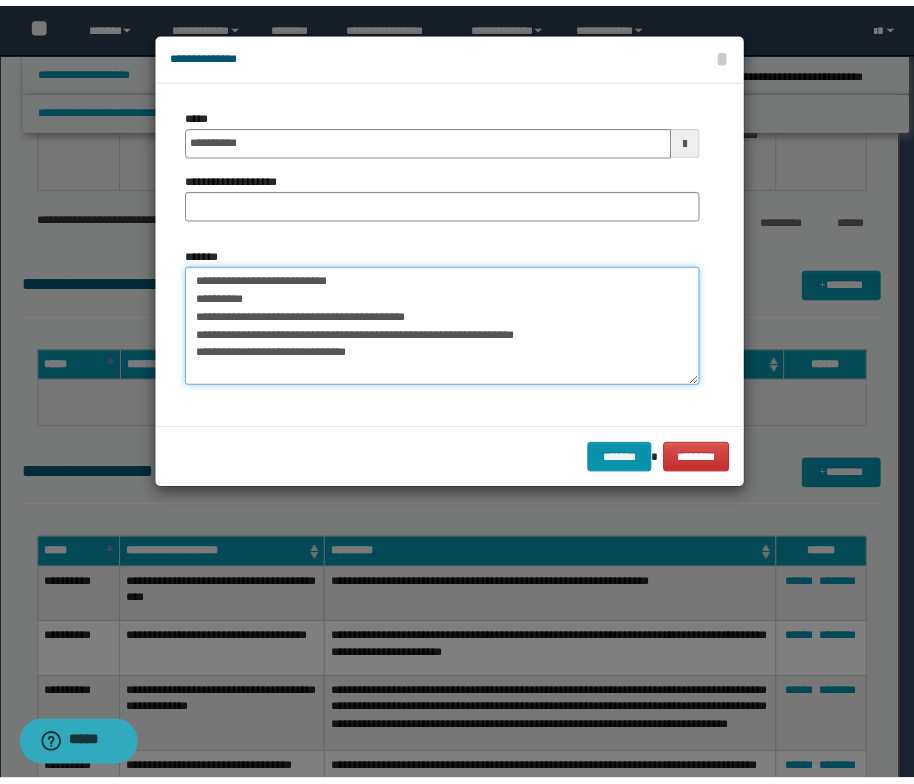 scroll, scrollTop: 0, scrollLeft: 0, axis: both 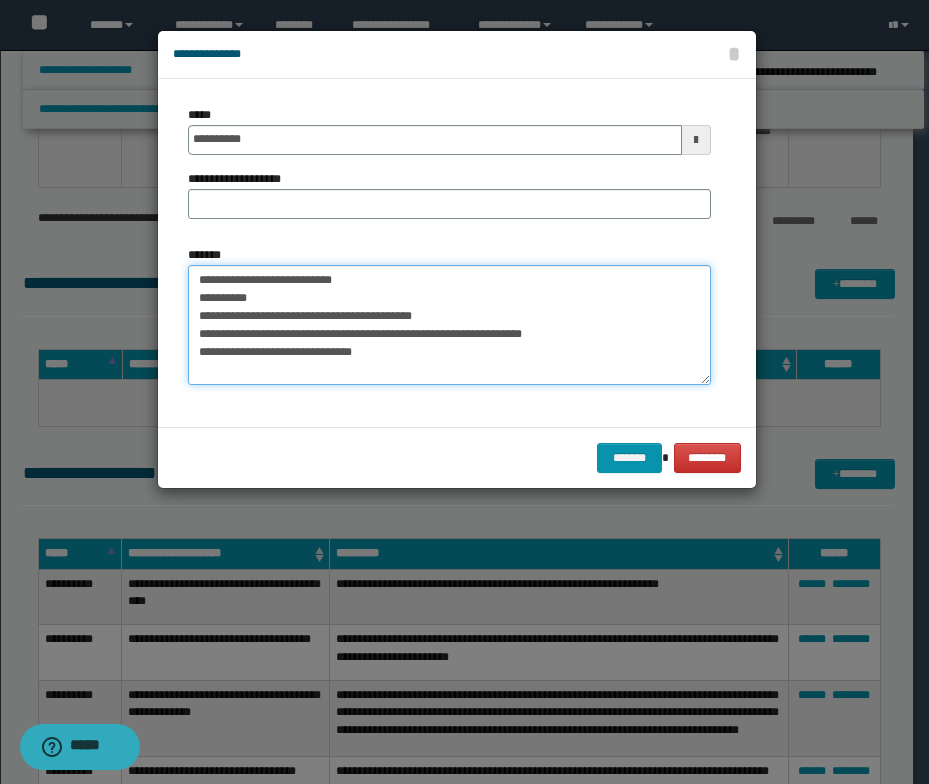 drag, startPoint x: 393, startPoint y: 273, endPoint x: 189, endPoint y: 263, distance: 204.24495 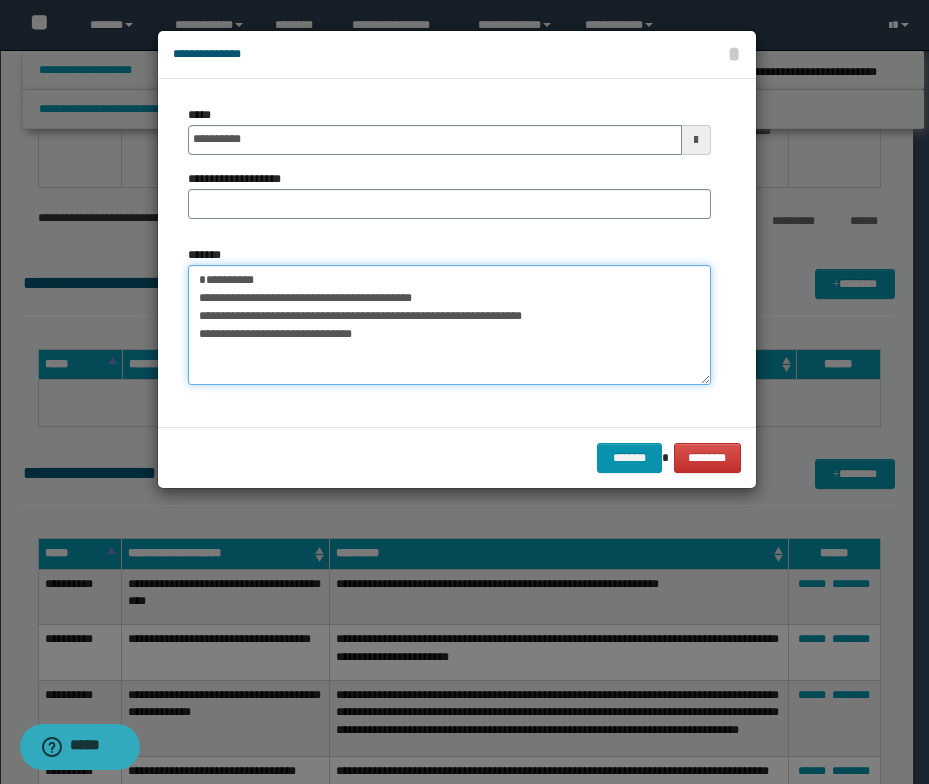 type on "**********" 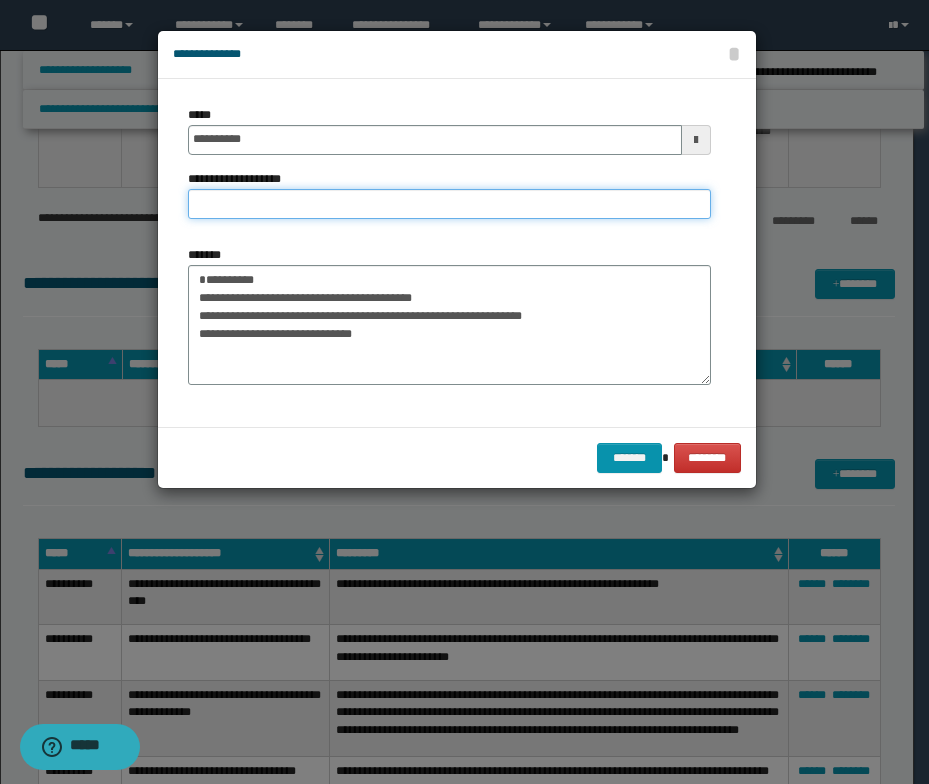 click on "**********" at bounding box center [449, 204] 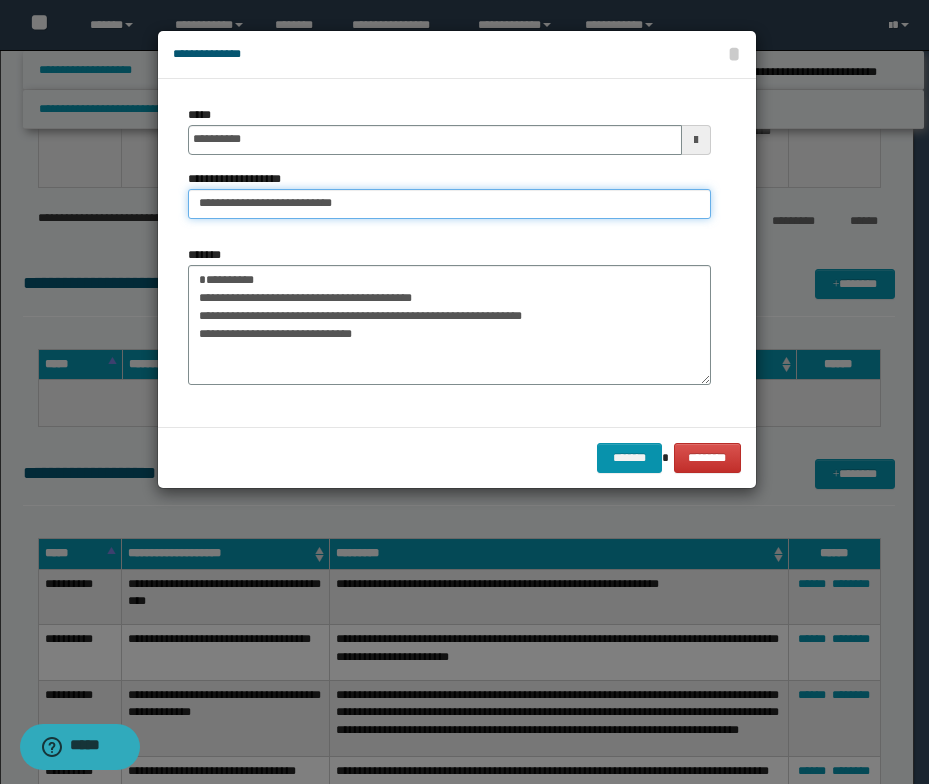 drag, startPoint x: 258, startPoint y: 203, endPoint x: 193, endPoint y: 195, distance: 65.490456 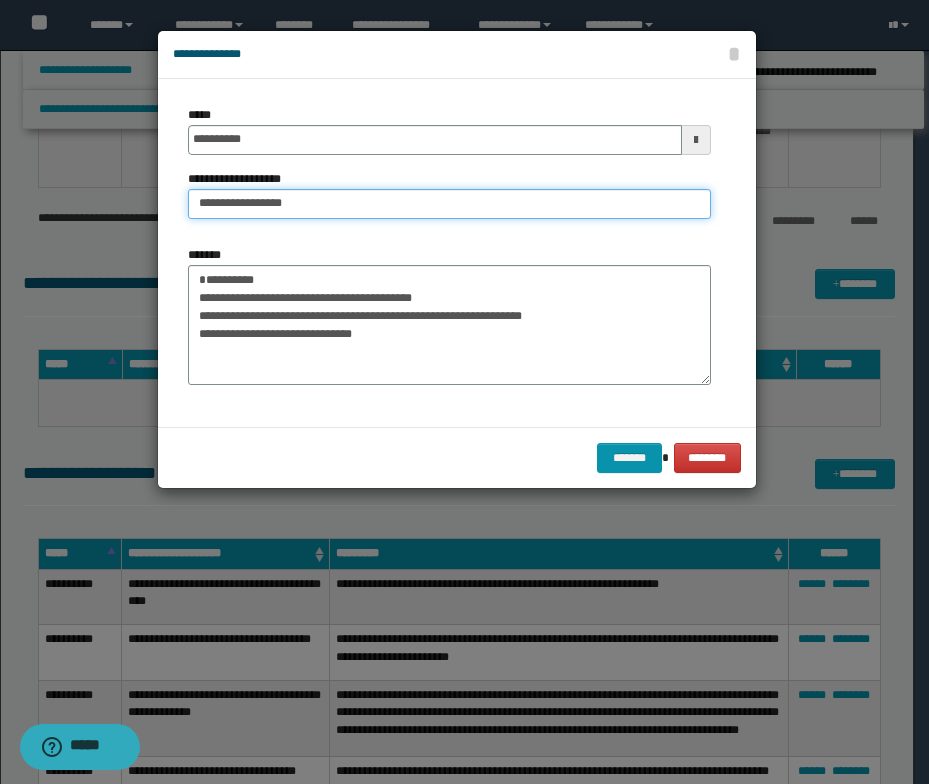 type on "**********" 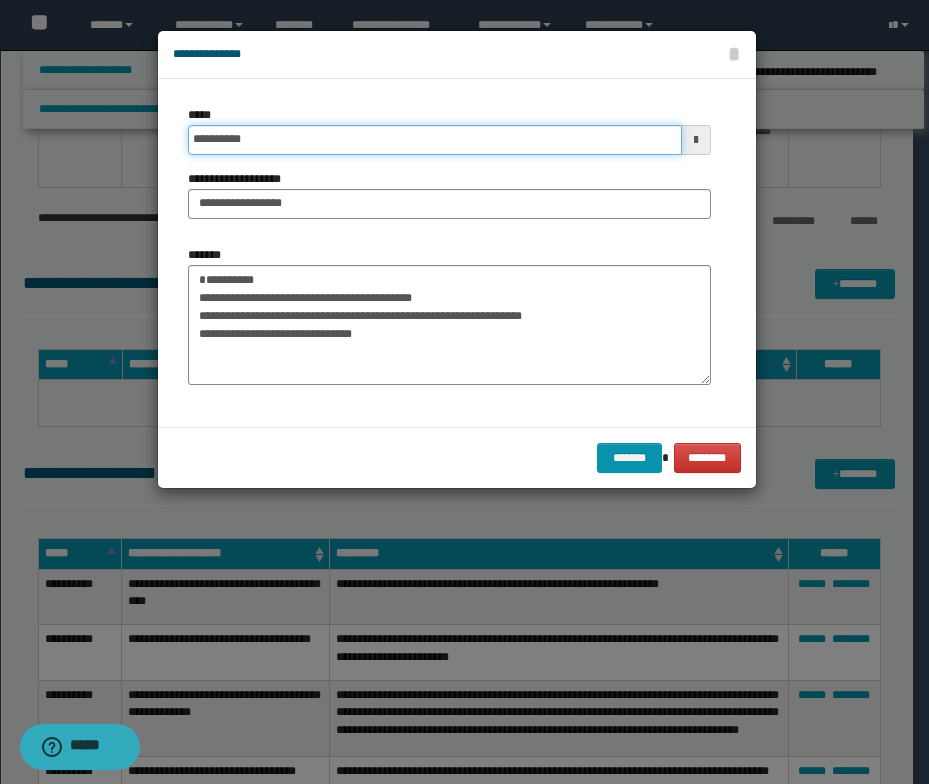 click on "**********" at bounding box center [435, 140] 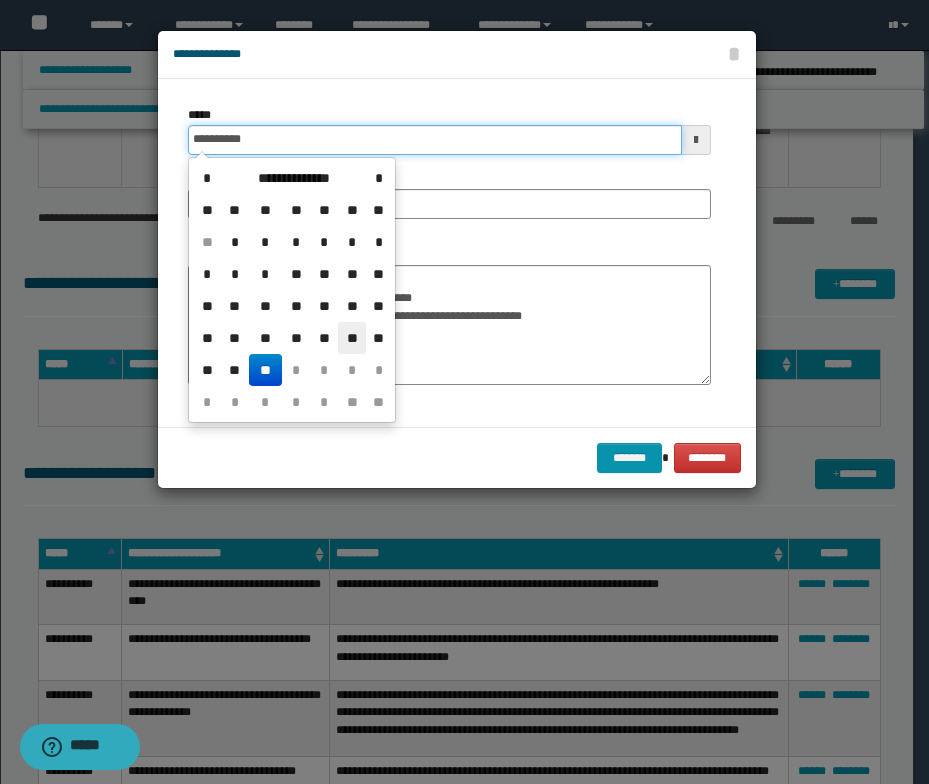 type on "**********" 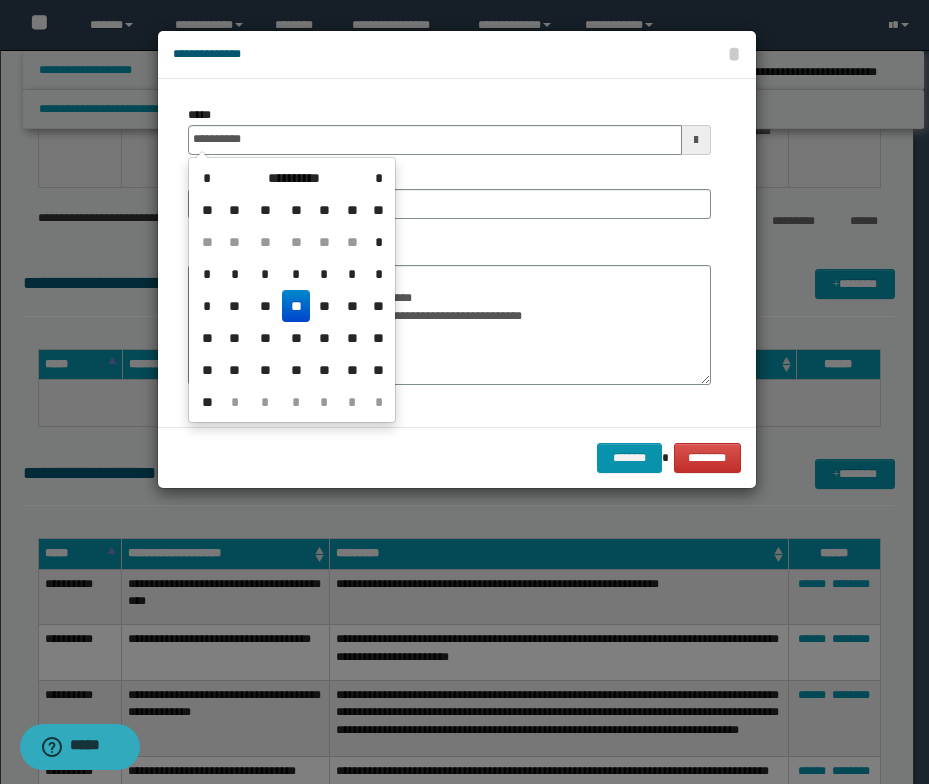 click on "**" at bounding box center [296, 306] 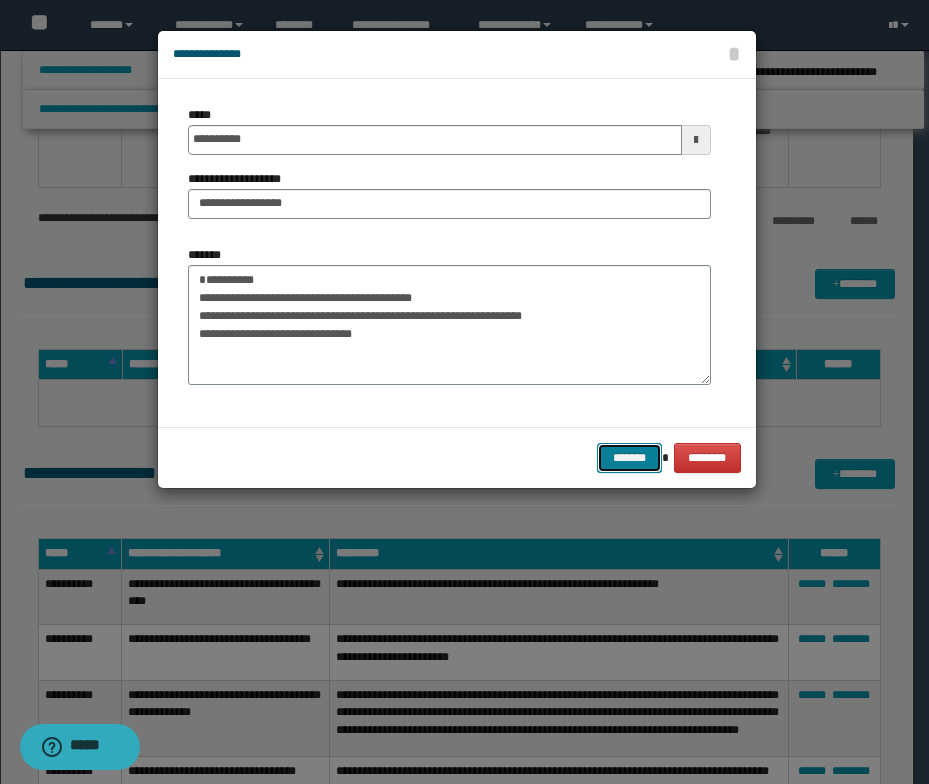 click on "*******" at bounding box center [629, 458] 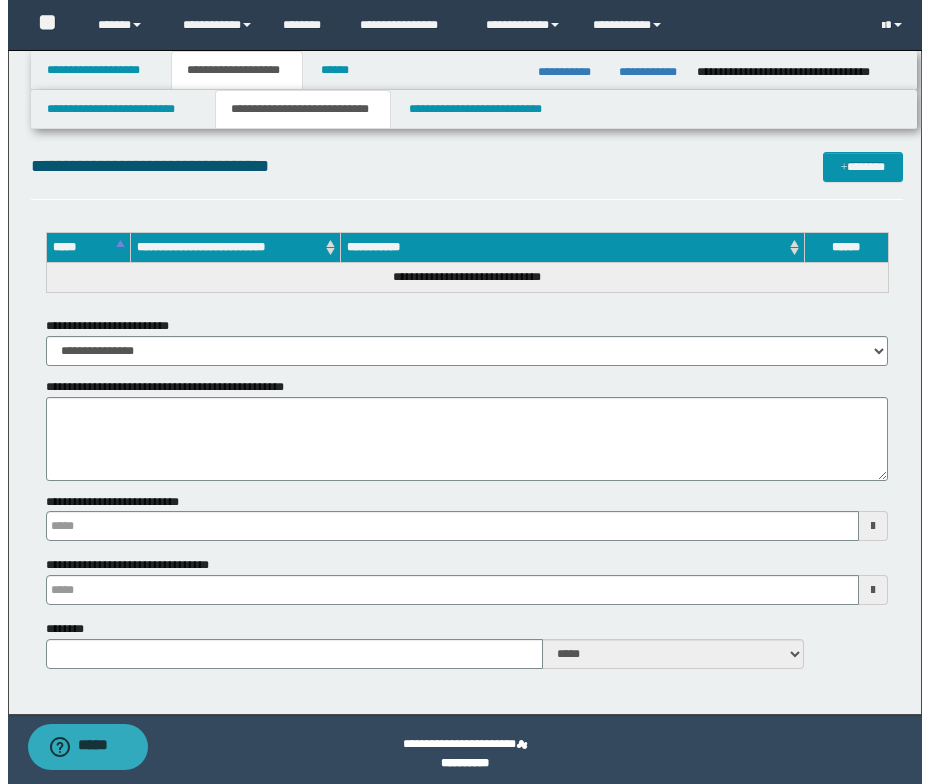 scroll, scrollTop: 5029, scrollLeft: 0, axis: vertical 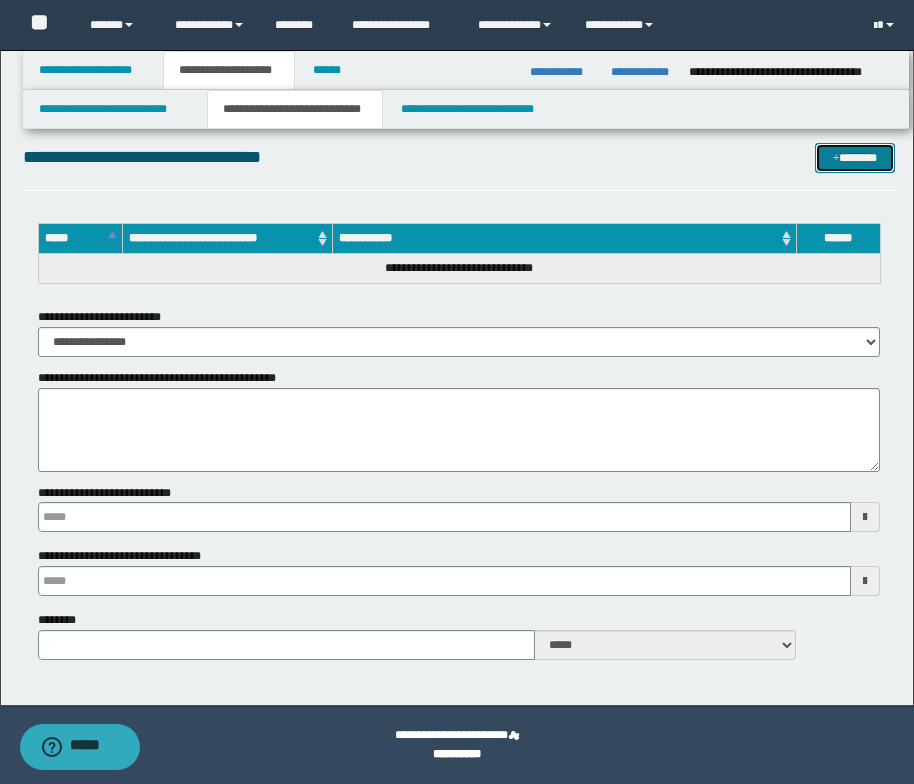 click on "*******" at bounding box center [855, 158] 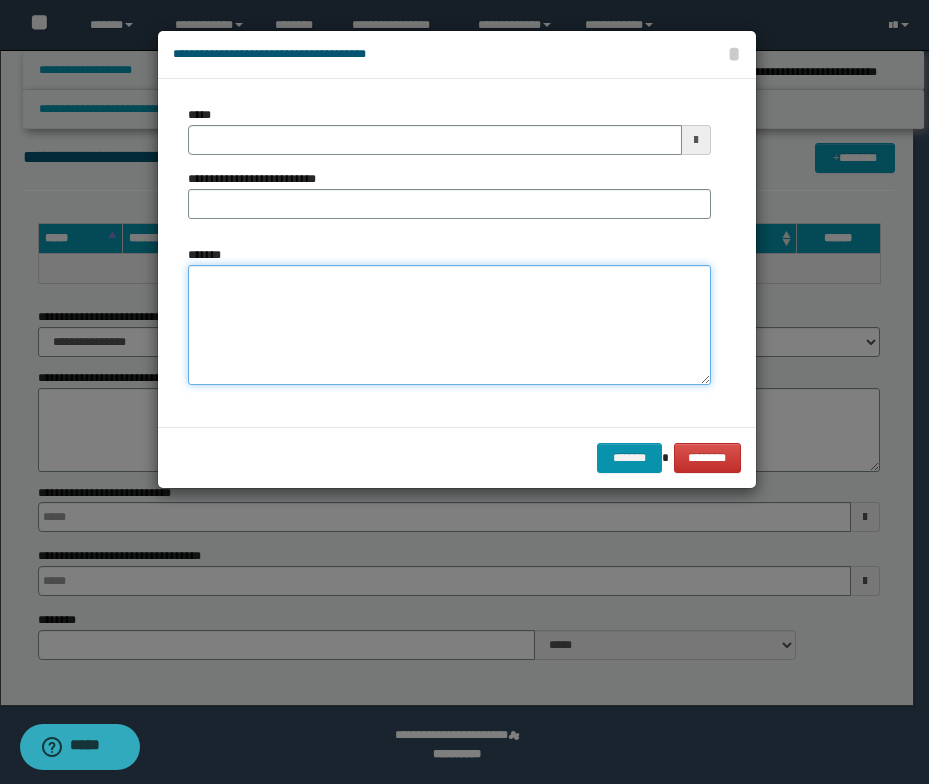 click on "*******" at bounding box center [449, 325] 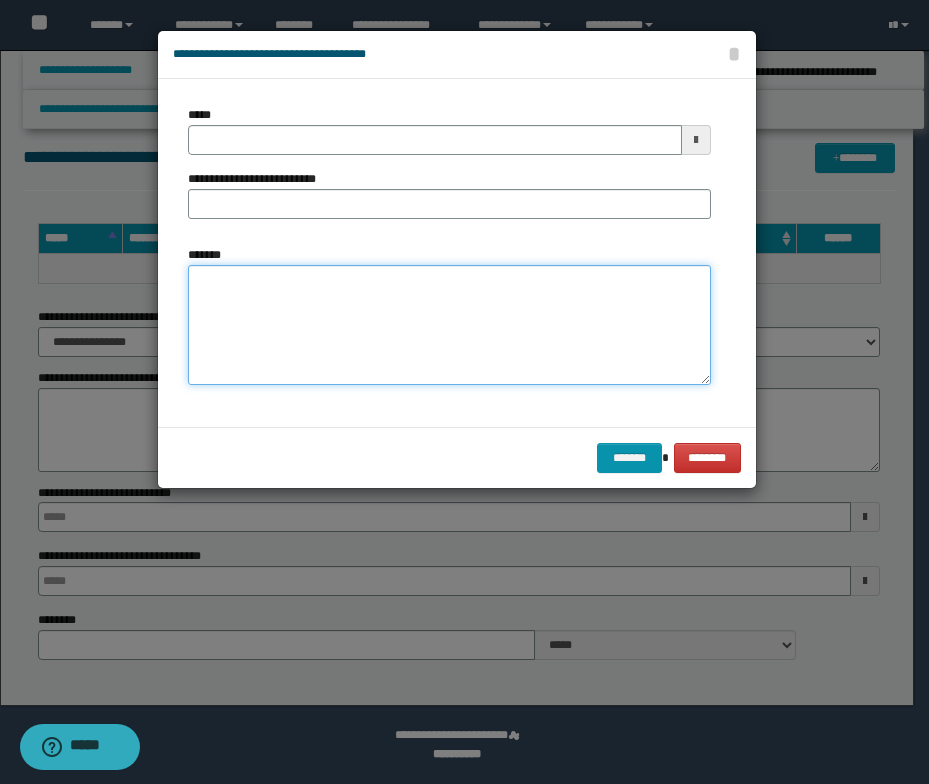 paste on "**********" 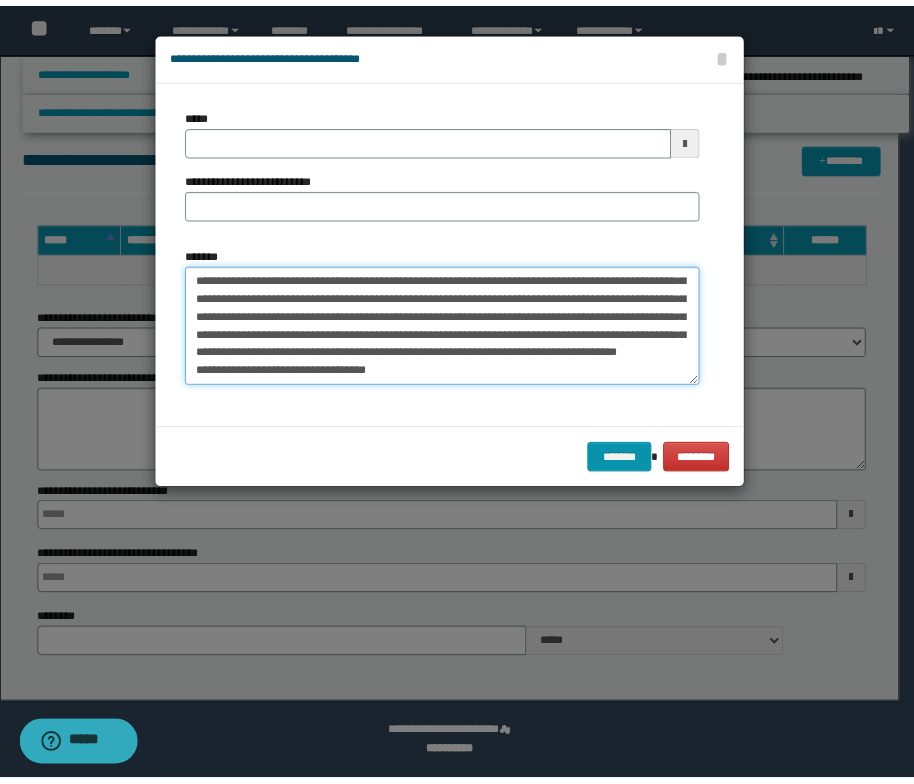 scroll, scrollTop: 0, scrollLeft: 0, axis: both 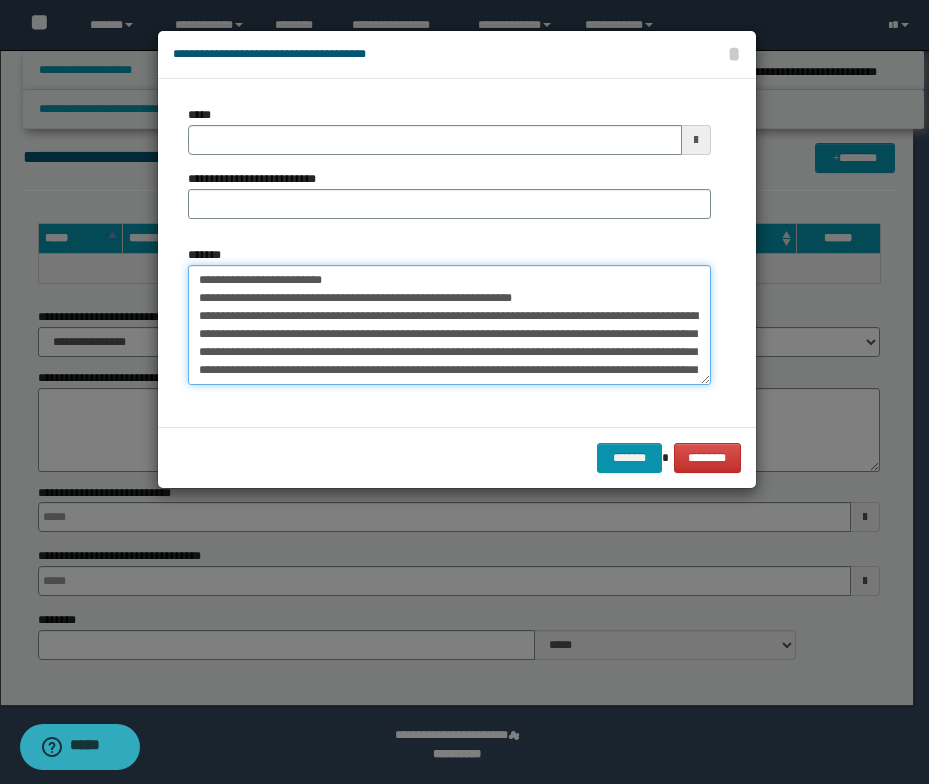 drag, startPoint x: 357, startPoint y: 277, endPoint x: 146, endPoint y: 284, distance: 211.11609 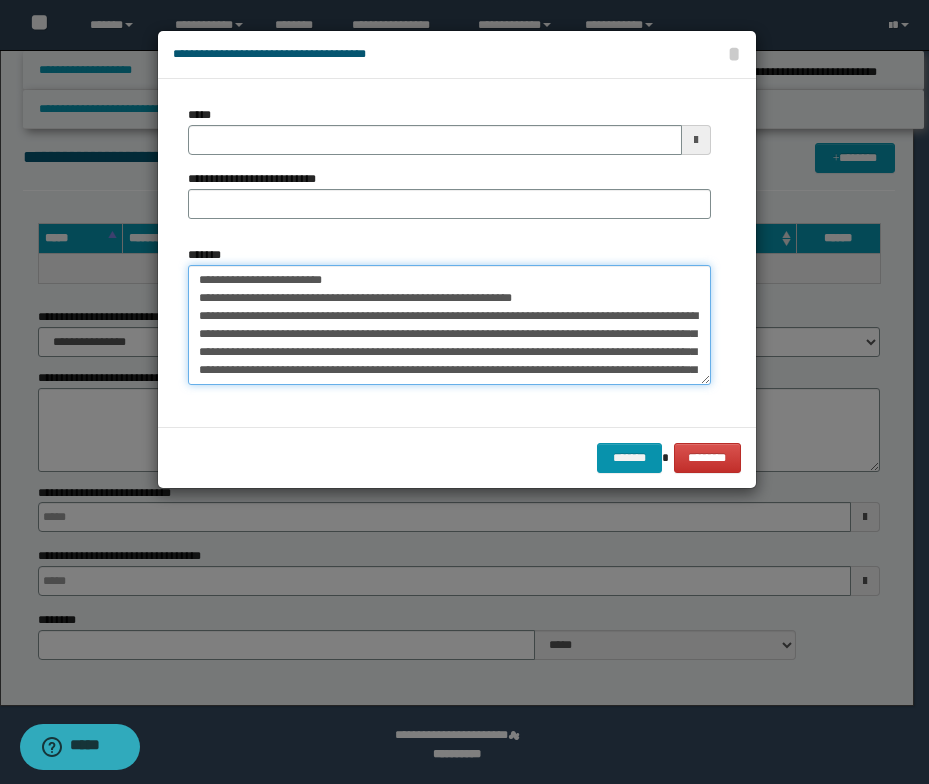 click on "**********" at bounding box center [464, 392] 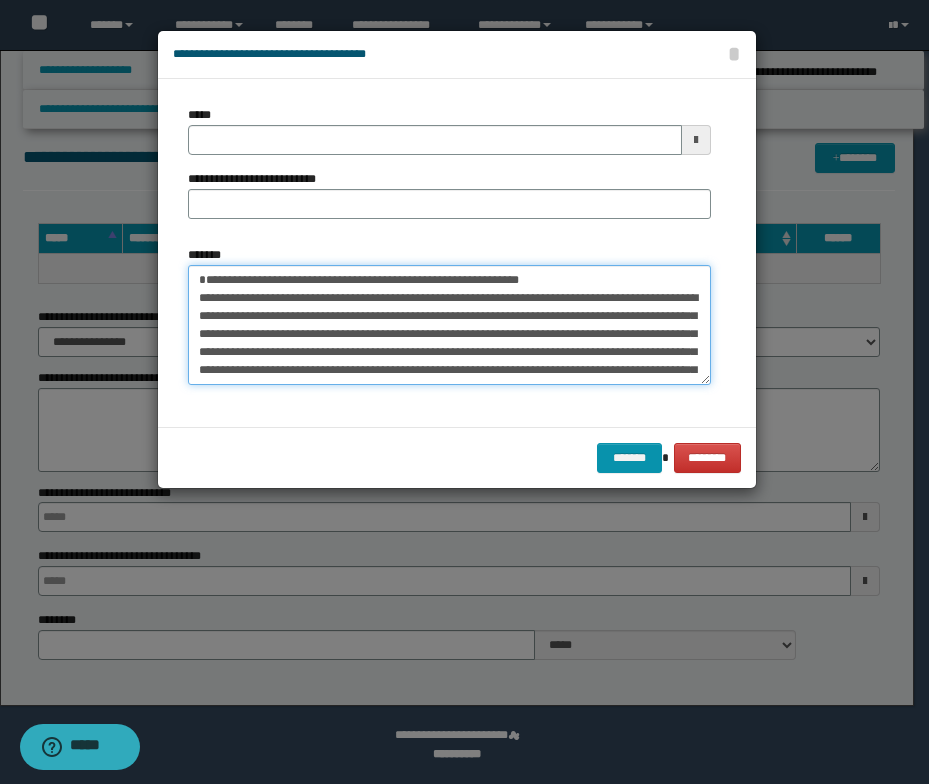 type on "**********" 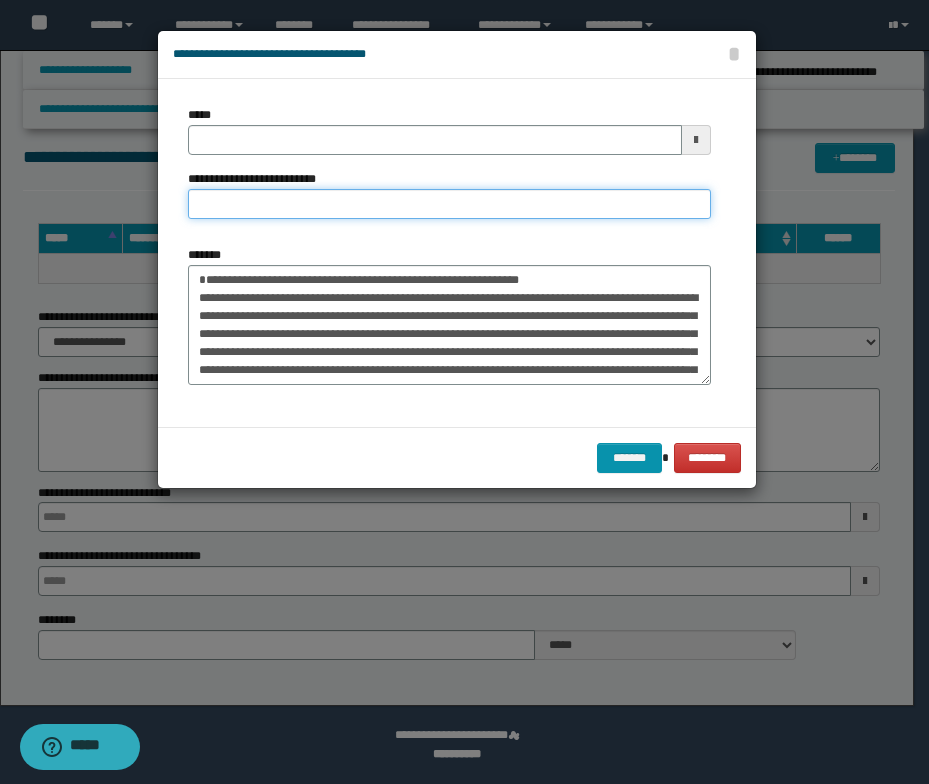 click on "**********" at bounding box center (449, 204) 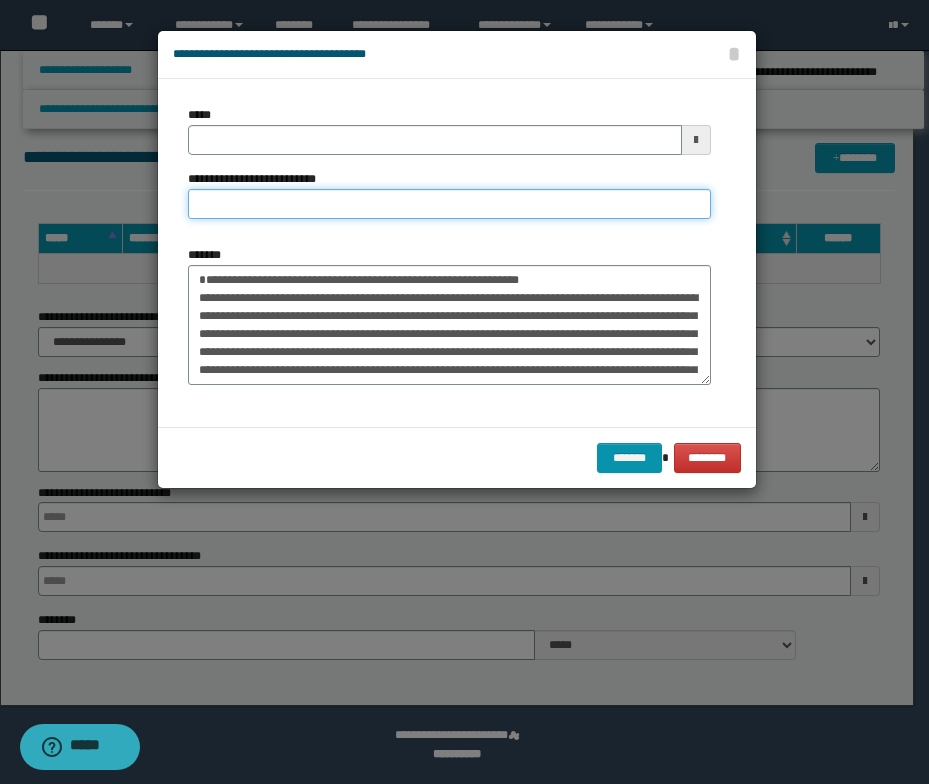 paste on "**********" 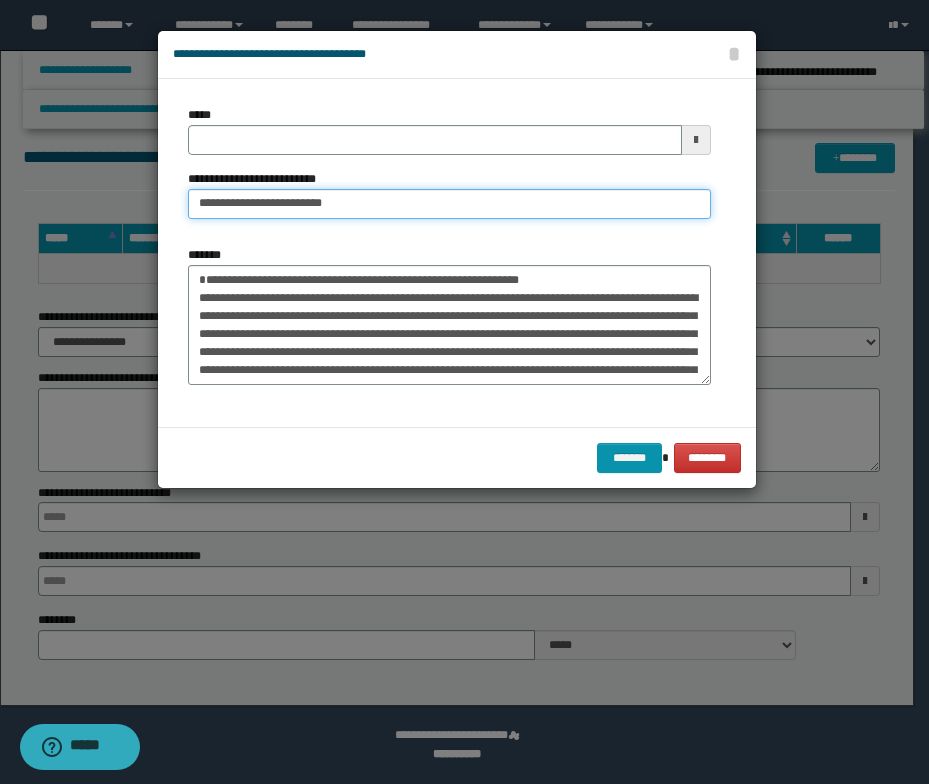 drag, startPoint x: 261, startPoint y: 206, endPoint x: 170, endPoint y: 205, distance: 91.00549 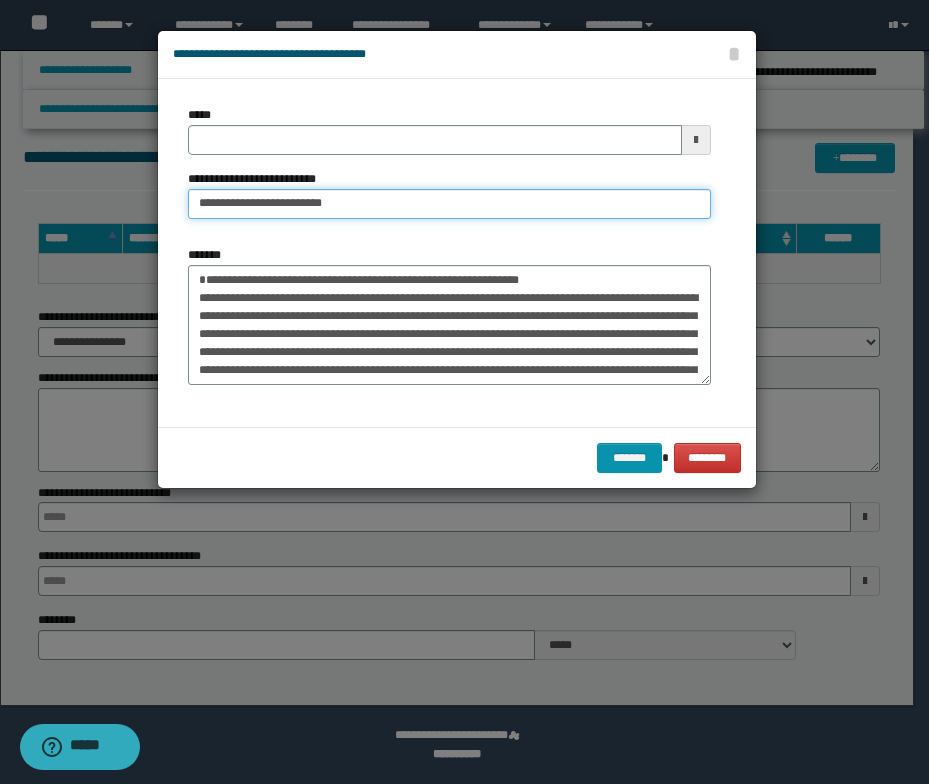 click on "**********" at bounding box center (457, 253) 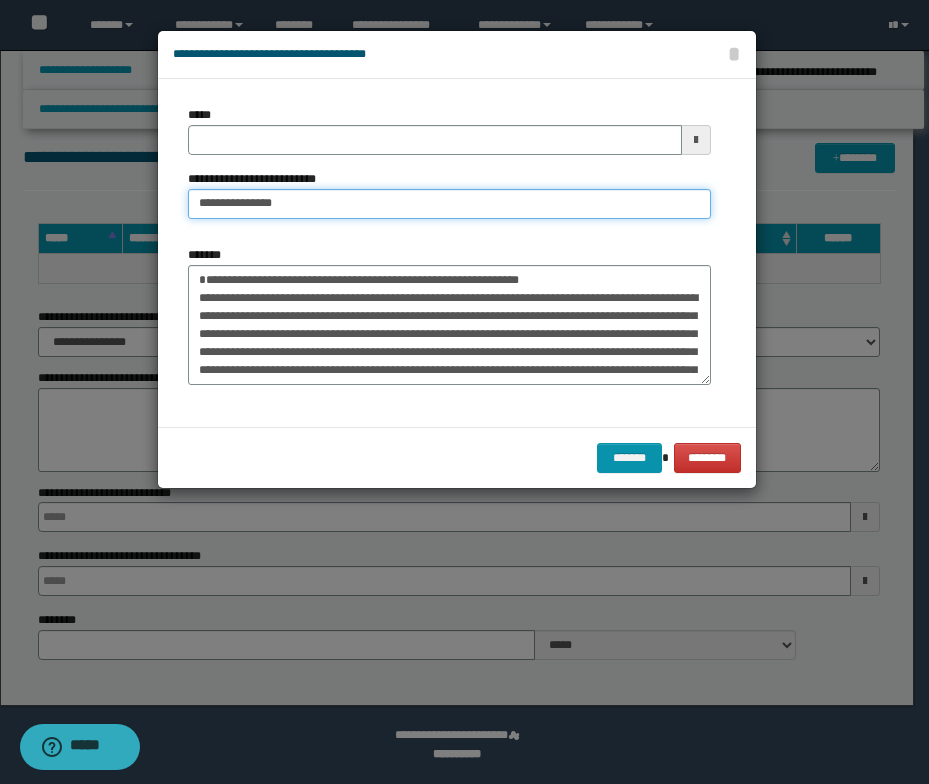 type on "**********" 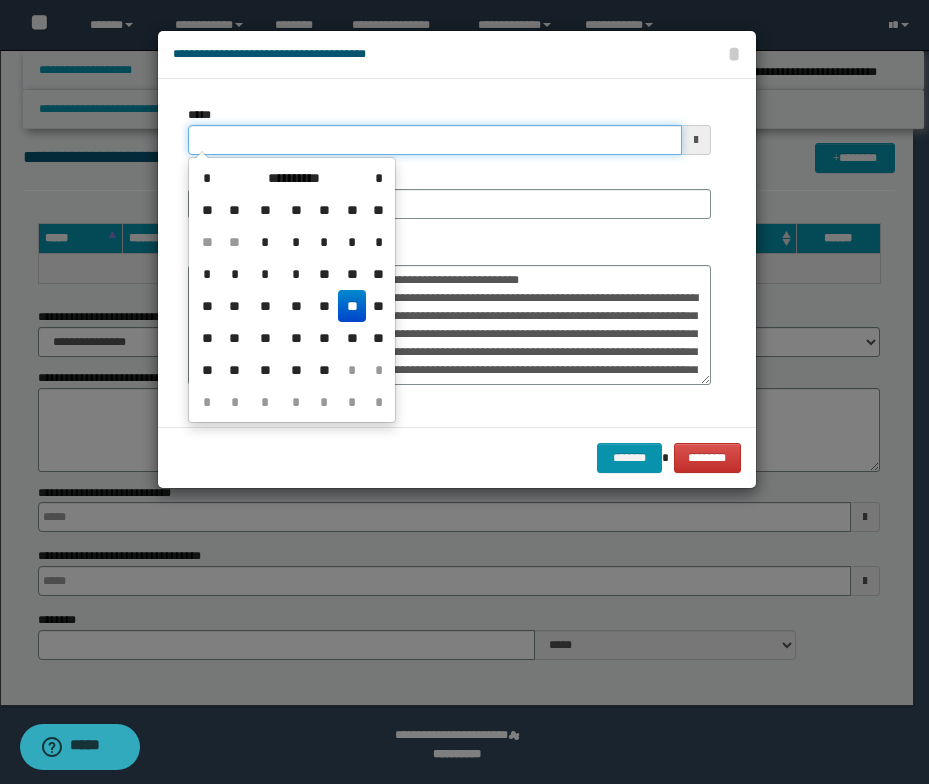 click on "*****" at bounding box center [435, 140] 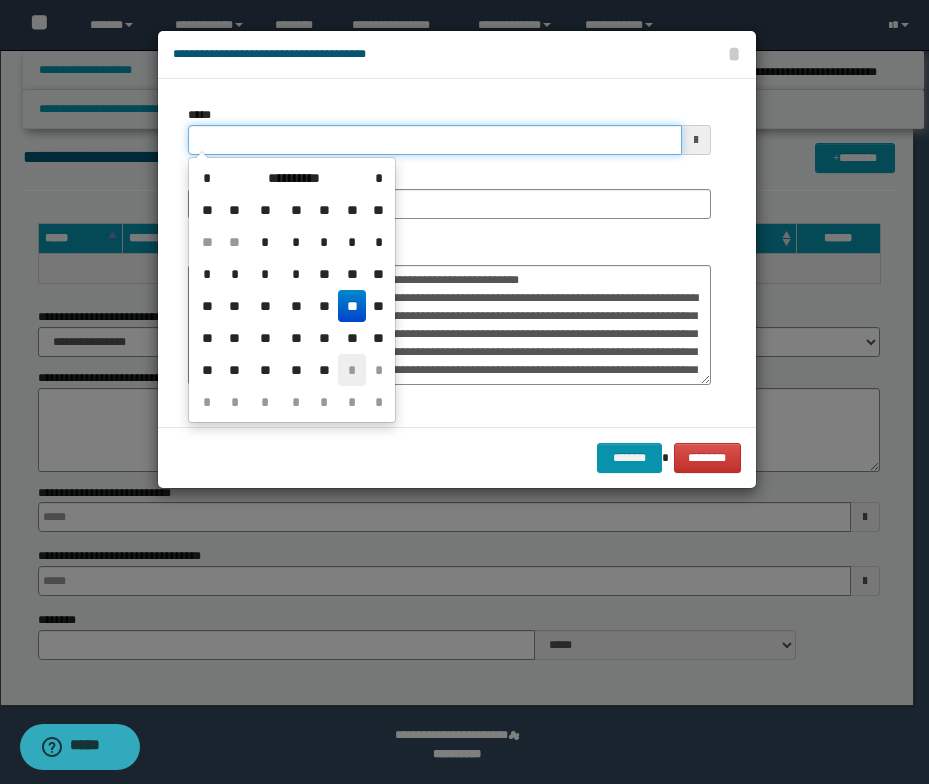 type on "**********" 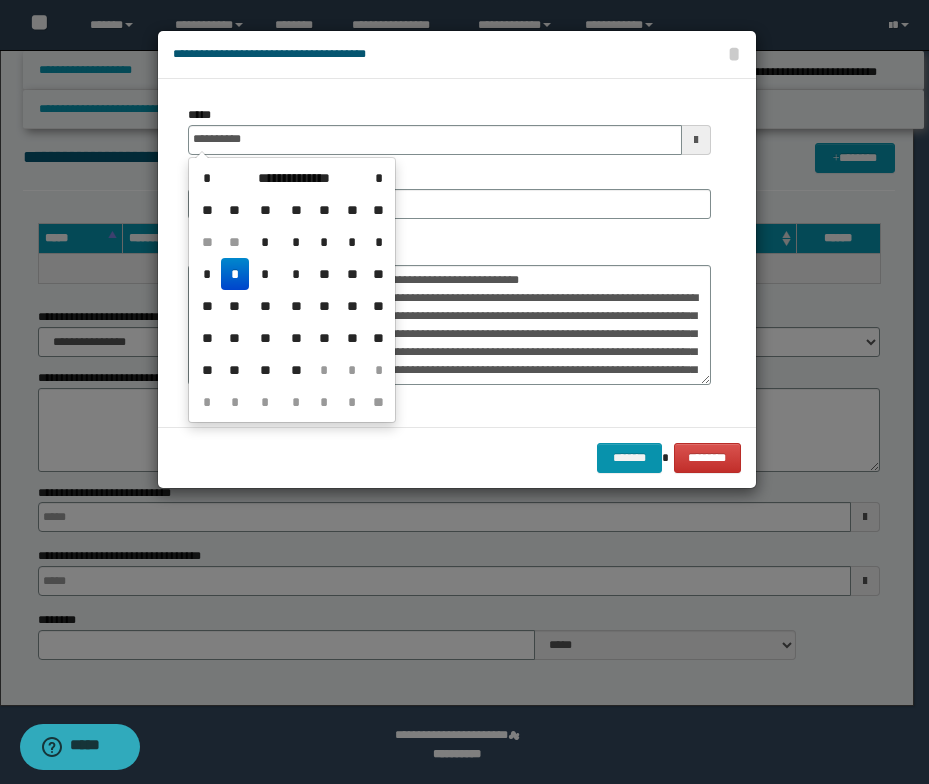 click on "*" at bounding box center [235, 274] 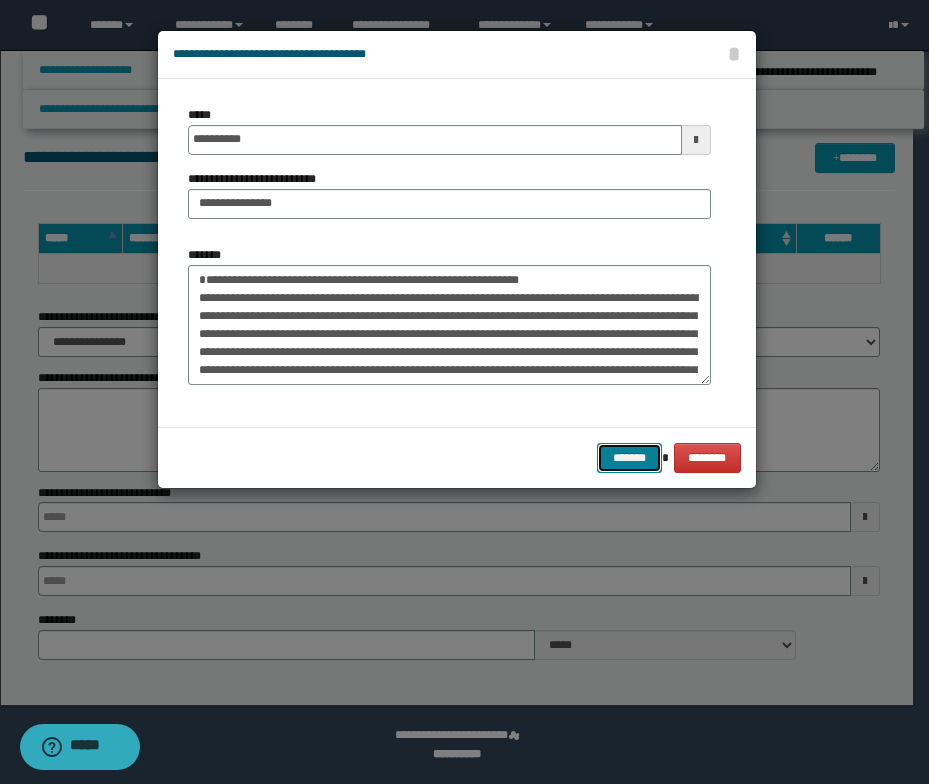 click on "*******" at bounding box center (629, 458) 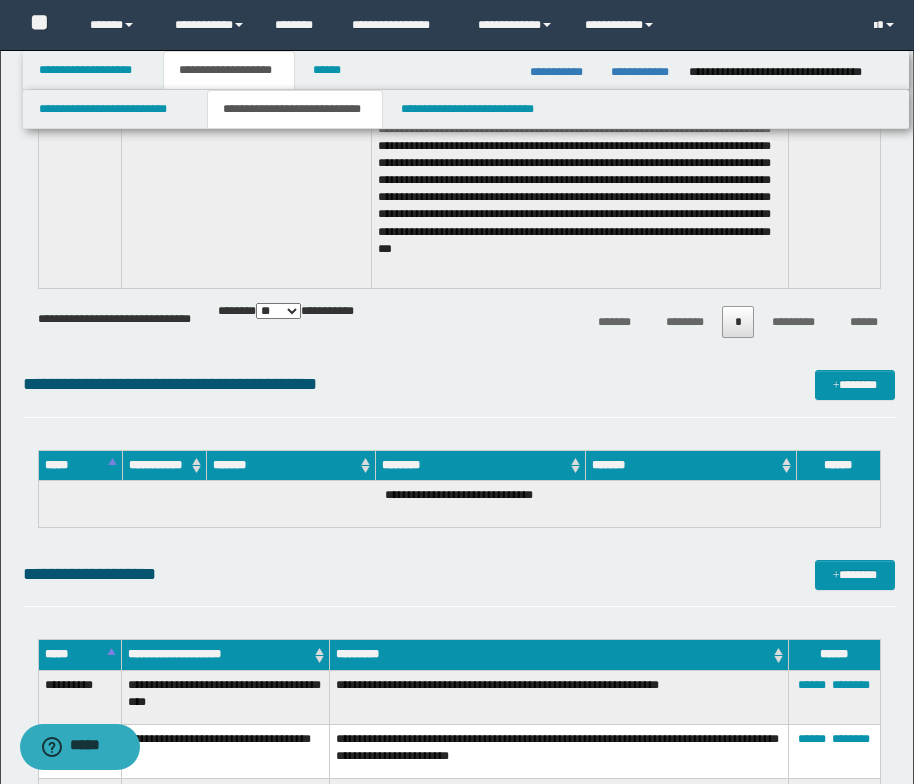 scroll, scrollTop: 4052, scrollLeft: 0, axis: vertical 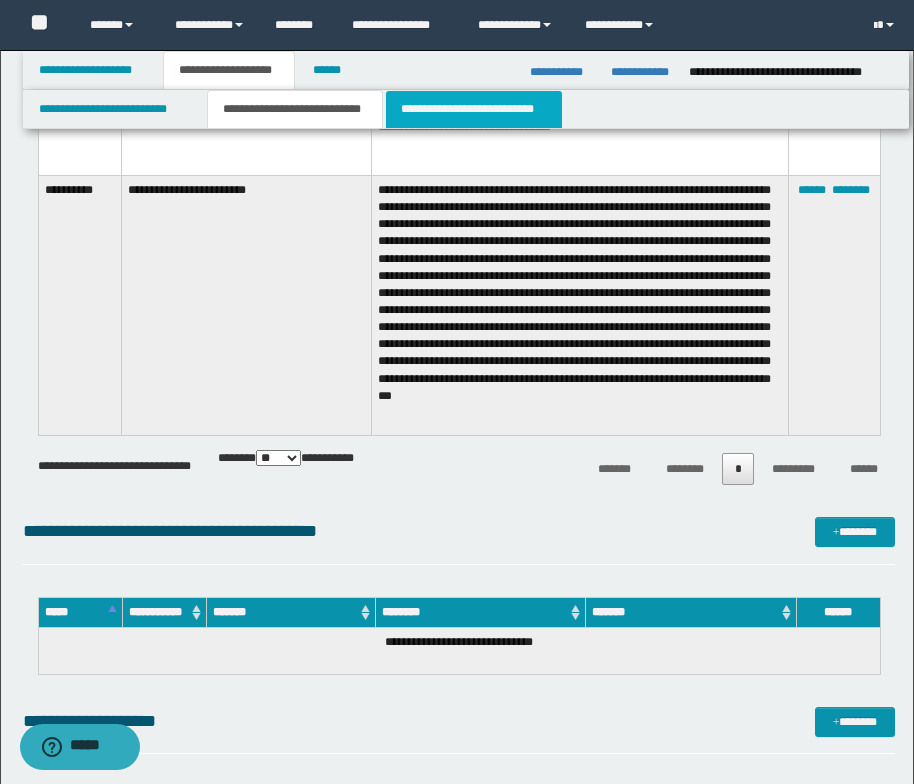 click on "**********" at bounding box center (474, 109) 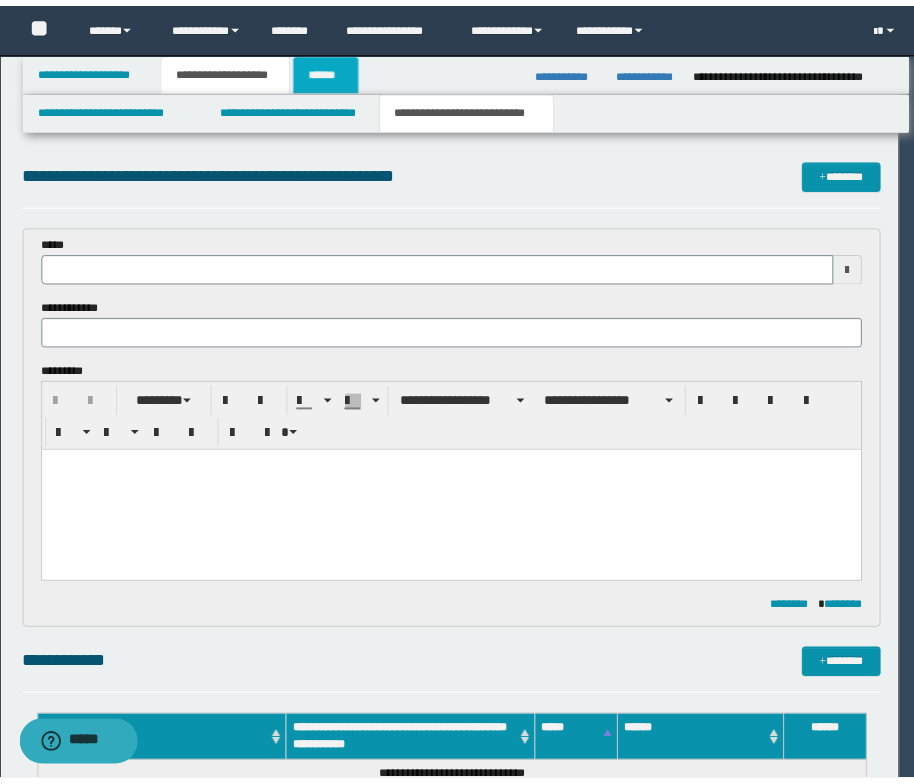 scroll, scrollTop: 0, scrollLeft: 0, axis: both 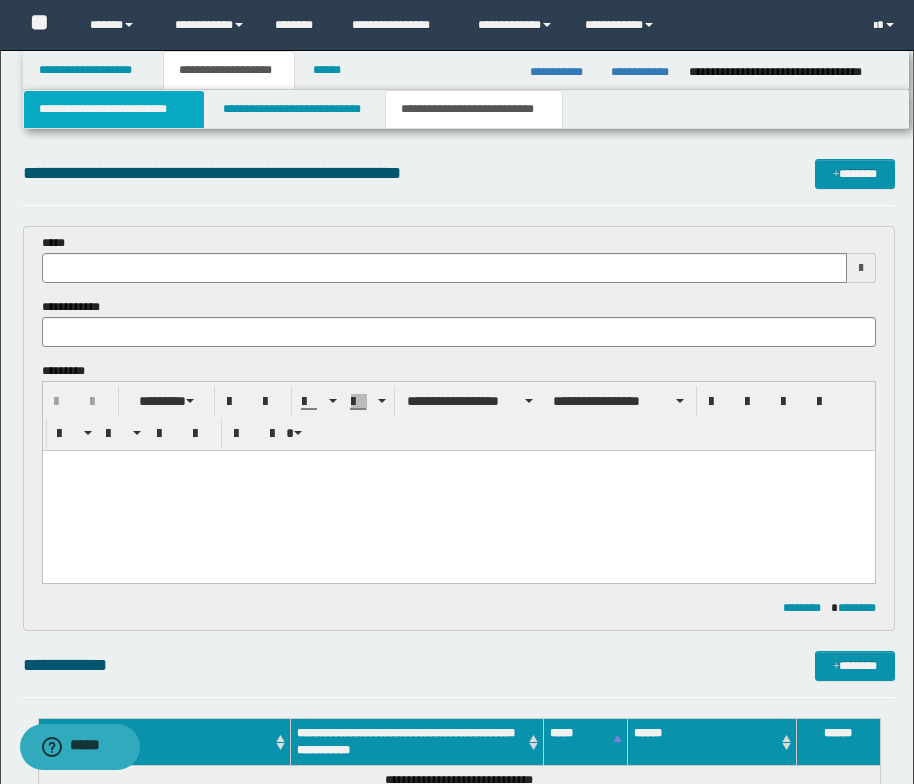click on "**********" at bounding box center (114, 109) 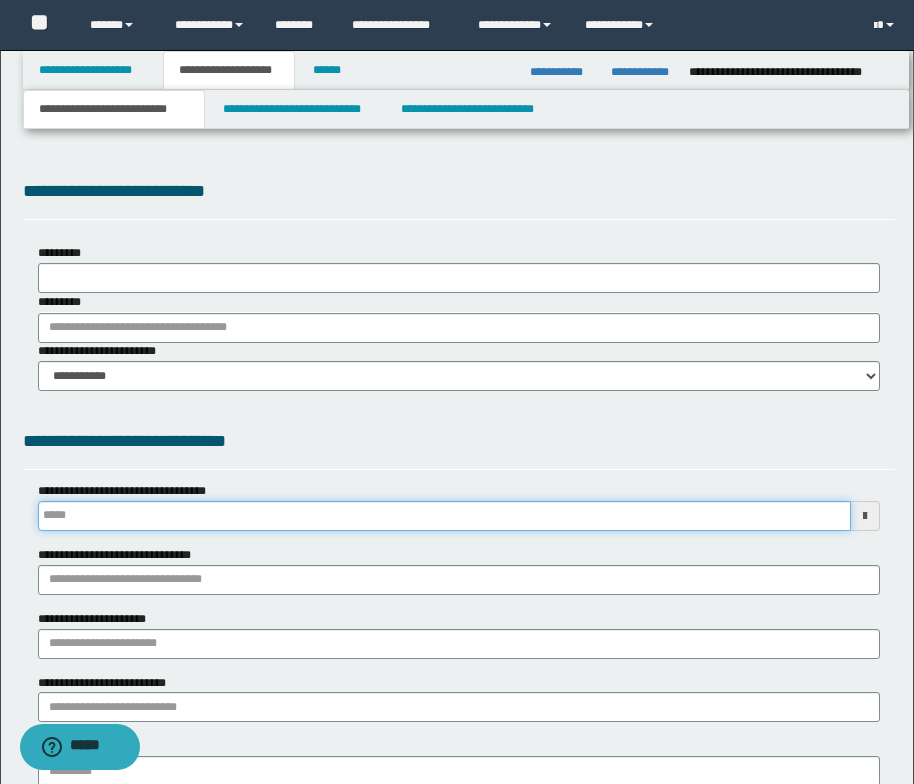 click on "**********" at bounding box center (444, 516) 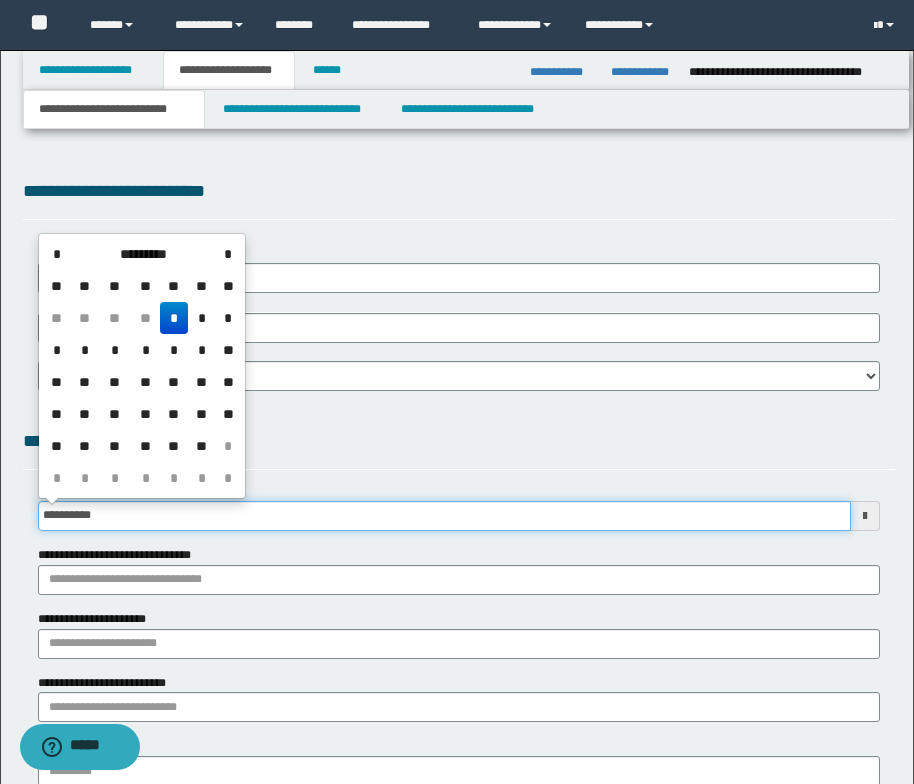 type on "**********" 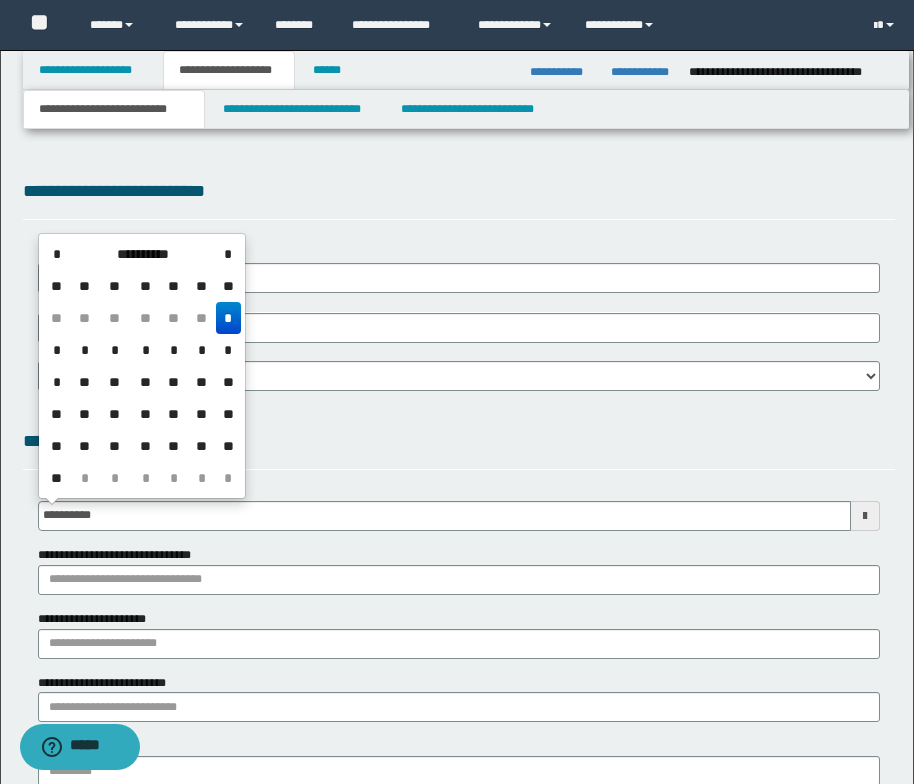 click on "*" at bounding box center [228, 318] 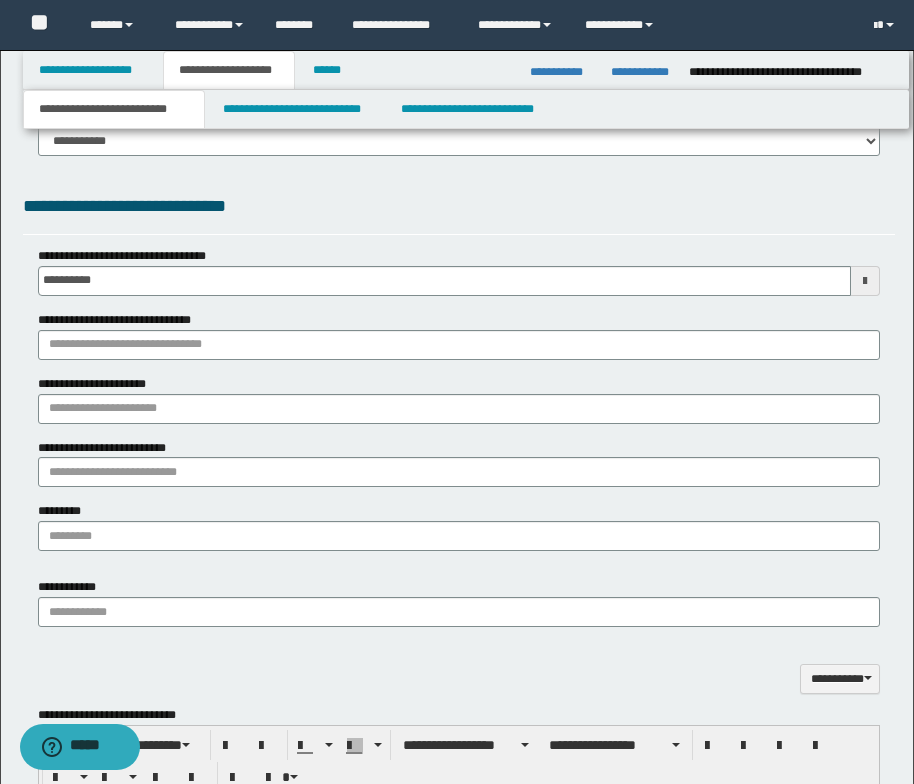scroll, scrollTop: 100, scrollLeft: 0, axis: vertical 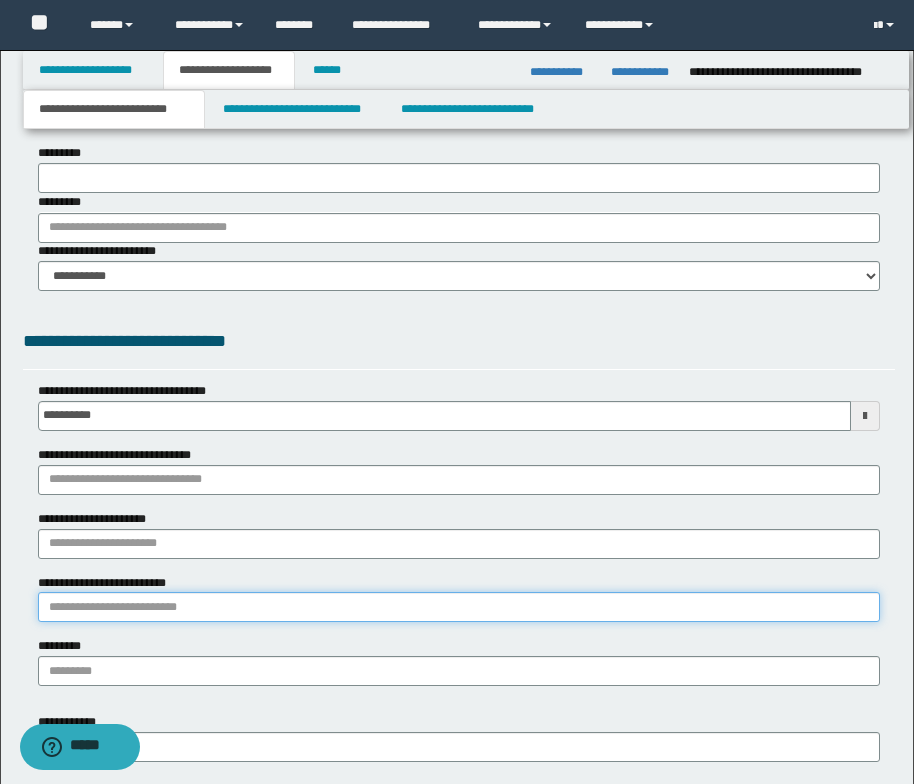click on "**********" at bounding box center (459, 607) 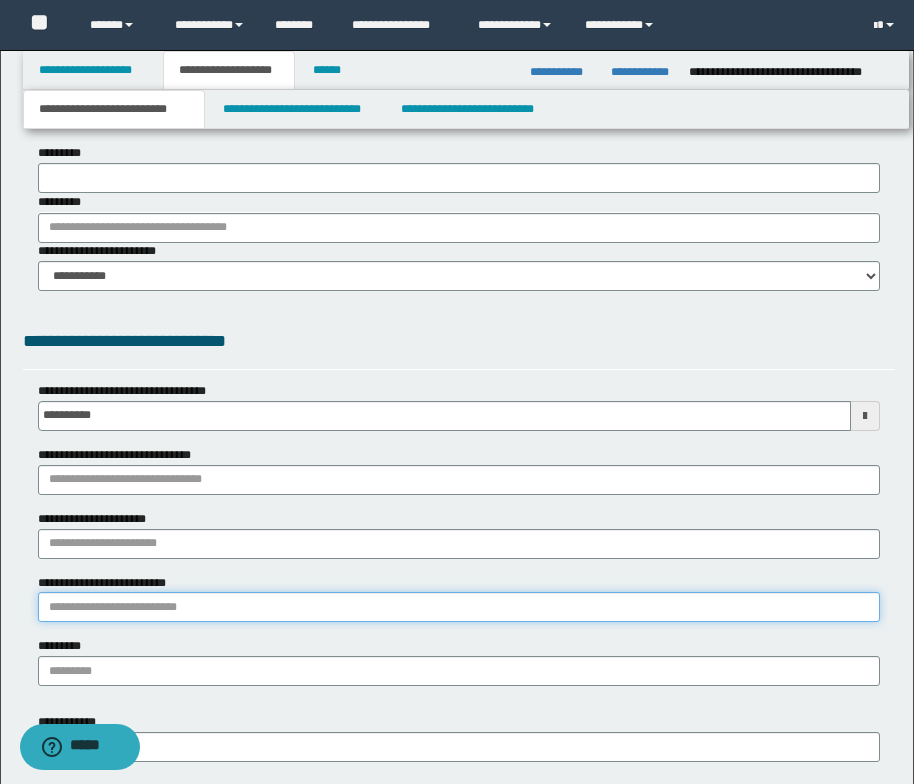 paste on "**********" 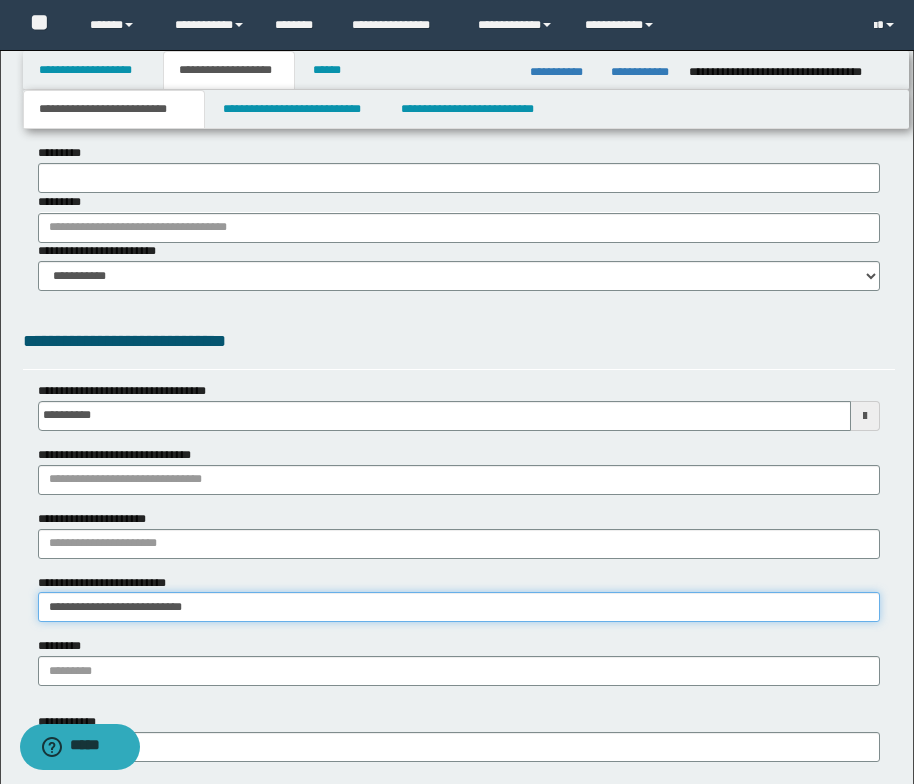 type on "**********" 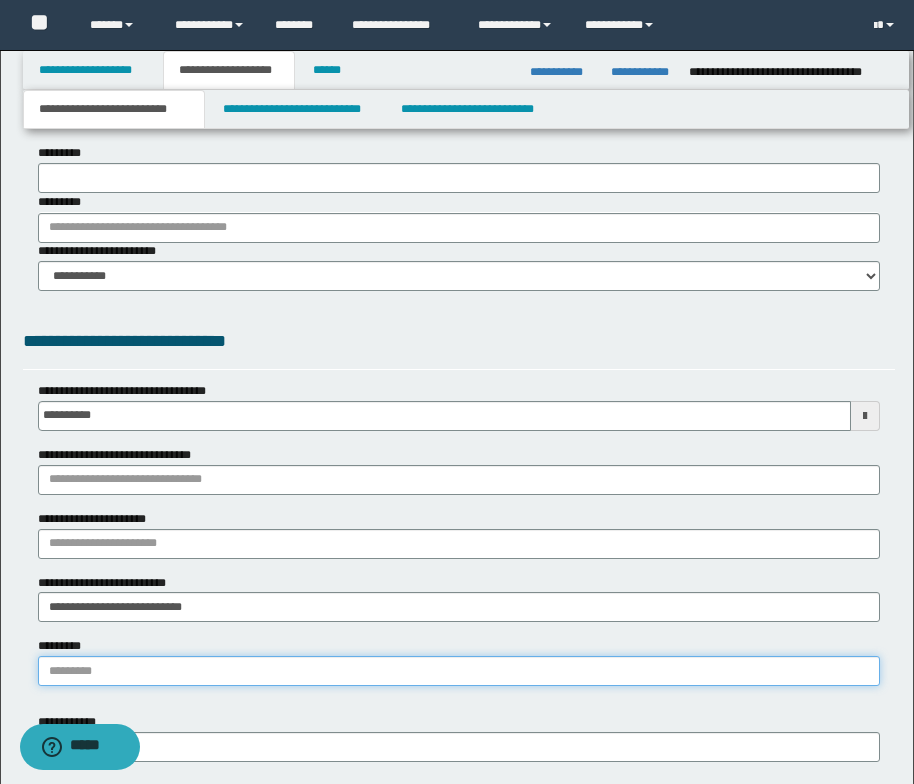 click on "*********" at bounding box center [459, 671] 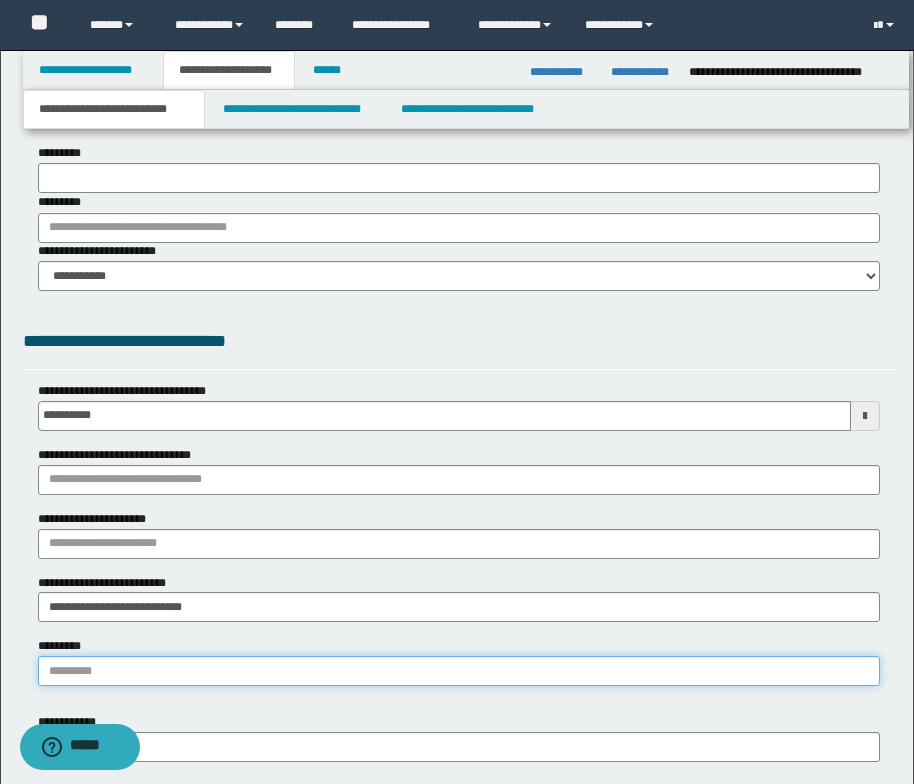 paste on "**********" 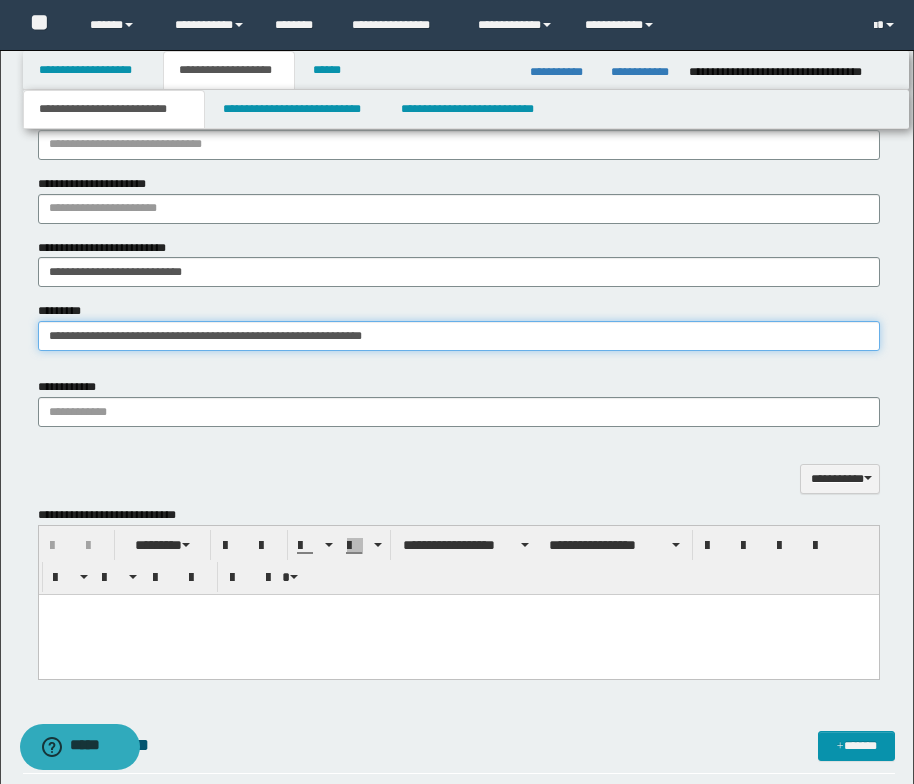 scroll, scrollTop: 400, scrollLeft: 0, axis: vertical 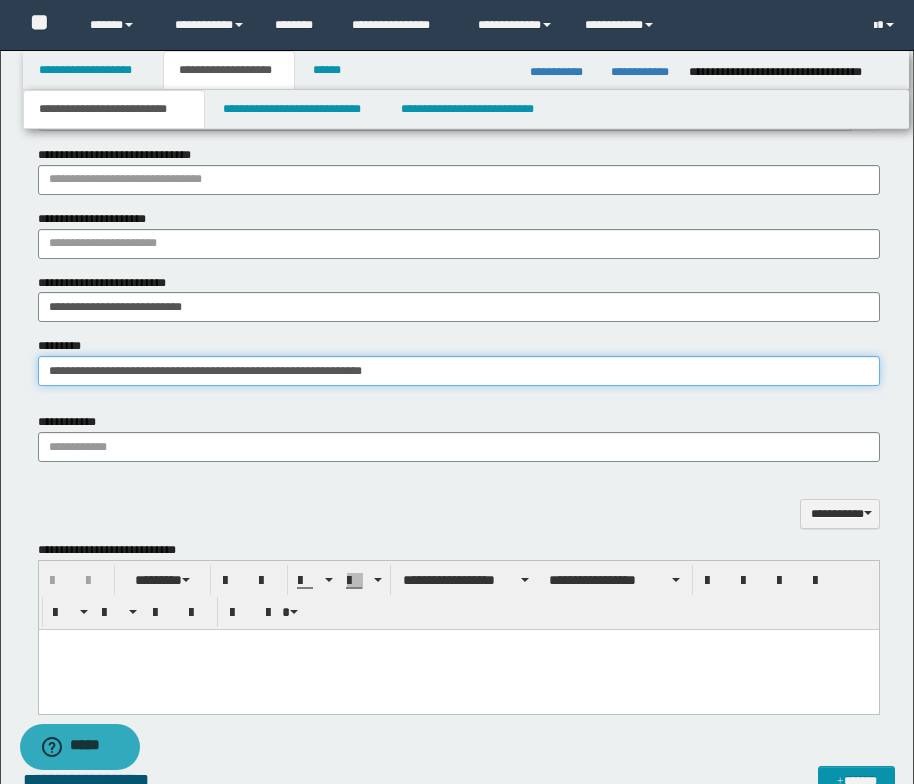 type on "**********" 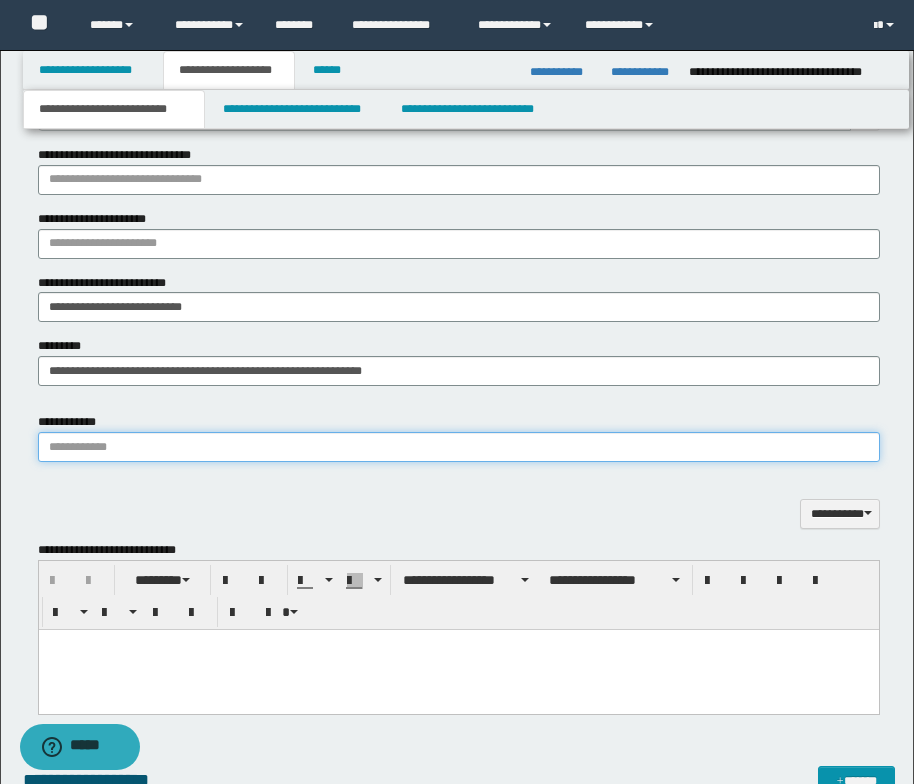 click on "**********" at bounding box center [459, 447] 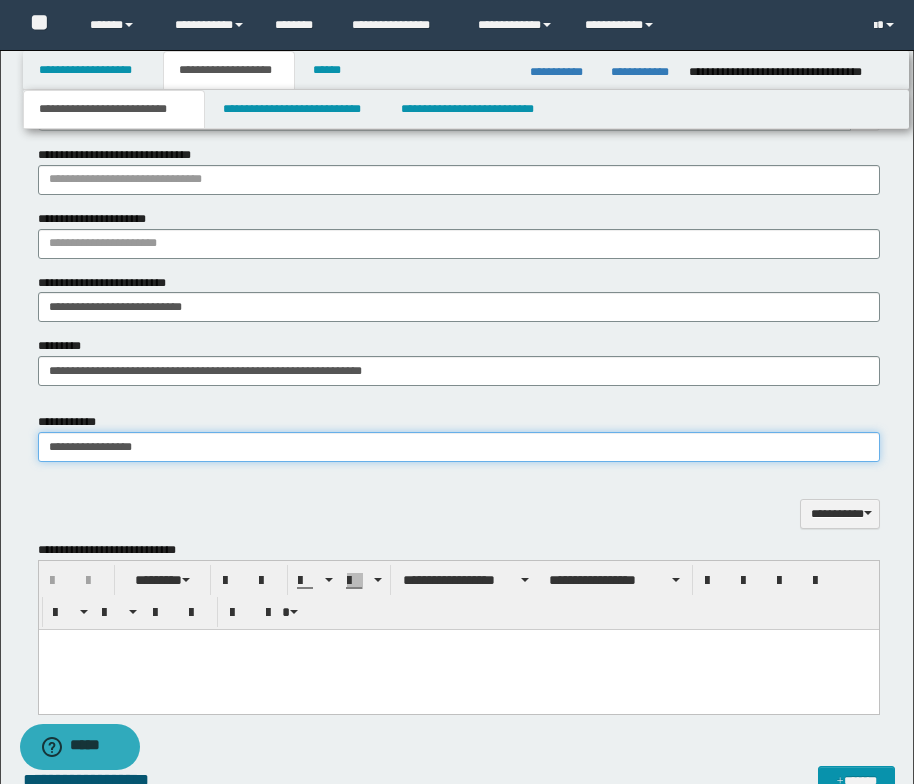 type on "**********" 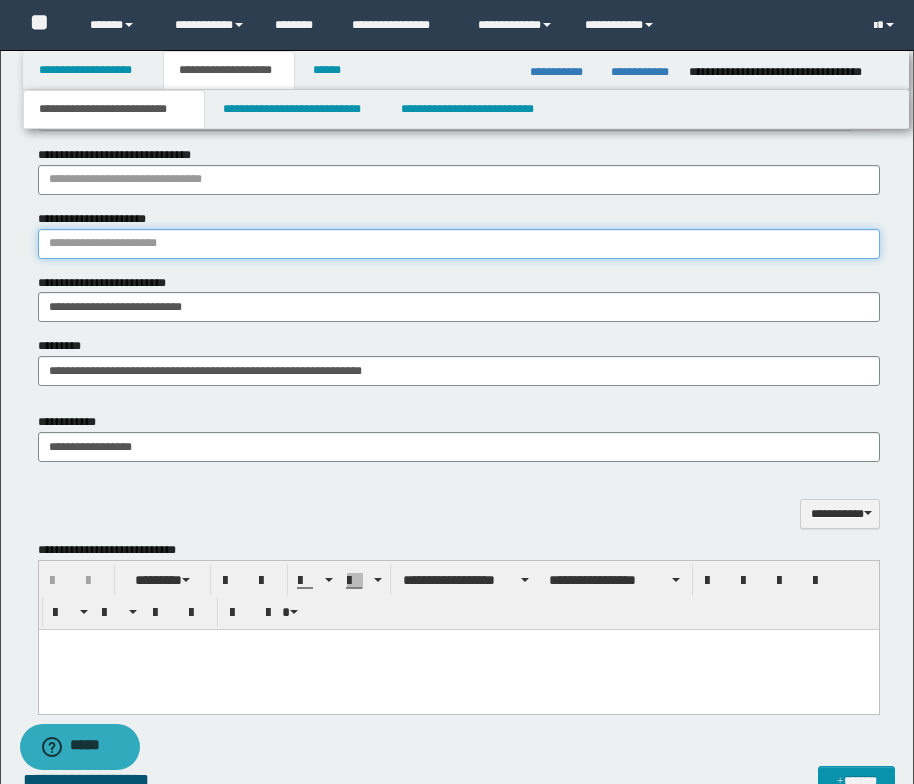 click on "**********" at bounding box center [459, 244] 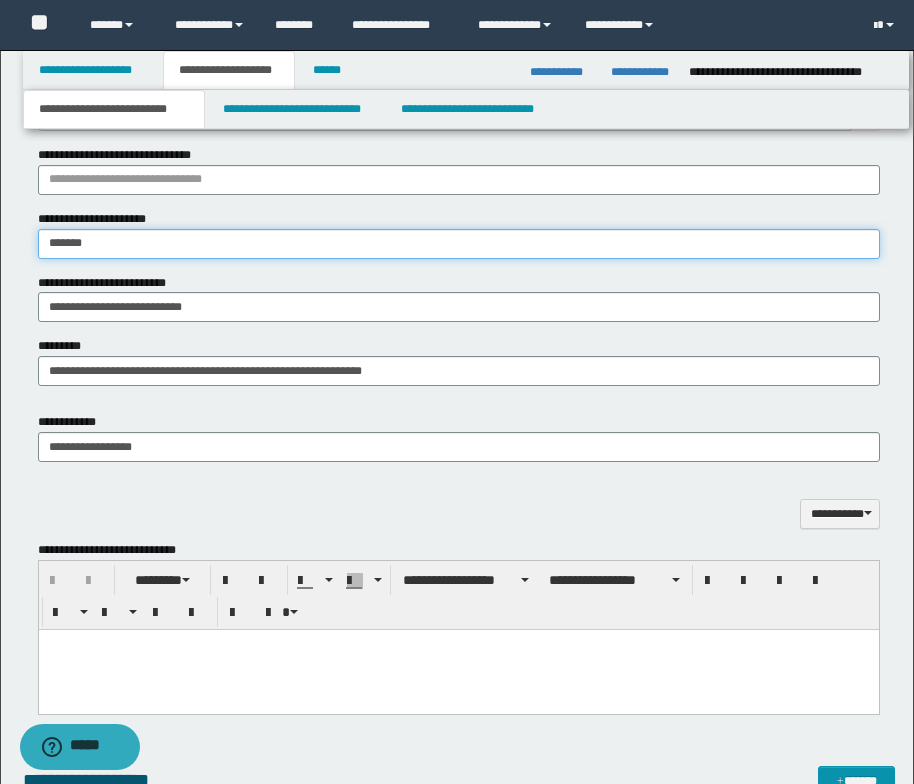 type on "*******" 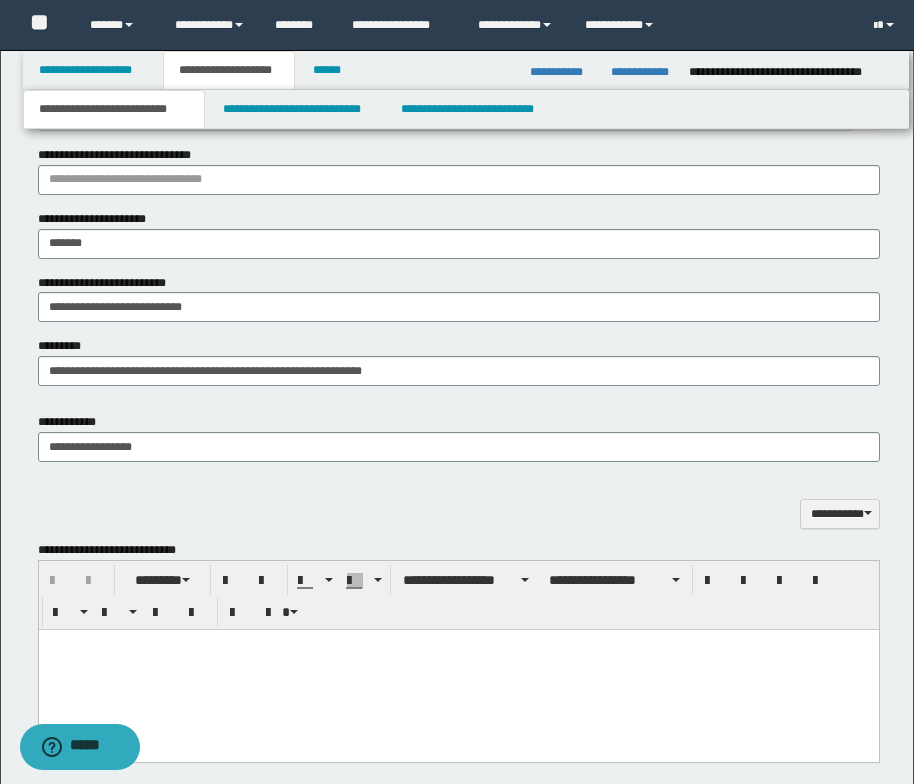 click at bounding box center (458, 644) 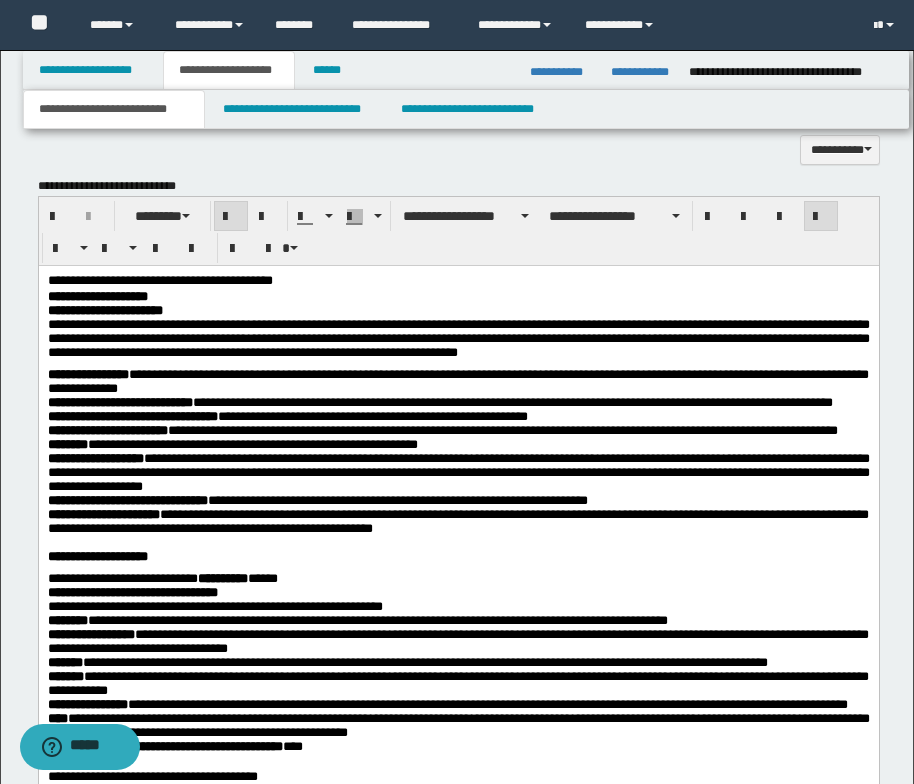 scroll, scrollTop: 800, scrollLeft: 0, axis: vertical 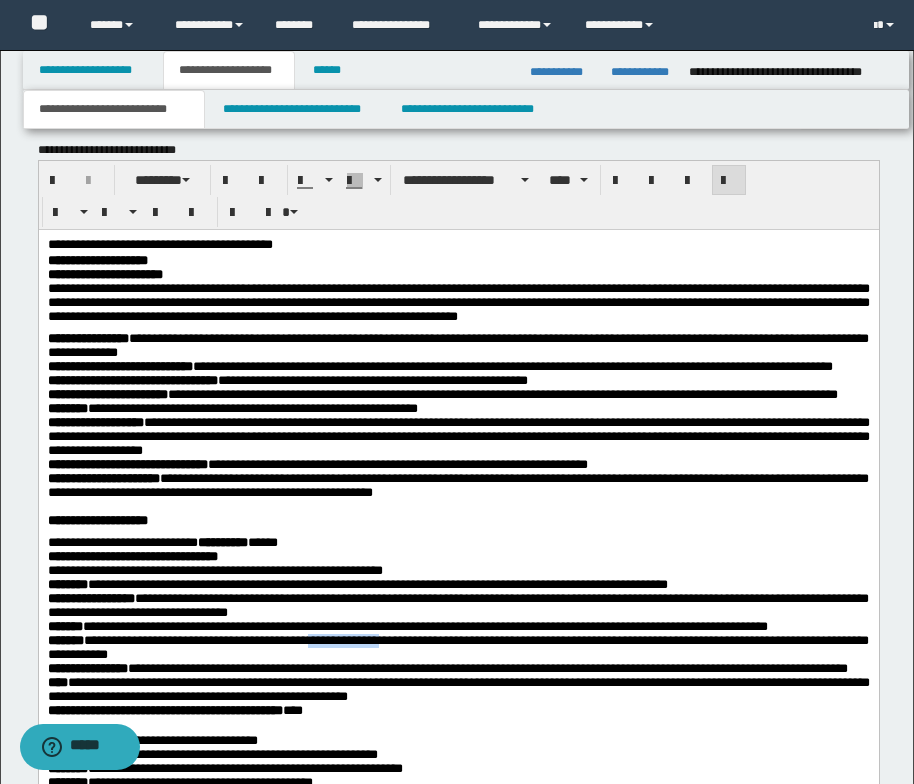 type 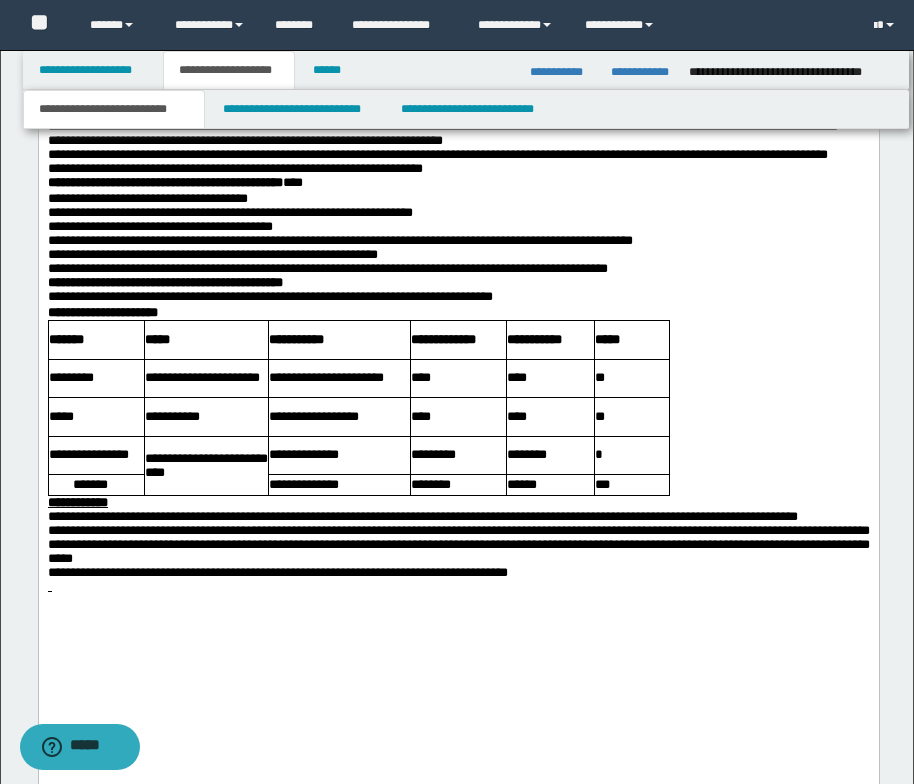 scroll, scrollTop: 1600, scrollLeft: 0, axis: vertical 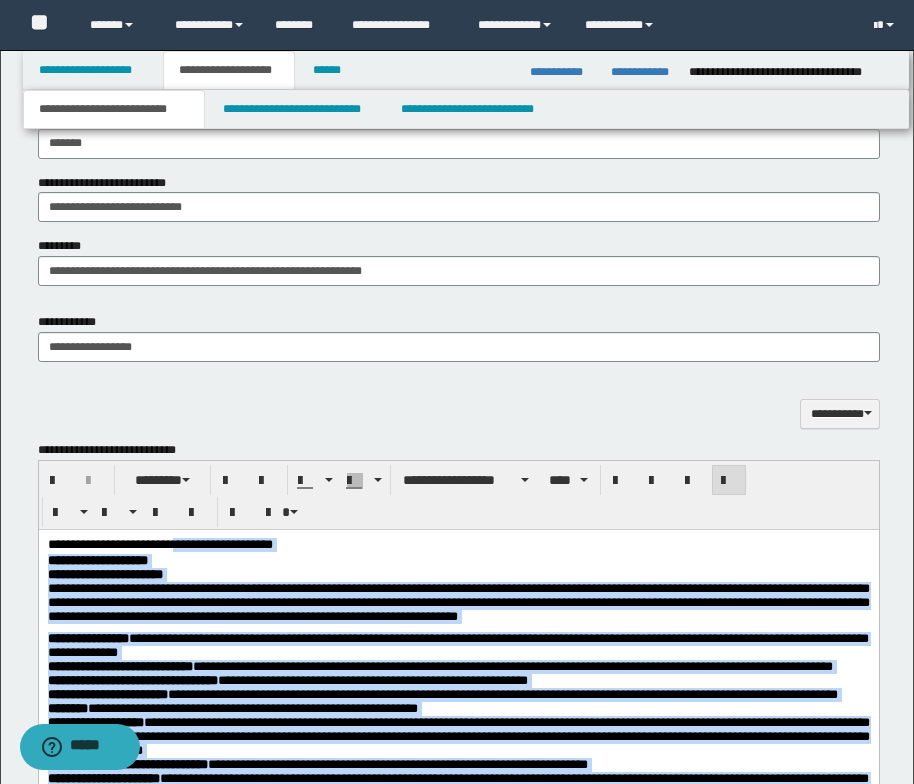 drag, startPoint x: 574, startPoint y: 1856, endPoint x: 202, endPoint y: 37, distance: 1856.6488 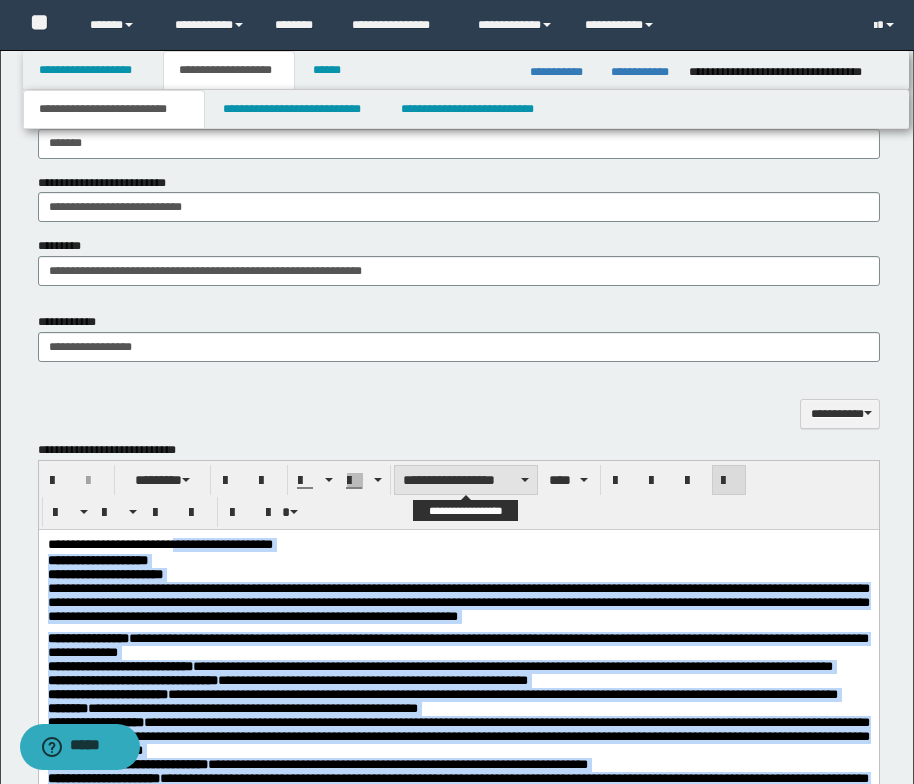 click at bounding box center [525, 480] 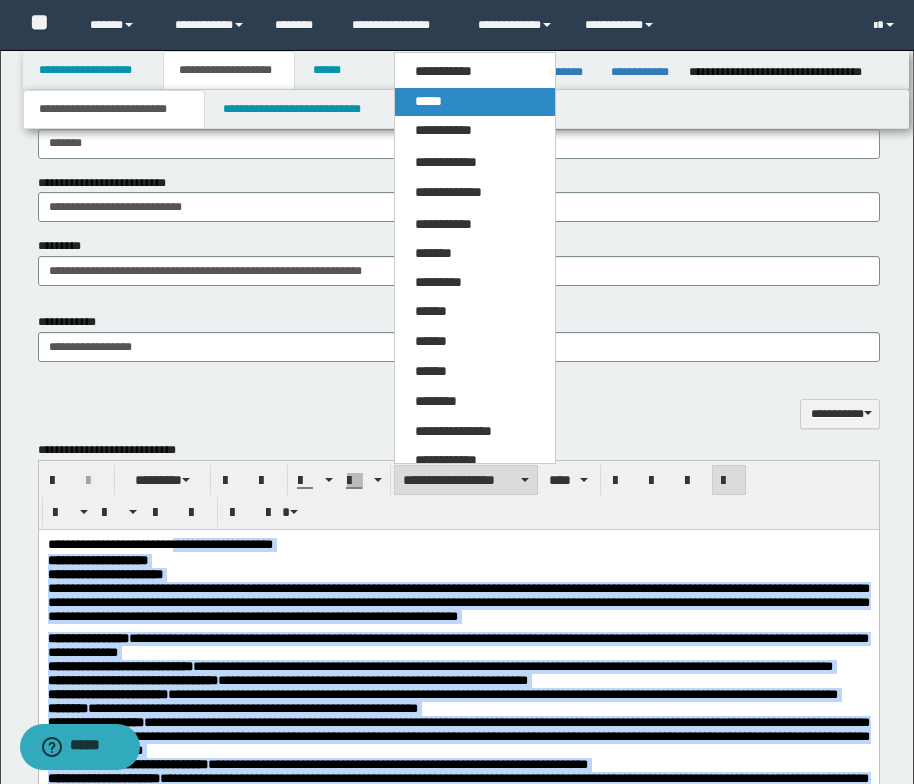 click on "*****" at bounding box center (475, 102) 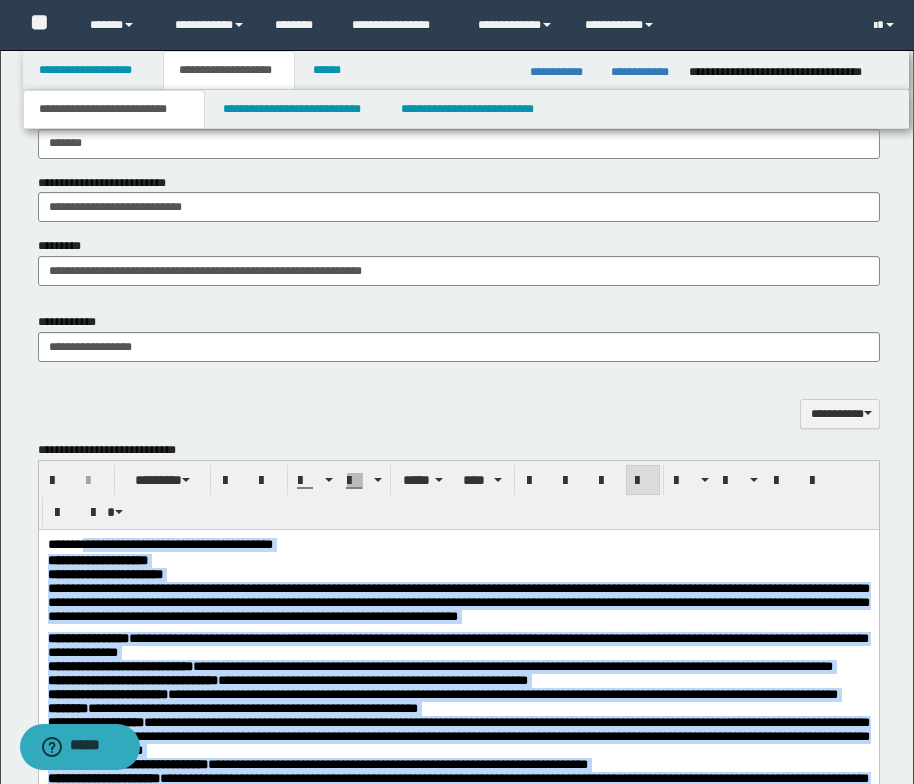 click on "**********" at bounding box center [458, 560] 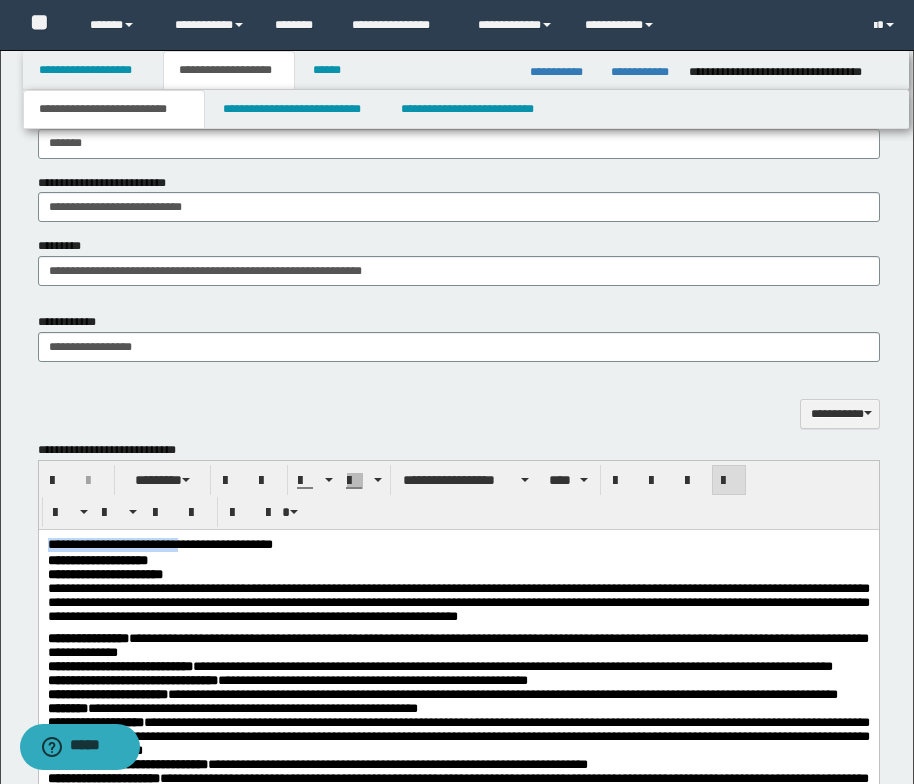 drag, startPoint x: 207, startPoint y: 541, endPoint x: 156, endPoint y: 1047, distance: 508.56366 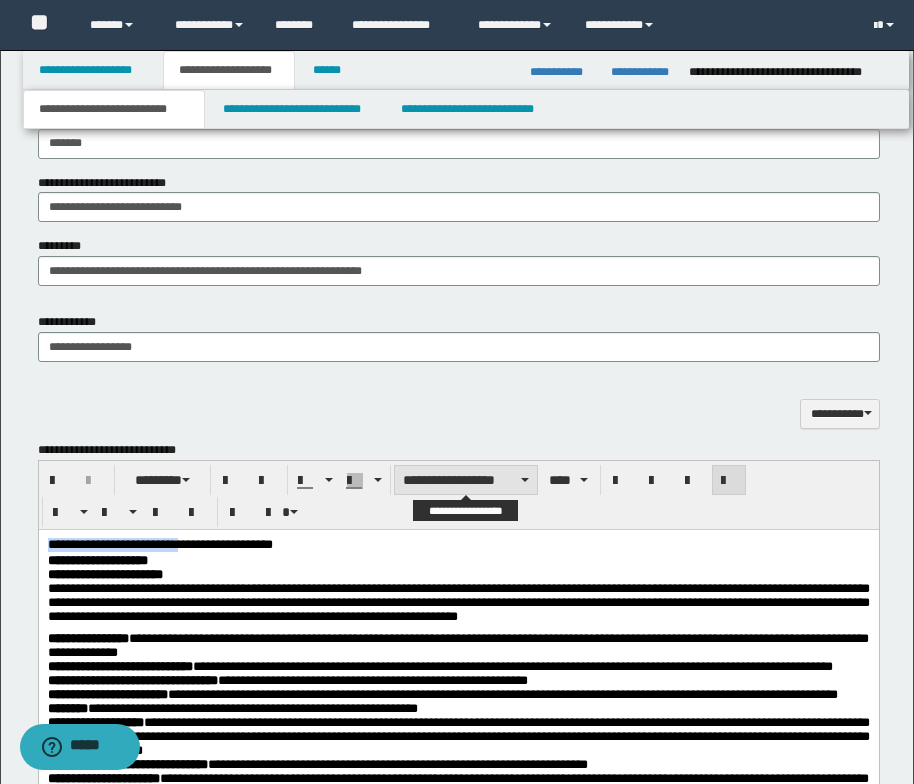 click on "**********" at bounding box center (466, 480) 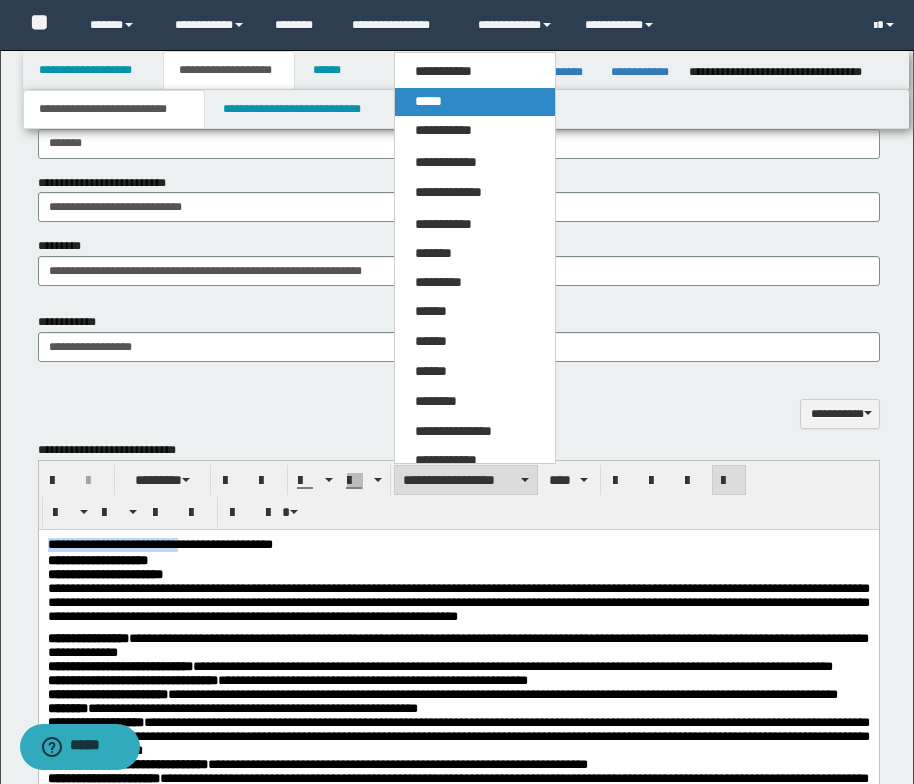click on "*****" at bounding box center [475, 102] 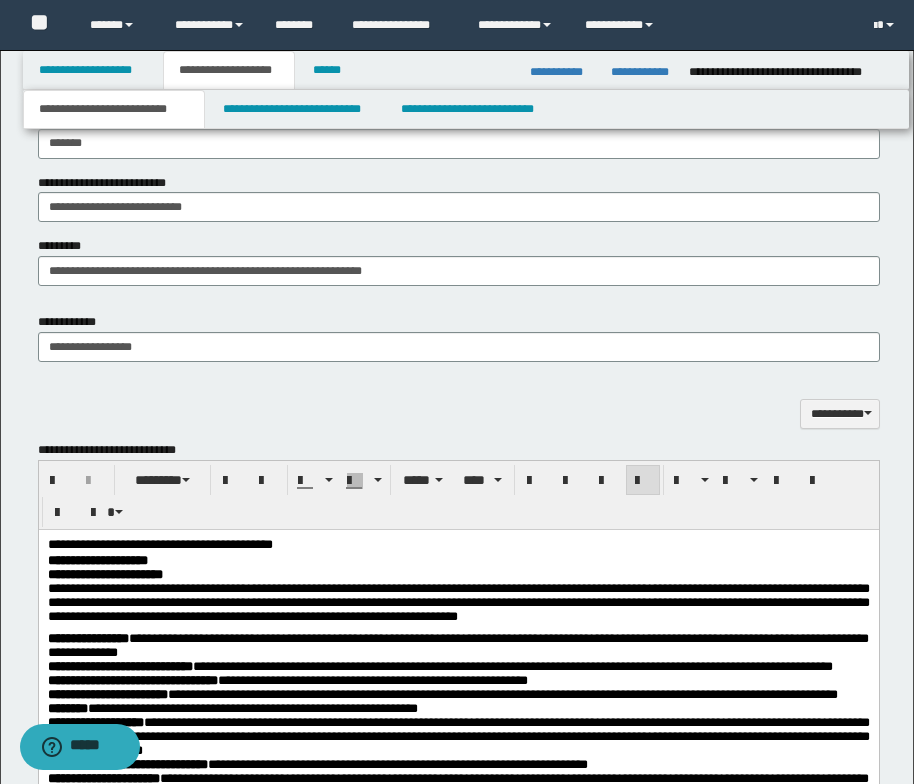 click on "**********" at bounding box center [458, 560] 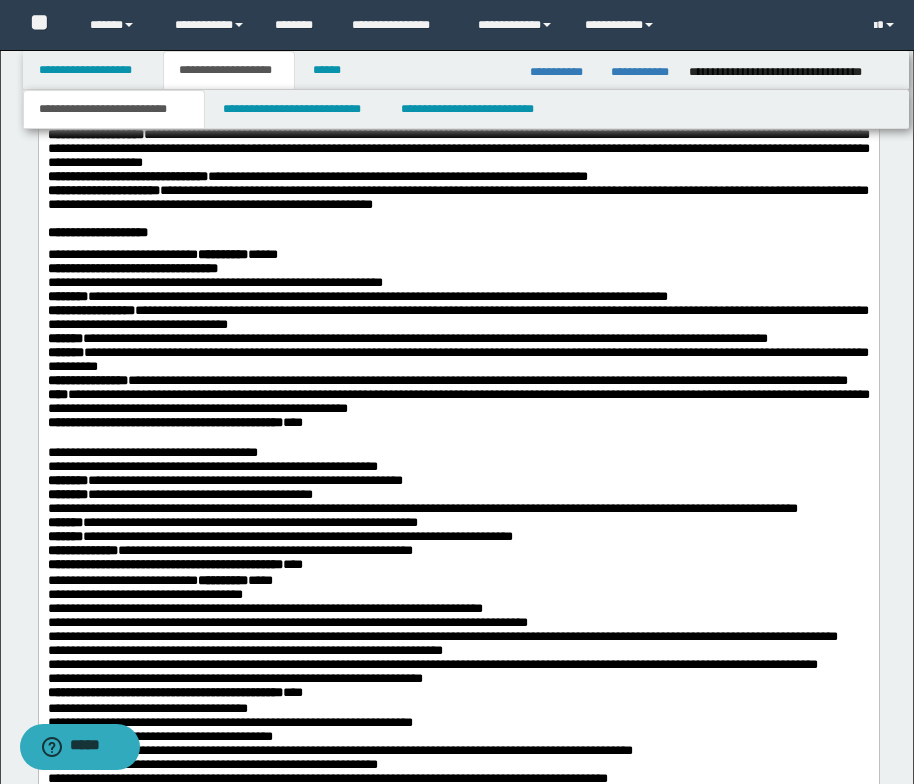 scroll, scrollTop: 1000, scrollLeft: 0, axis: vertical 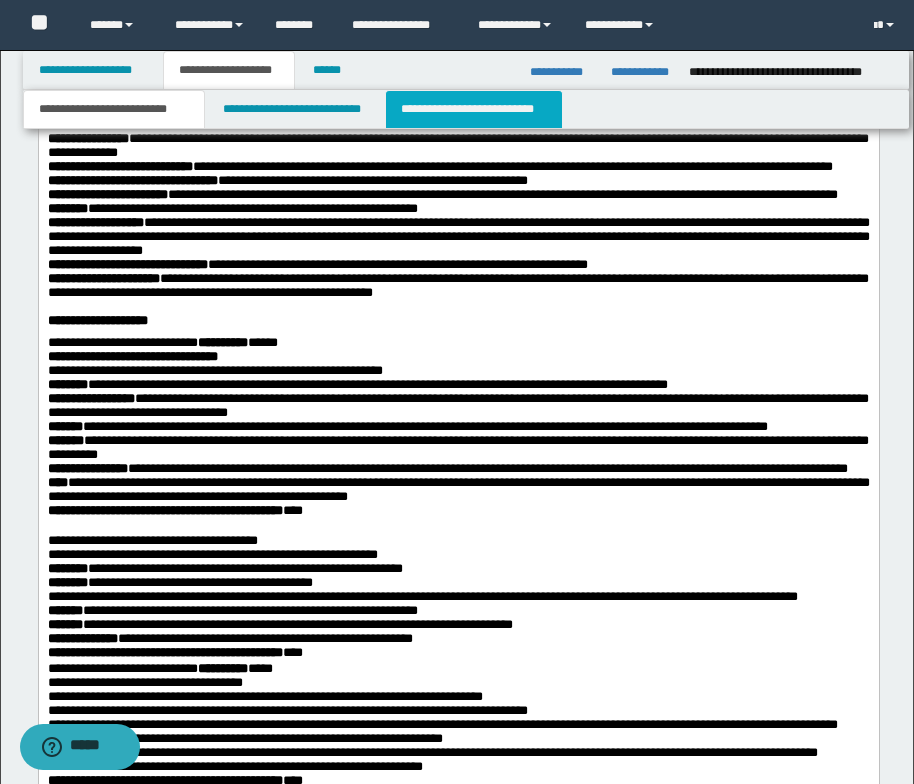 click on "**********" at bounding box center [474, 109] 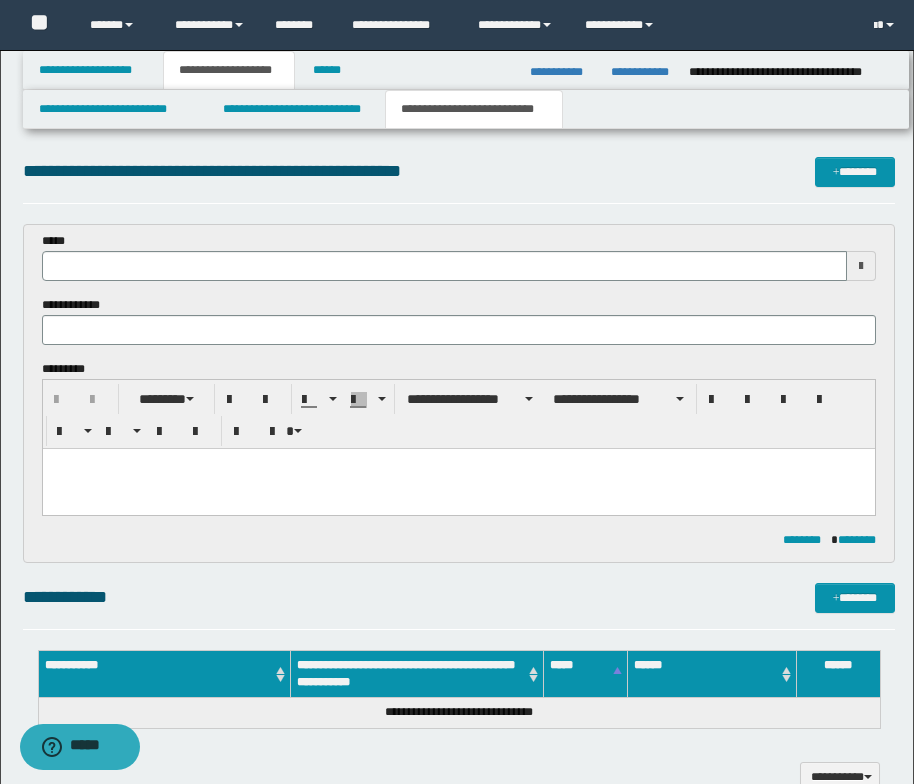 scroll, scrollTop: 0, scrollLeft: 0, axis: both 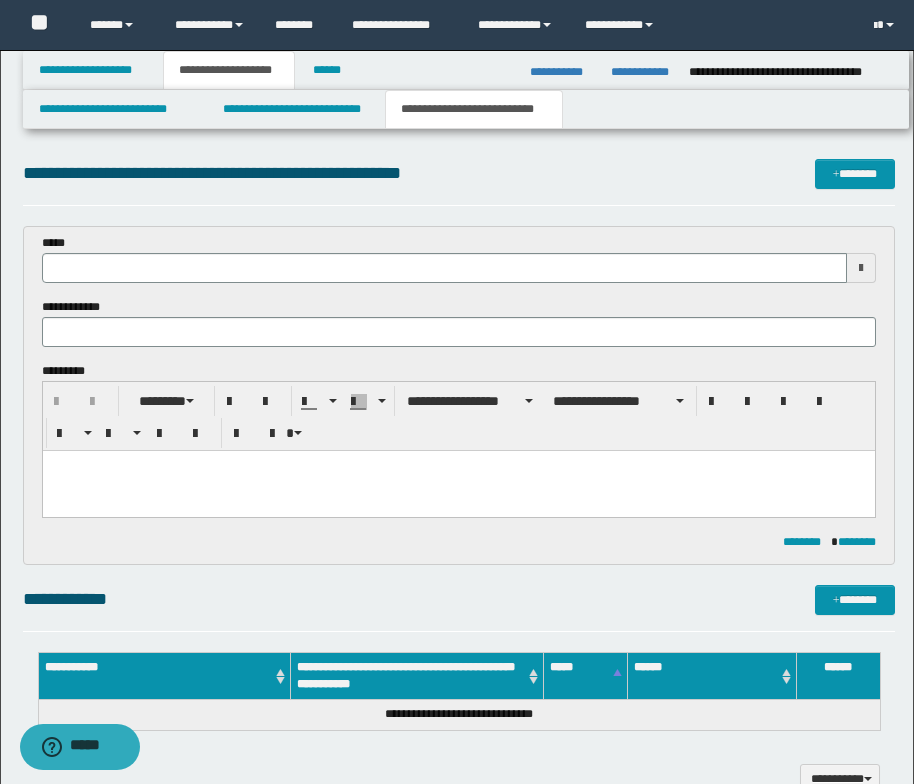 type 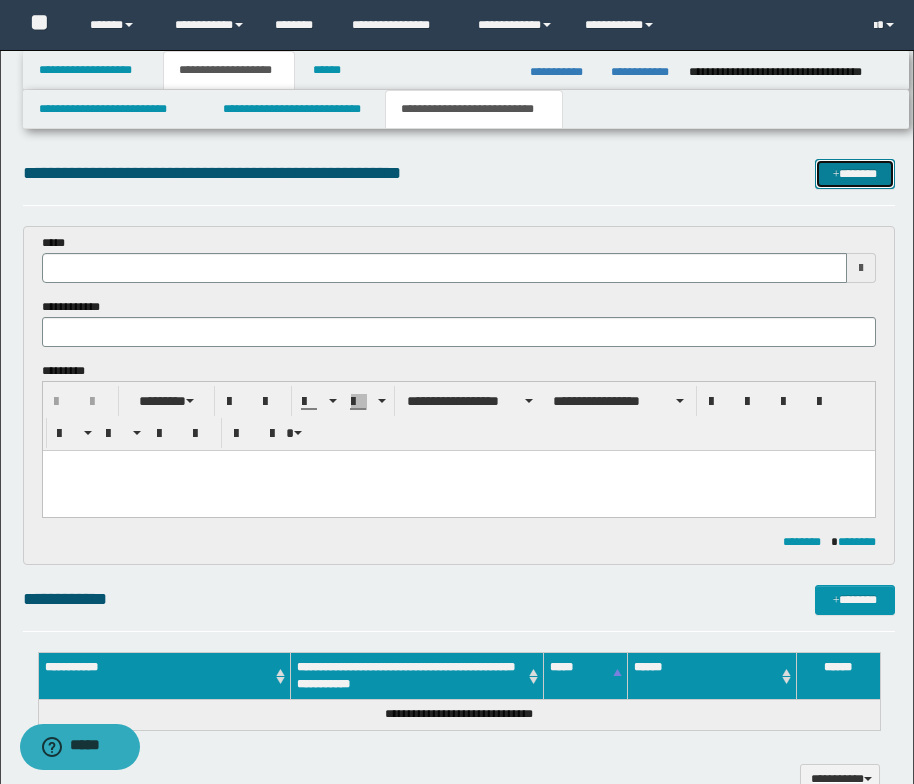 click on "*******" at bounding box center (855, 174) 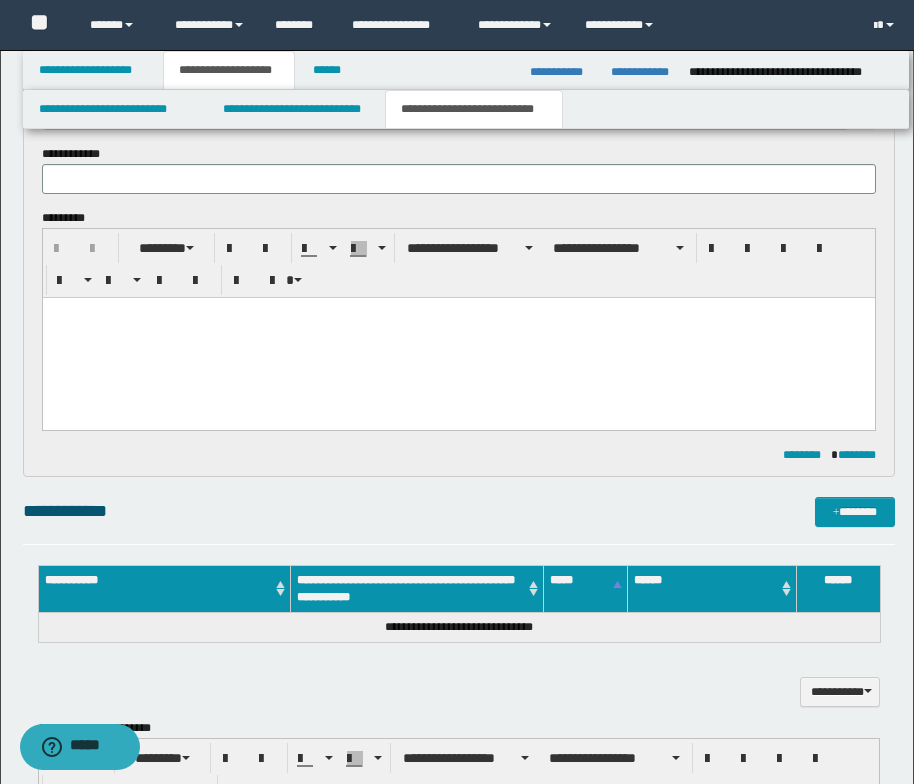 scroll, scrollTop: 0, scrollLeft: 0, axis: both 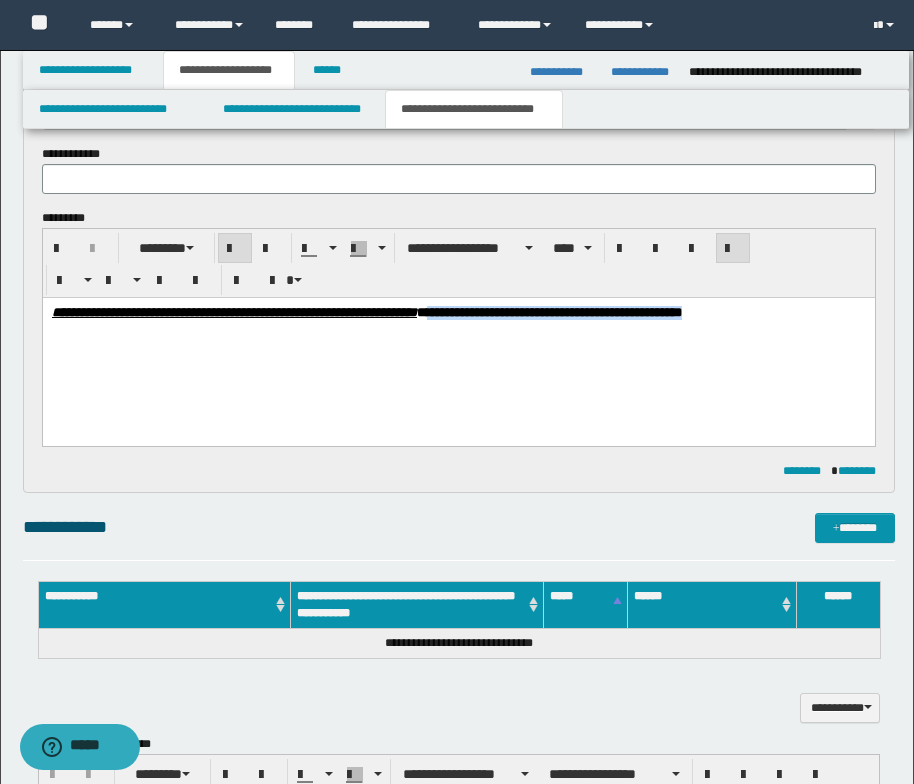 drag, startPoint x: 632, startPoint y: 311, endPoint x: 928, endPoint y: 619, distance: 427.1768 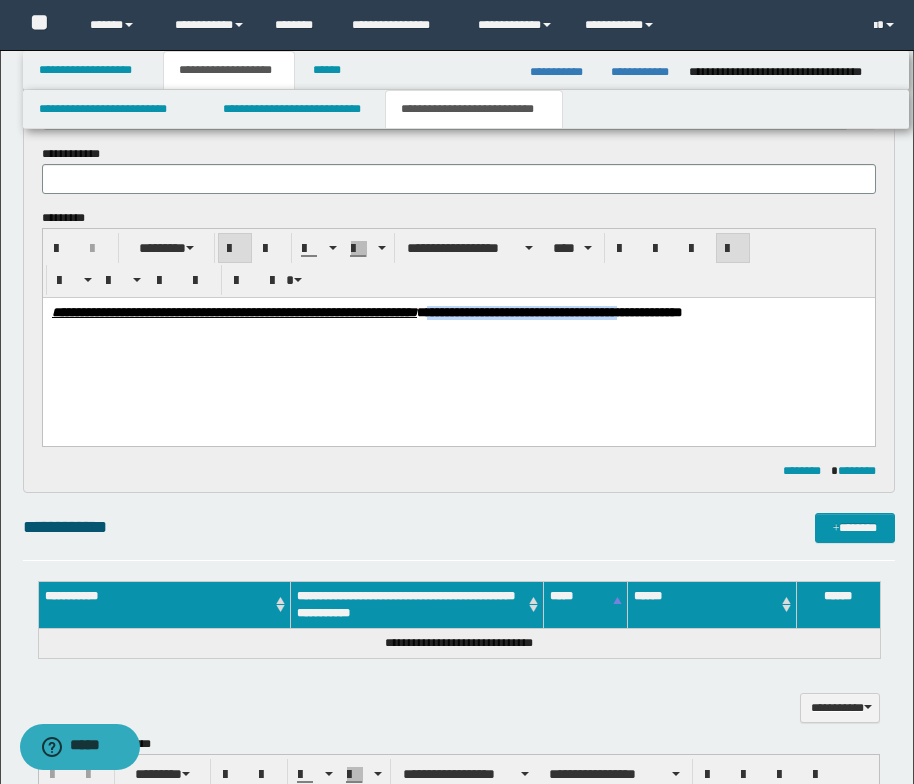 drag, startPoint x: 633, startPoint y: 307, endPoint x: 869, endPoint y: 306, distance: 236.00212 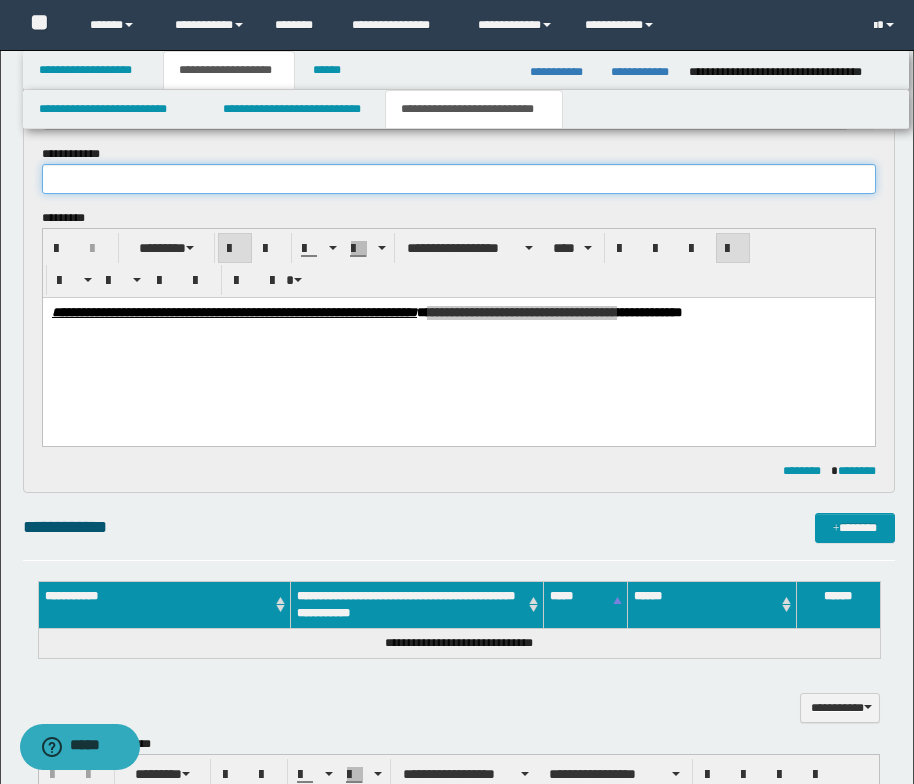 click at bounding box center (459, 179) 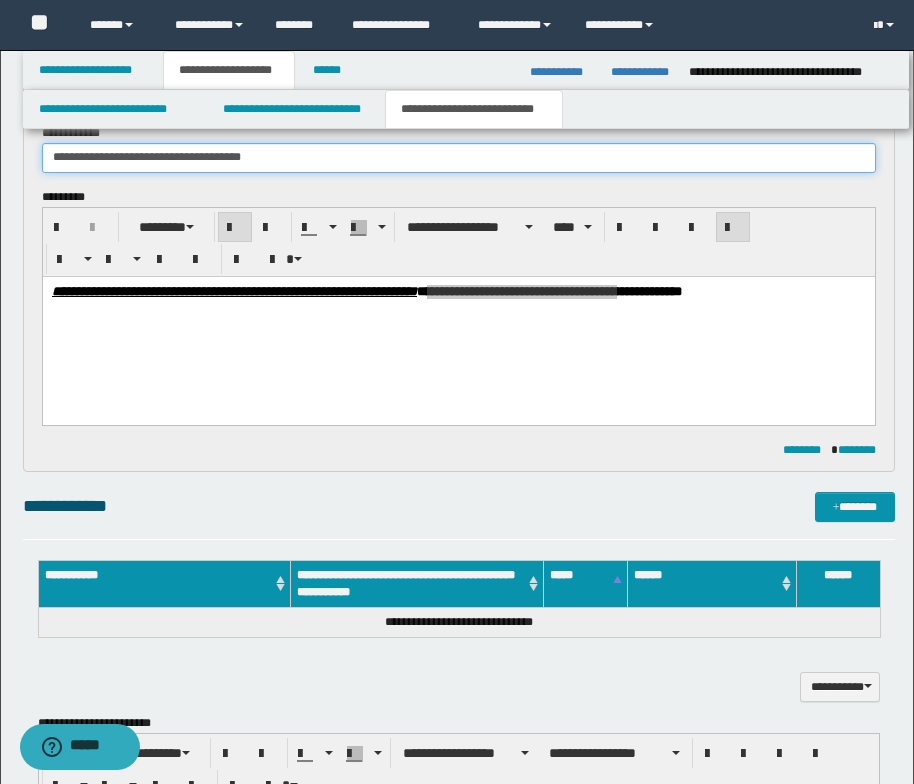 scroll, scrollTop: 612, scrollLeft: 0, axis: vertical 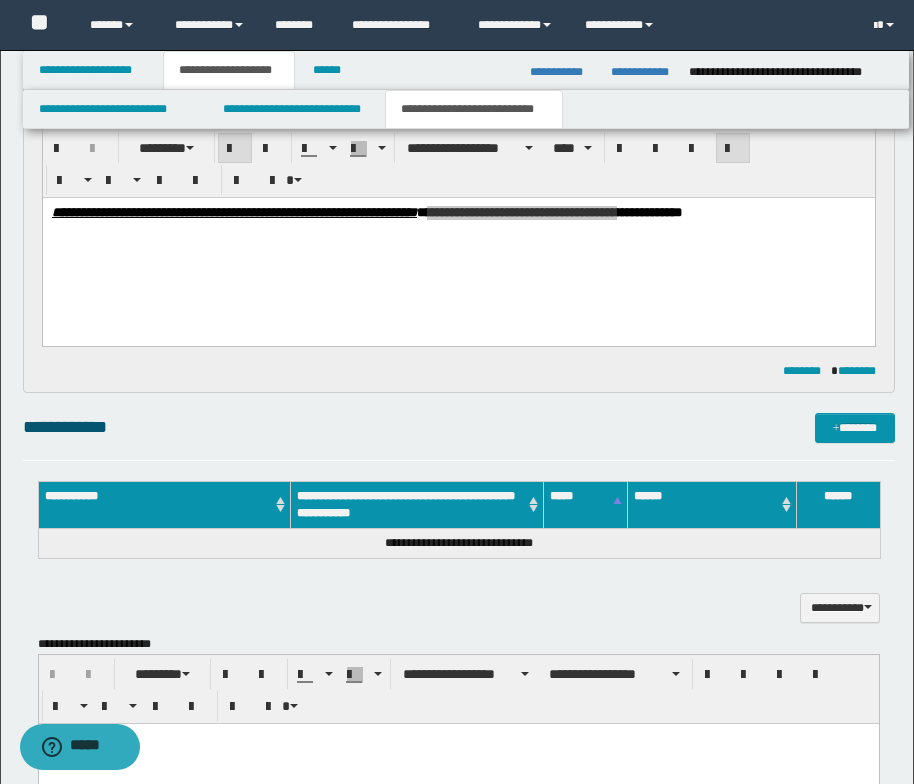 type on "**********" 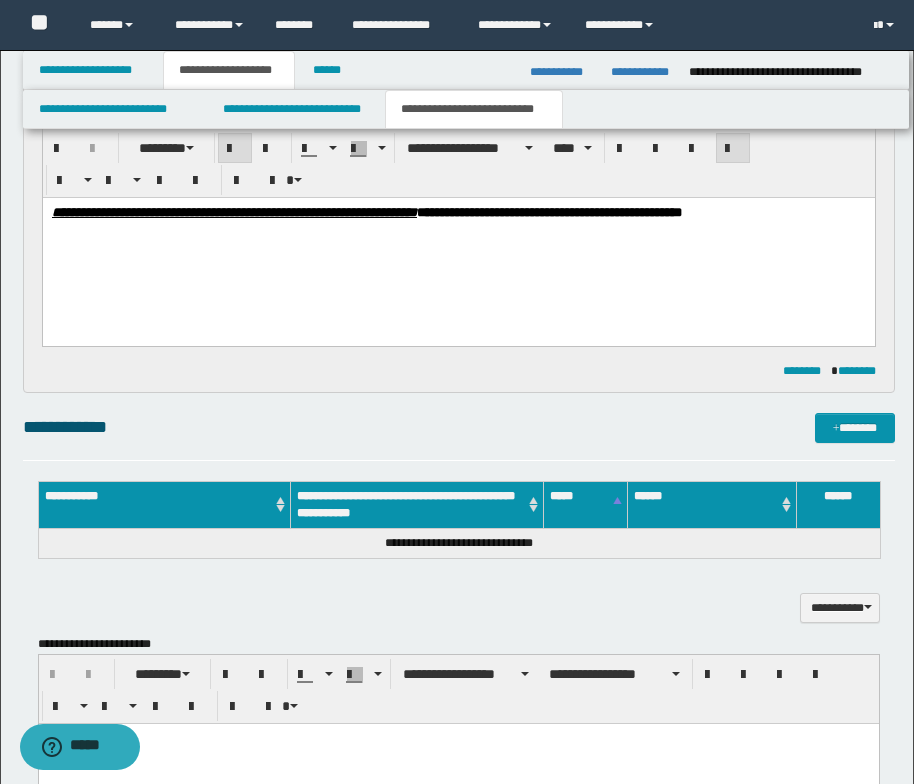 click on "**********" at bounding box center (458, 237) 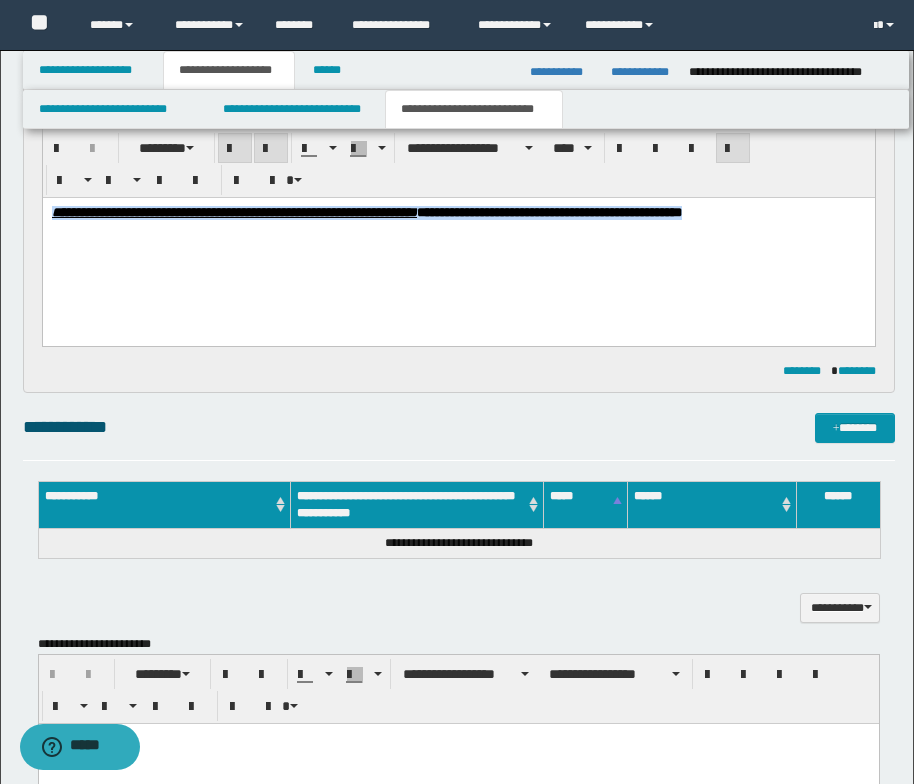drag, startPoint x: 139, startPoint y: 223, endPoint x: 48, endPoint y: 201, distance: 93.62158 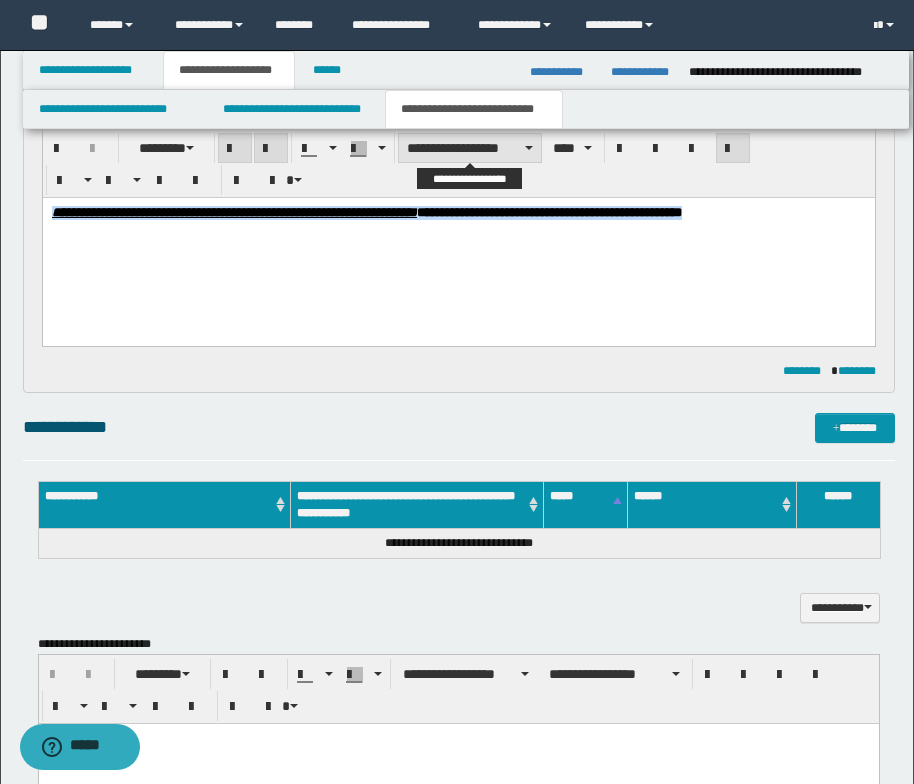click on "**********" at bounding box center [470, 148] 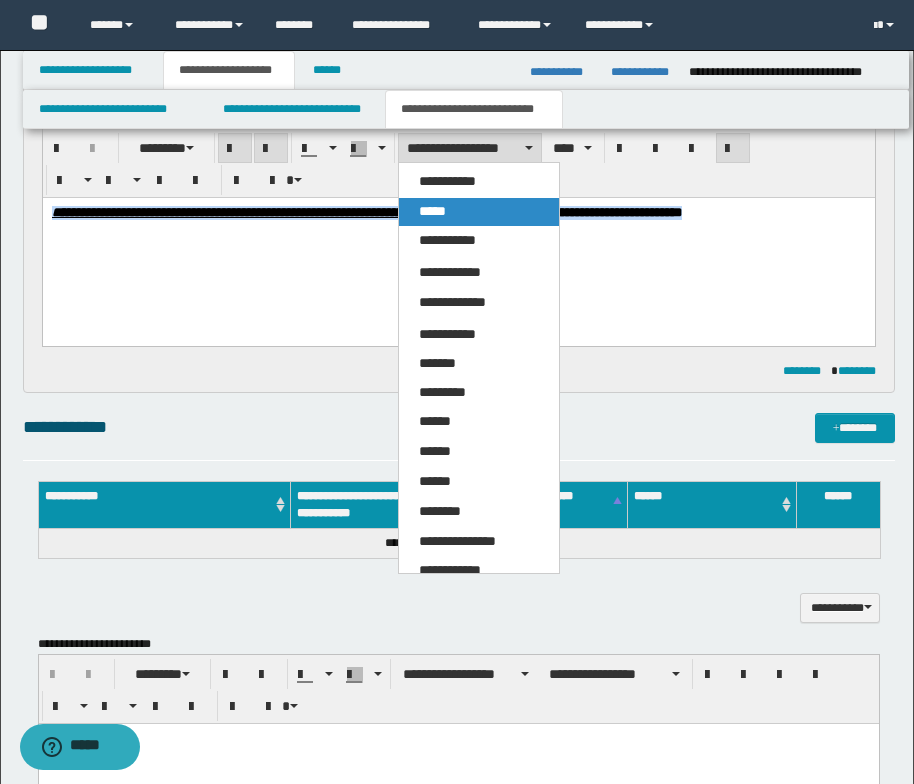 click on "*****" at bounding box center (479, 212) 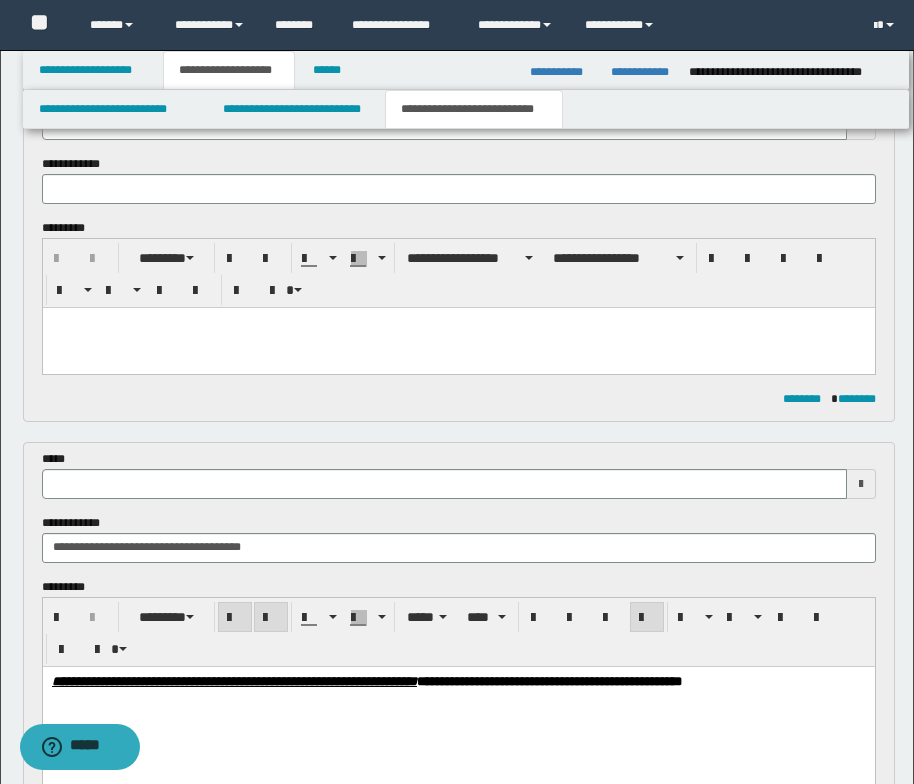scroll, scrollTop: 112, scrollLeft: 0, axis: vertical 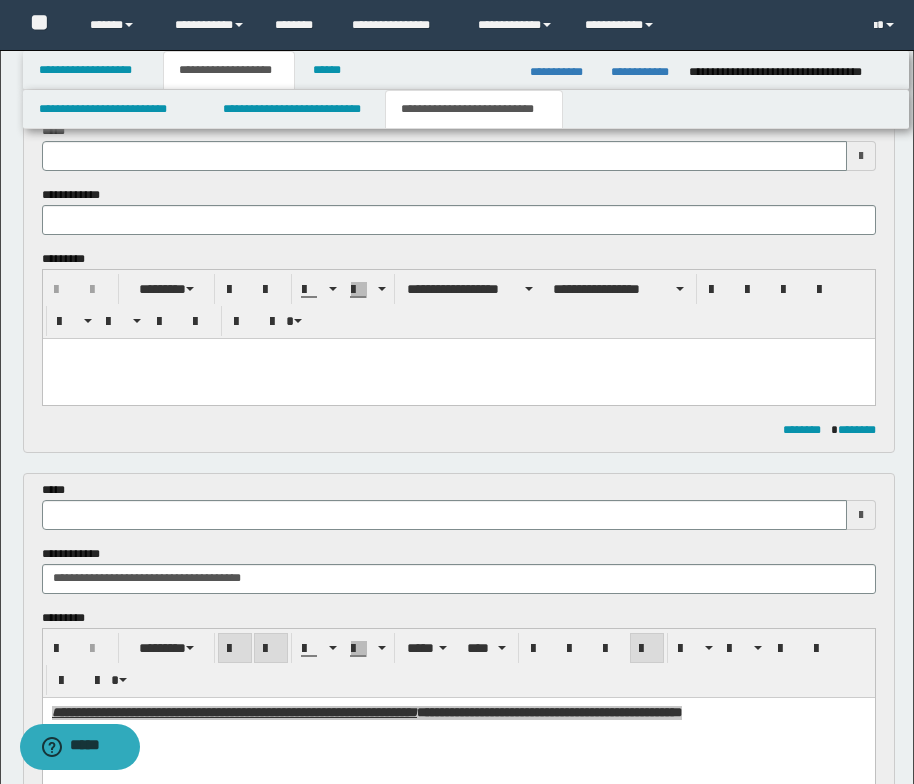 click at bounding box center [458, 354] 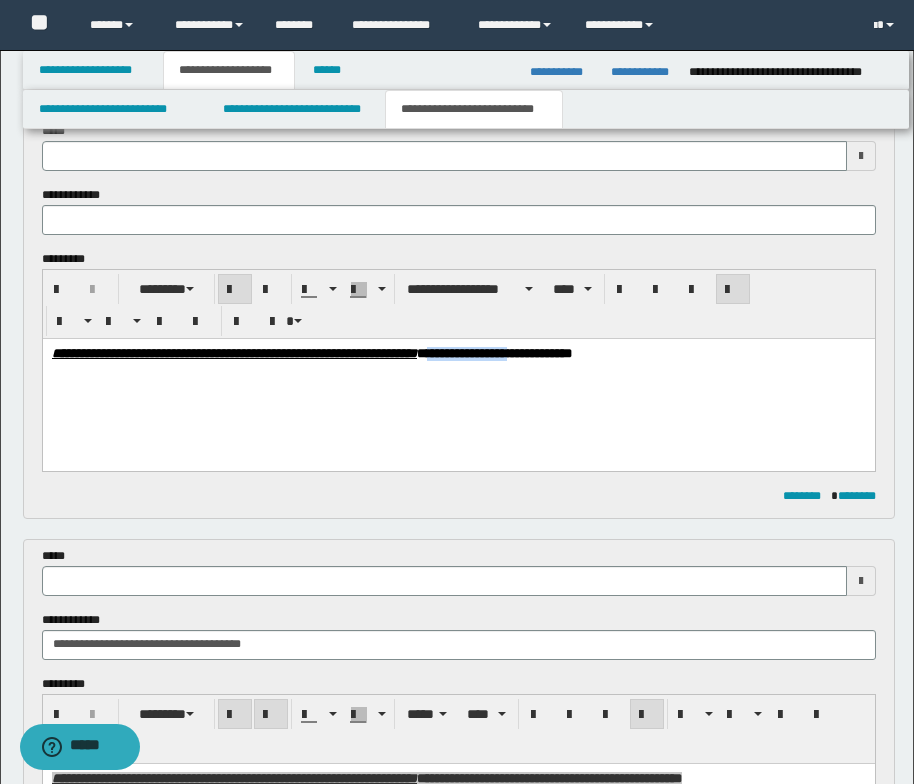 drag, startPoint x: 724, startPoint y: 354, endPoint x: 621, endPoint y: 366, distance: 103.69667 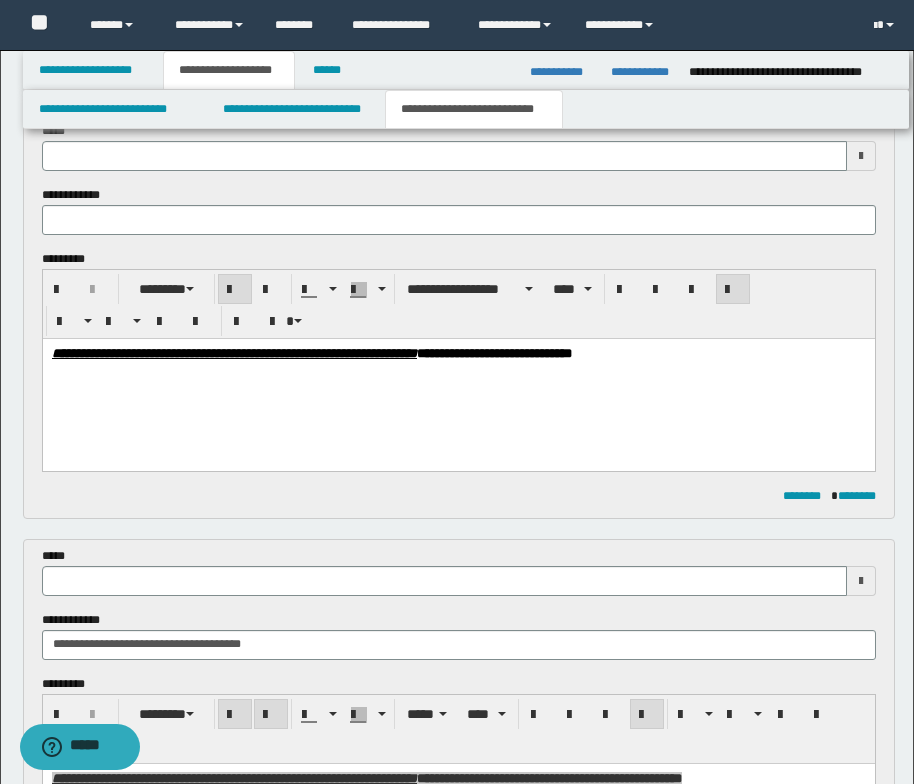 drag, startPoint x: 644, startPoint y: 344, endPoint x: 615, endPoint y: 359, distance: 32.649654 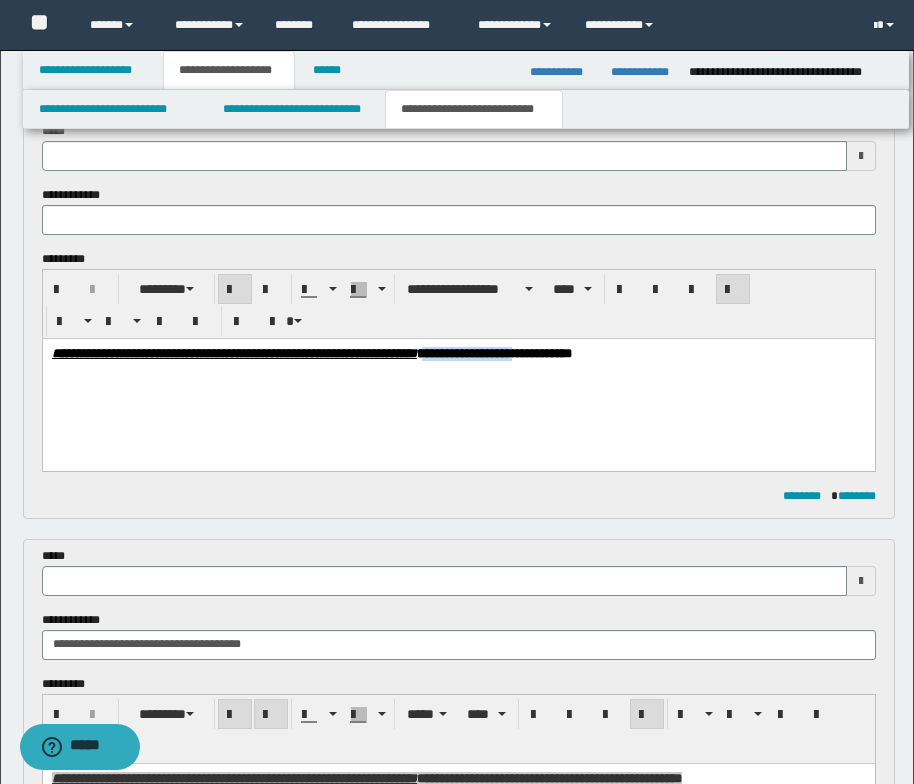 drag, startPoint x: 618, startPoint y: 355, endPoint x: 726, endPoint y: 354, distance: 108.00463 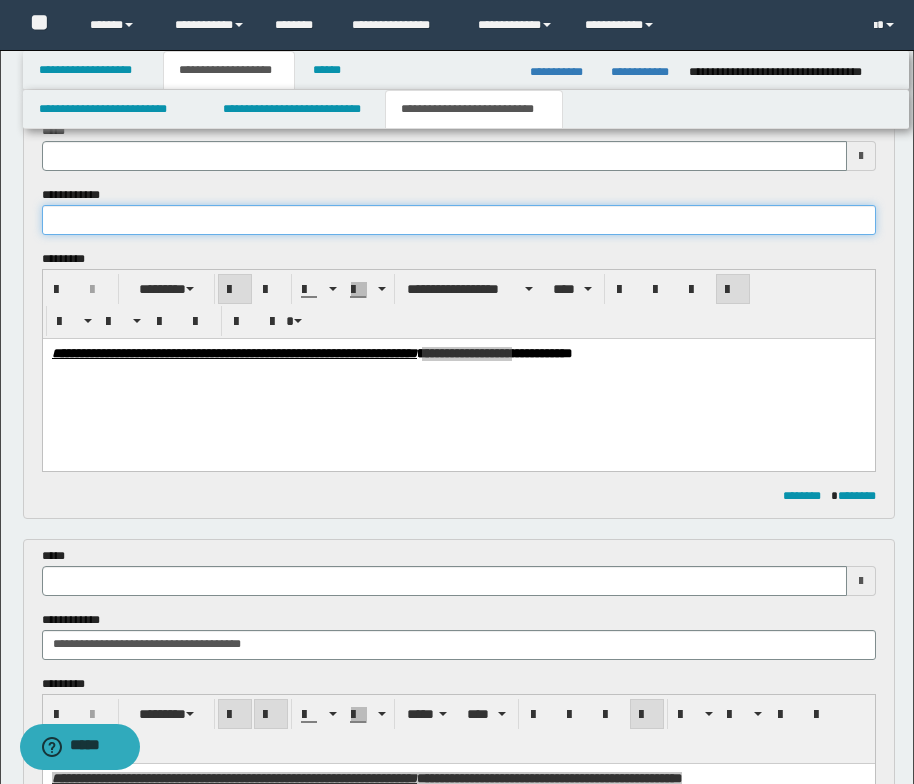 click at bounding box center [459, 220] 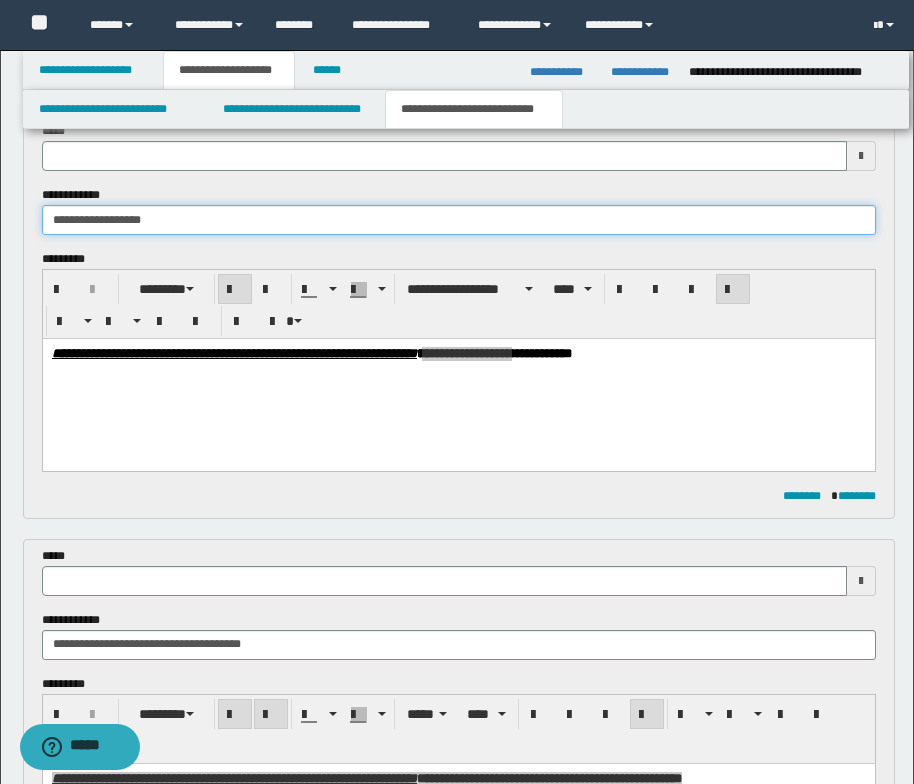 type on "**********" 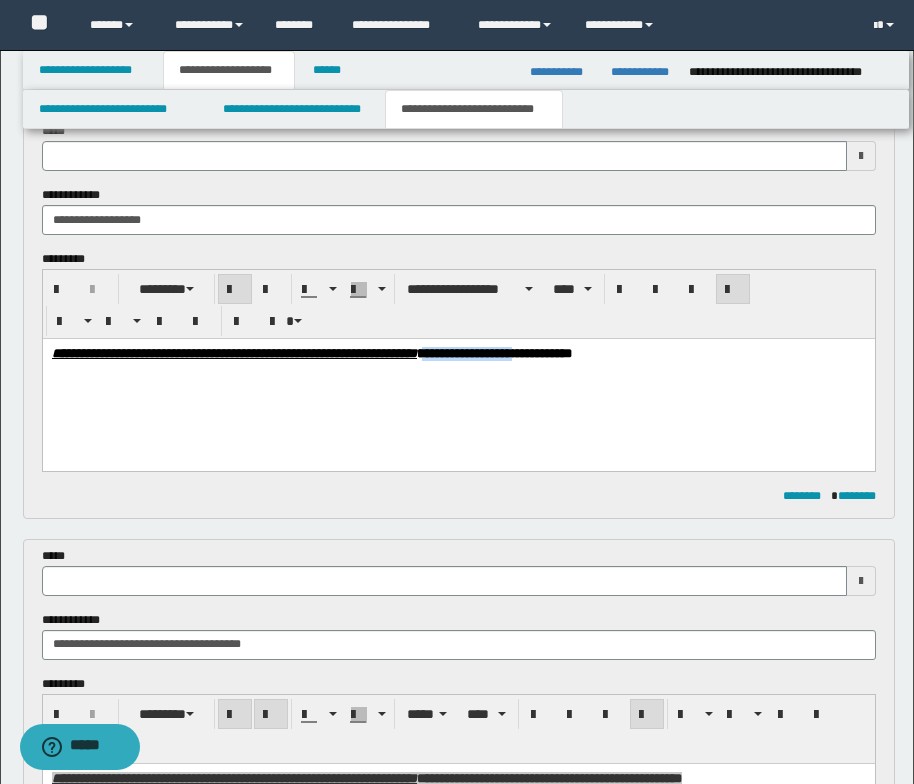 click on "**********" at bounding box center (458, 379) 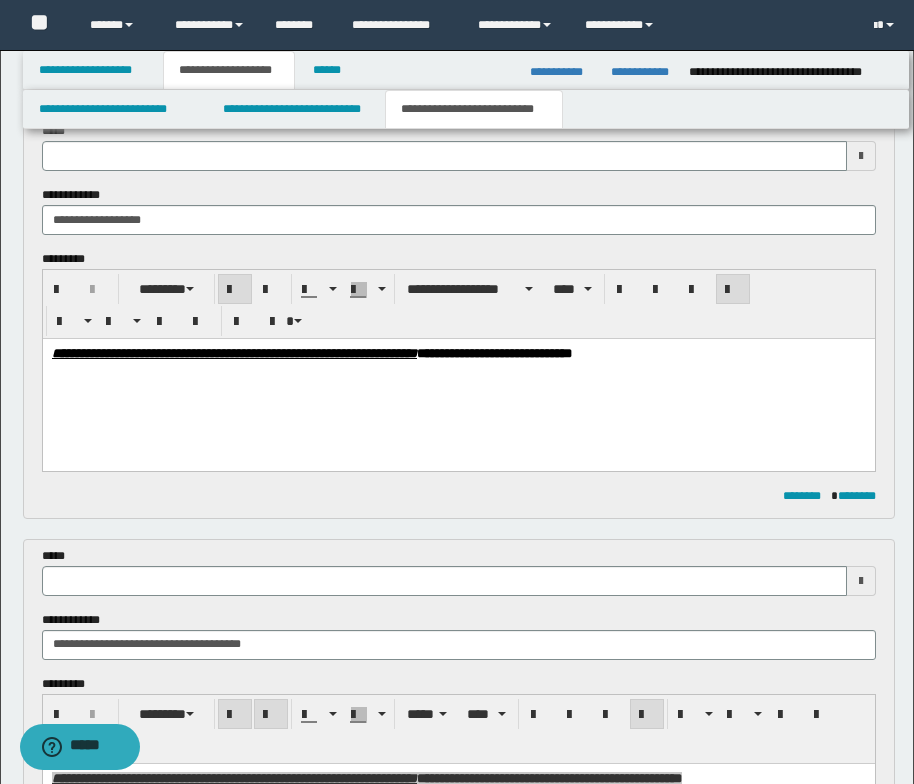 click on "**********" at bounding box center (458, 379) 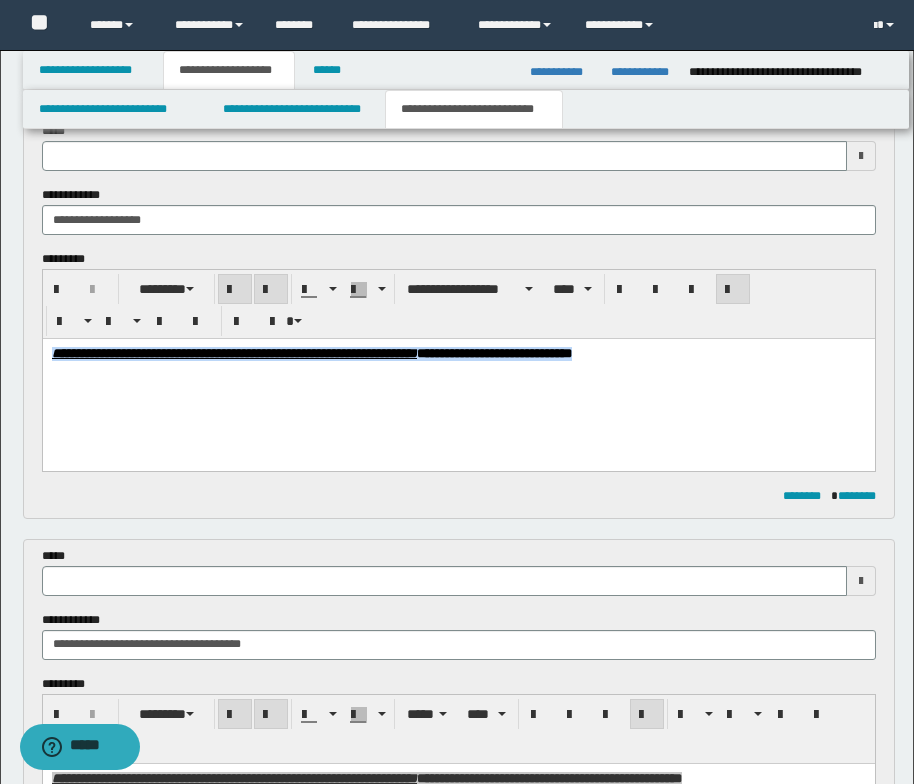 drag, startPoint x: 807, startPoint y: 357, endPoint x: 233, endPoint y: 671, distance: 654.2721 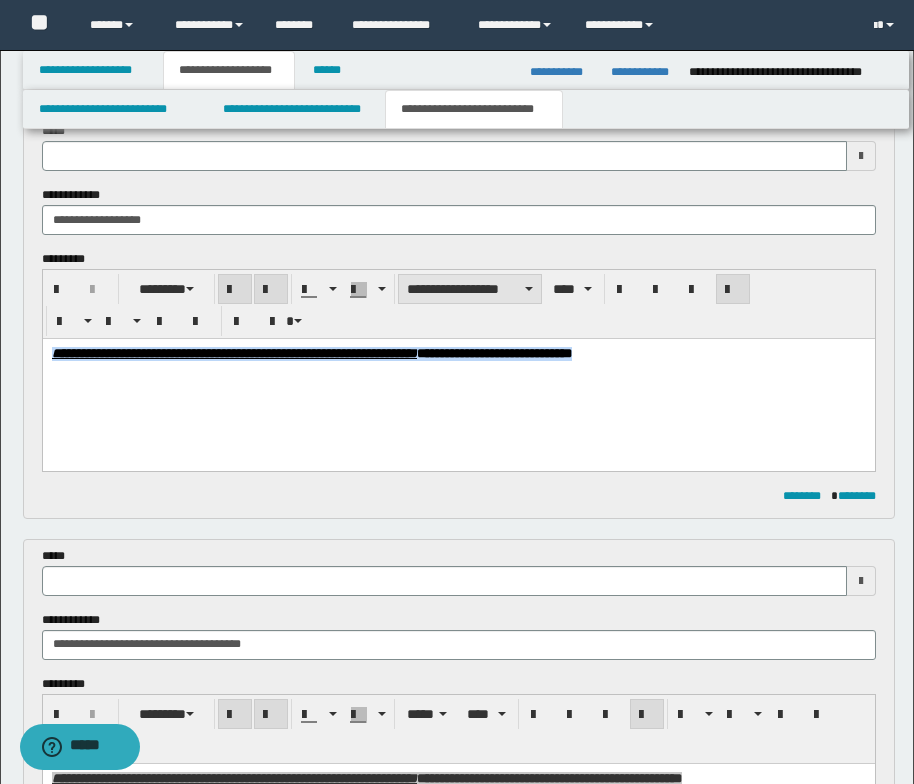 click on "**********" at bounding box center [470, 289] 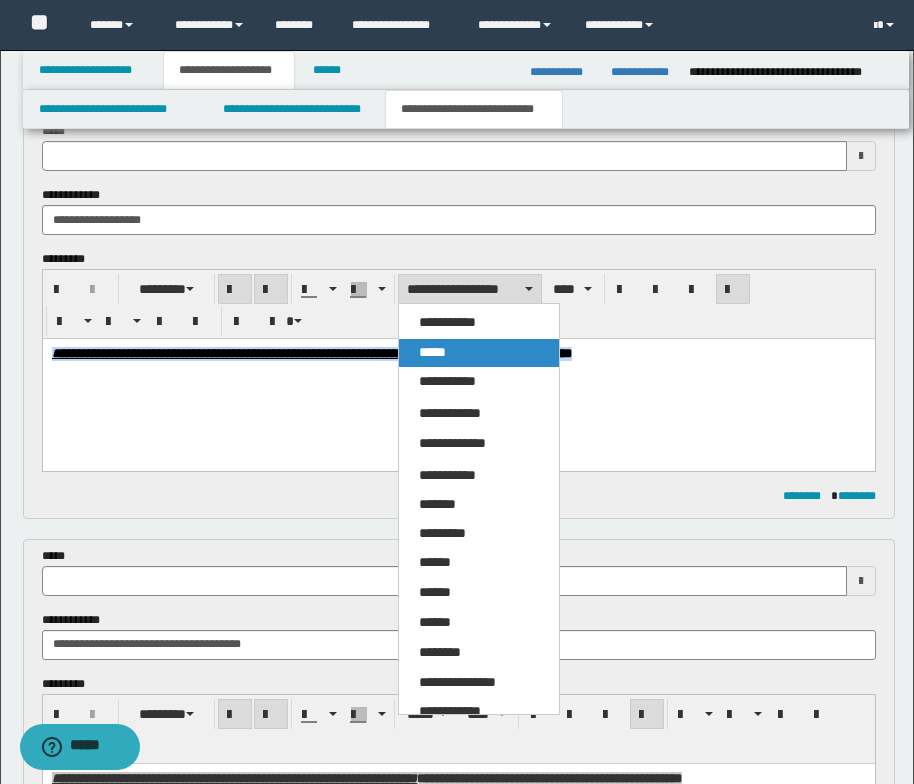 click on "*****" at bounding box center (479, 353) 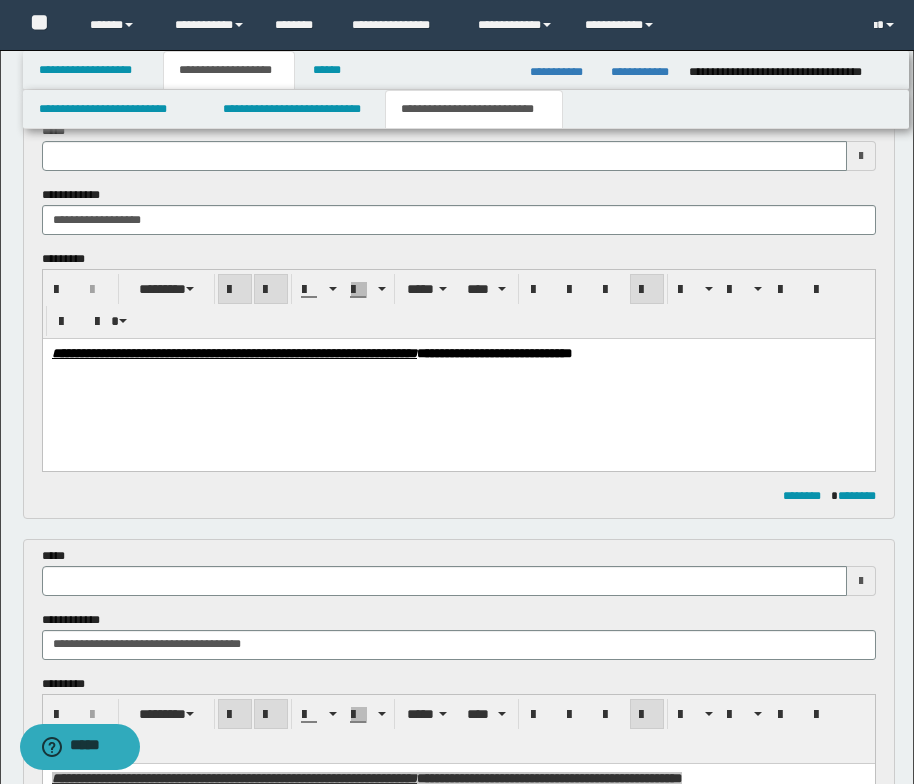 click on "**********" at bounding box center [458, 379] 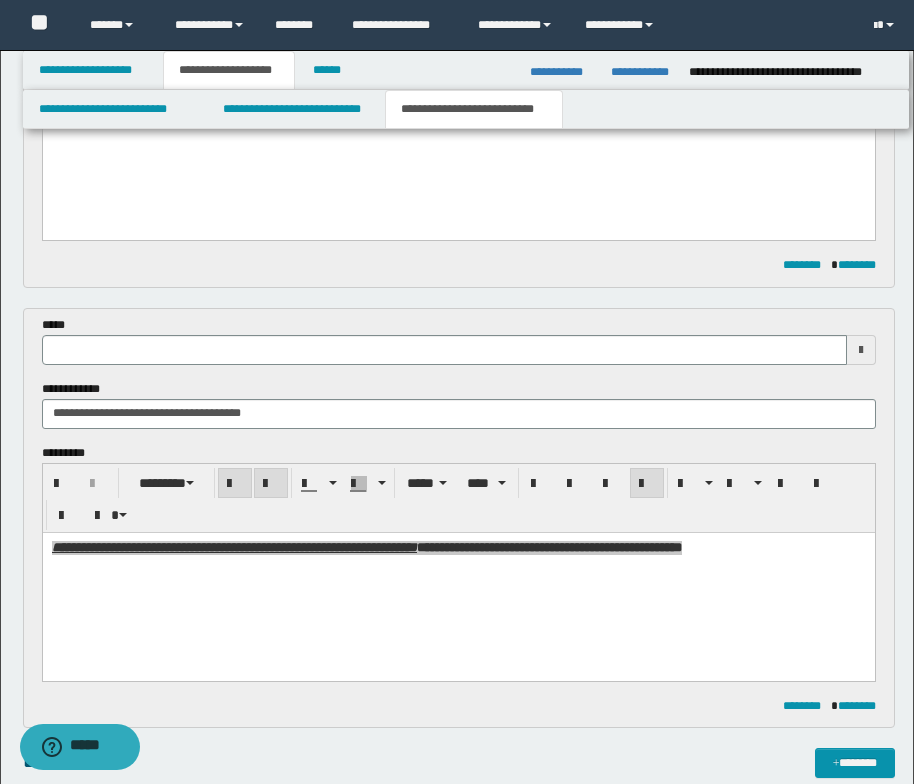 type 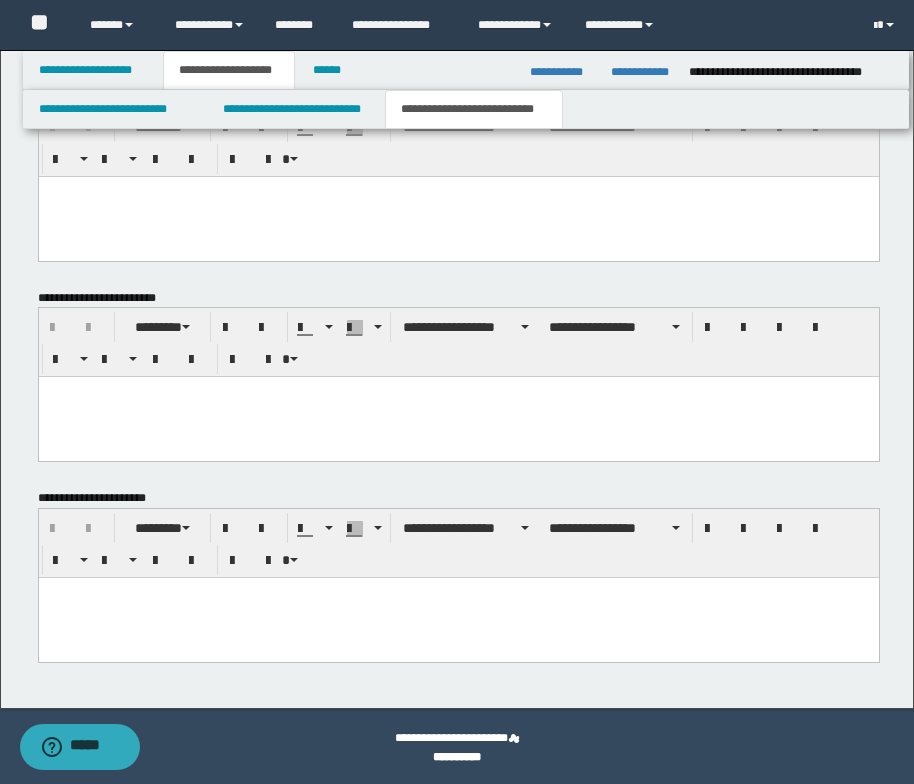 scroll, scrollTop: 1228, scrollLeft: 0, axis: vertical 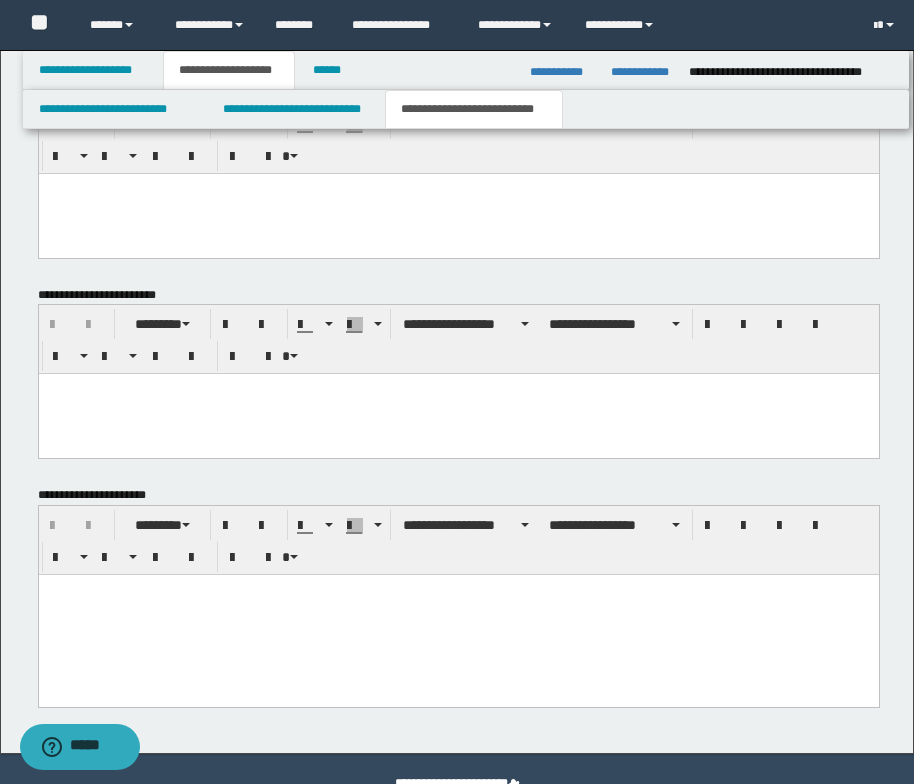 click at bounding box center (458, 590) 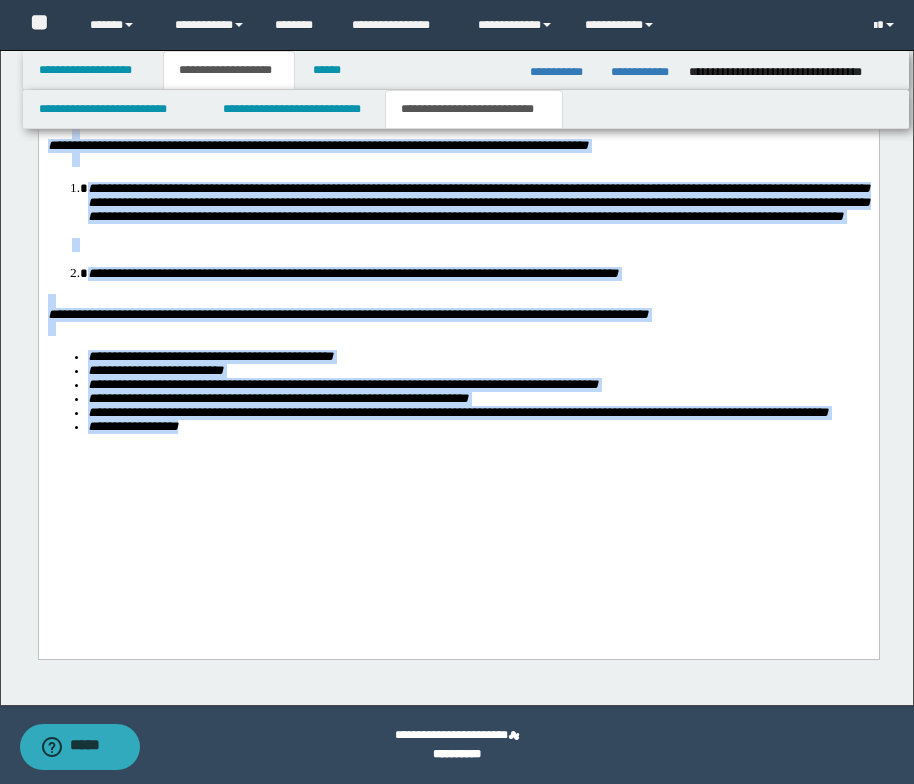 drag, startPoint x: 48, startPoint y: -166, endPoint x: 255, endPoint y: 770, distance: 958.6162 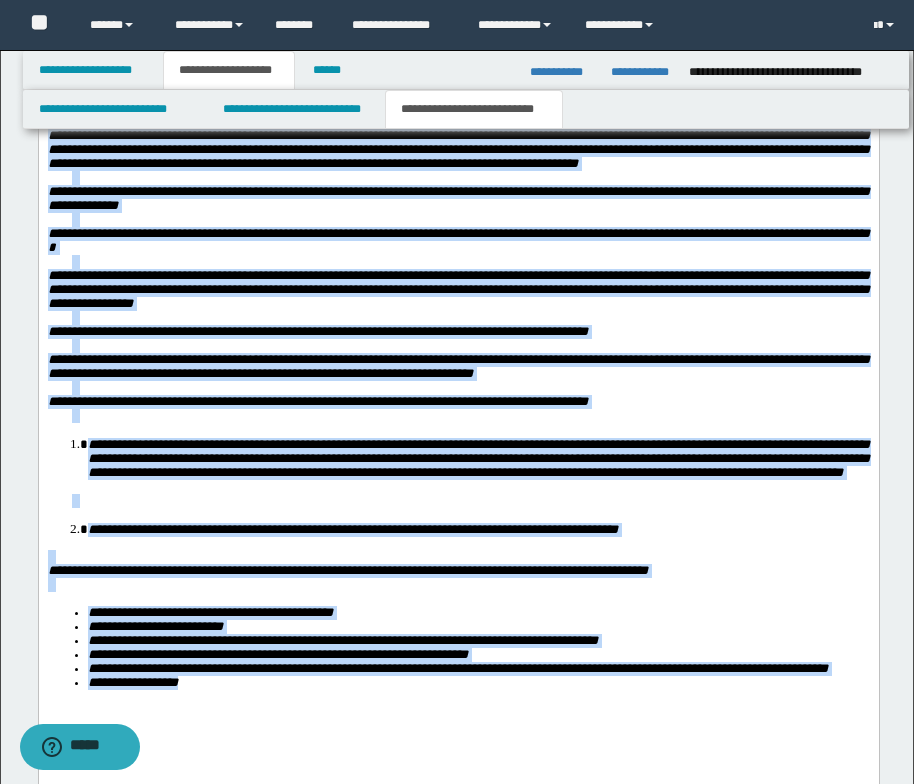 scroll, scrollTop: 1580, scrollLeft: 0, axis: vertical 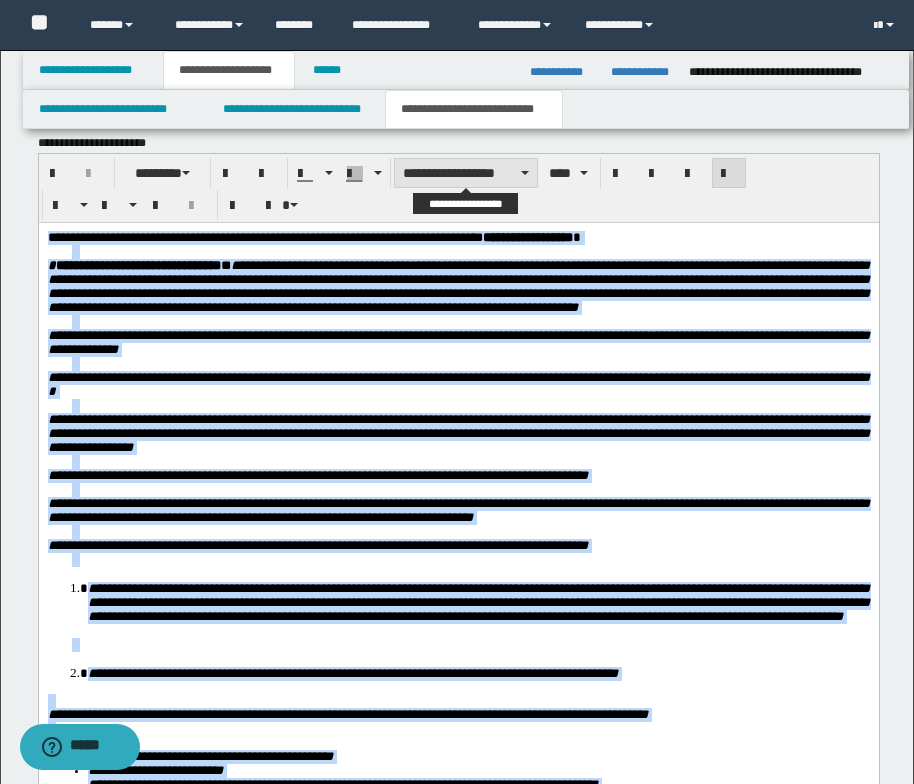 click at bounding box center [525, 173] 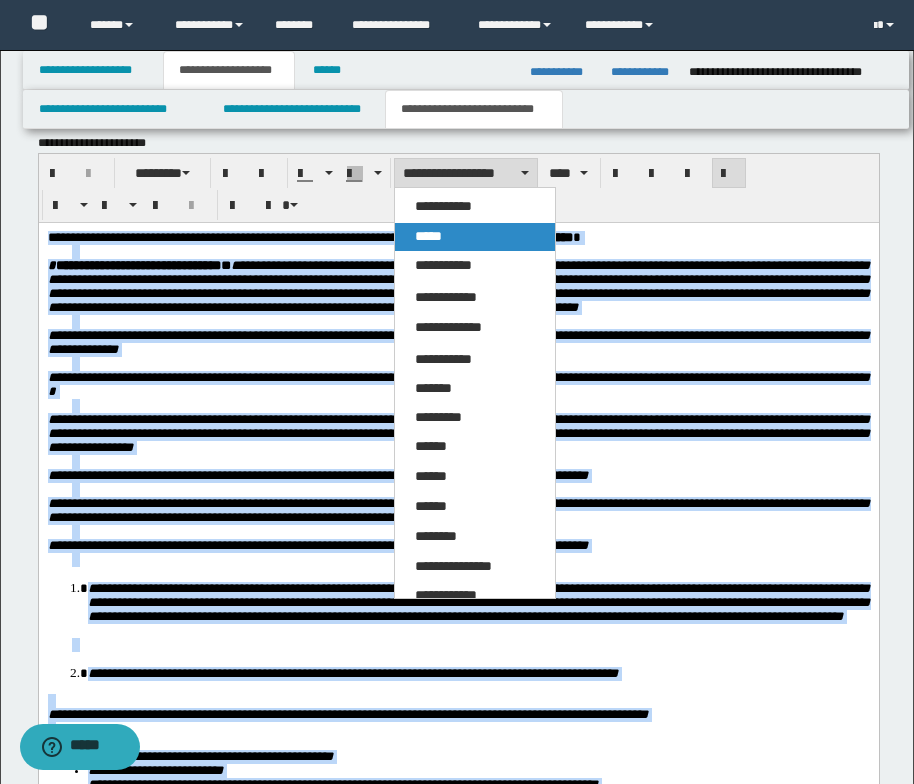 click on "*****" at bounding box center [428, 236] 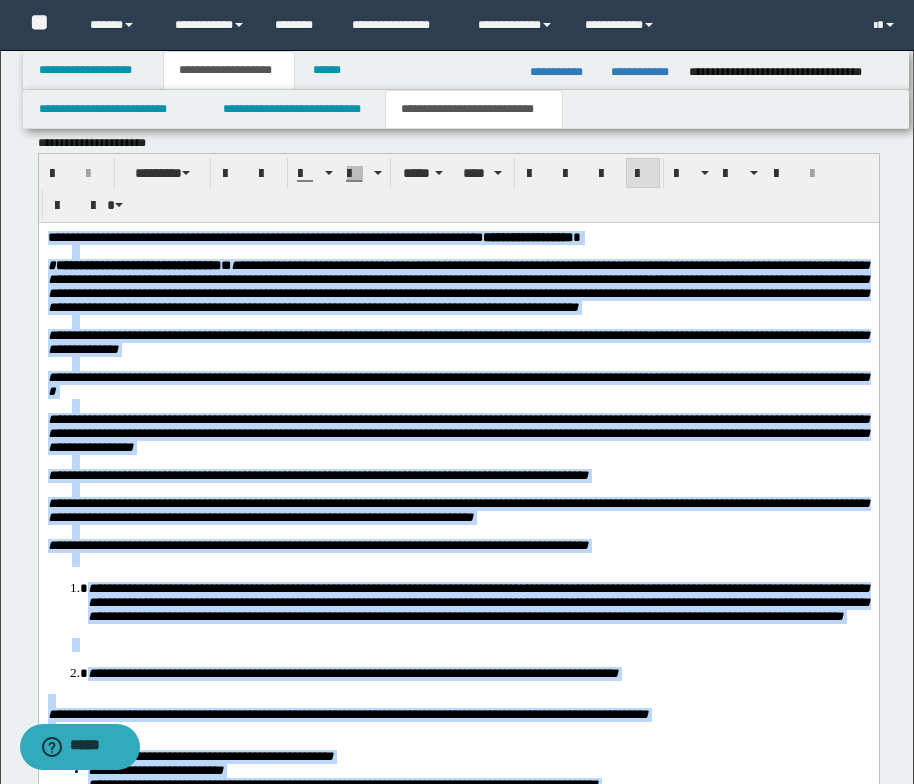 click on "**********" at bounding box center (458, 287) 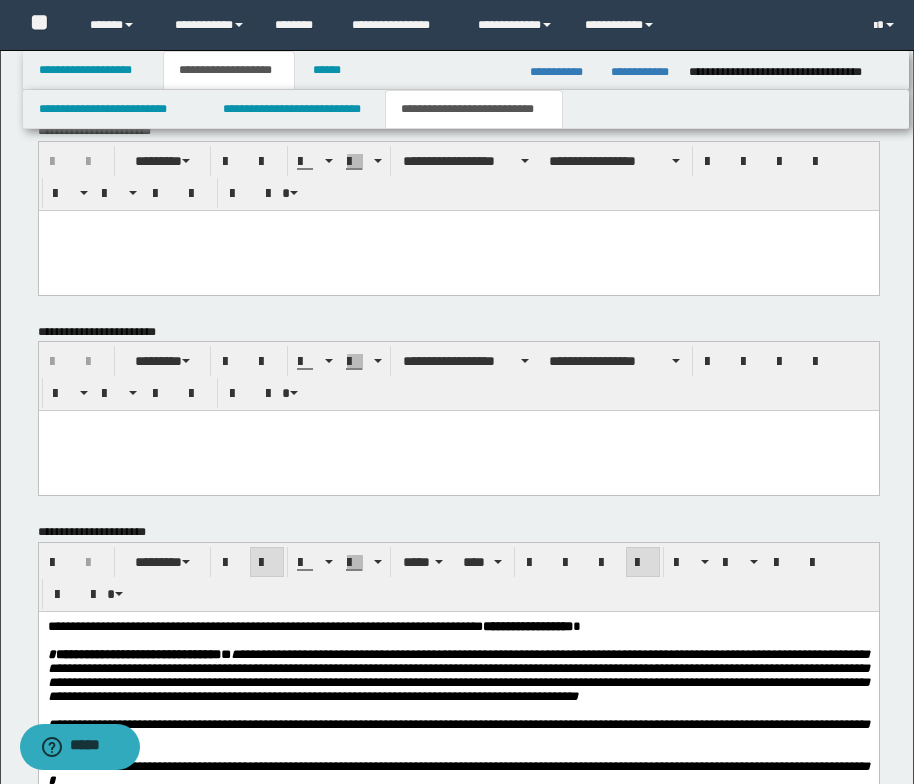 scroll, scrollTop: 1180, scrollLeft: 0, axis: vertical 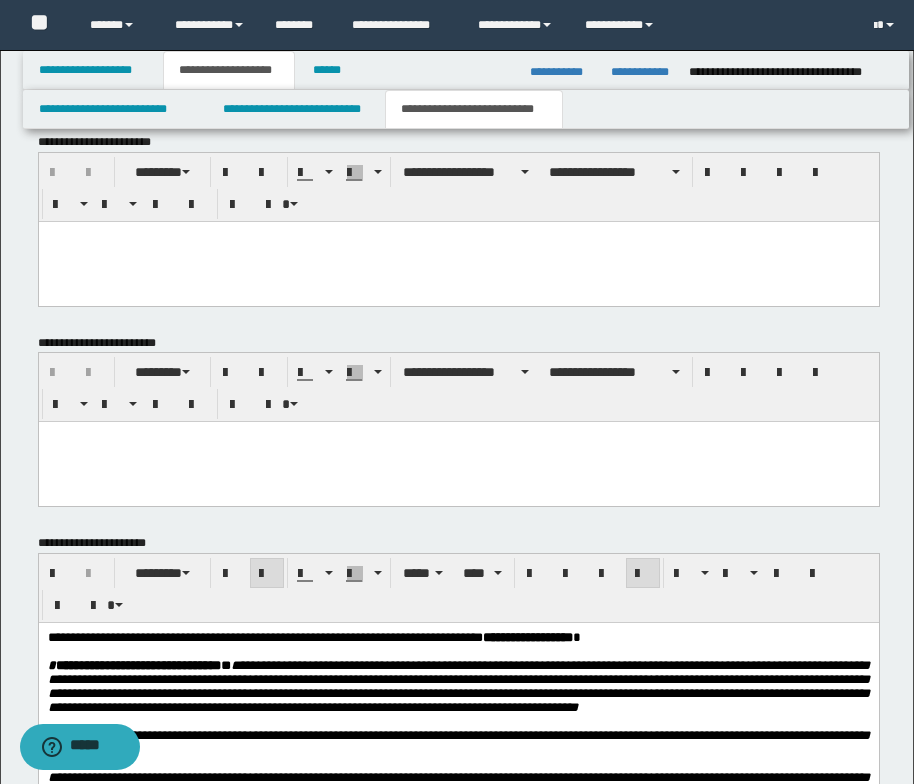 click at bounding box center [458, 236] 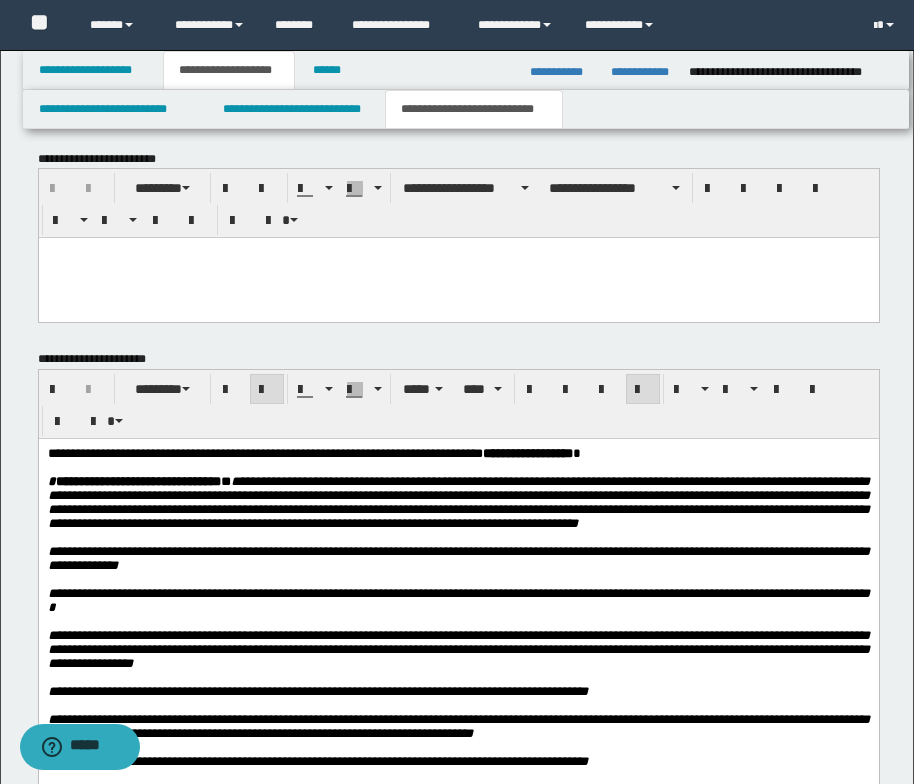 drag, startPoint x: 47, startPoint y: -567, endPoint x: 157, endPoint y: 518, distance: 1090.5618 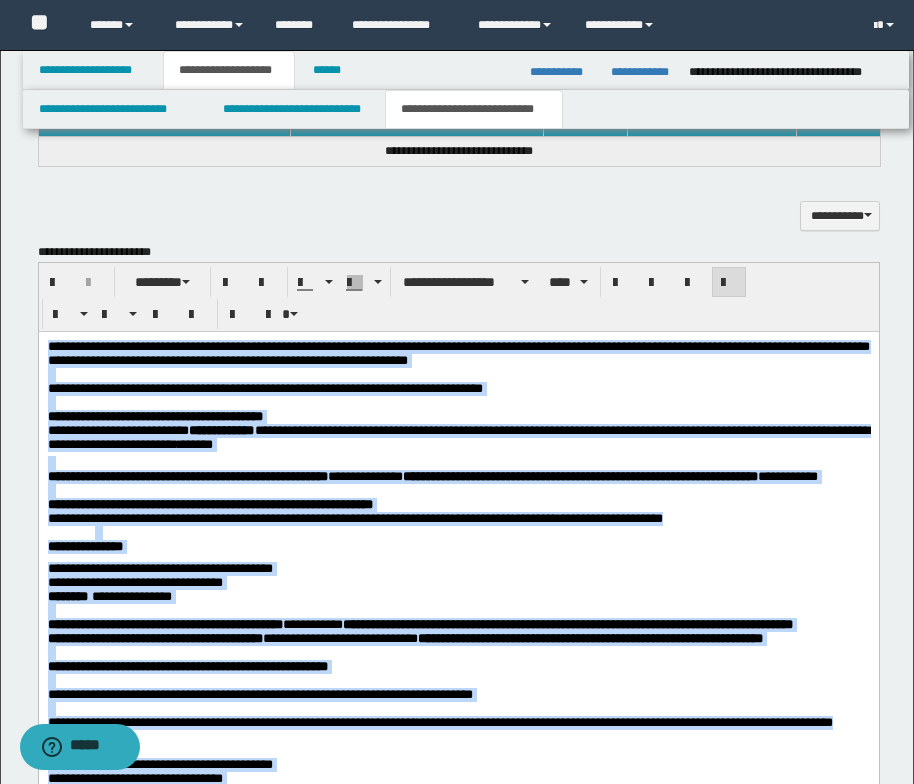 scroll, scrollTop: 980, scrollLeft: 0, axis: vertical 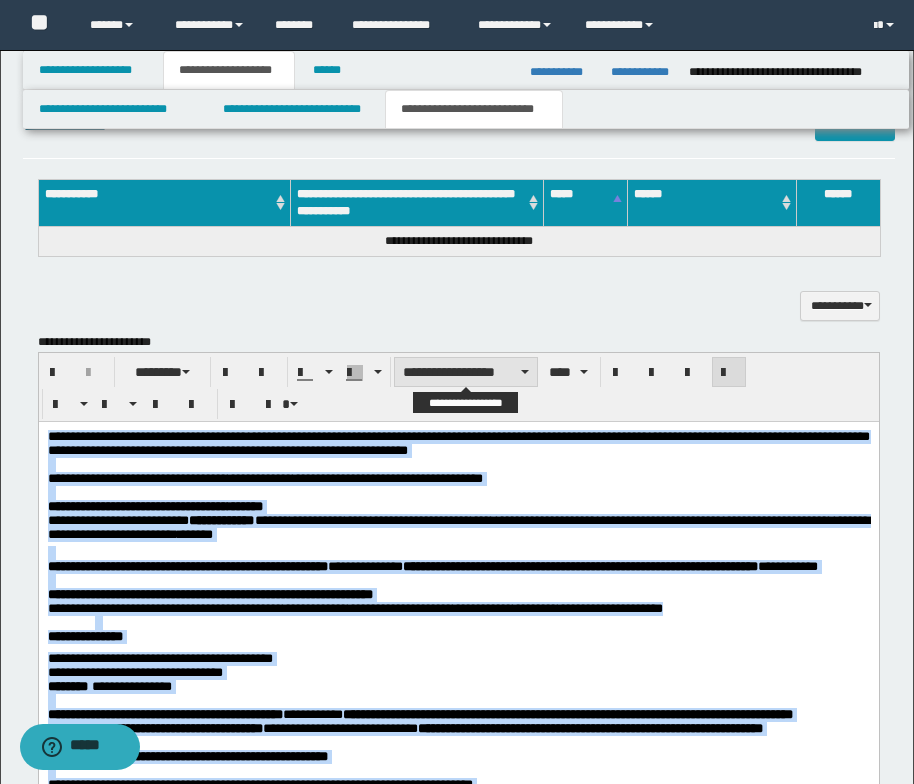 click at bounding box center [525, 372] 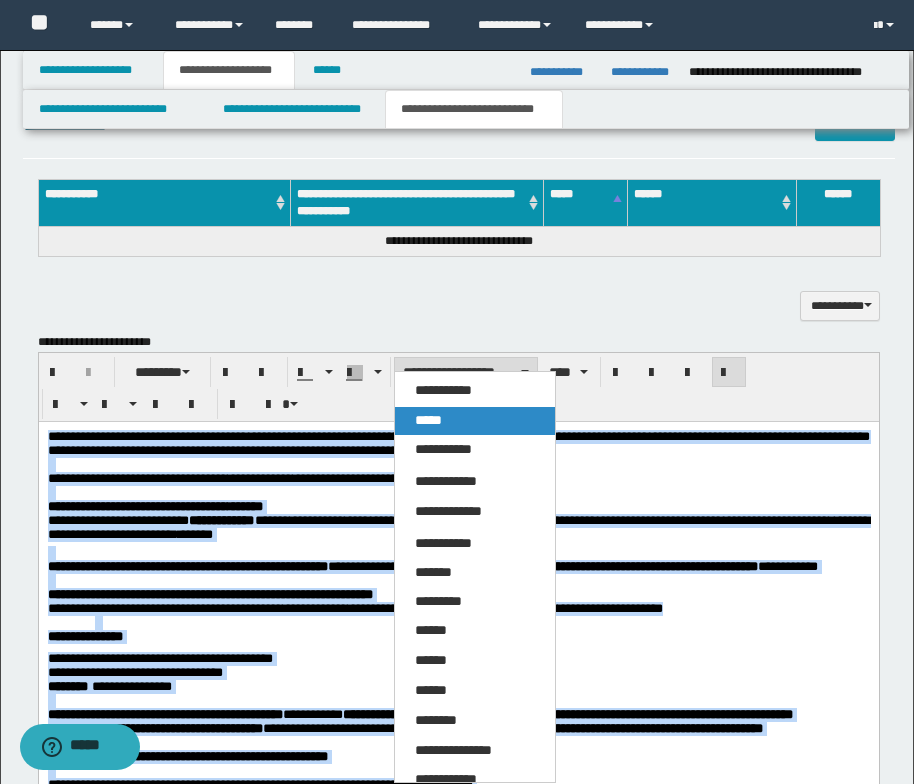 click on "*****" at bounding box center (428, 420) 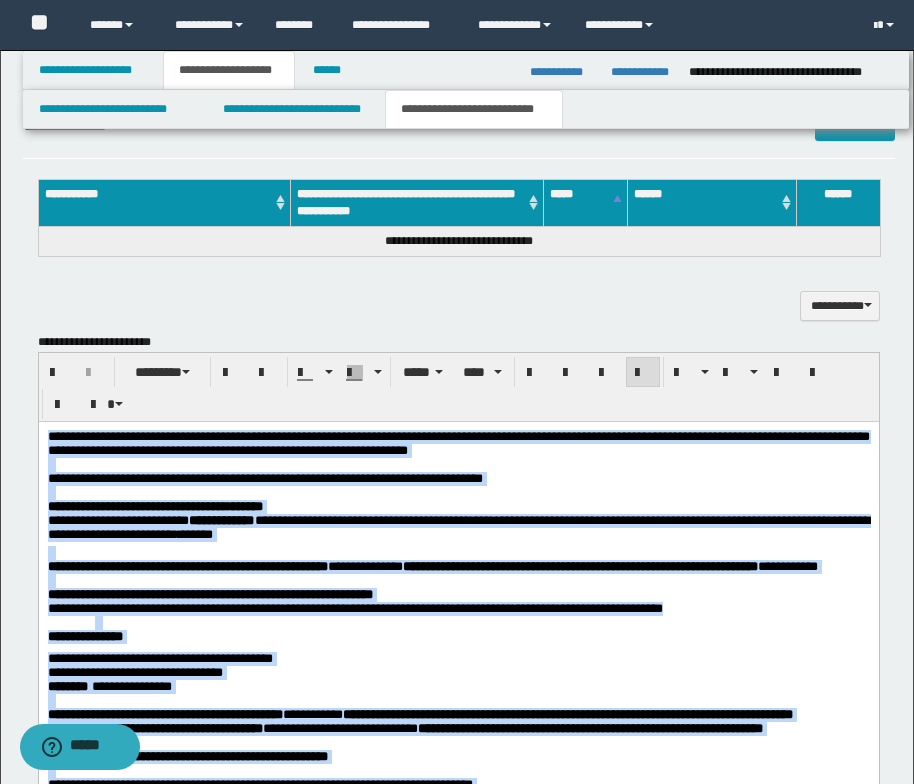 click at bounding box center [458, 492] 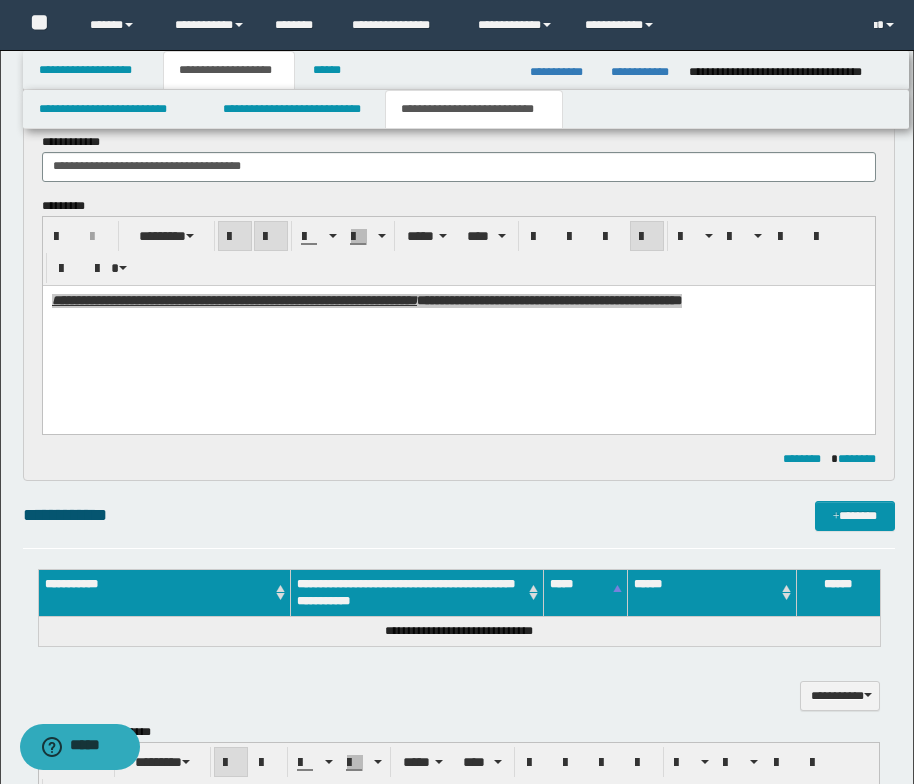 scroll, scrollTop: 580, scrollLeft: 0, axis: vertical 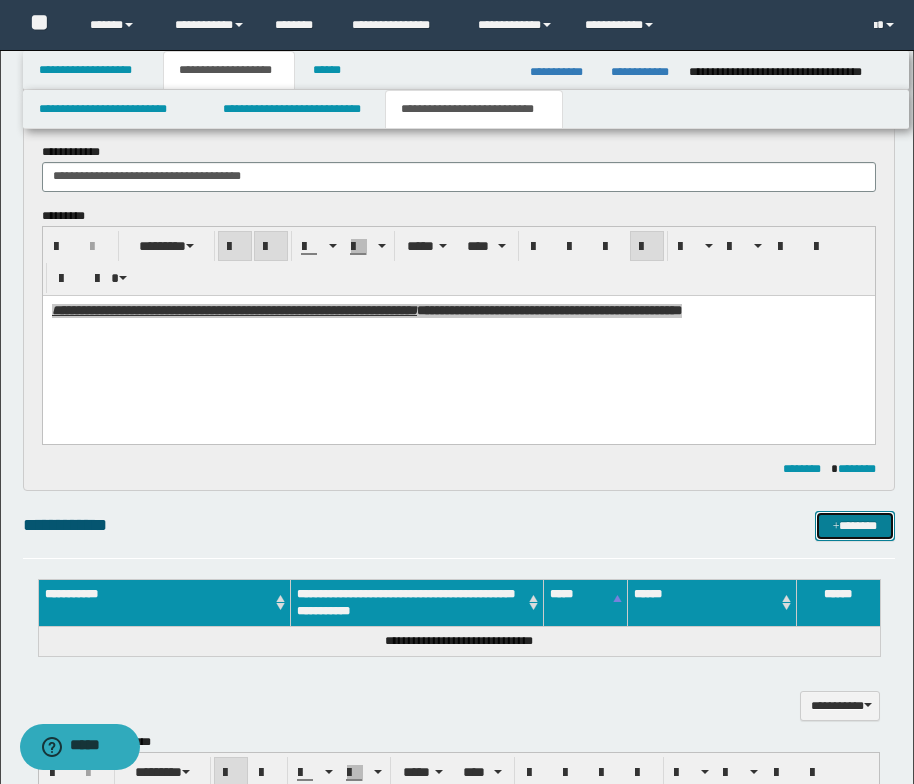 click on "*******" at bounding box center (855, 526) 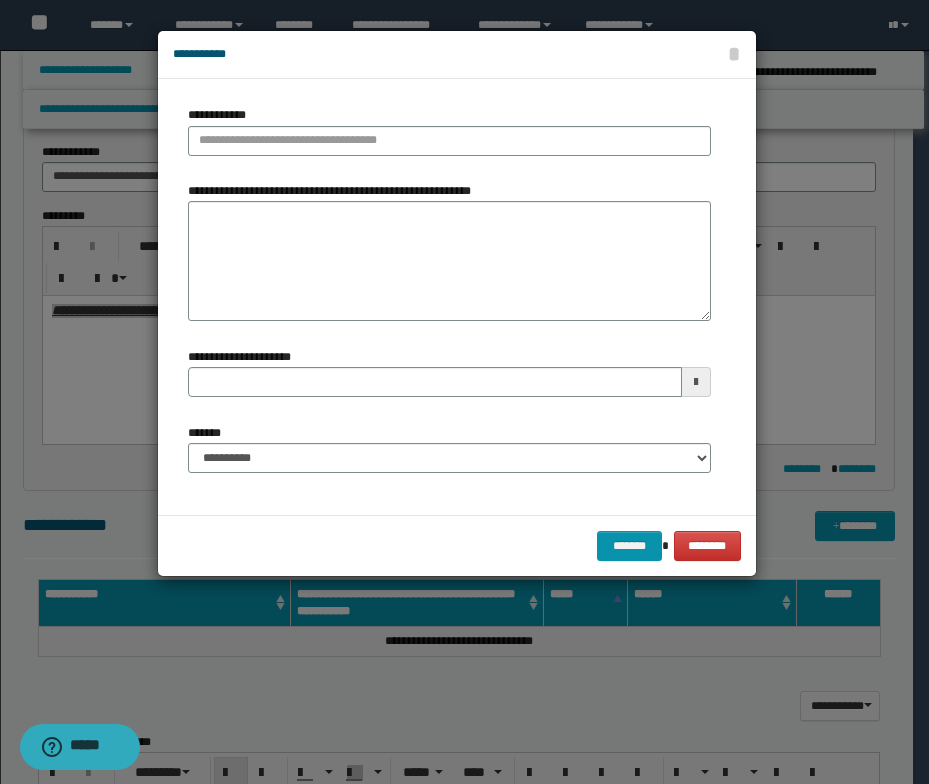 type 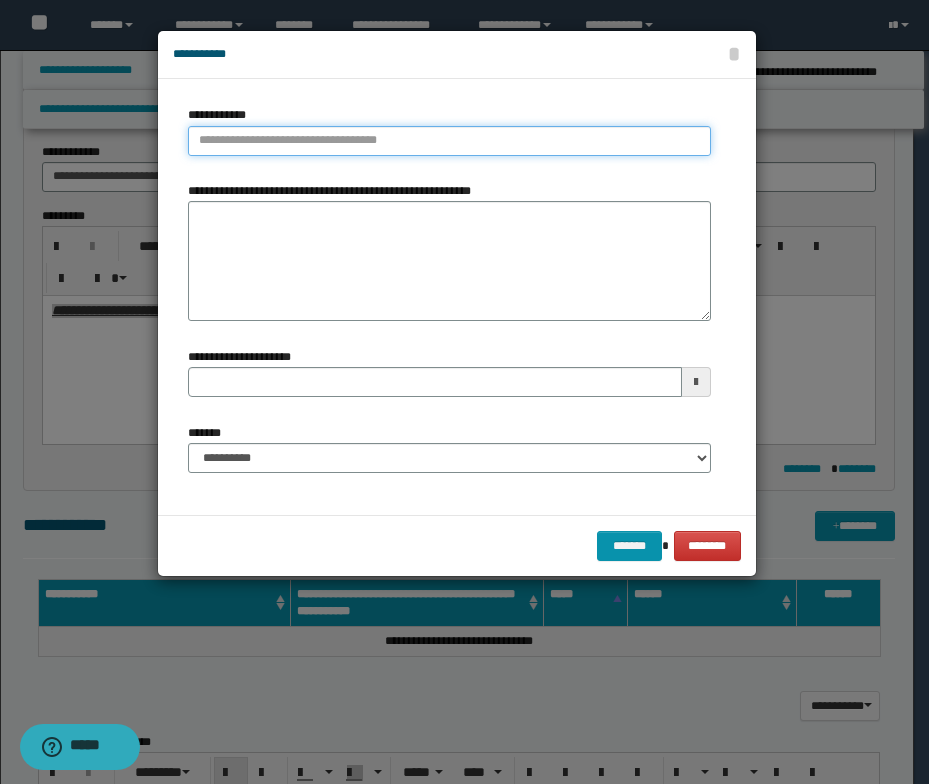 click on "**********" at bounding box center [449, 141] 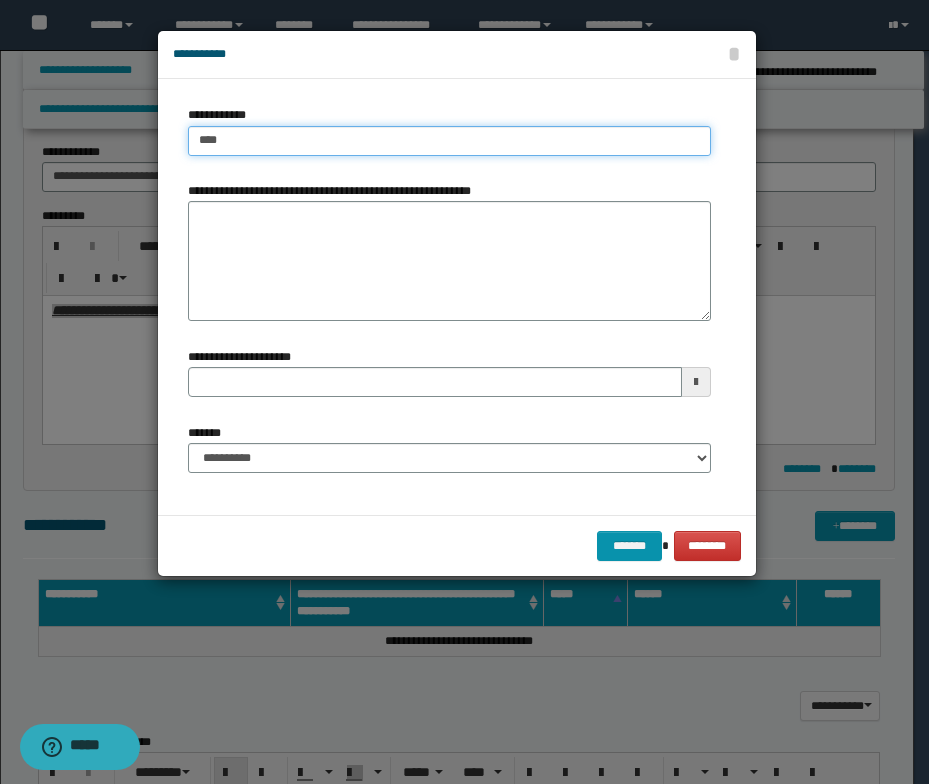 type 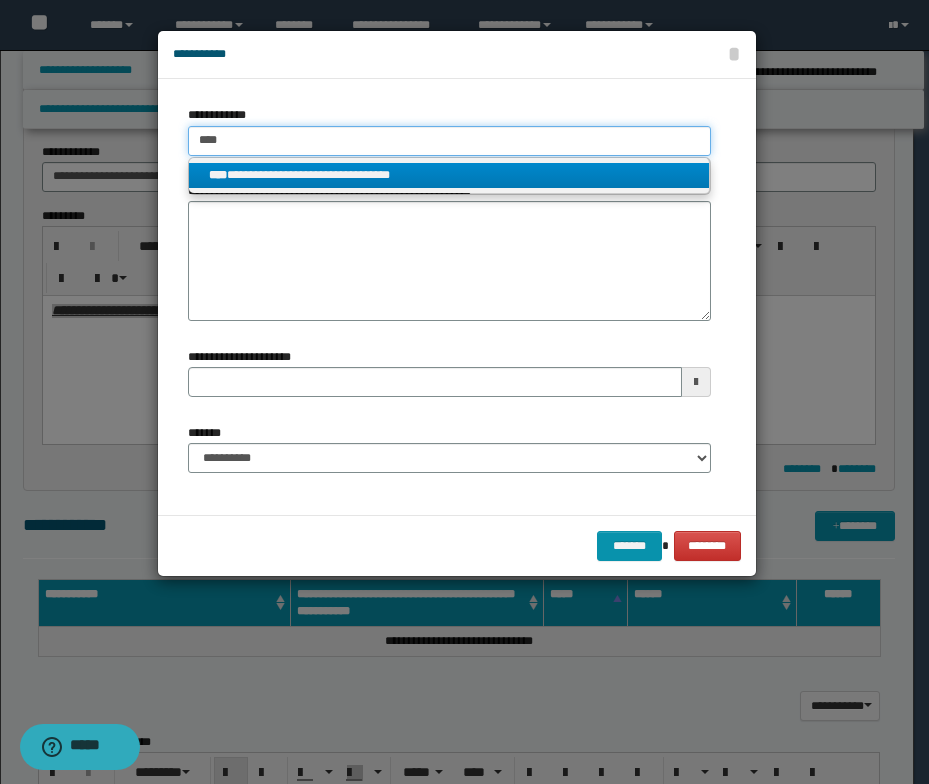 type on "****" 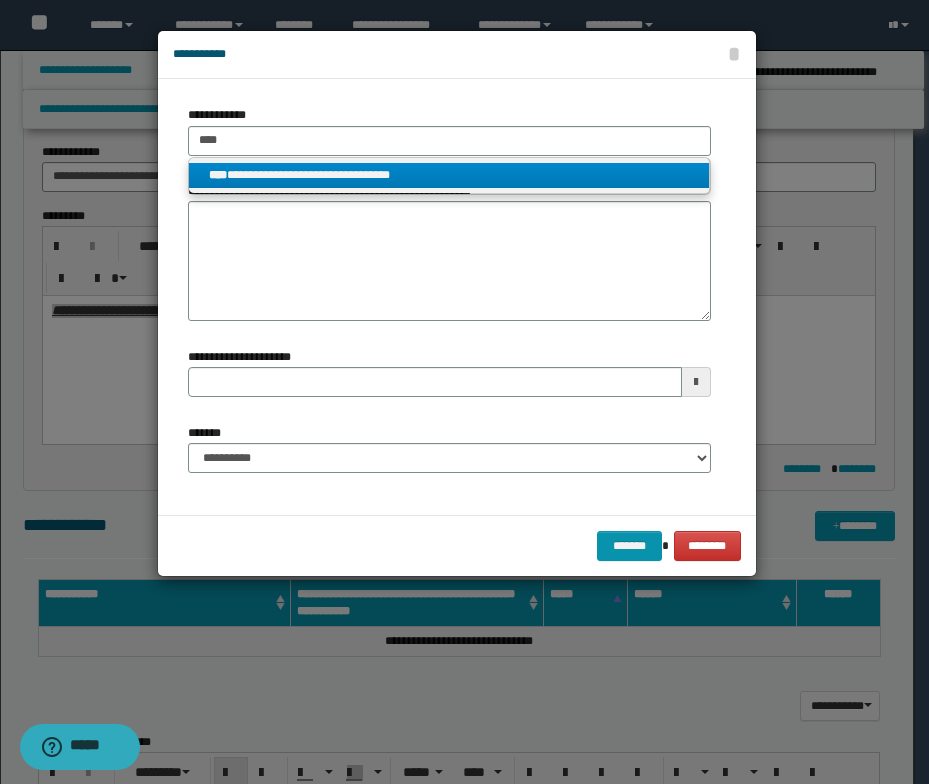 click on "**********" at bounding box center (449, 175) 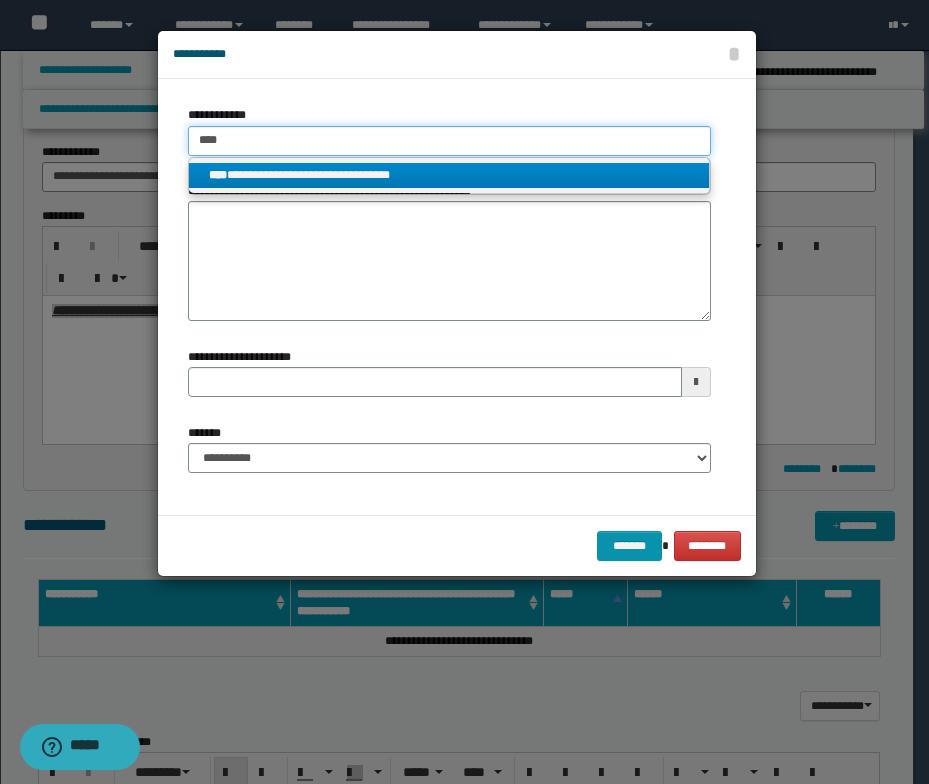 type 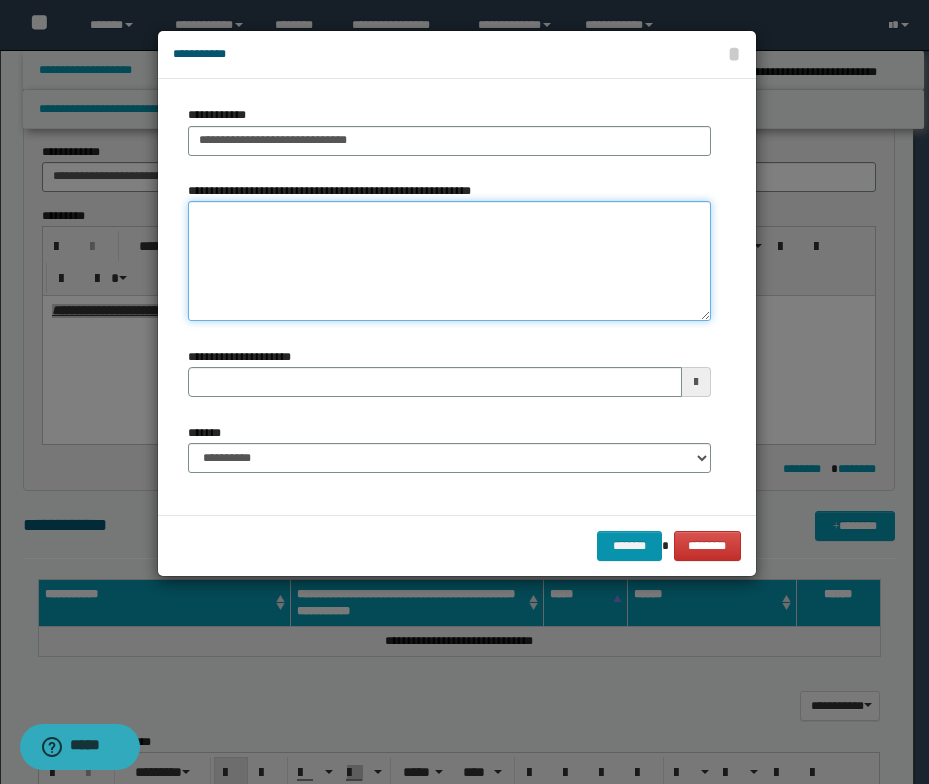type 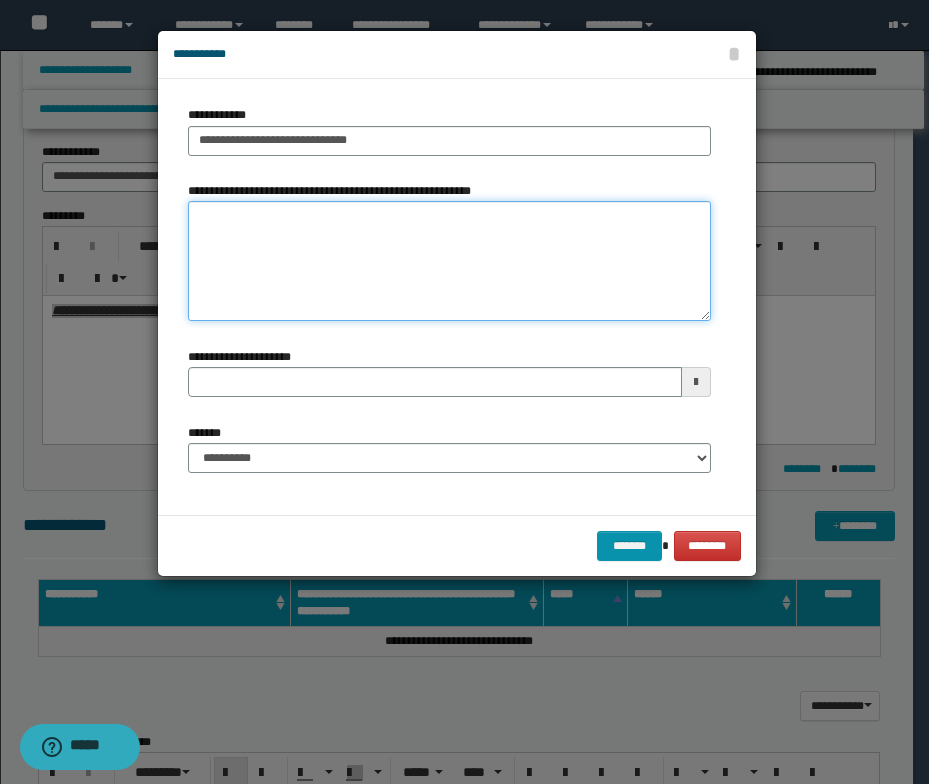 paste on "*******" 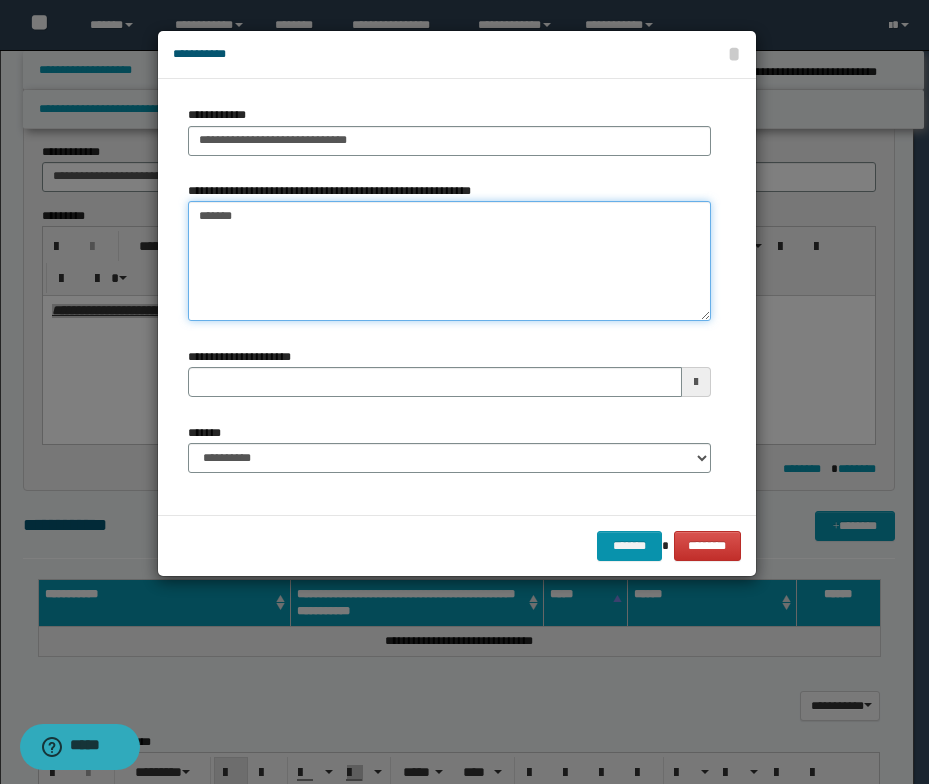 type on "*******" 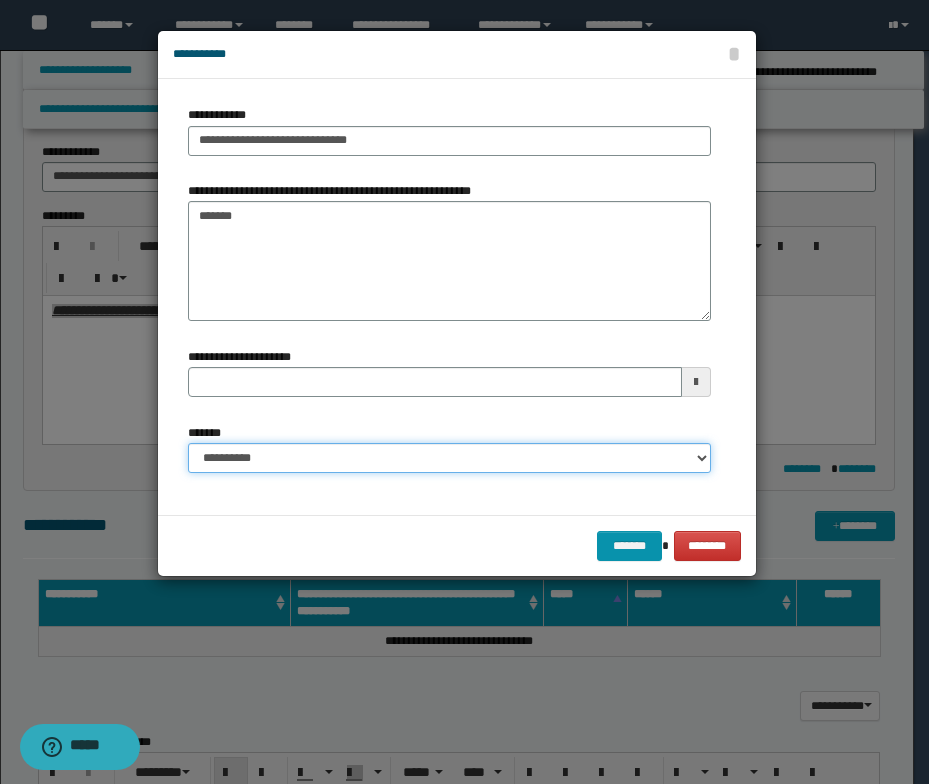 click on "**********" at bounding box center (449, 458) 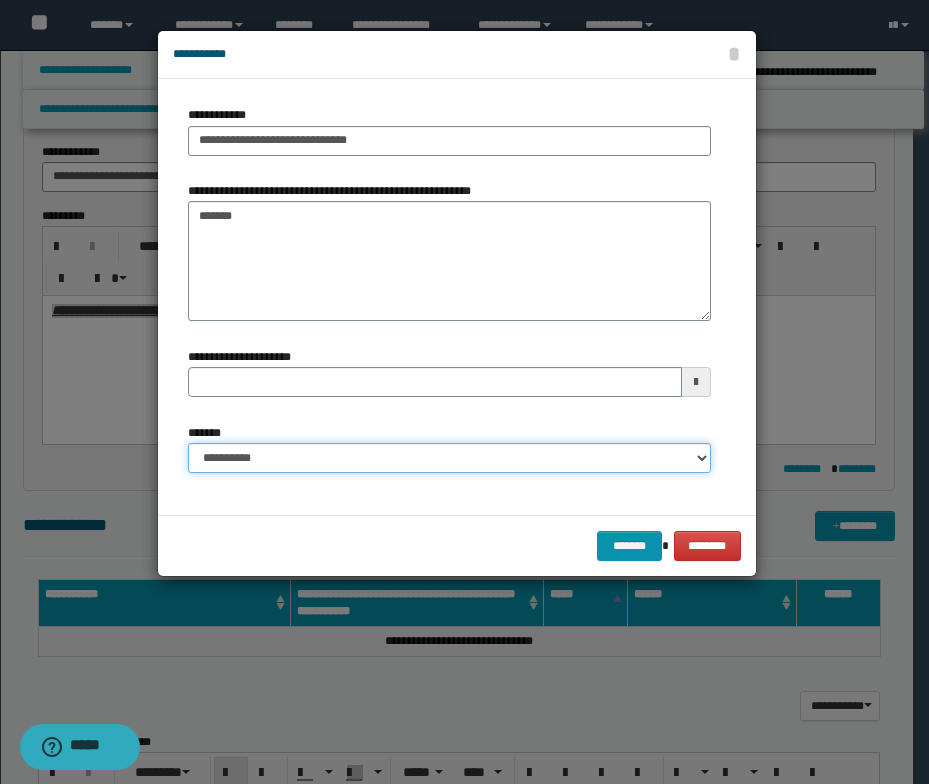 select on "*" 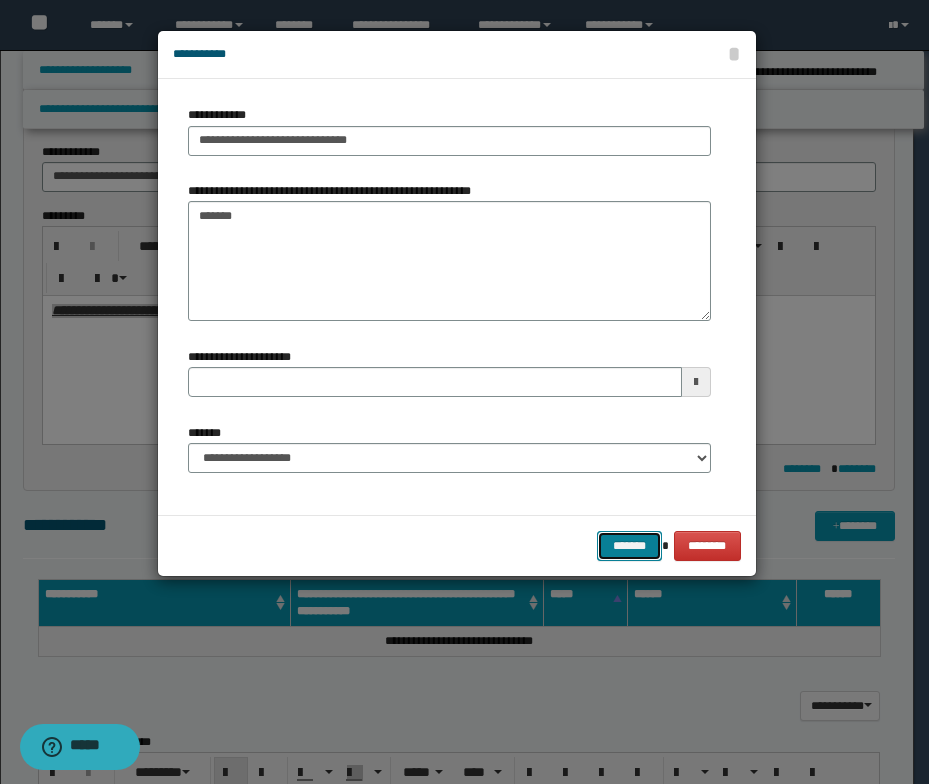 click on "*******" at bounding box center (629, 546) 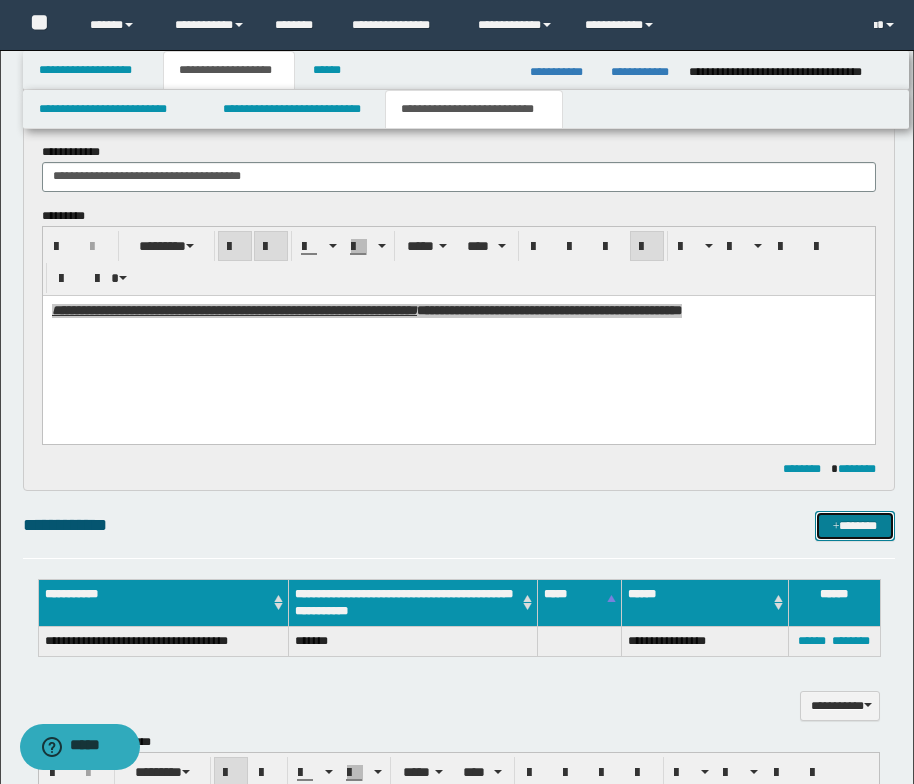click at bounding box center [836, 527] 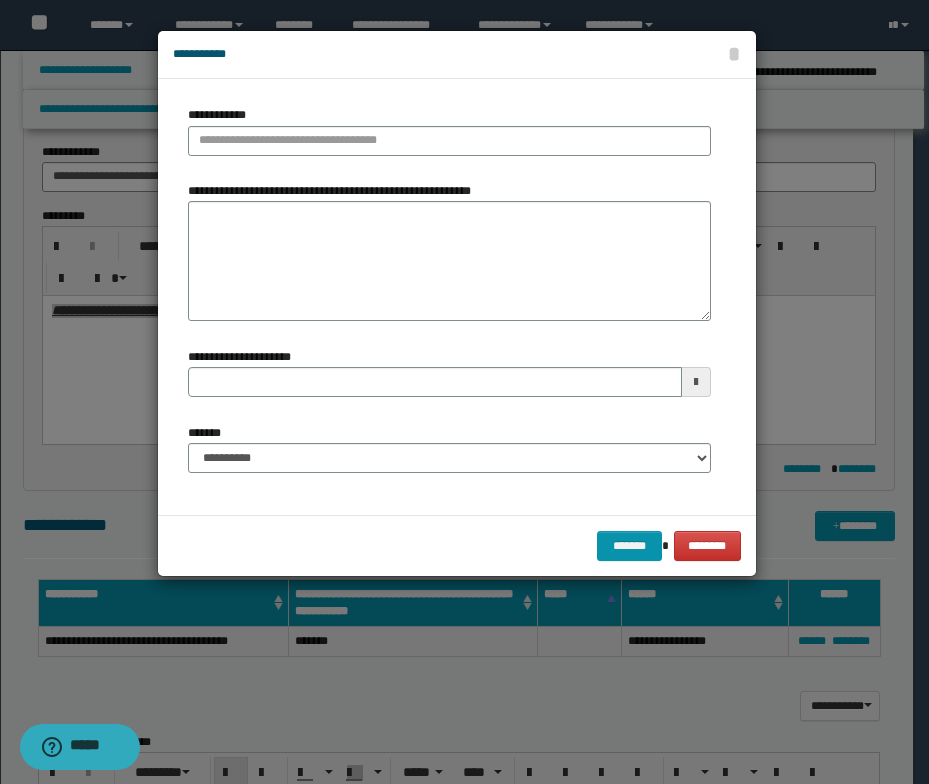 type 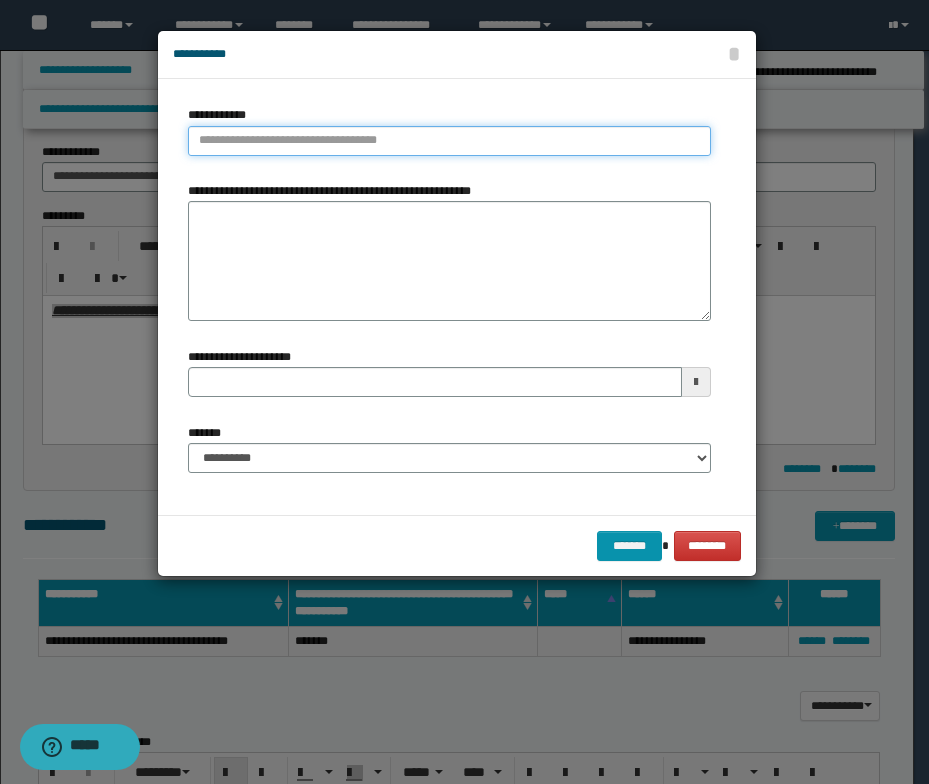 type on "**********" 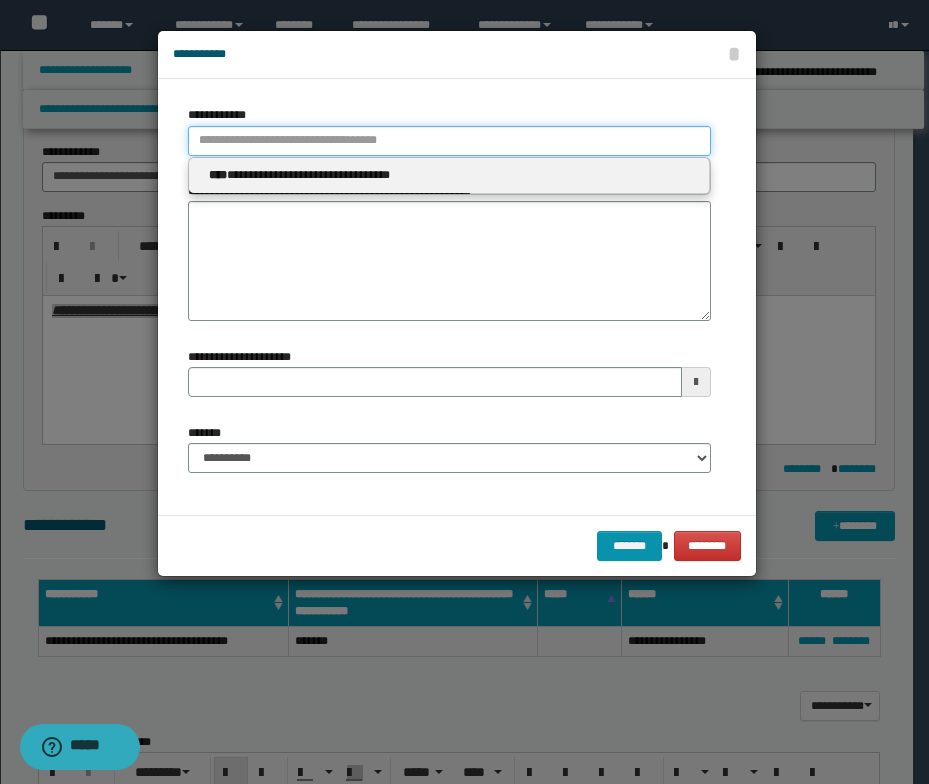 click on "**********" at bounding box center [449, 141] 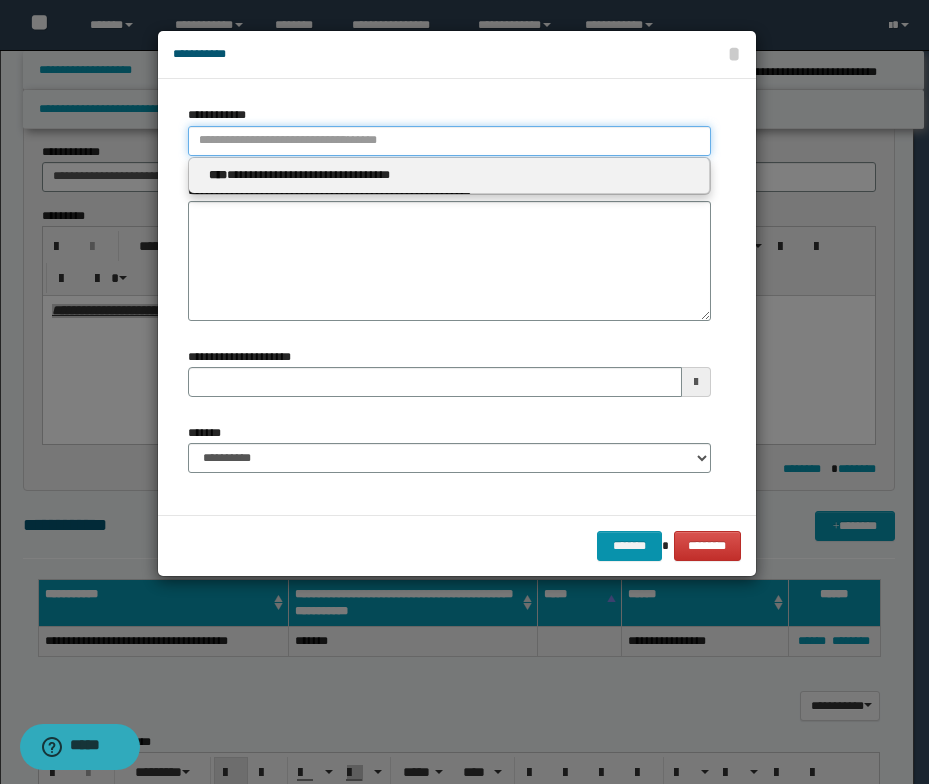 paste on "****" 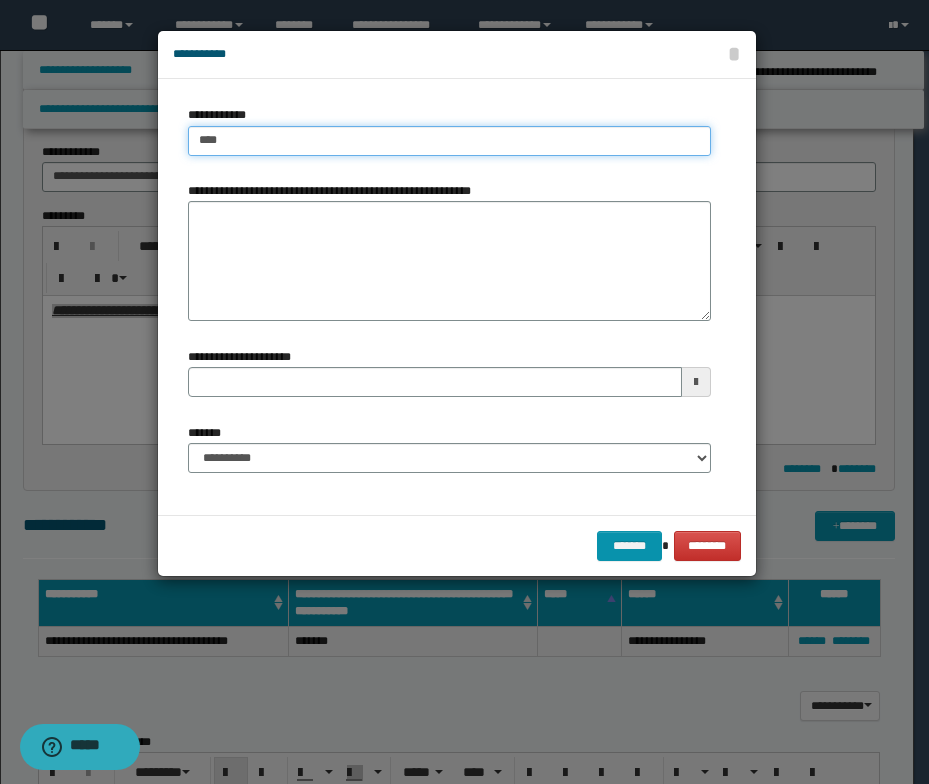 type on "****" 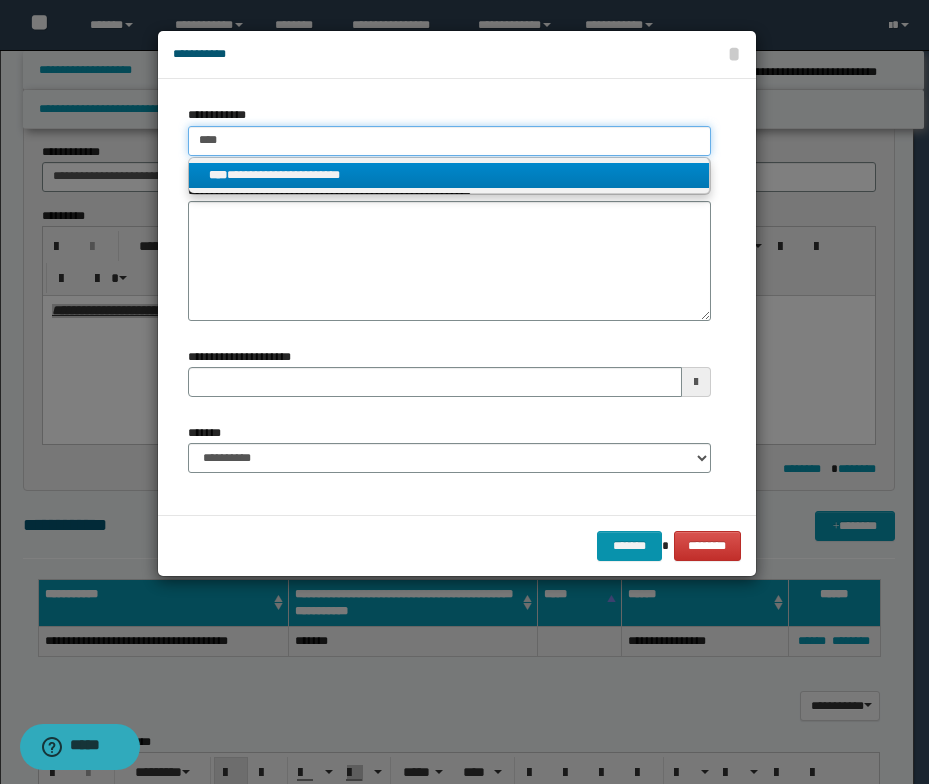 type on "****" 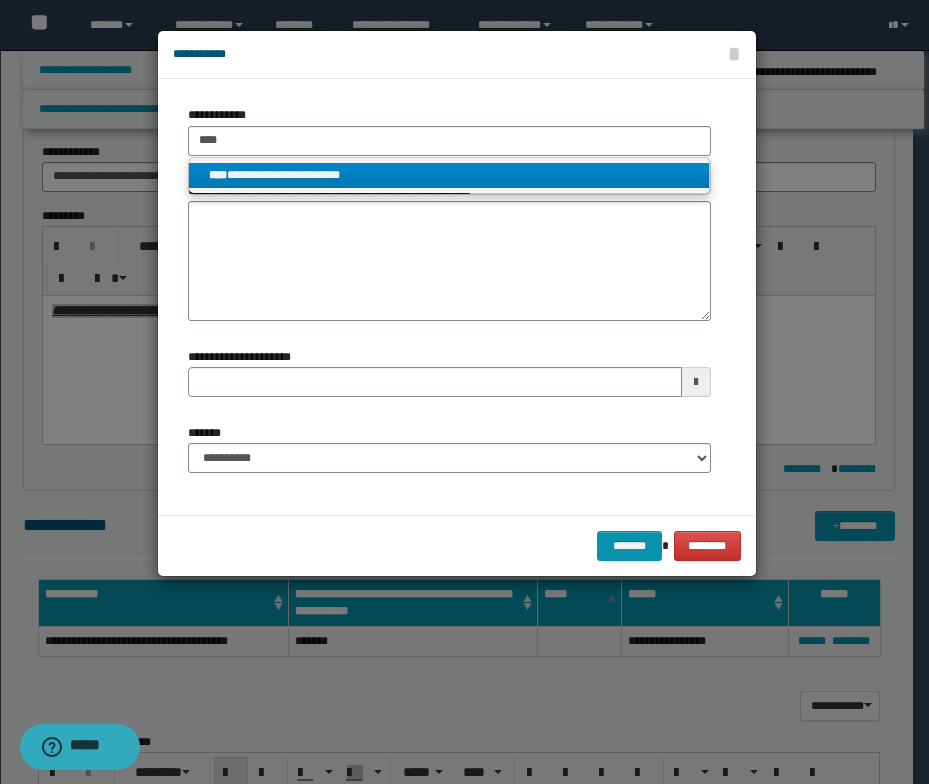 click on "**********" at bounding box center (449, 175) 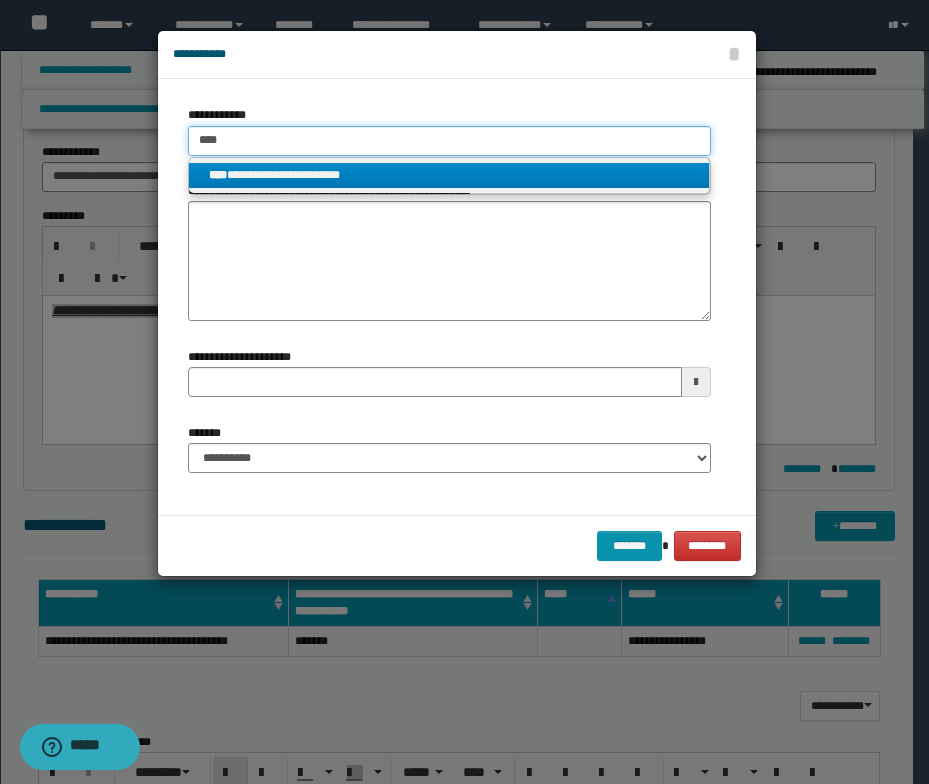 type 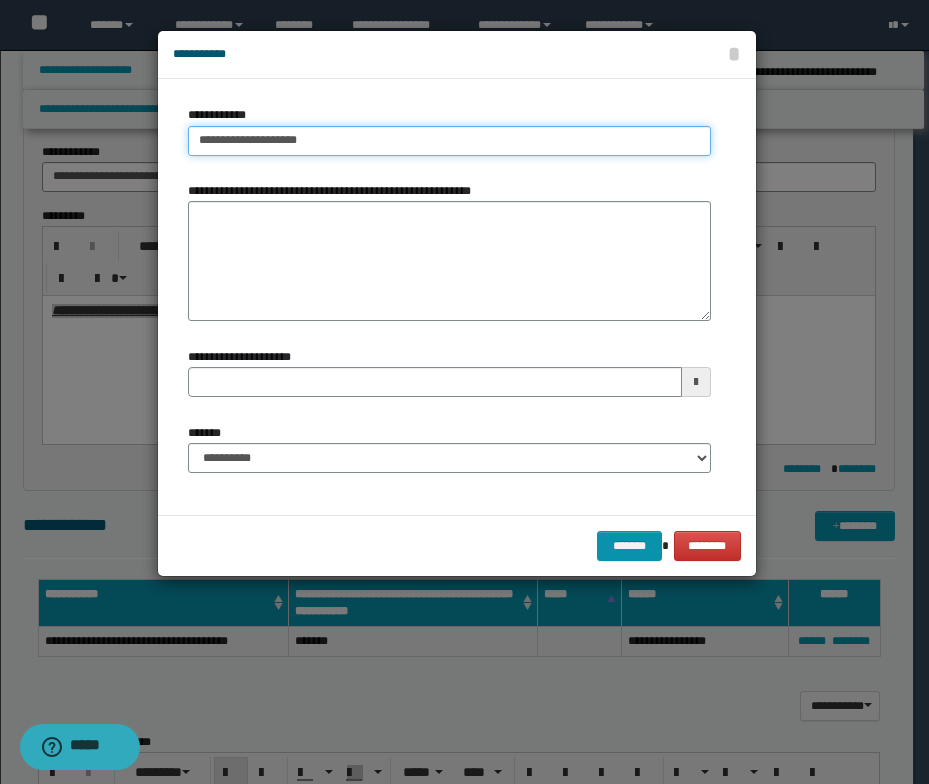 type 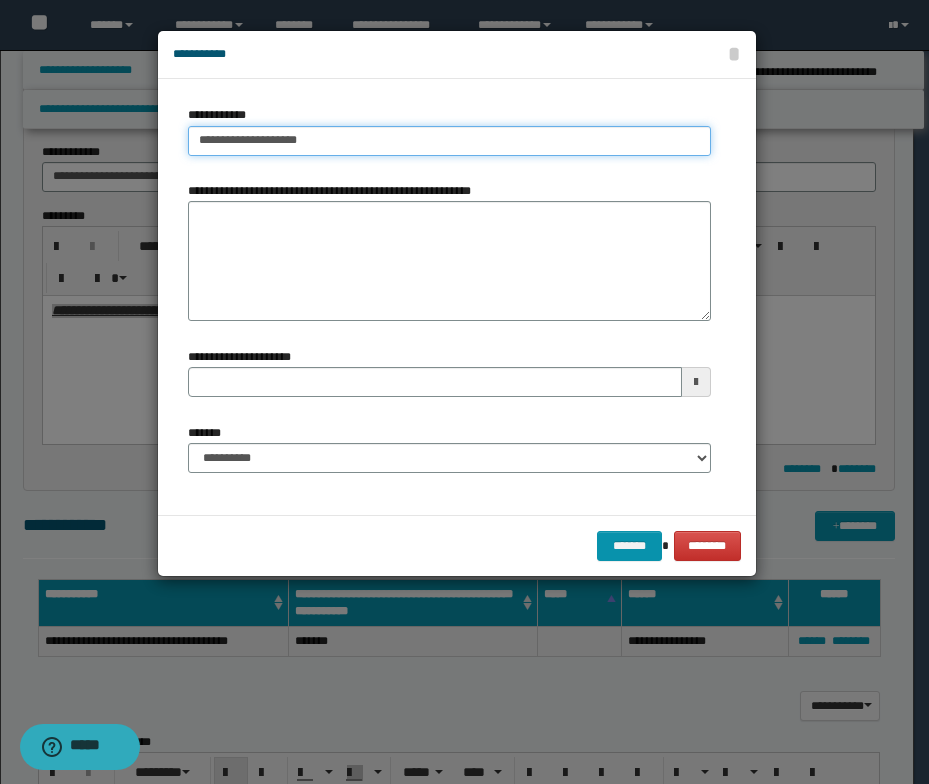 type on "**********" 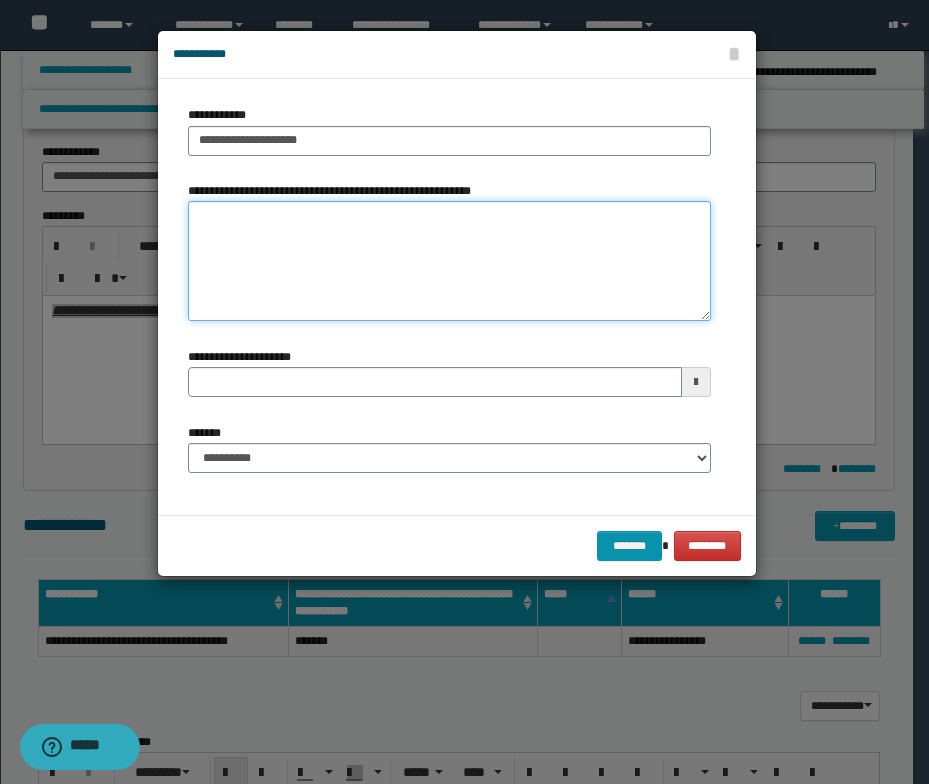 type 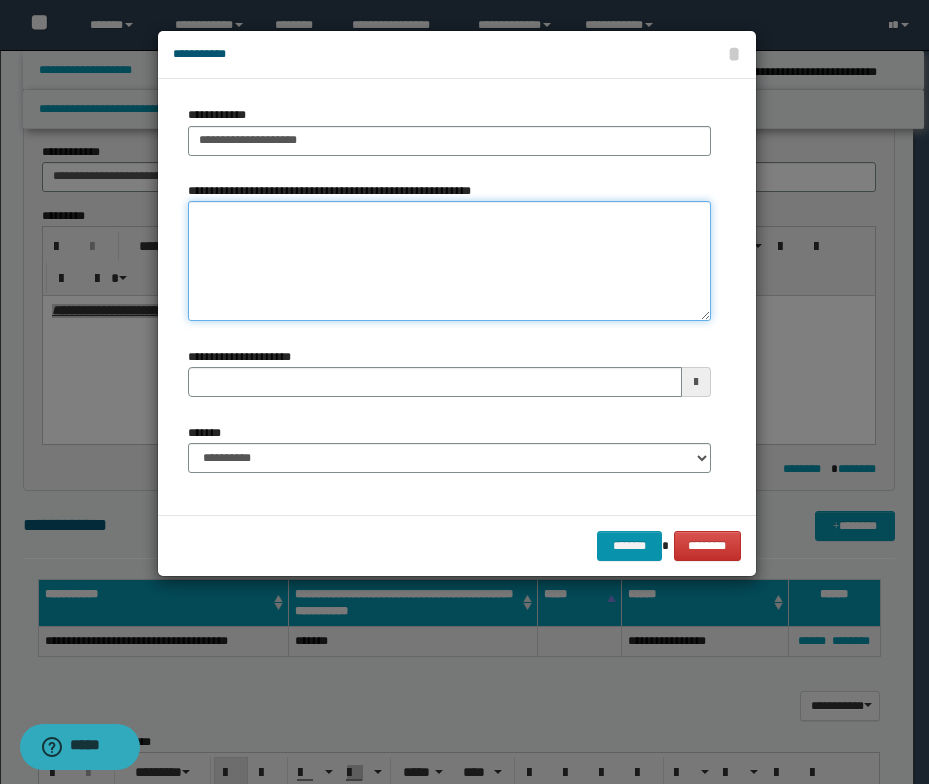 click on "**********" at bounding box center (449, 261) 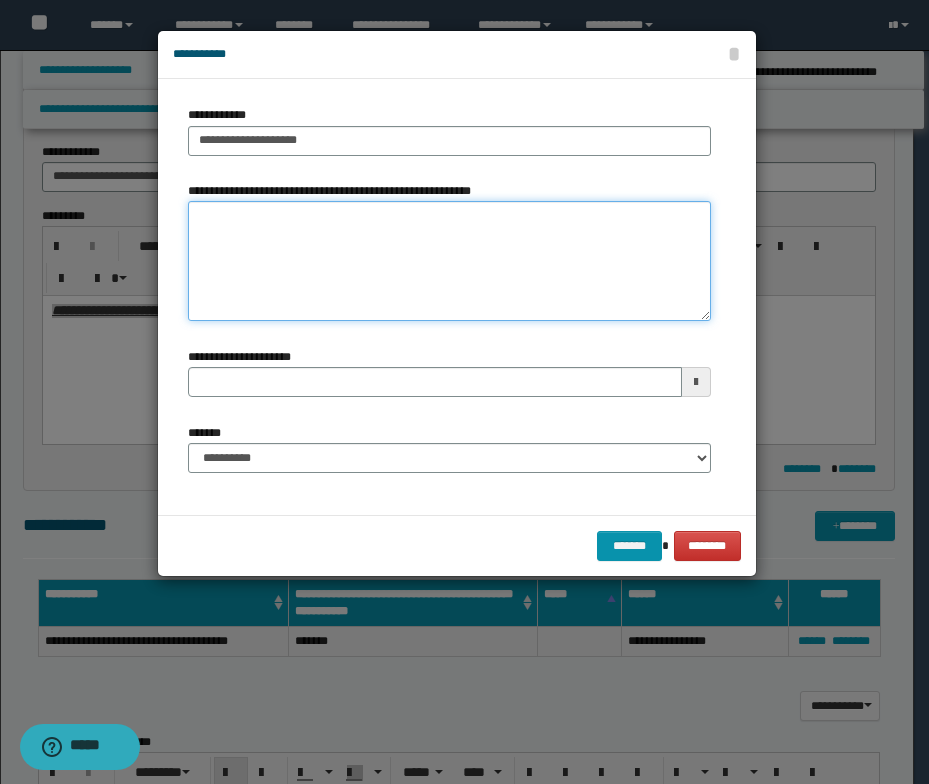 paste on "*******" 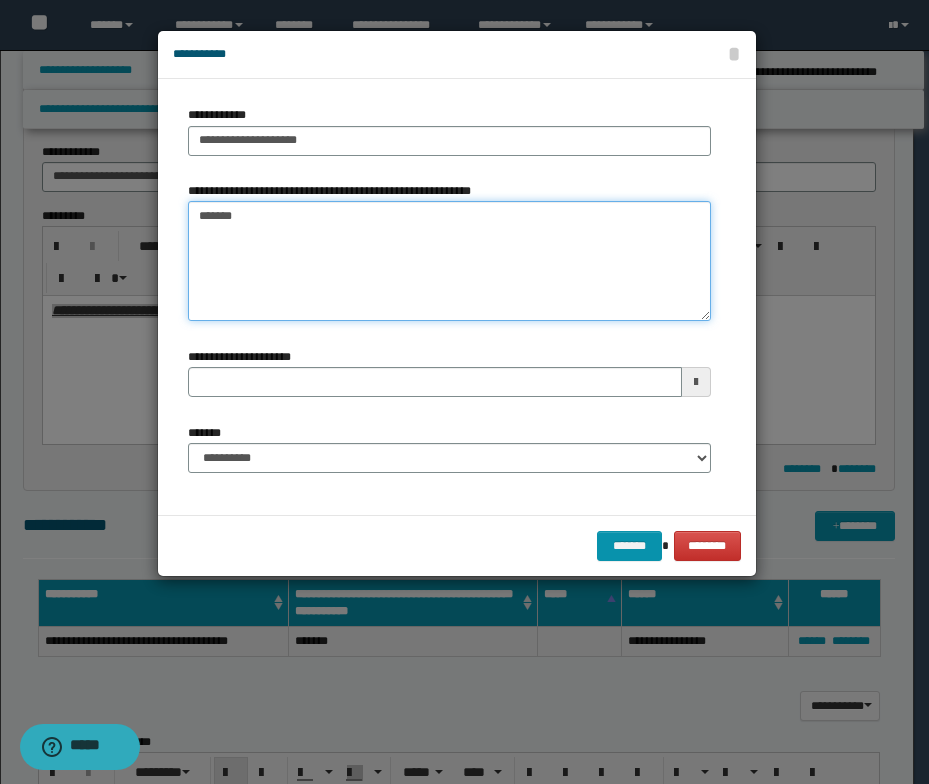 type on "*******" 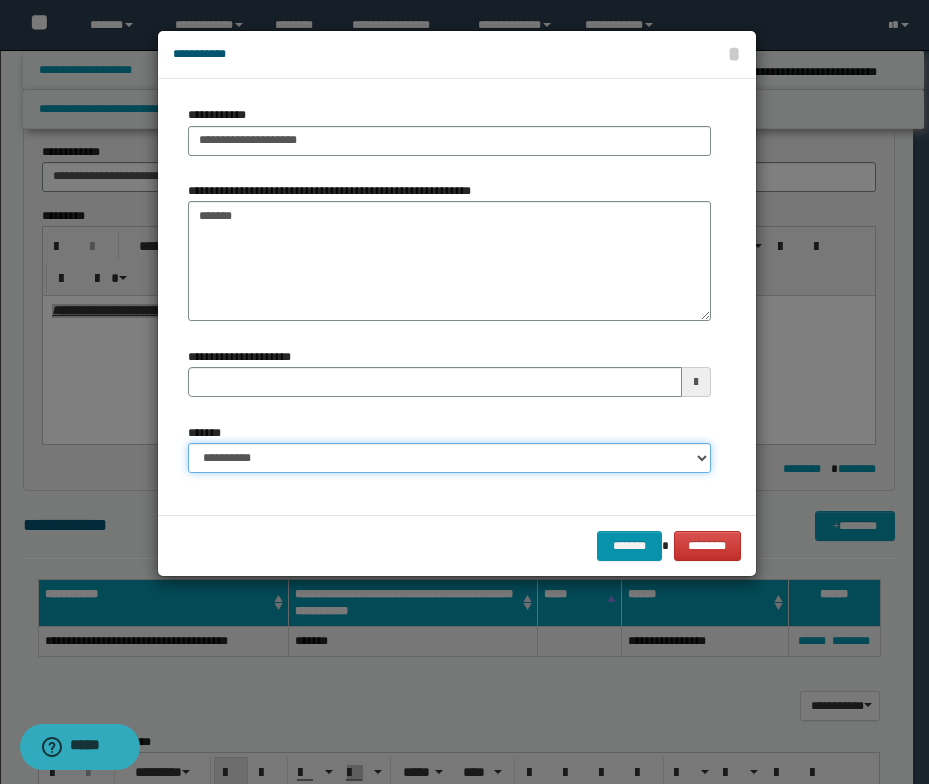 click on "**********" at bounding box center [449, 458] 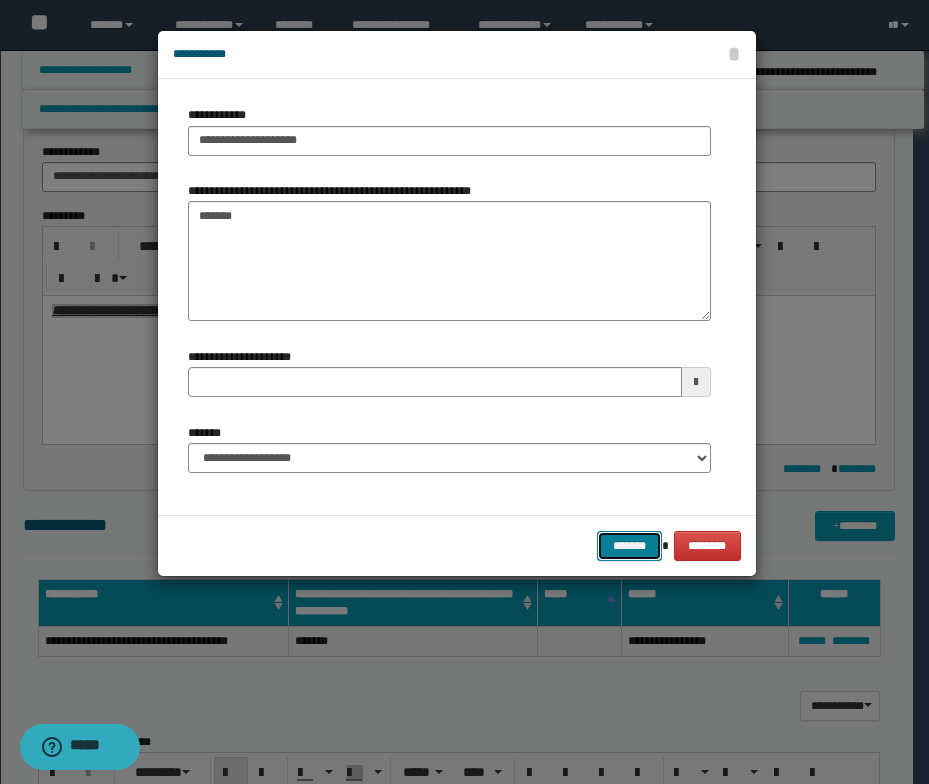click on "*******" at bounding box center (629, 546) 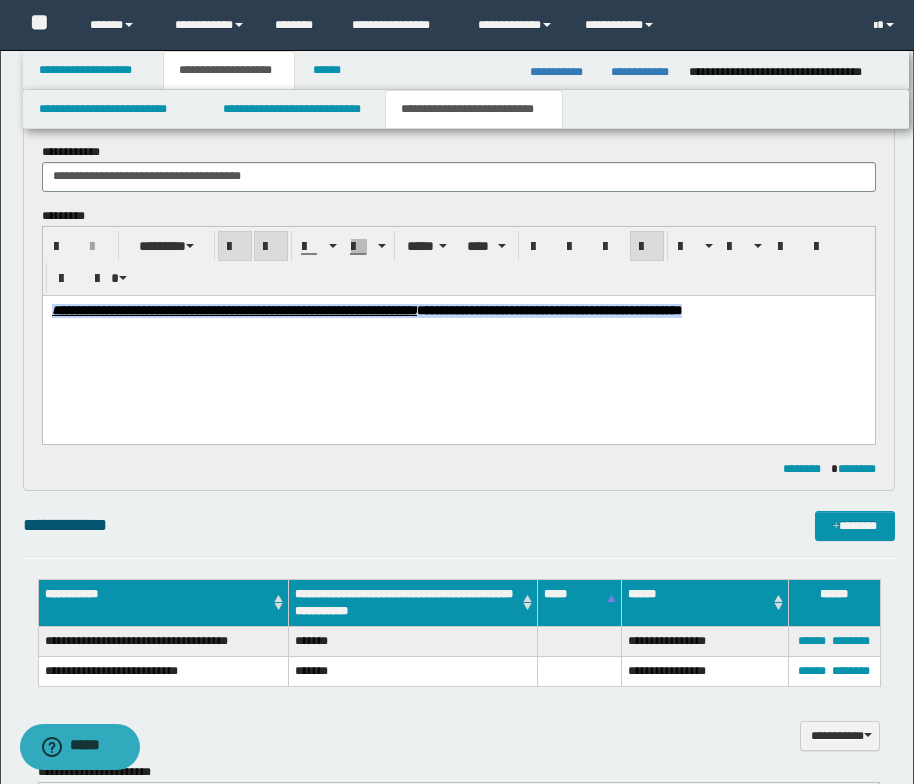 click on "**********" at bounding box center (458, 335) 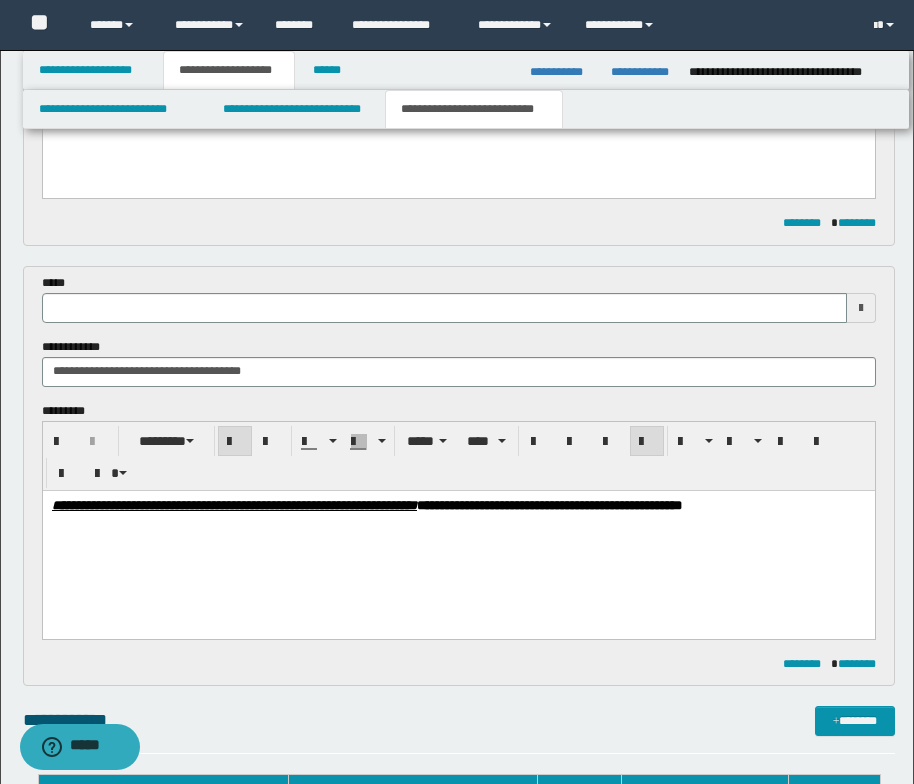 scroll, scrollTop: 380, scrollLeft: 0, axis: vertical 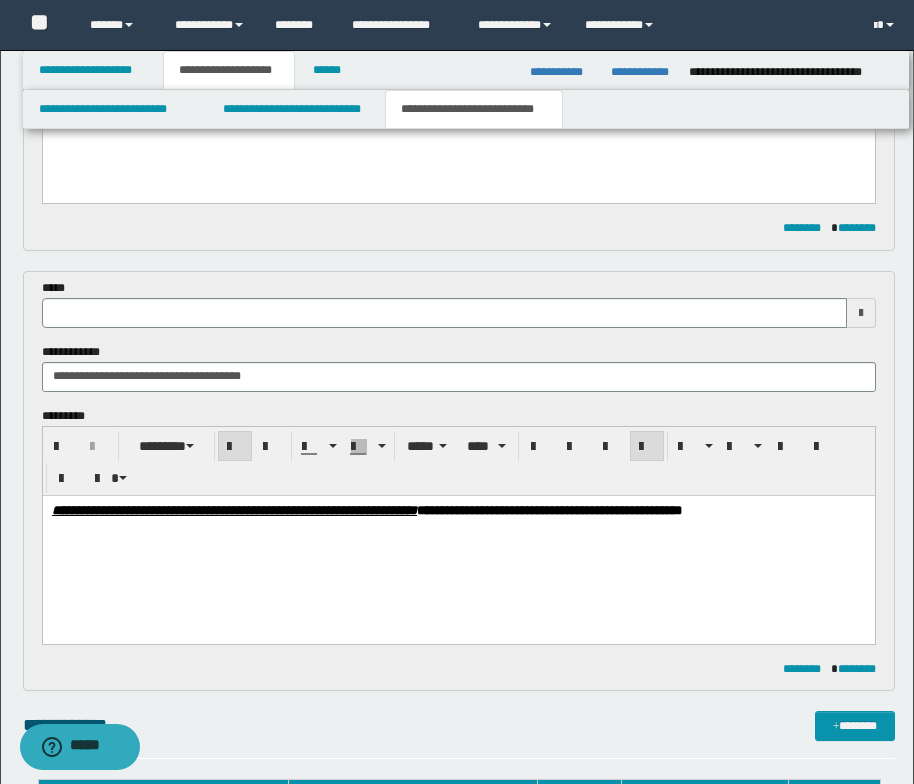 type 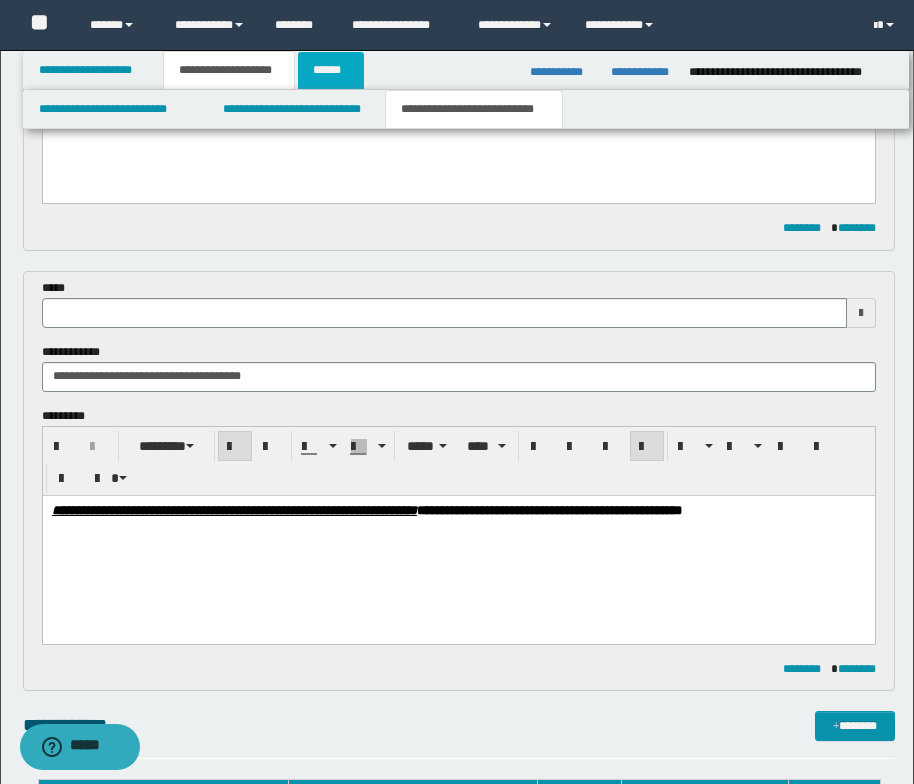 click on "******" at bounding box center [331, 70] 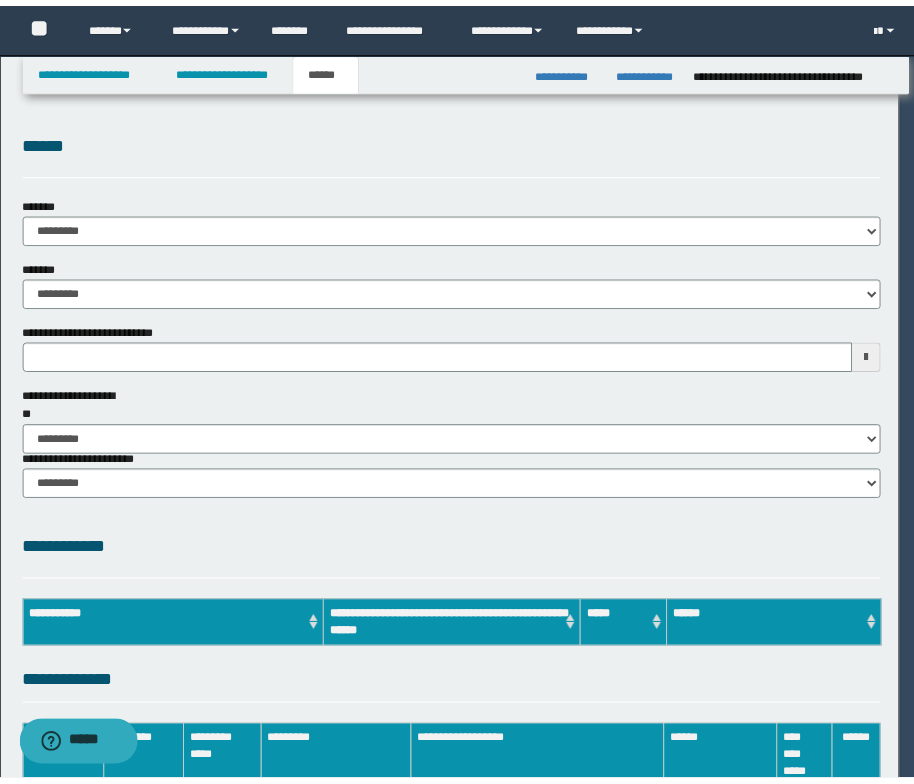 scroll, scrollTop: 0, scrollLeft: 0, axis: both 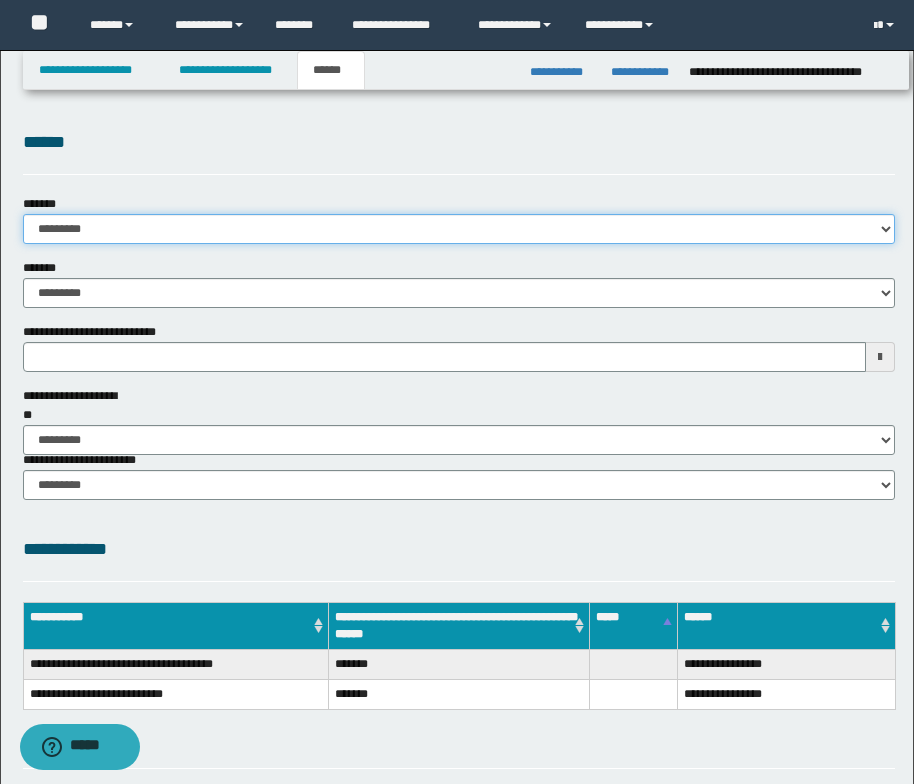 click on "**********" at bounding box center [459, 229] 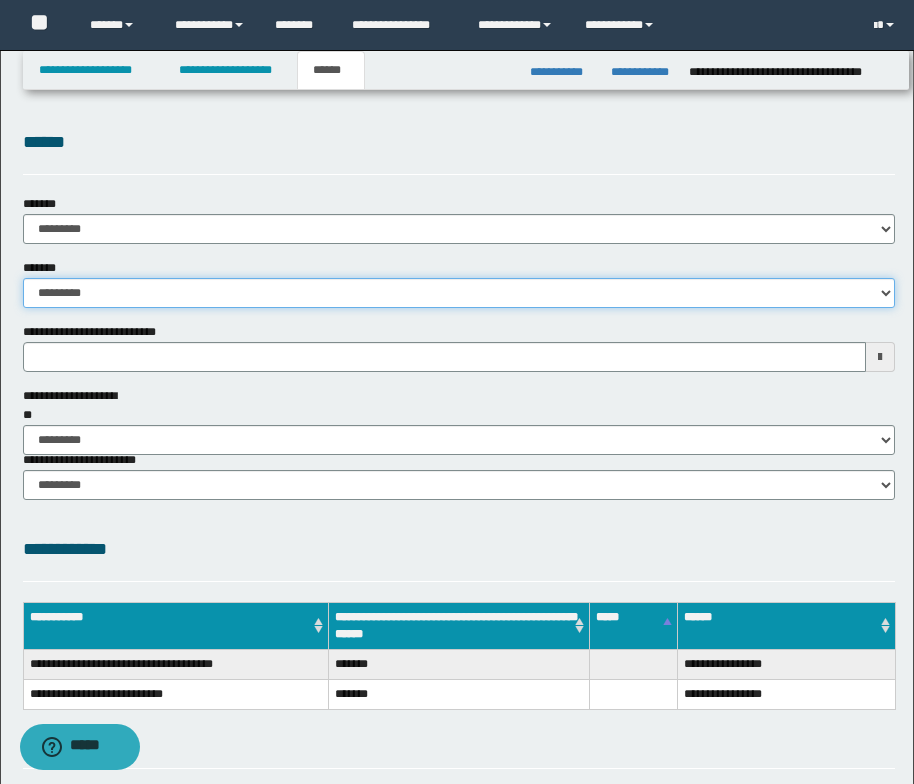 click on "**********" at bounding box center (459, 293) 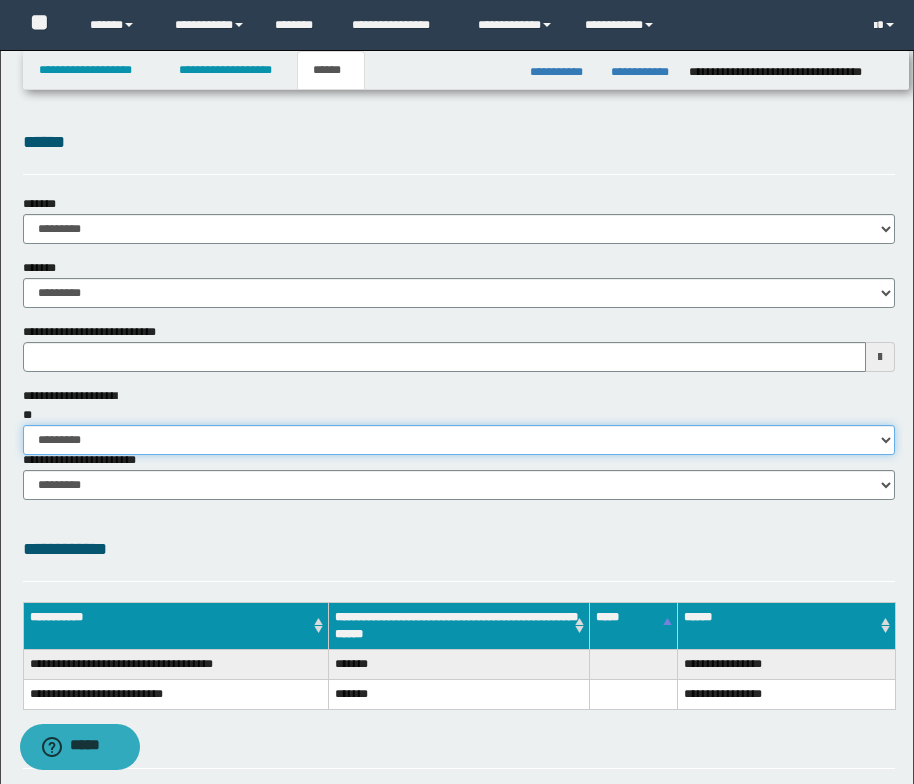 click on "*********
**
**" at bounding box center [459, 440] 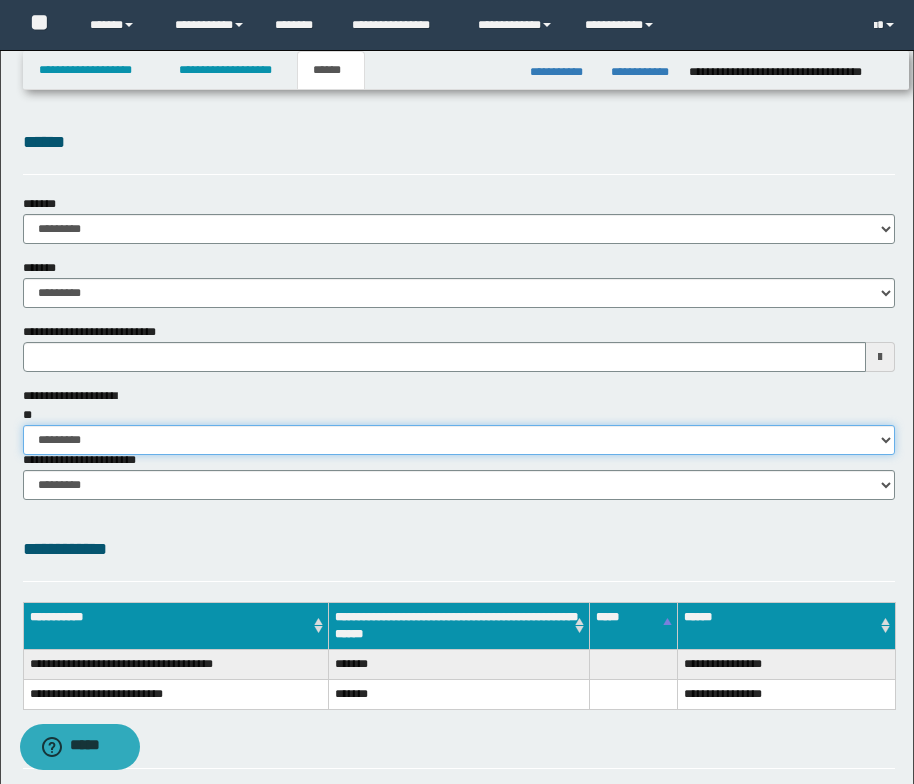 select on "*" 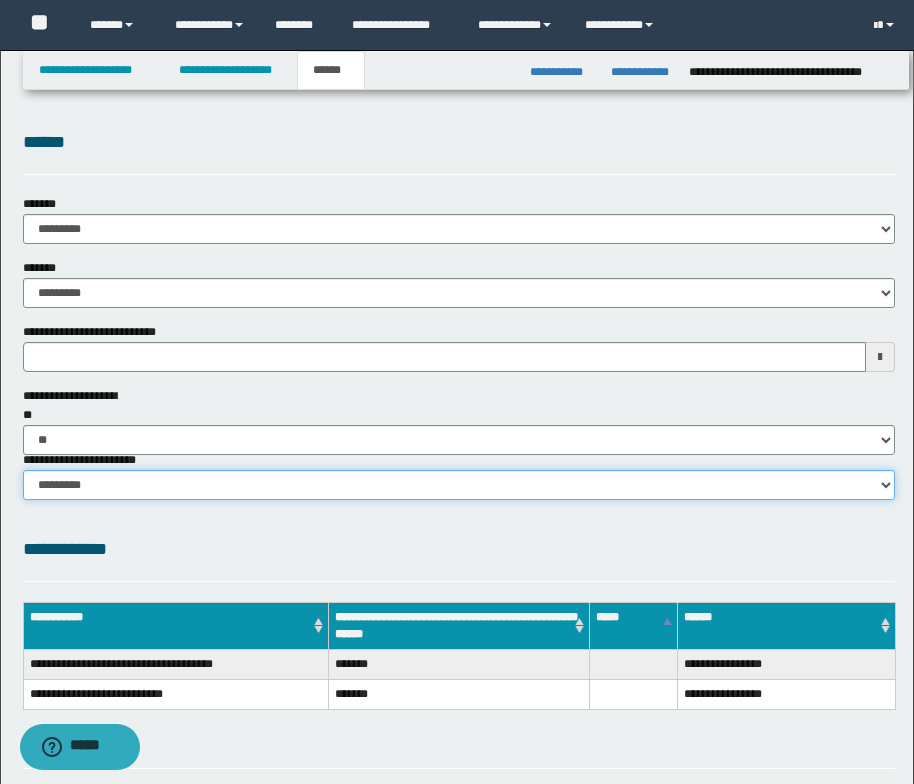click on "*********
*********
*********" at bounding box center [459, 485] 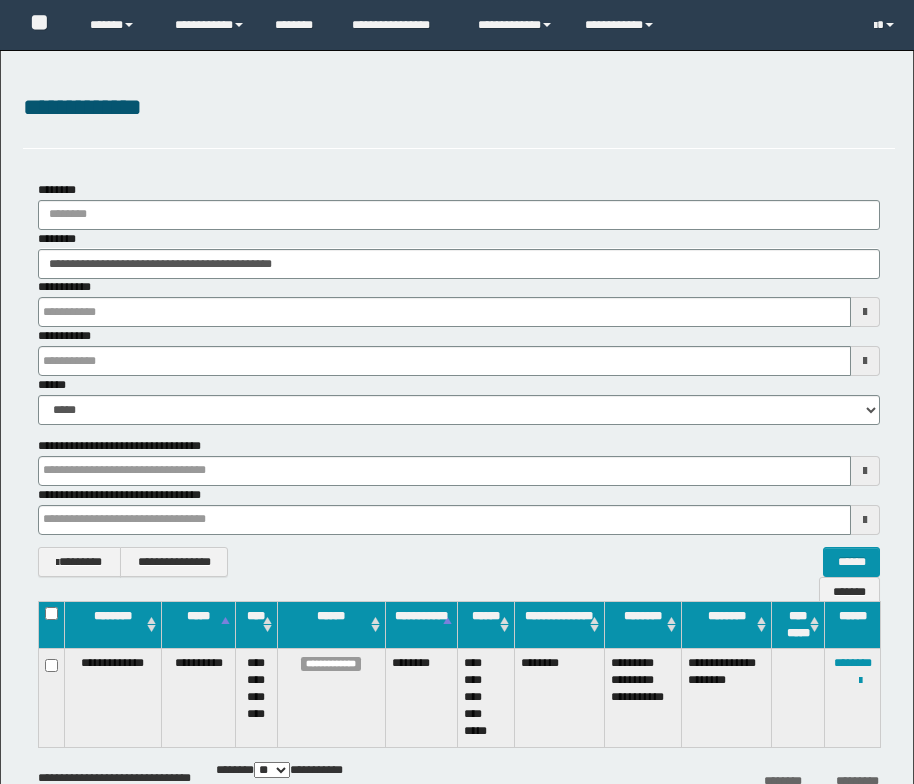 scroll, scrollTop: 0, scrollLeft: 0, axis: both 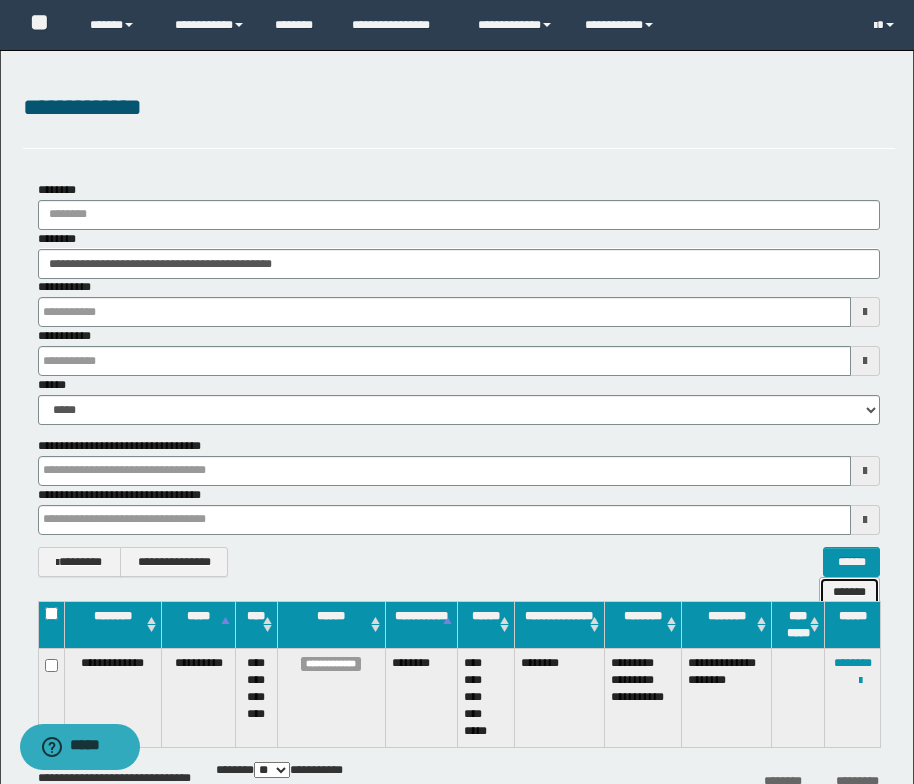 click on "*******" at bounding box center (849, 592) 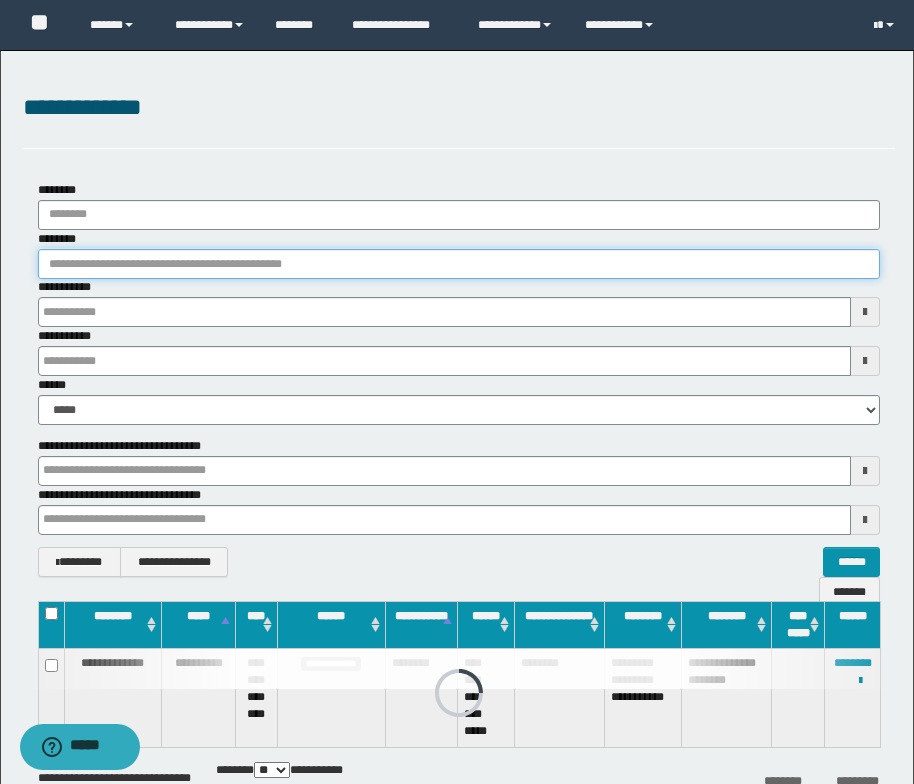 drag, startPoint x: 73, startPoint y: 265, endPoint x: 87, endPoint y: 263, distance: 14.142136 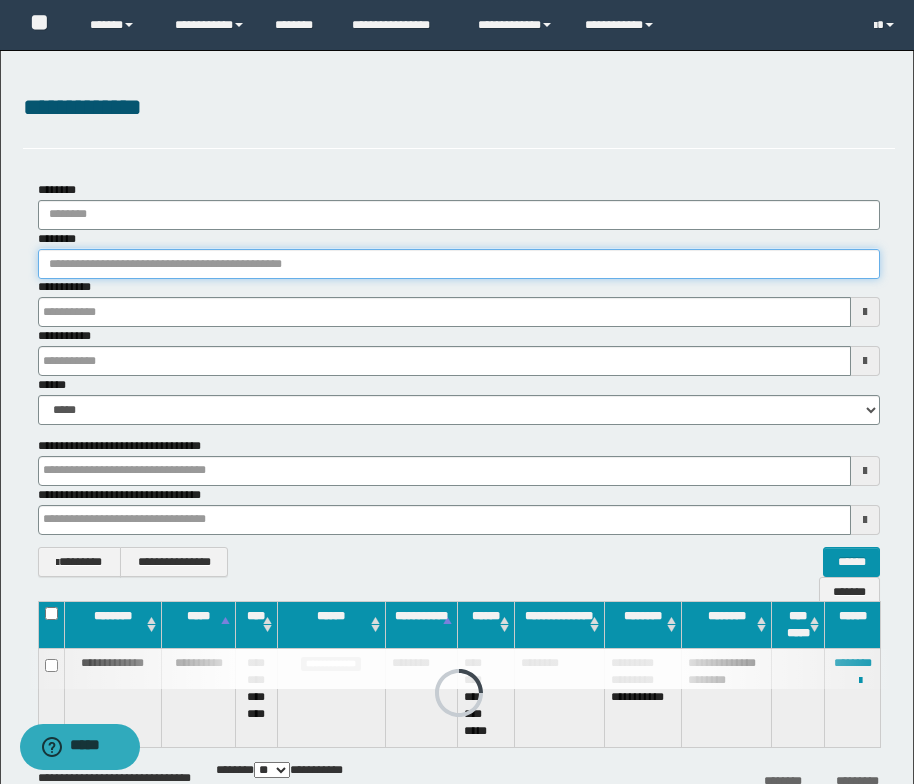 click on "********" at bounding box center (459, 264) 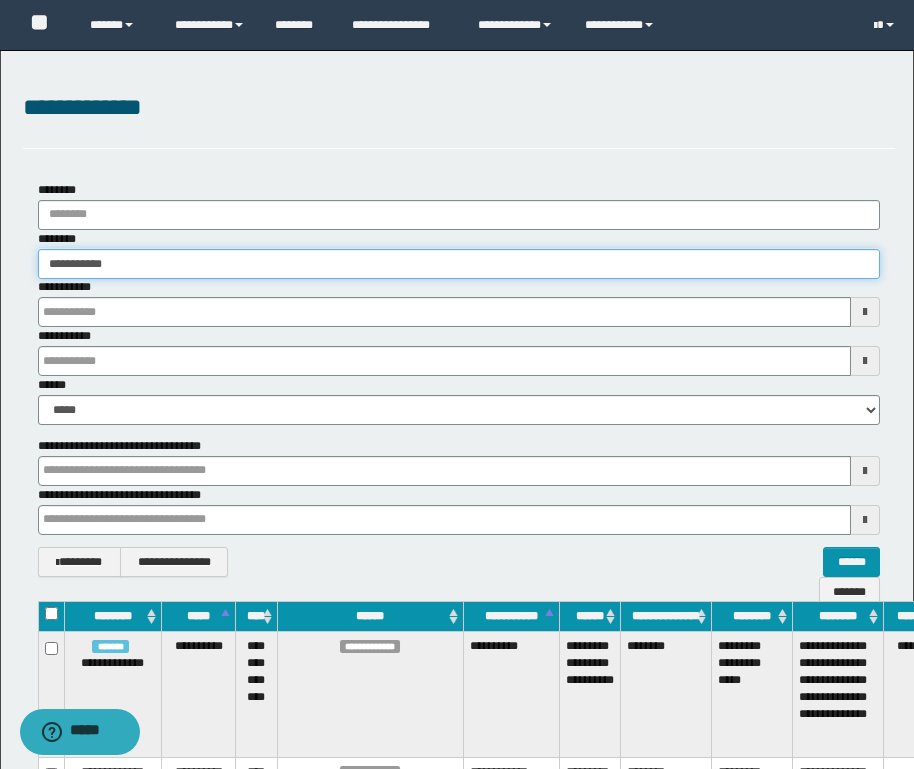 type on "**********" 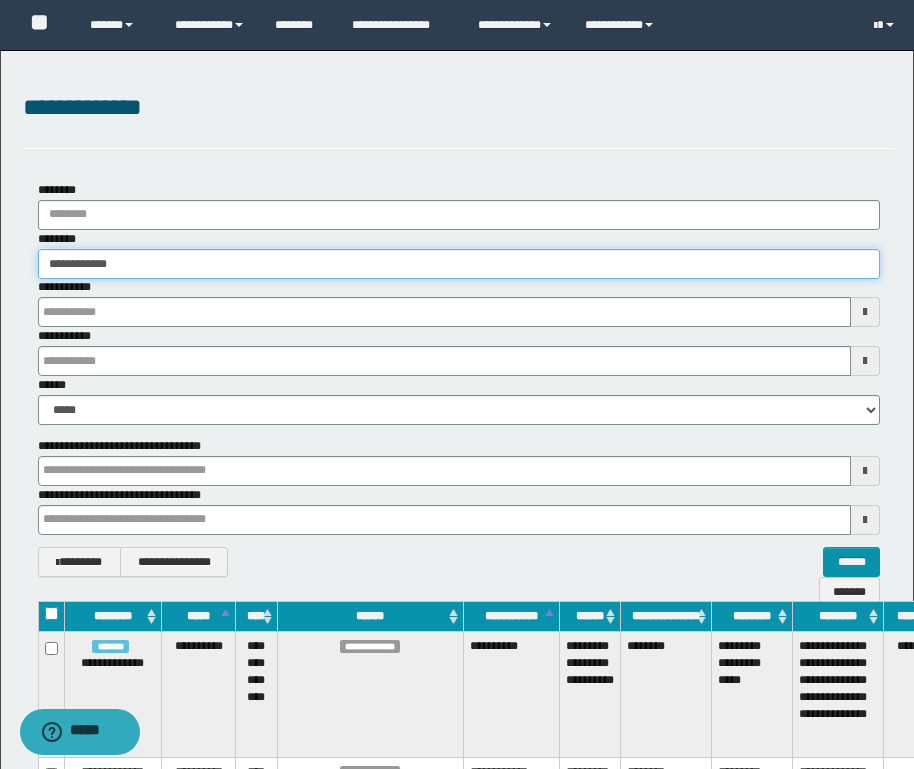 type on "**********" 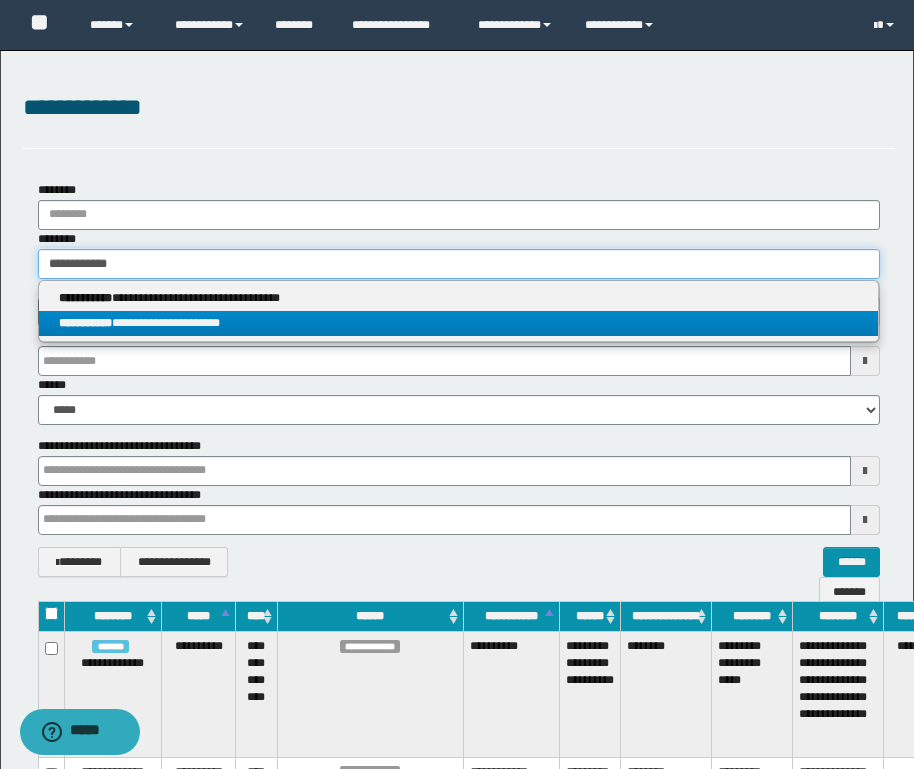 type on "**********" 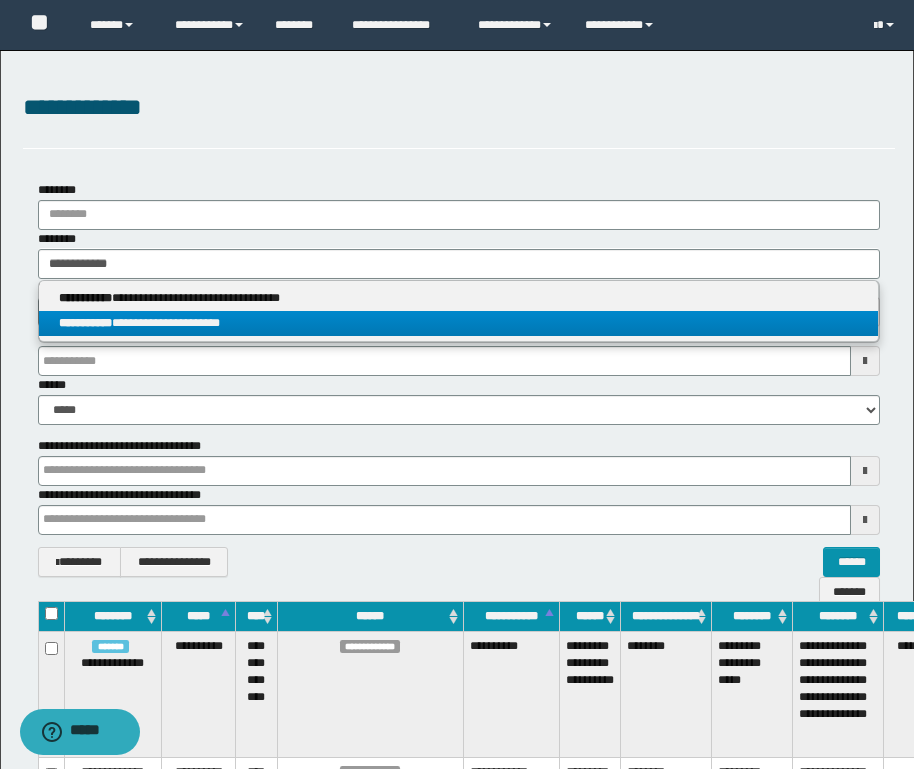 click on "**********" at bounding box center (458, 323) 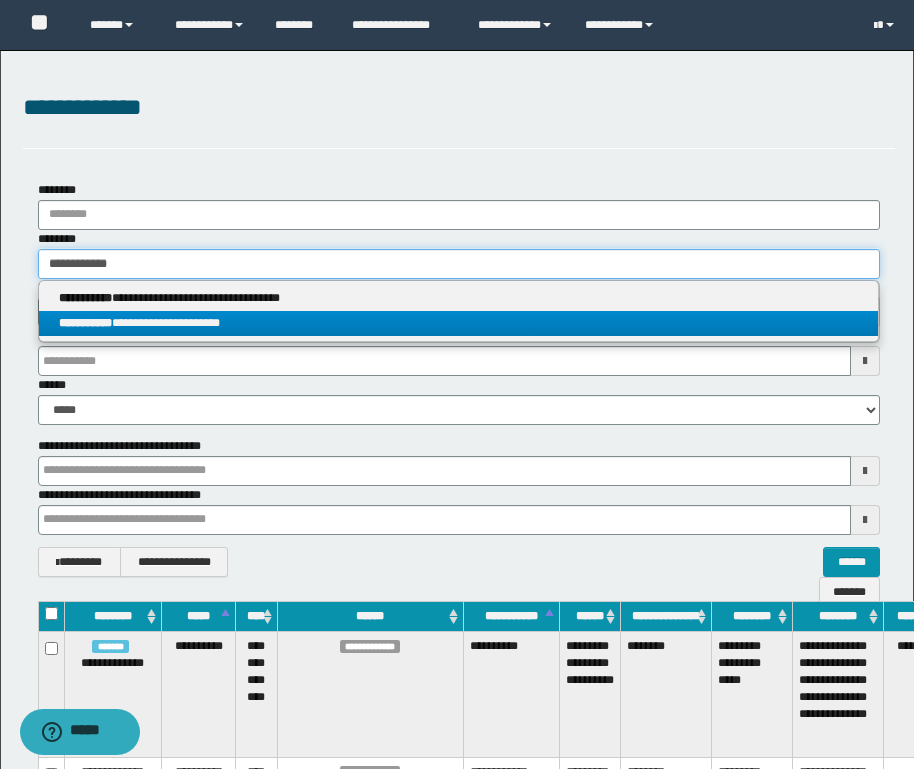 type 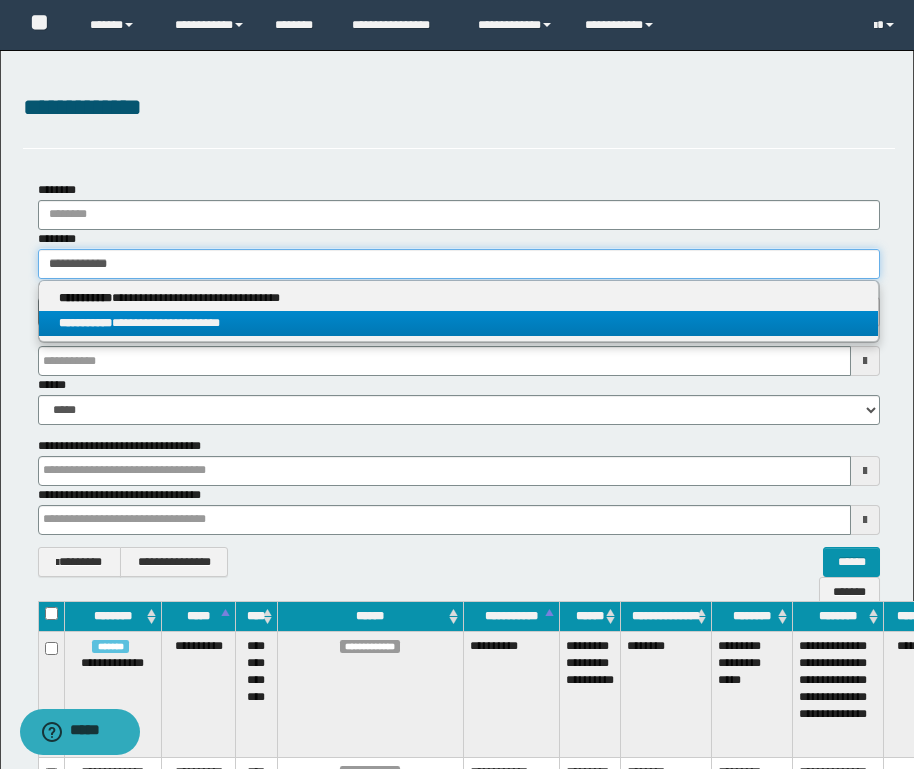 type on "**********" 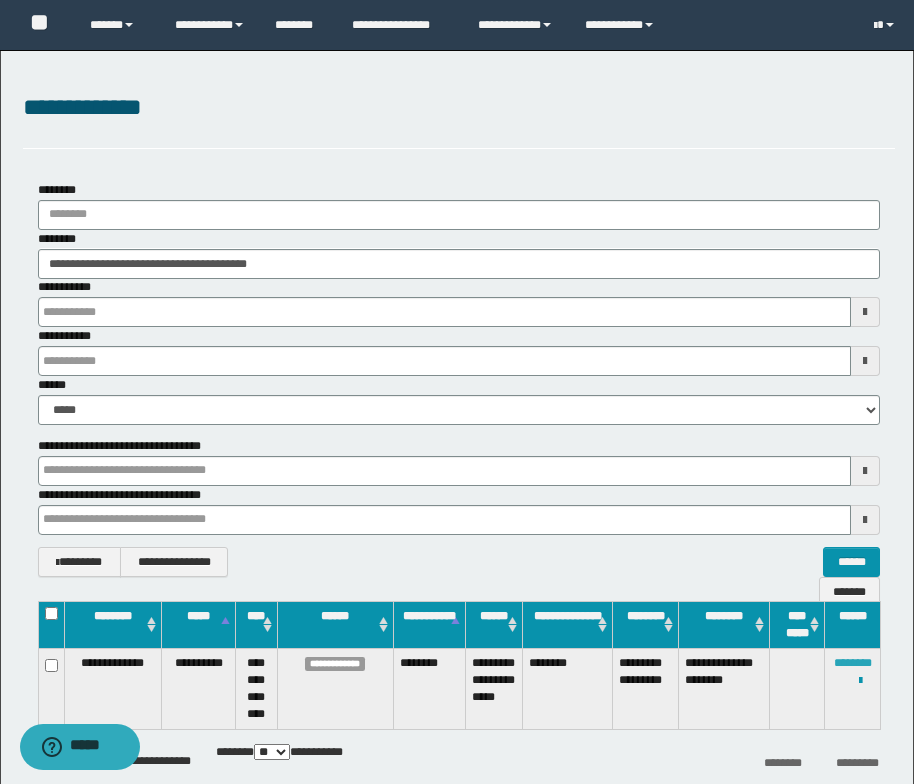 click on "********" at bounding box center [853, 663] 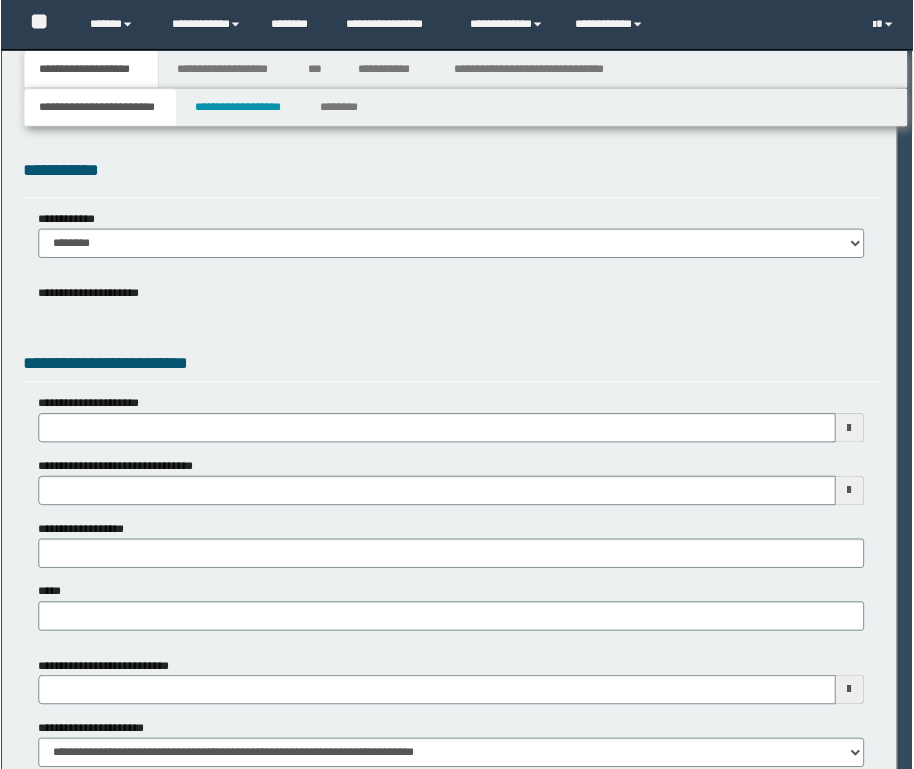 scroll, scrollTop: 0, scrollLeft: 0, axis: both 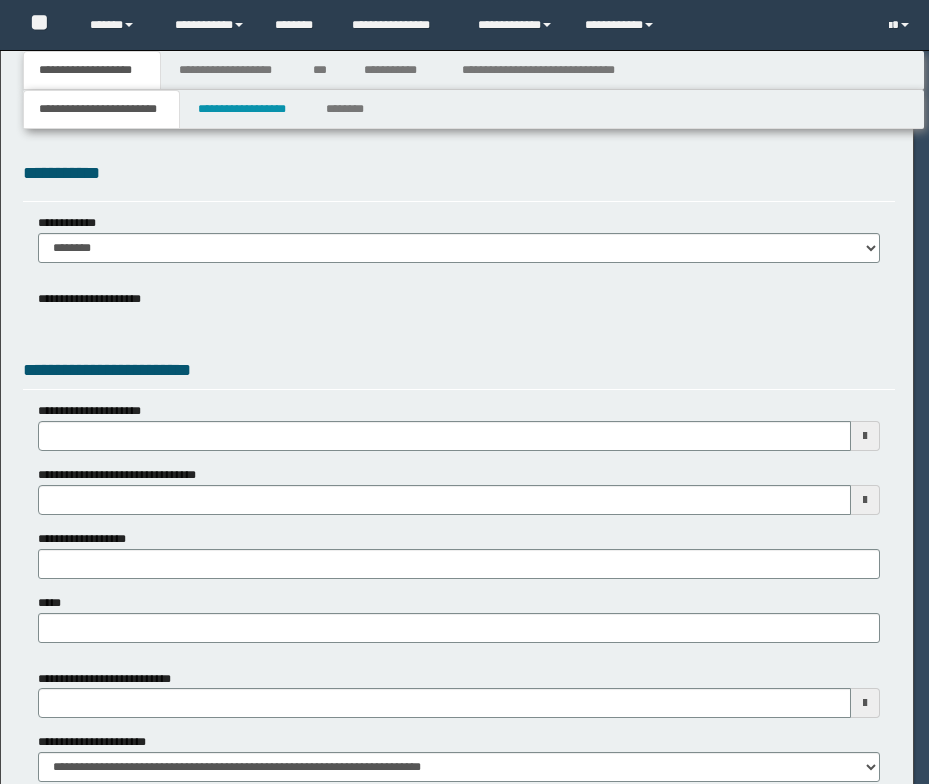 select on "*" 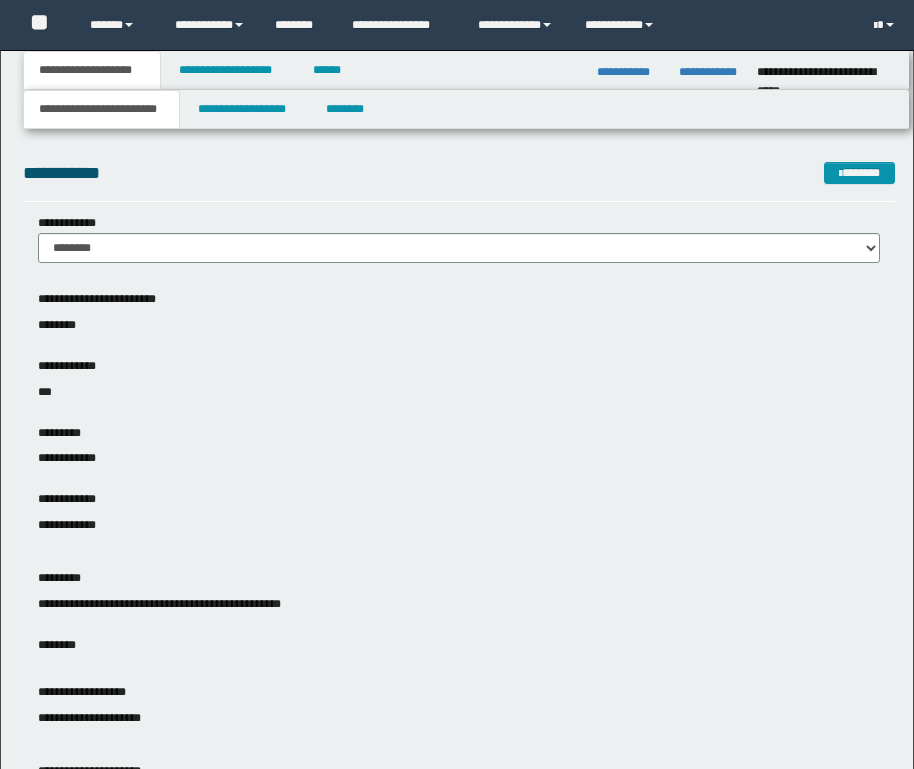 scroll, scrollTop: 0, scrollLeft: 0, axis: both 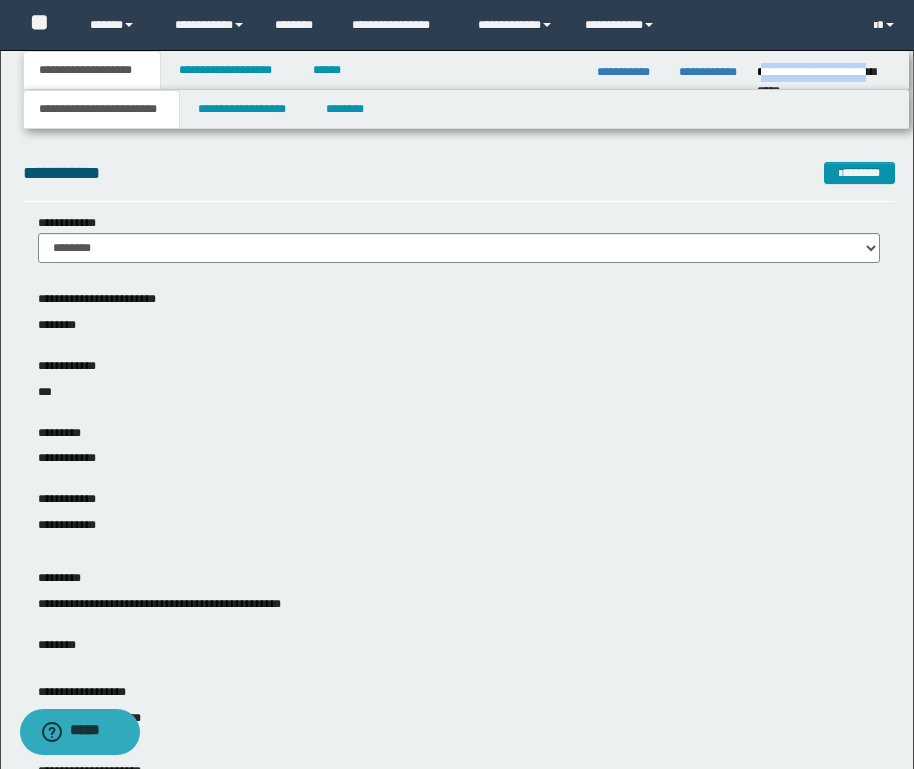 drag, startPoint x: 760, startPoint y: 74, endPoint x: 895, endPoint y: 74, distance: 135 